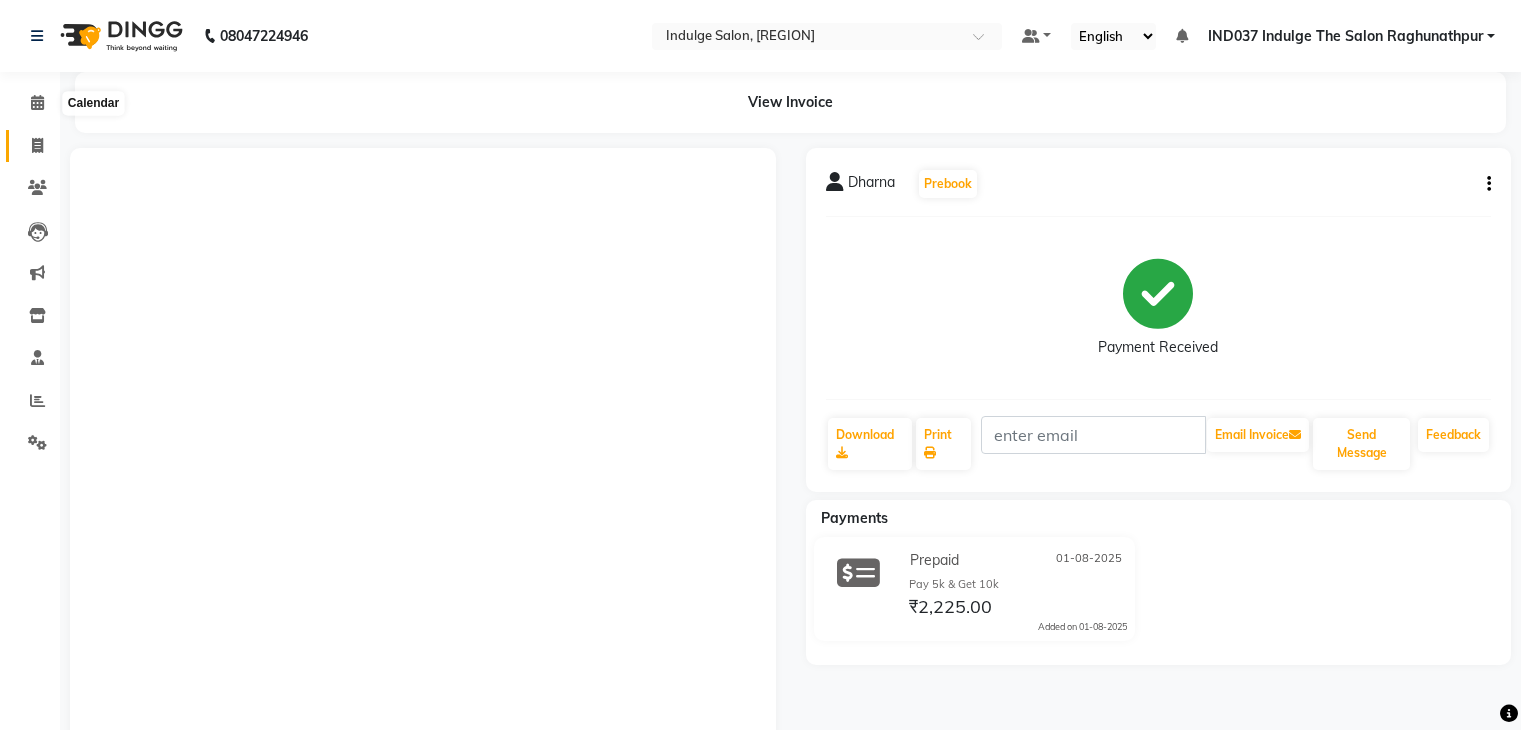 scroll, scrollTop: 0, scrollLeft: 0, axis: both 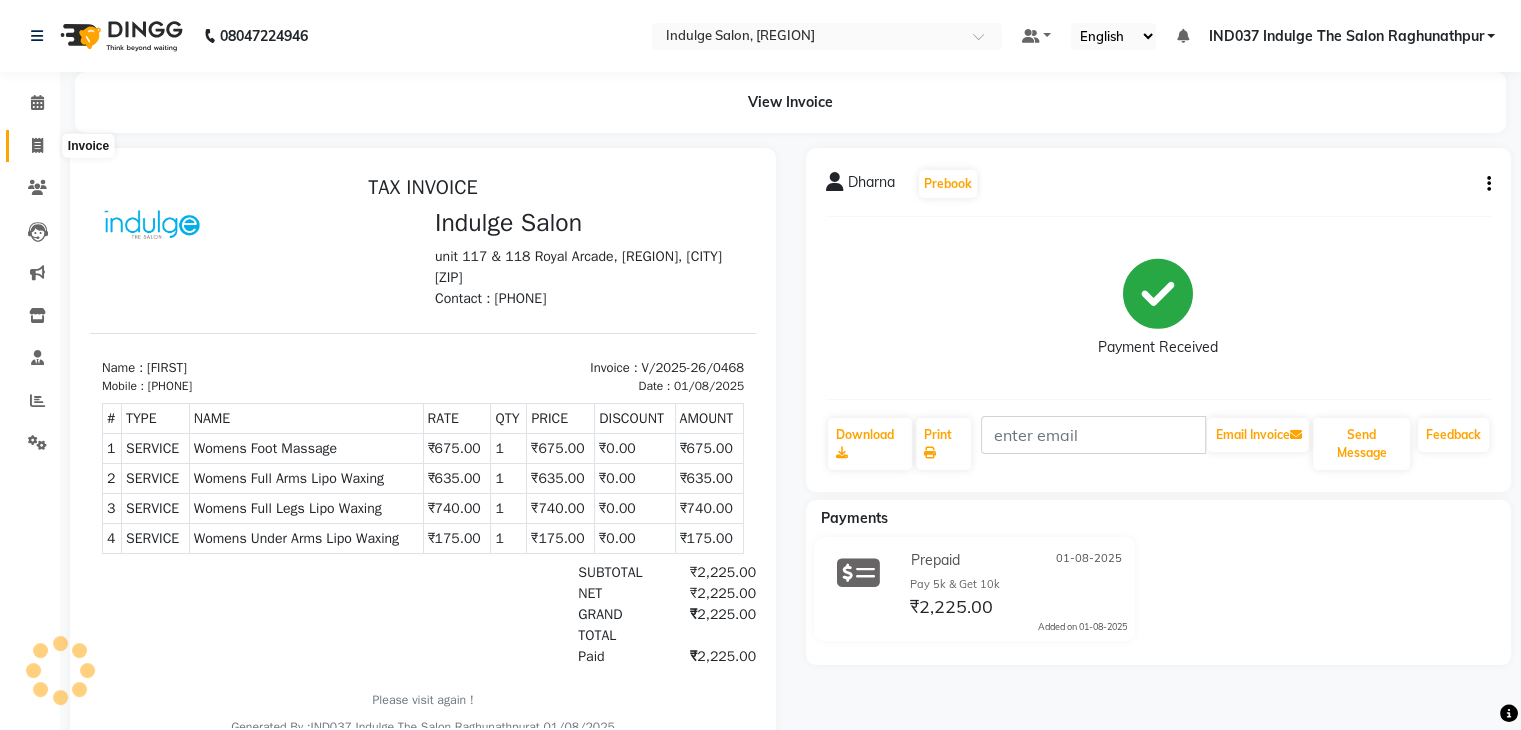 click 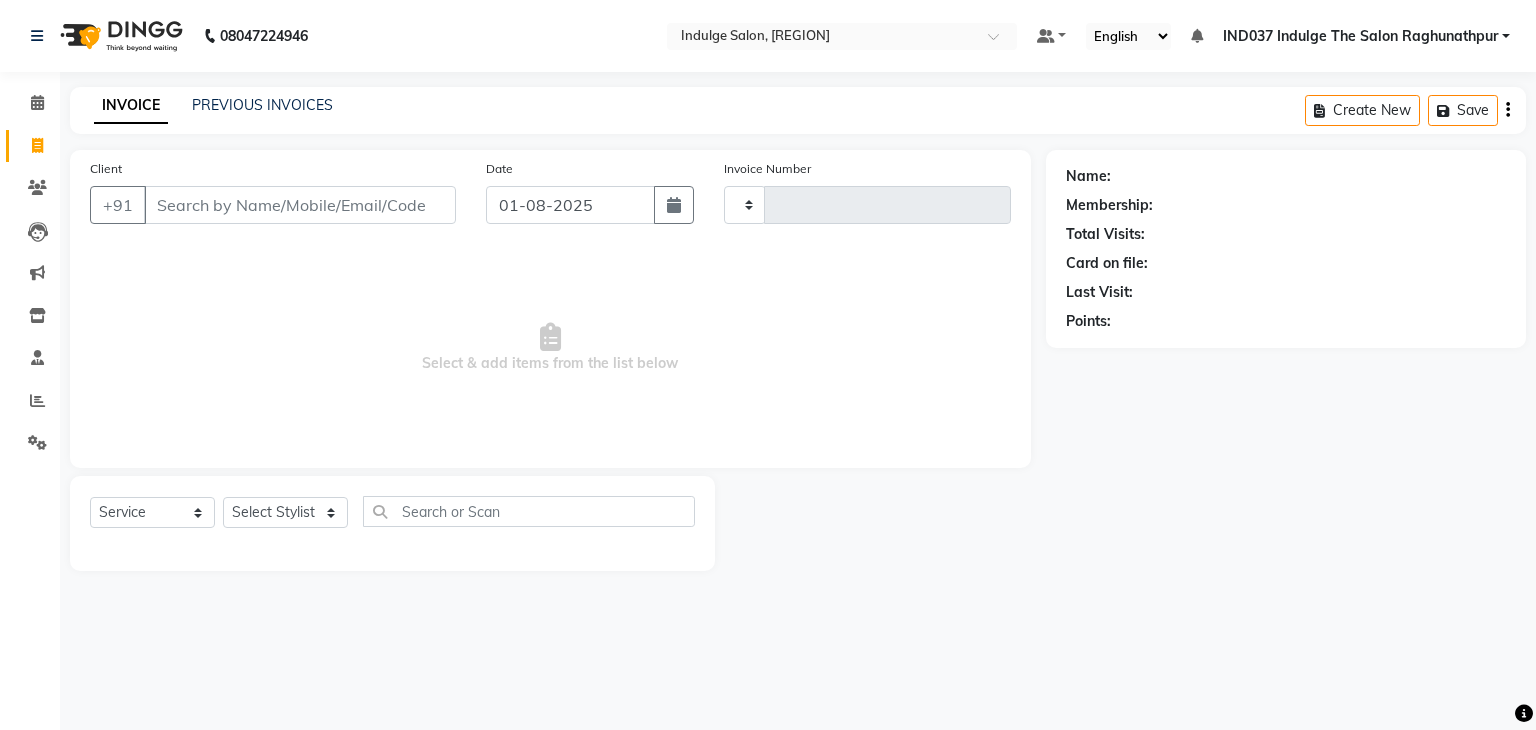 type on "0469" 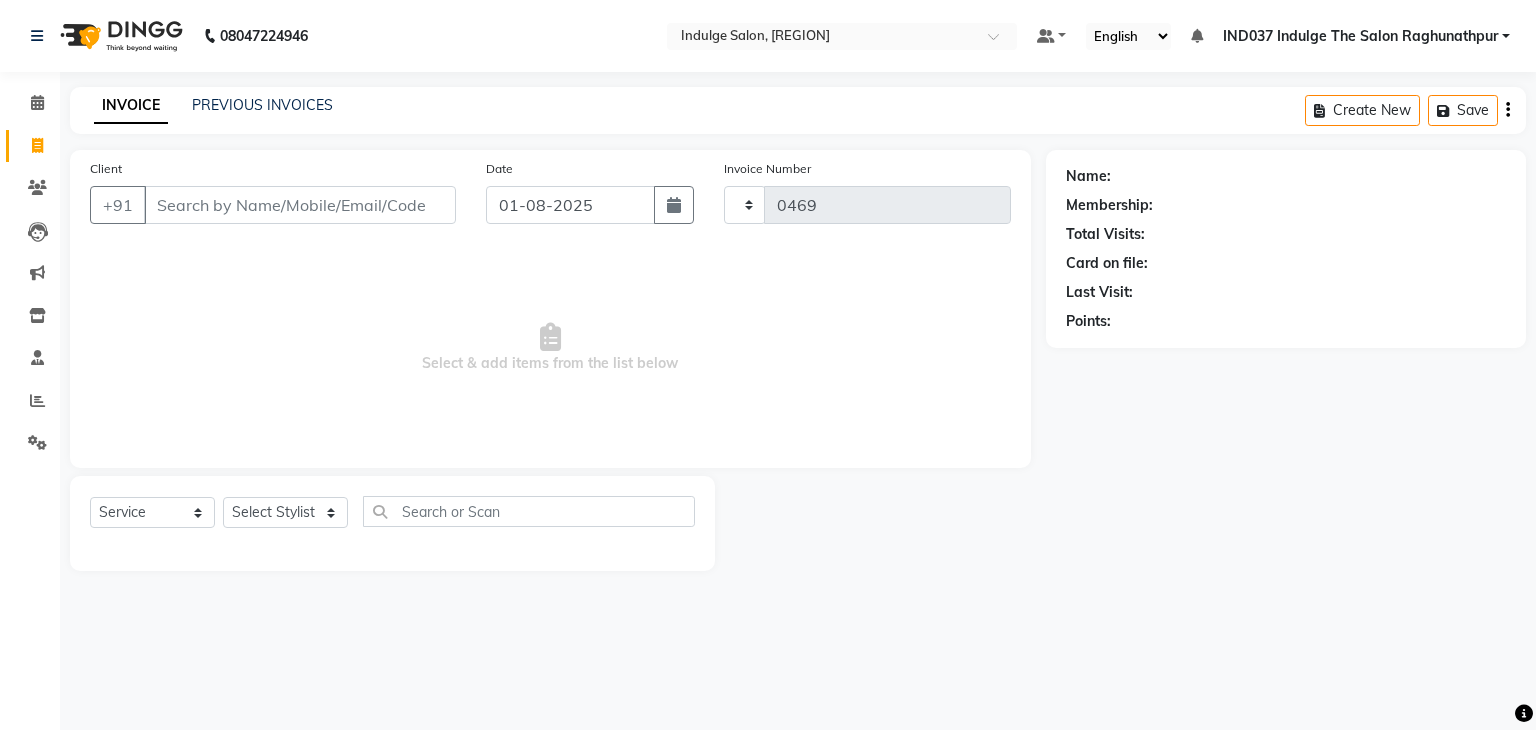 select on "7475" 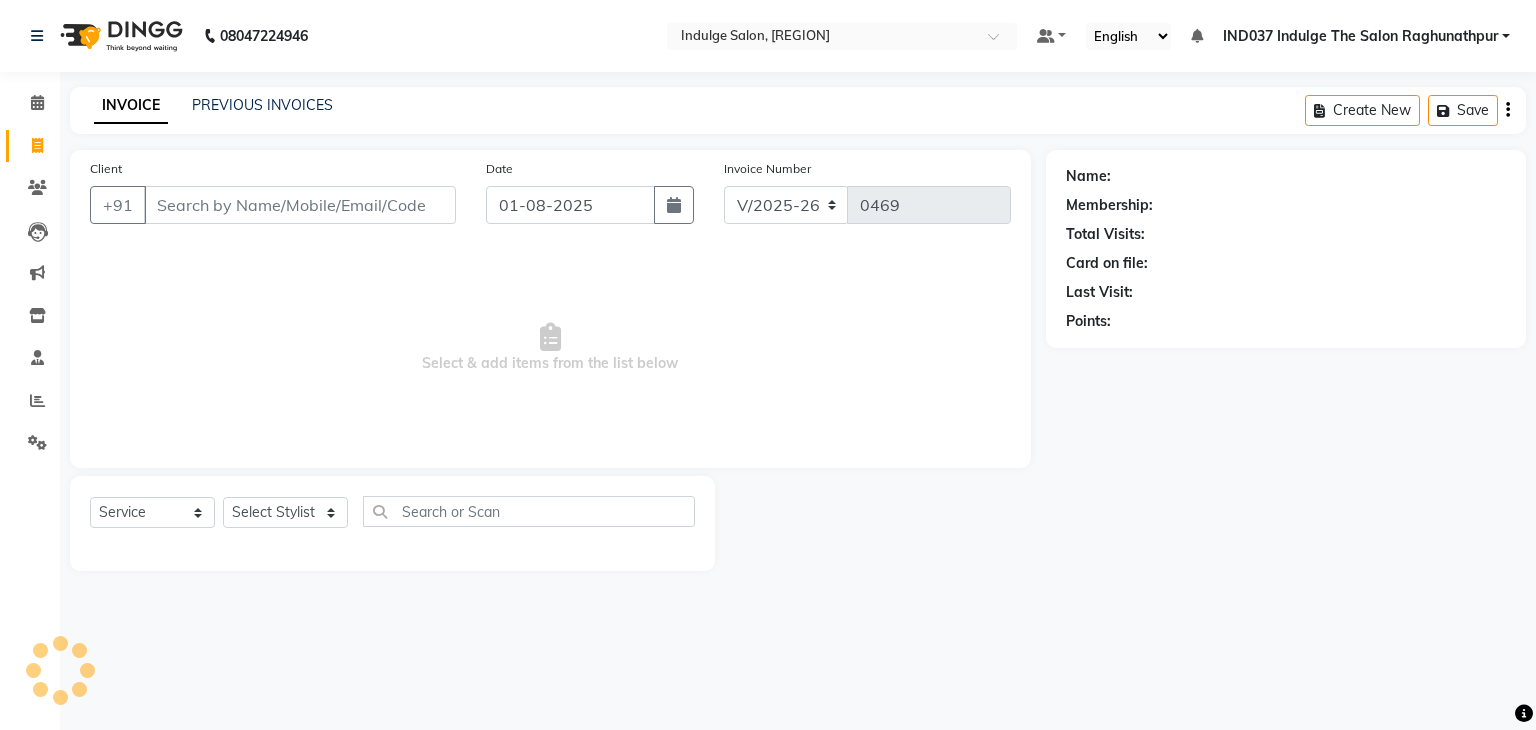 click on "Client" at bounding box center (300, 205) 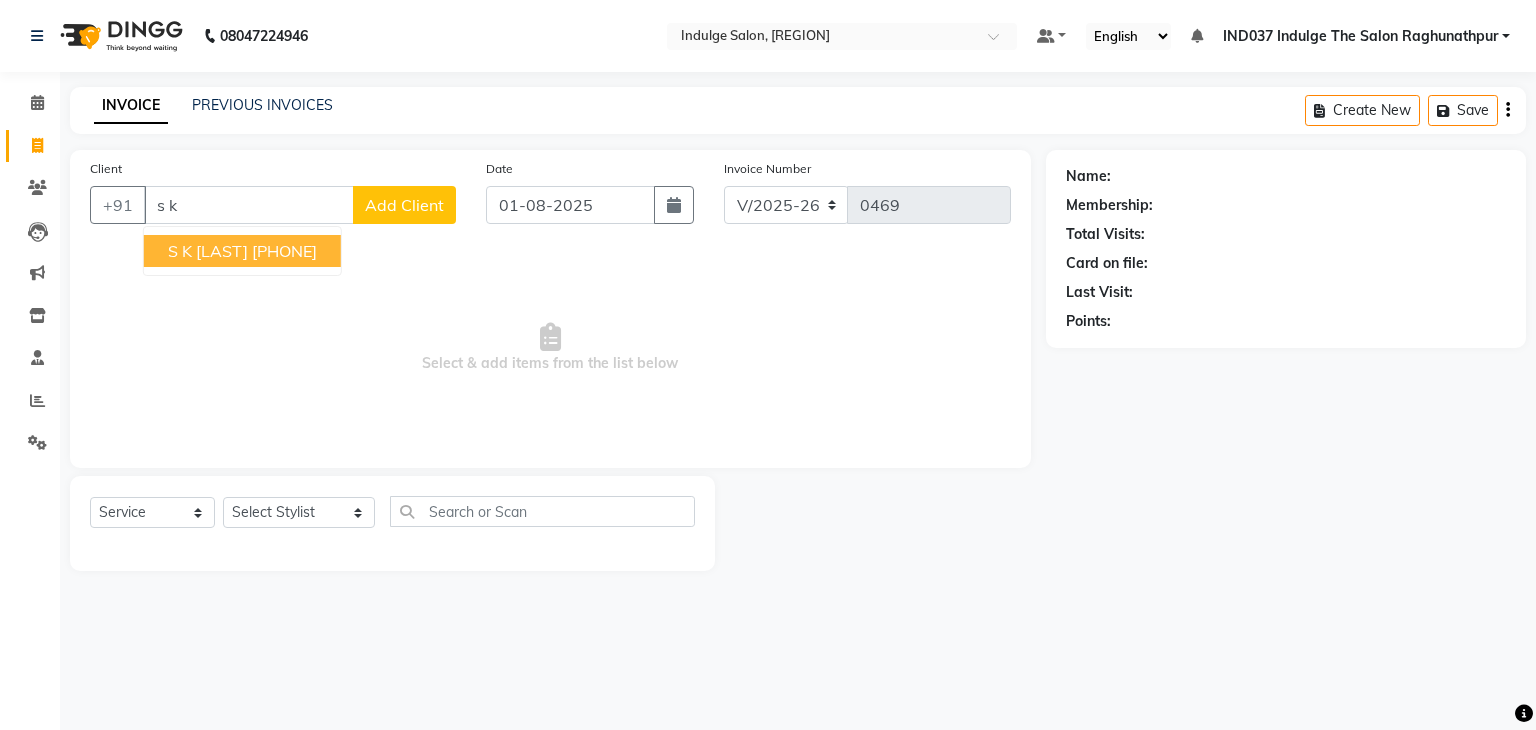 click on "s k" at bounding box center (249, 205) 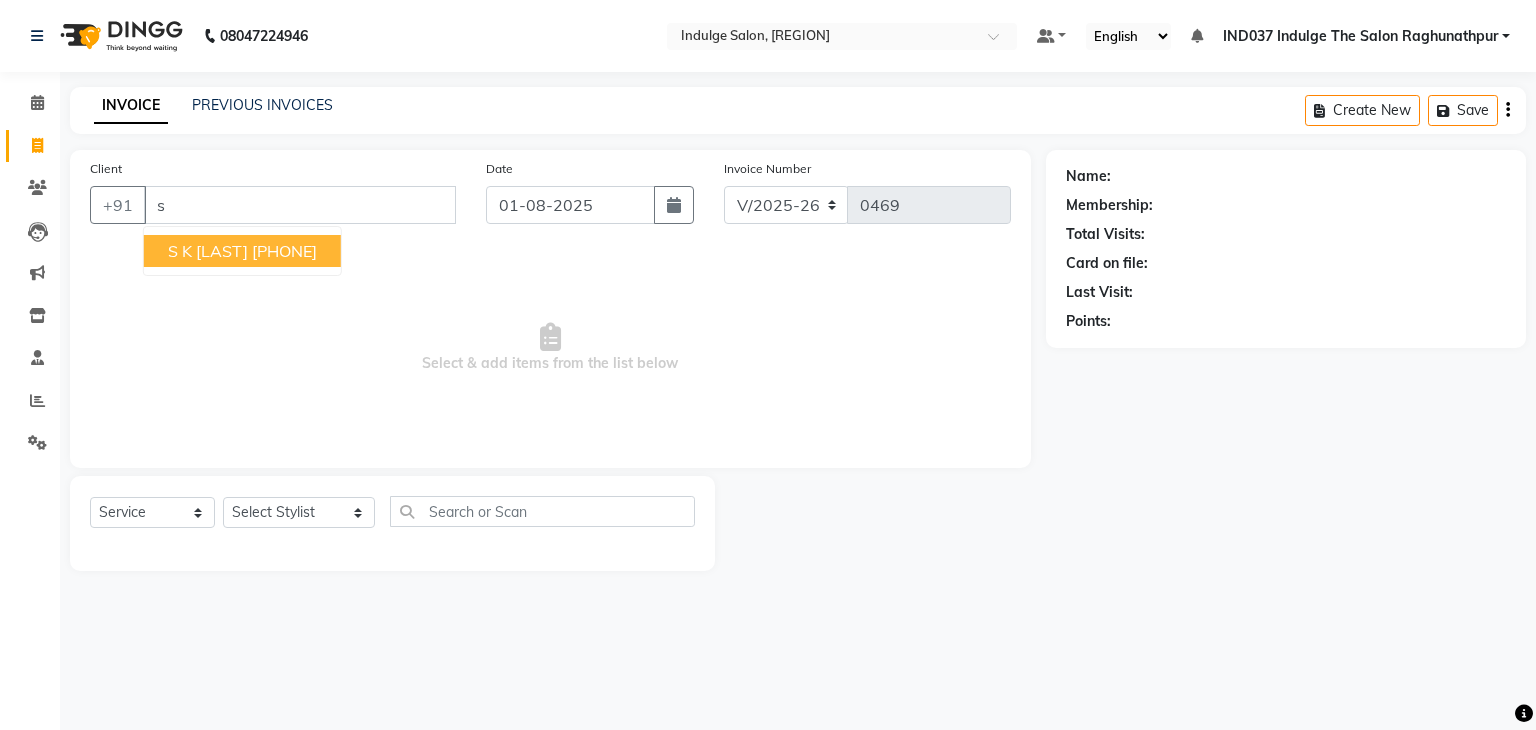 type on "s" 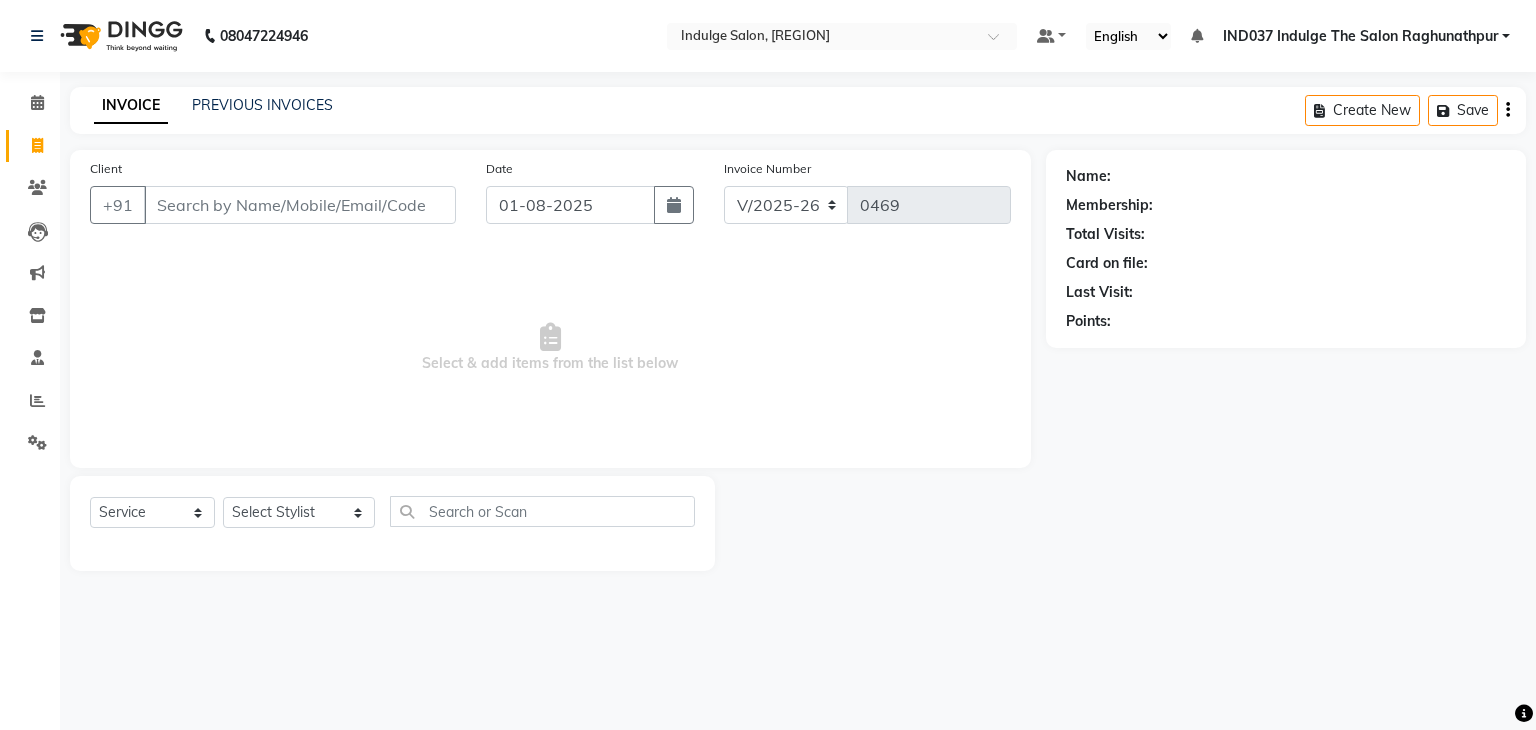 type on "s" 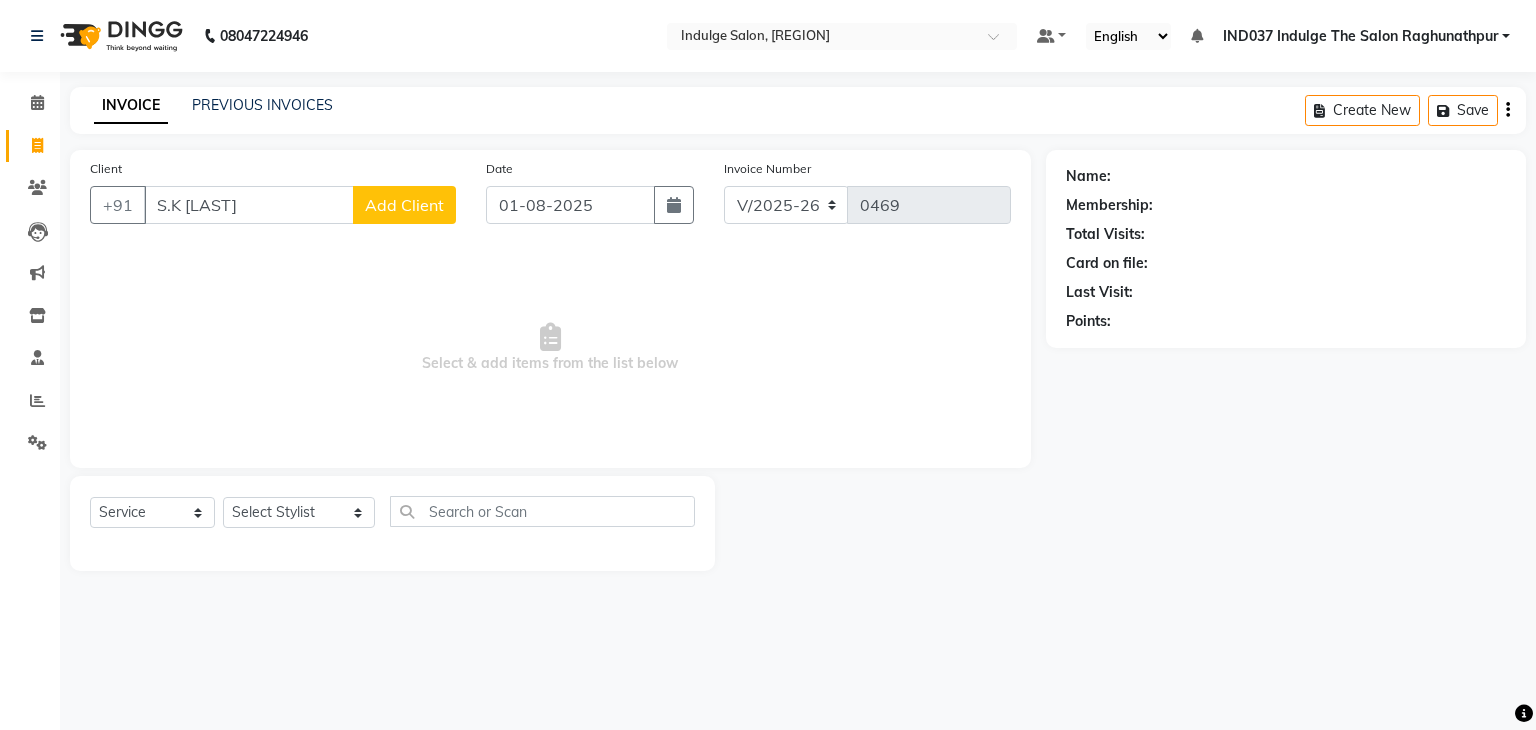 type on "S.K [LAST]" 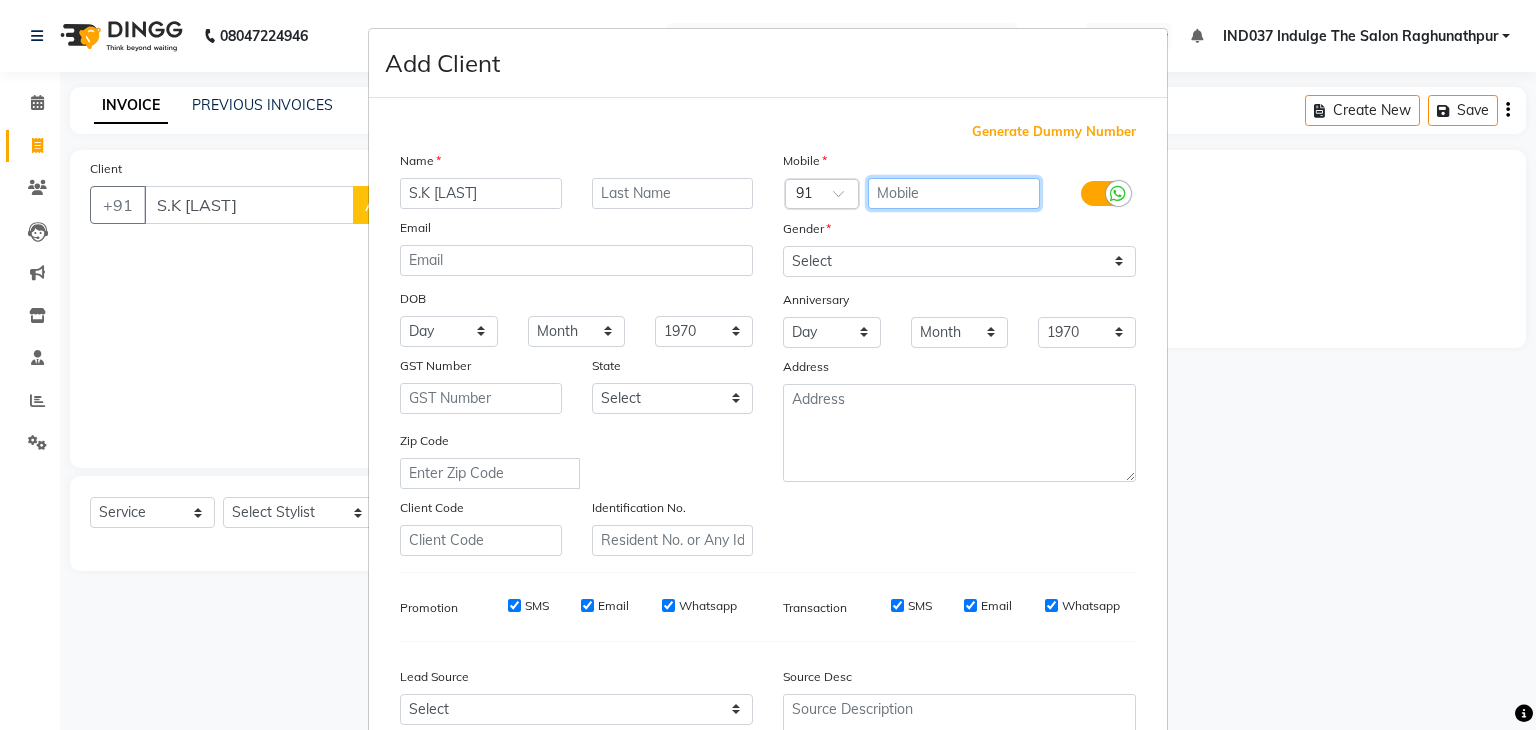 click at bounding box center [954, 193] 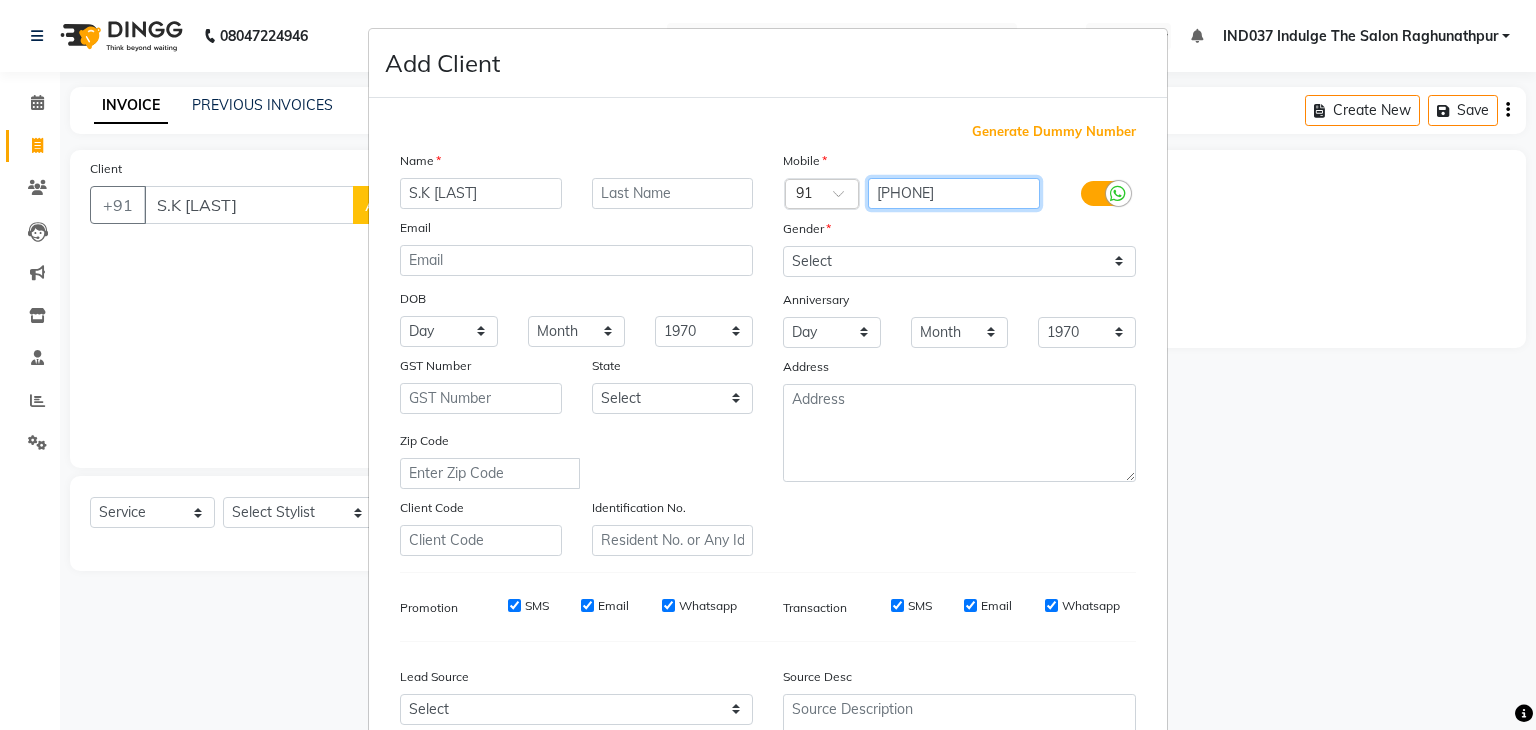 type on "[PHONE]" 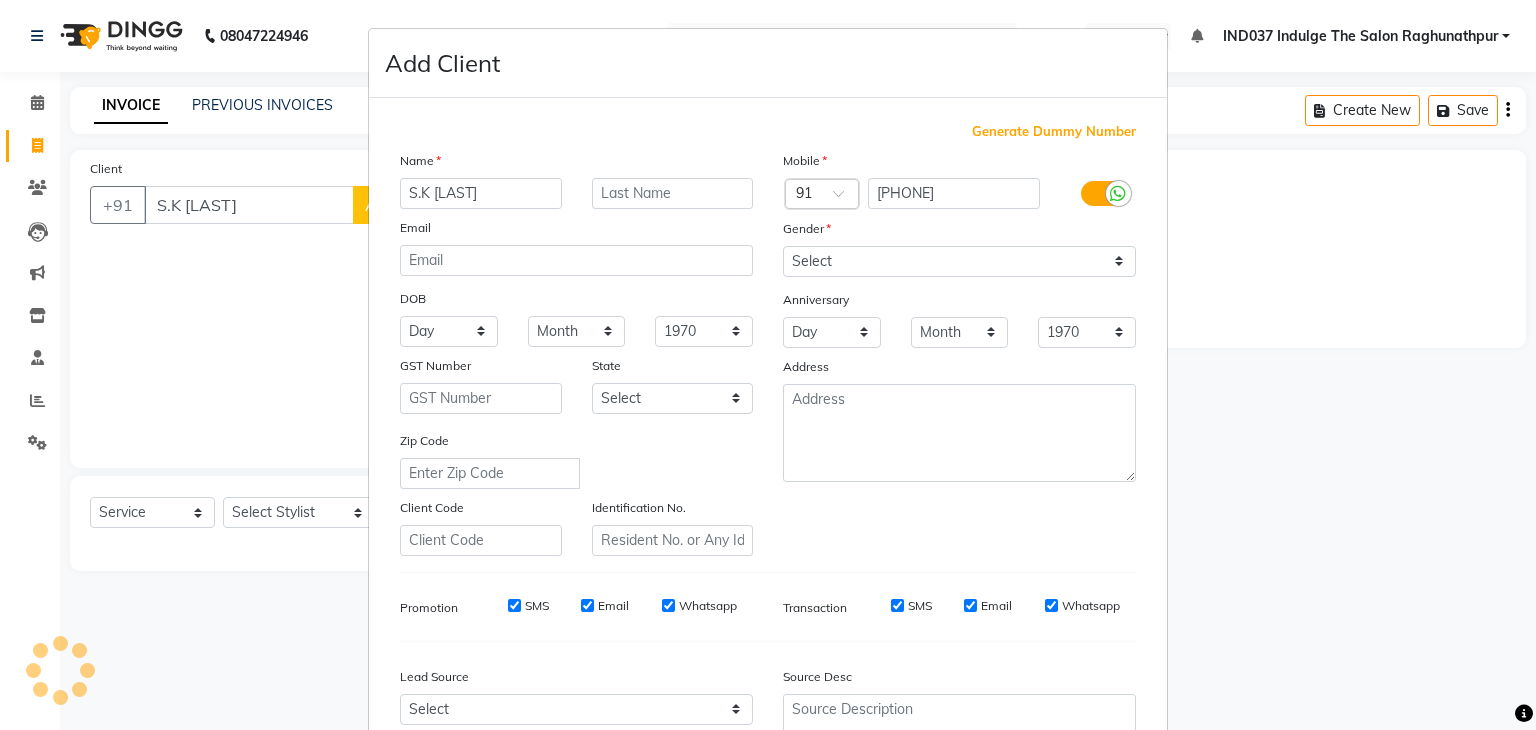 click on "Email" at bounding box center [587, 605] 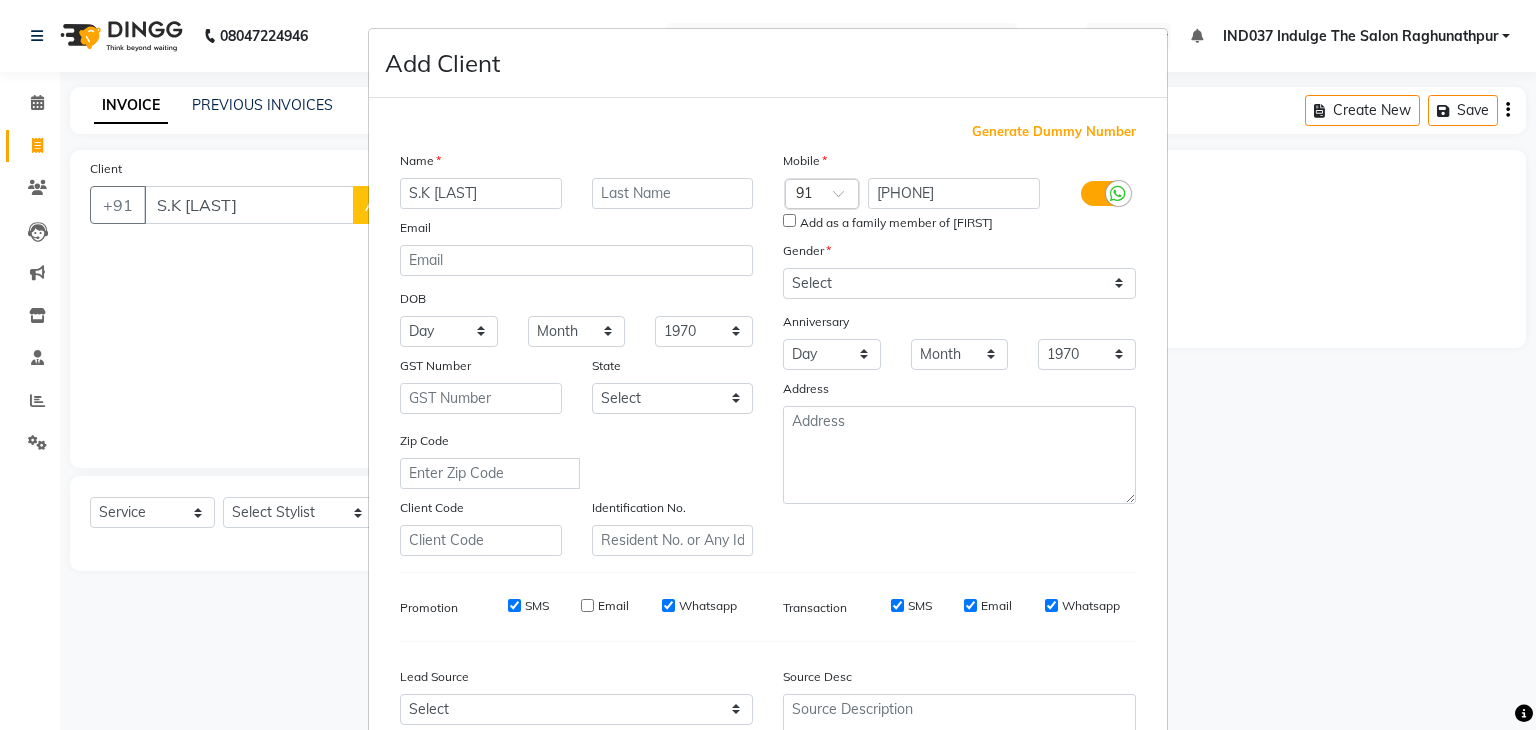 click on "Email" at bounding box center (970, 605) 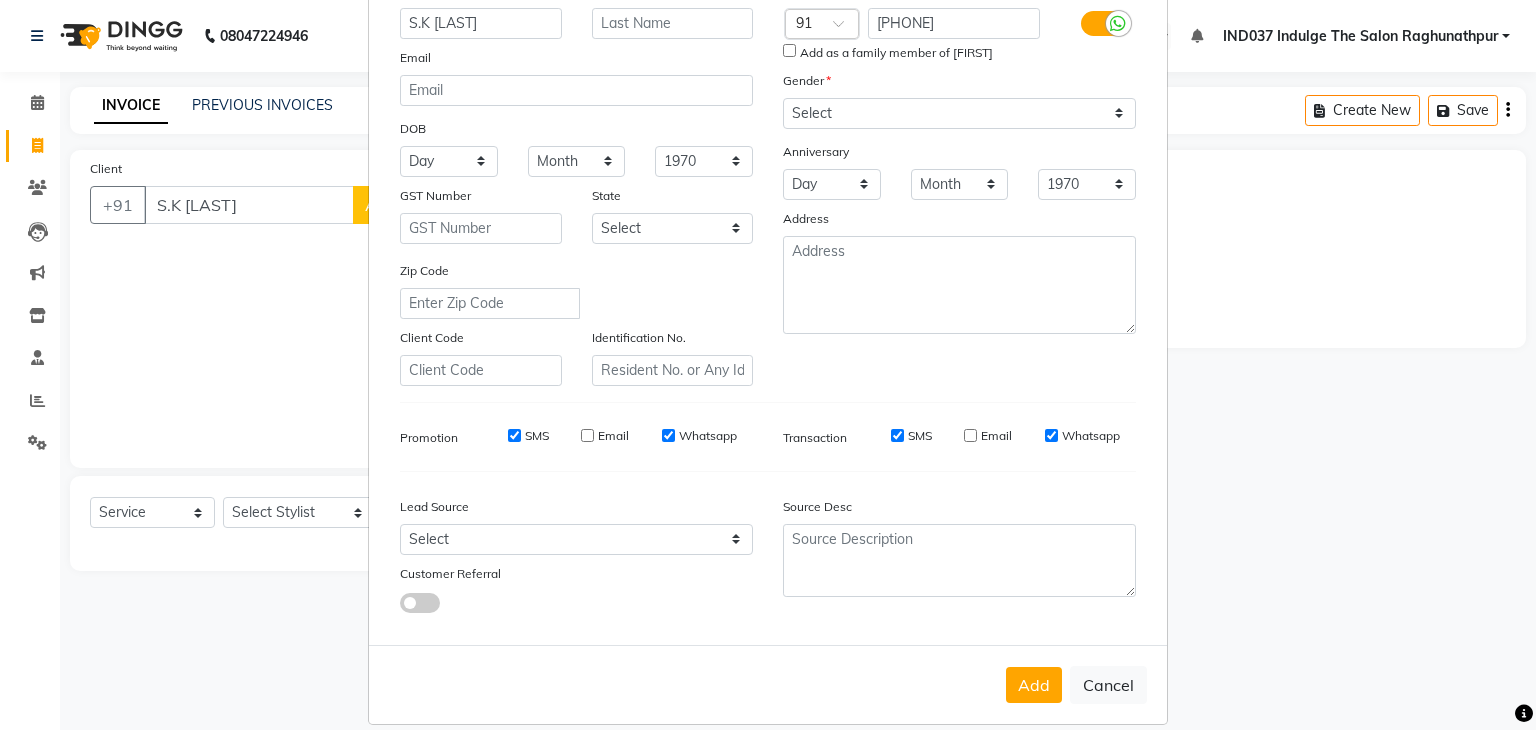 scroll, scrollTop: 203, scrollLeft: 0, axis: vertical 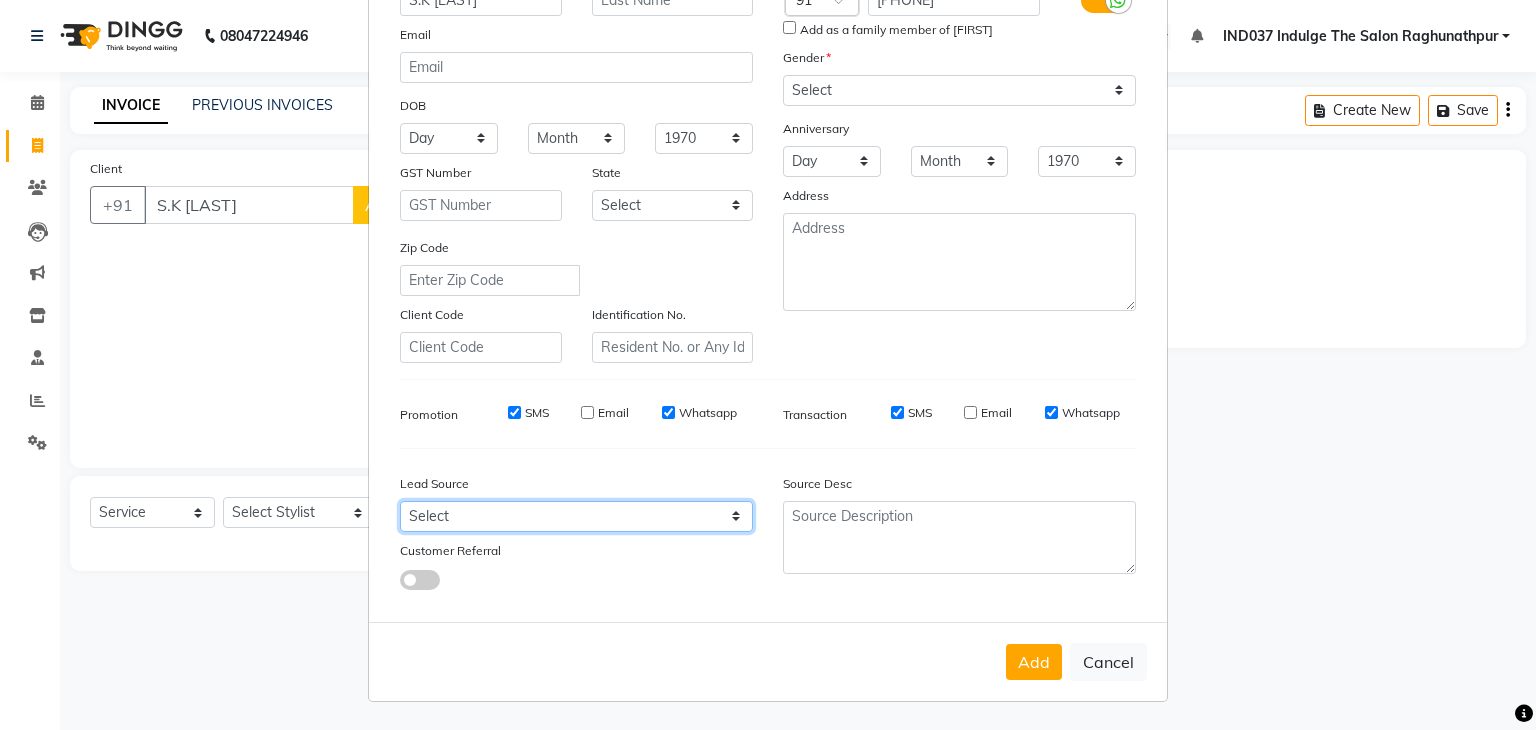 click on "Select Walk-in Referral Internet Friend Word of Mouth Advertisement Facebook JustDial Google Other" at bounding box center (576, 516) 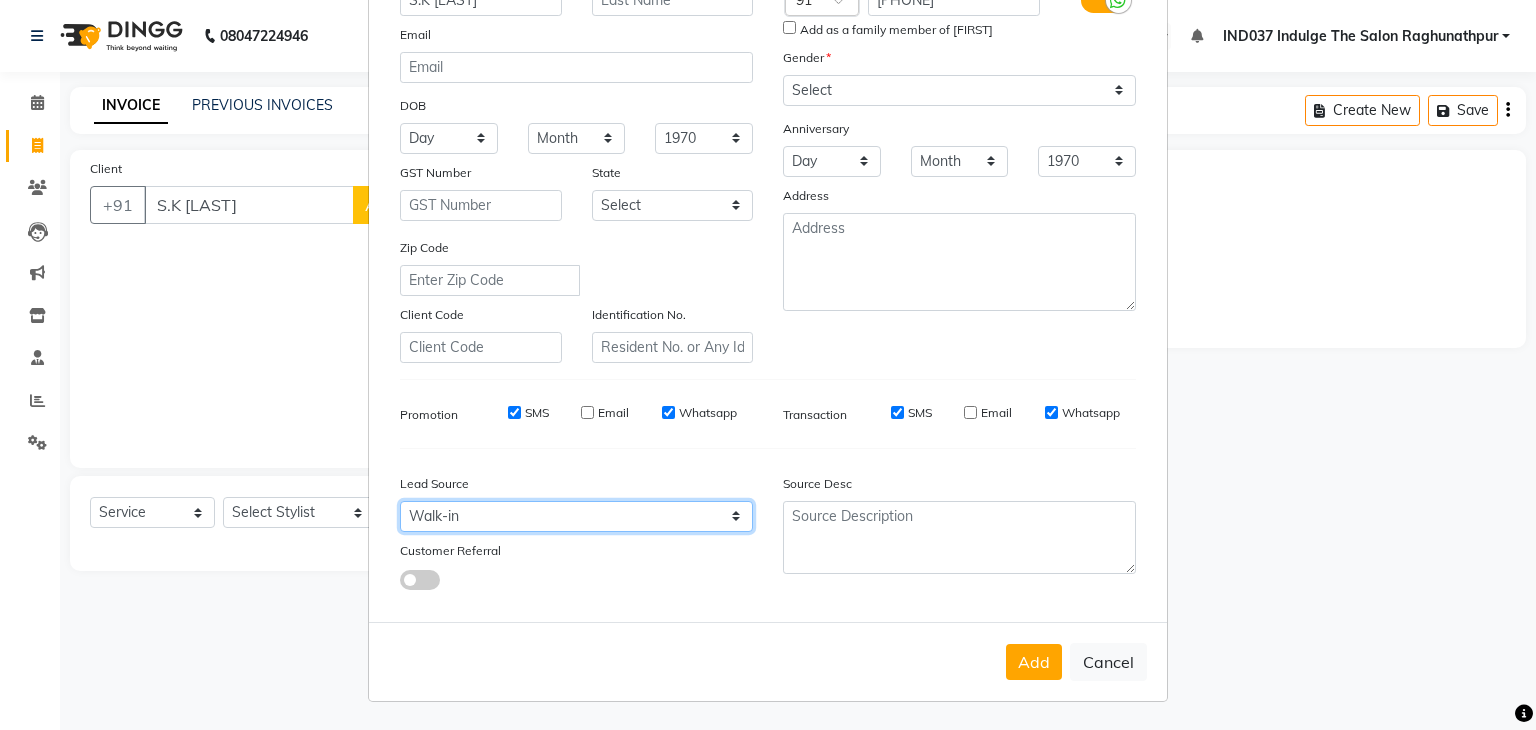 click on "Select Walk-in Referral Internet Friend Word of Mouth Advertisement Facebook JustDial Google Other" at bounding box center [576, 516] 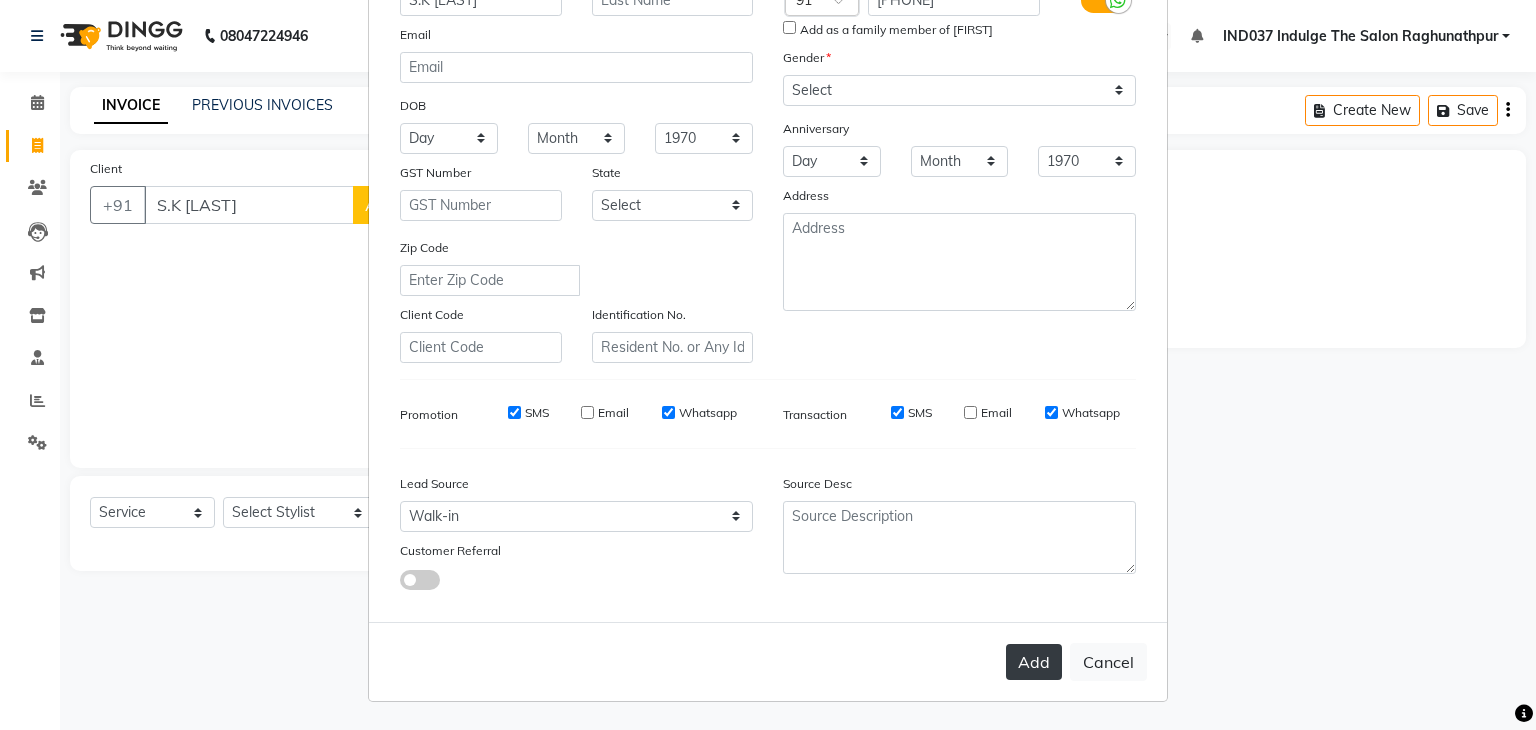 click on "Add" at bounding box center (1034, 662) 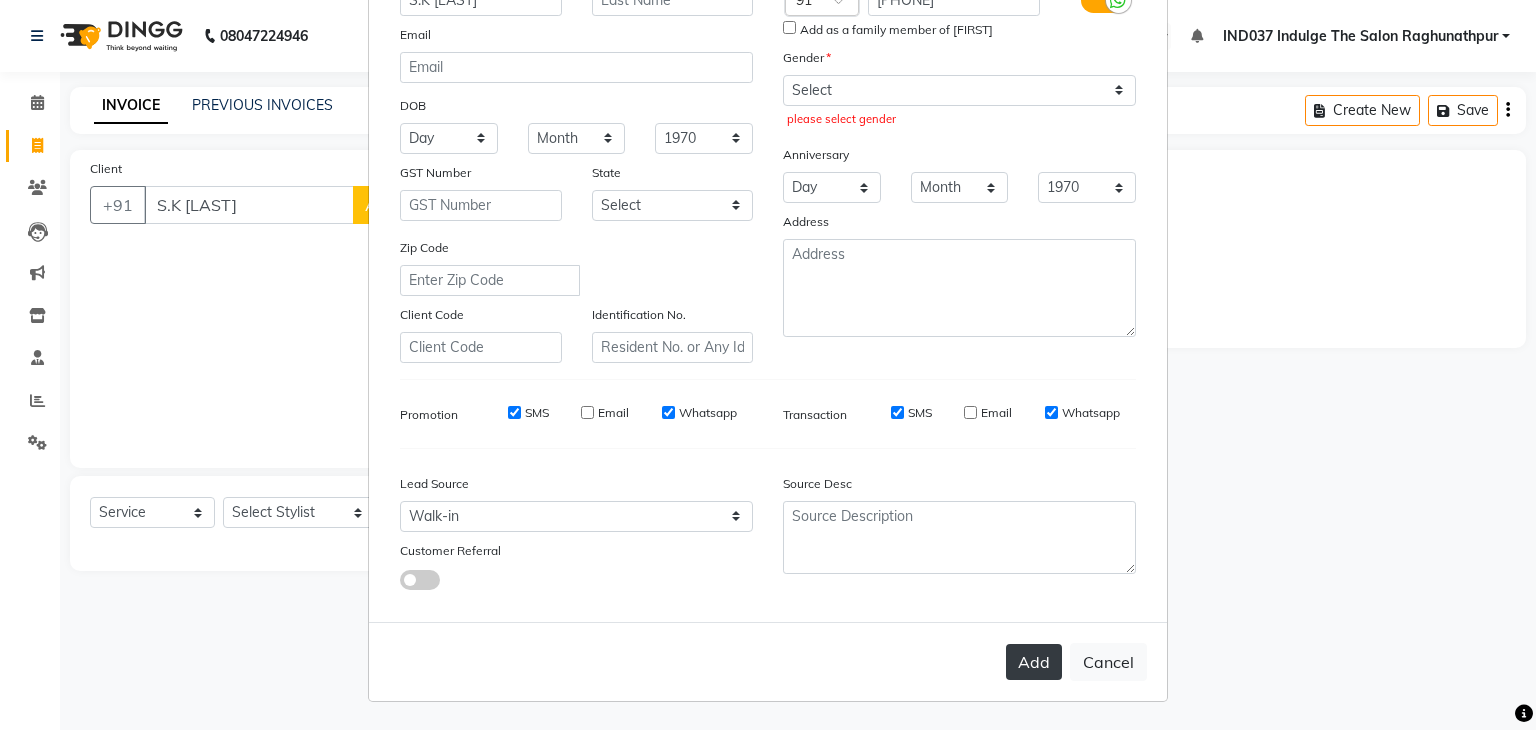 click on "Add" at bounding box center [1034, 662] 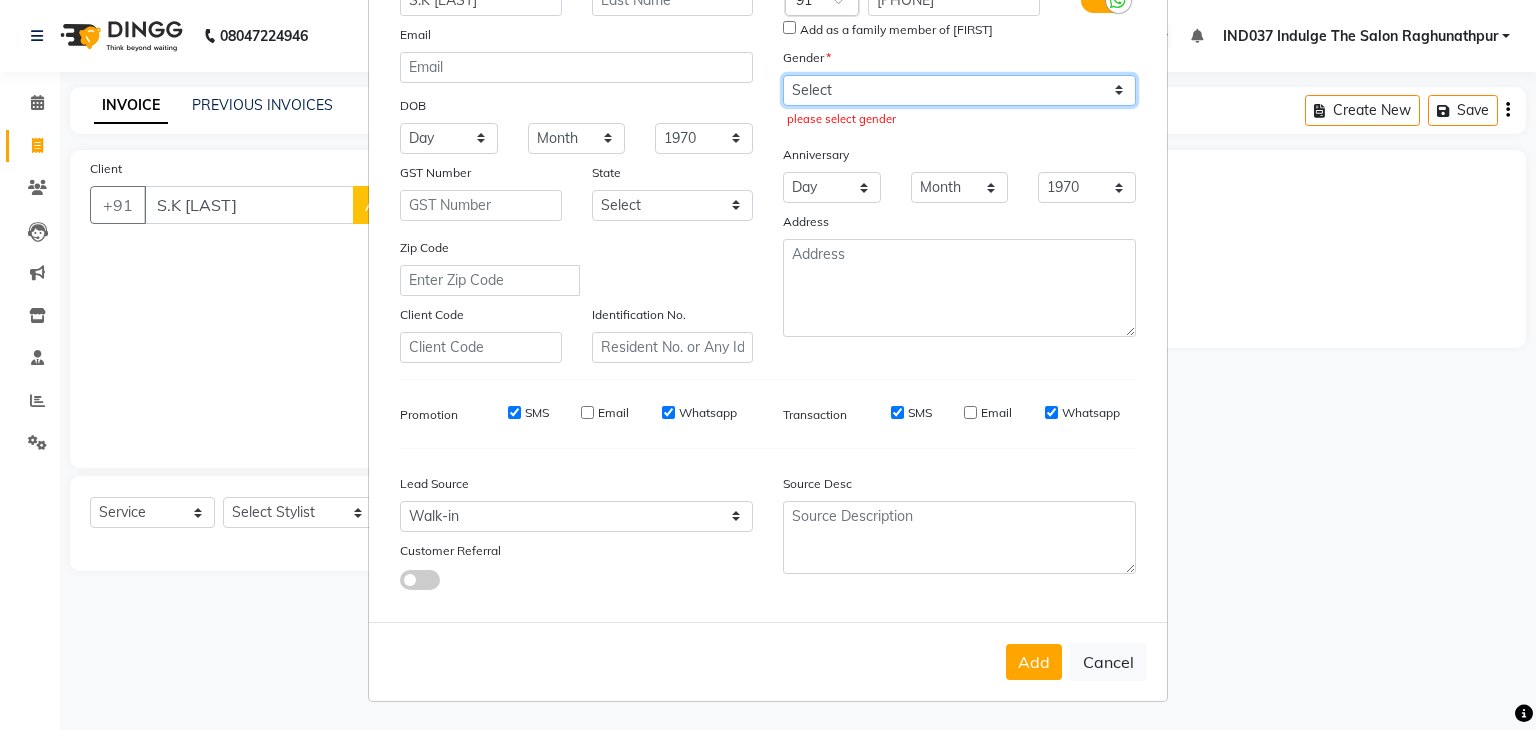 click on "Select Male Female Other Prefer Not To Say" at bounding box center [959, 90] 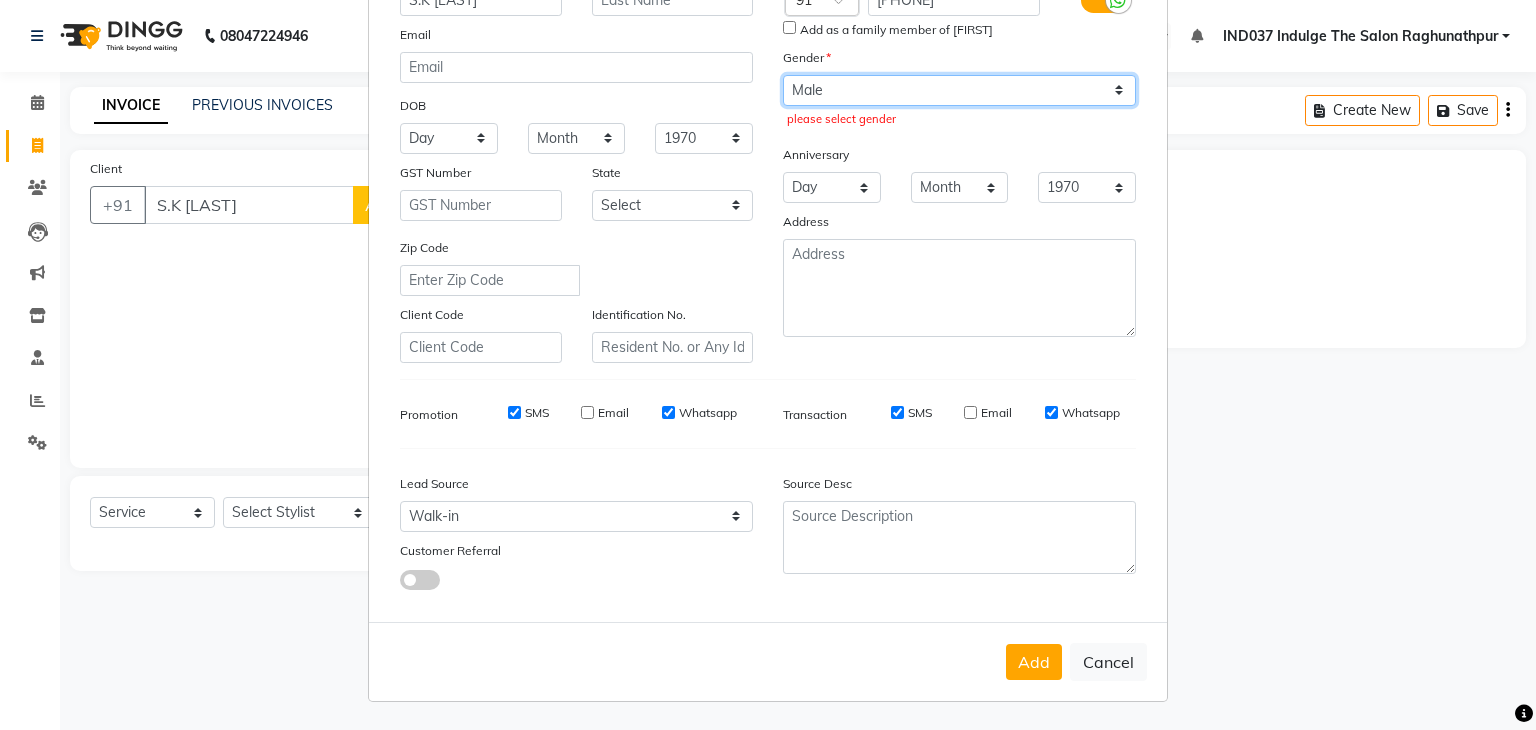 click on "Select Male Female Other Prefer Not To Say" at bounding box center (959, 90) 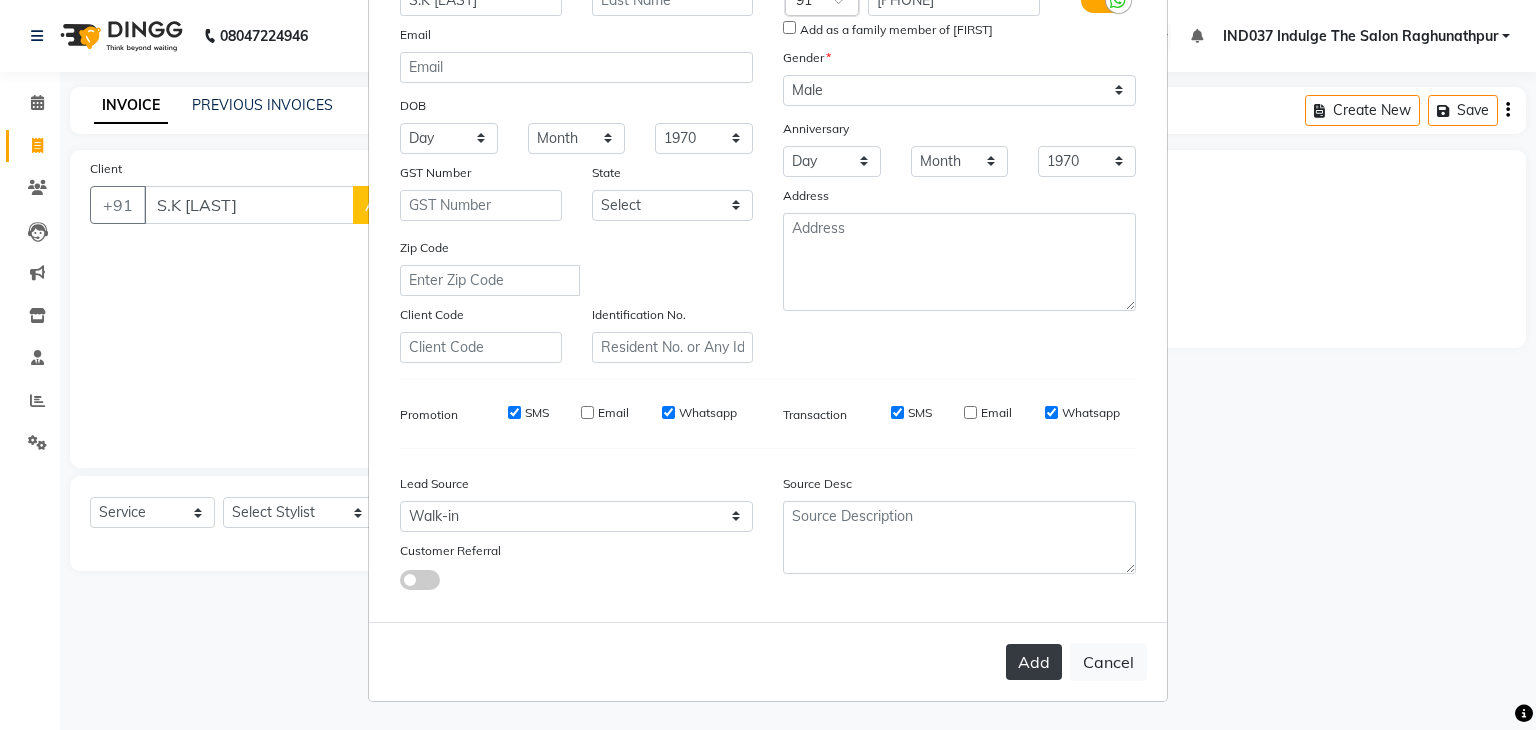 click on "Add" at bounding box center [1034, 662] 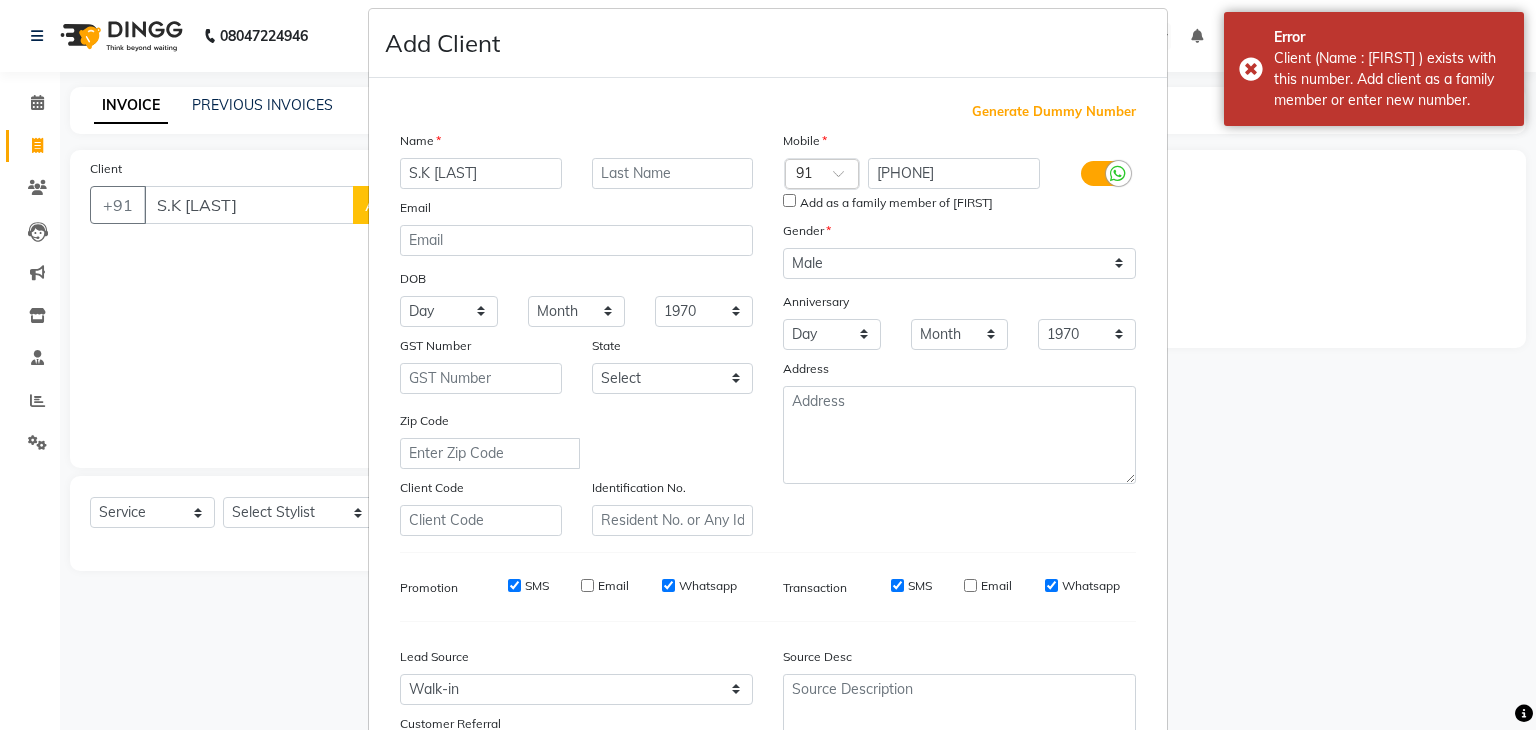 scroll, scrollTop: 19, scrollLeft: 0, axis: vertical 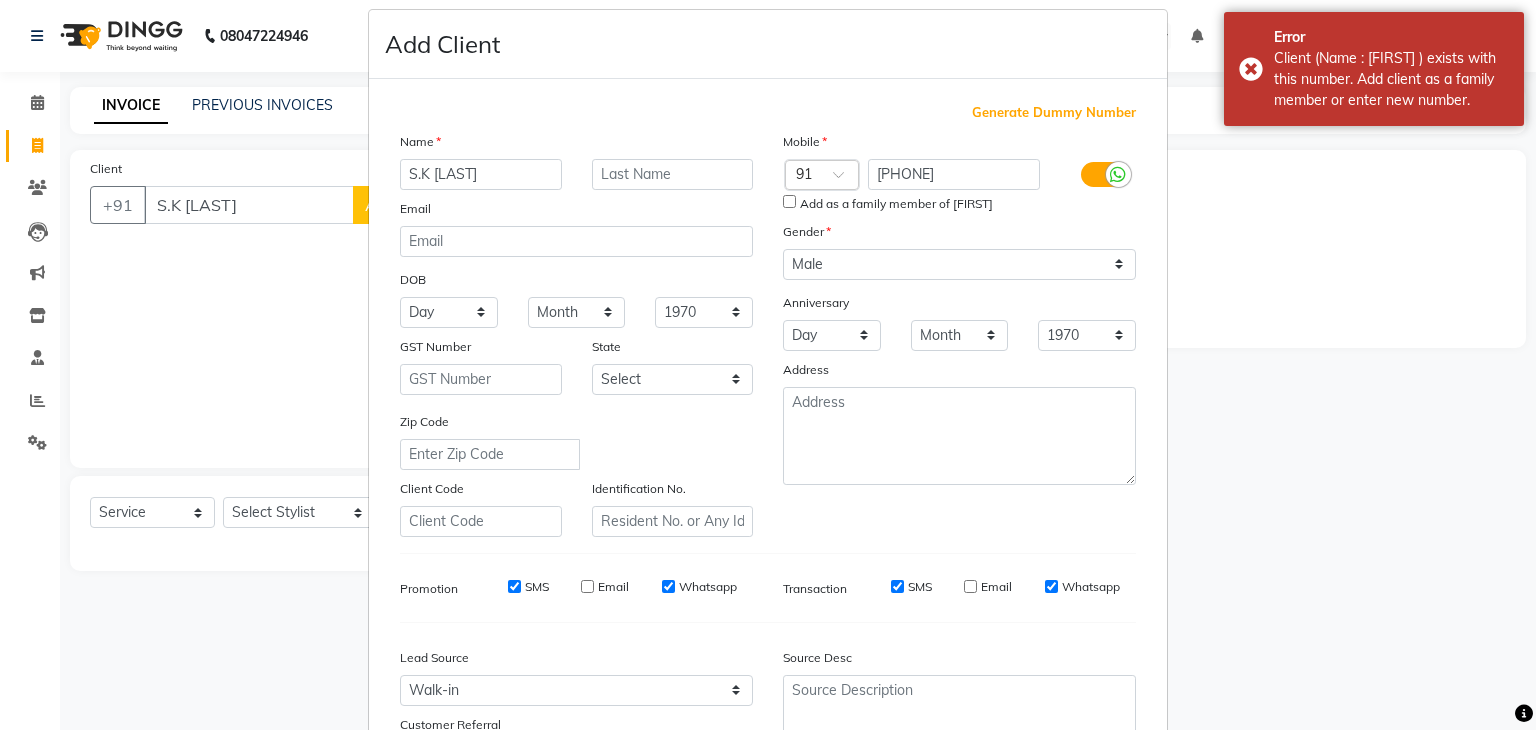 click on "Add Client Generate Dummy Number Name S.K [LAST] Email DOB Day 01 02 03 04 05 06 07 08 09 10 11 12 13 14 15 16 17 18 19 20 21 22 23 24 25 26 27 28 29 30 31 Month January February March April May June July August September October November December 1940 1941 1942 1943 1944 1945 1946 1947 1948 1949 1950 1951 1952 1953 1954 1955 1956 1957 1958 1959 1960 1961 1962 1963 1964 1965 1966 1967 1968 1969 1970 1971 1972 1973 1974 1975 1976 1977 1978 1979 1980 1981 1982 1983 1984 1985 1986 1987 1988 1989 1990 1991 1992 1993 1994 1995 1996 1997 1998 1999 2000 2001 2002 2003 2004 2005 2006 2007 2008 2009 2010 2011 2012 2013 2014 2015 2016 2017 2018 2019 2020 2021 2022 2023 2024 GST Number State Select Andaman and Nicobar Islands Andhra Pradesh Arunachal Pradesh Assam Bihar Chandigarh Chhattisgarh Dadra and Nagar Haveli Daman and Diu Delhi Goa Gujarat Haryana Himachal Pradesh Jammu and Kashmir Jharkhand Karnataka Kerala Lakshadweep Madhya Pradesh Maharashtra Manipur Meghalaya Mizoram Nagaland Odisha Pondicherry Punjab Sikkim" at bounding box center [768, 365] 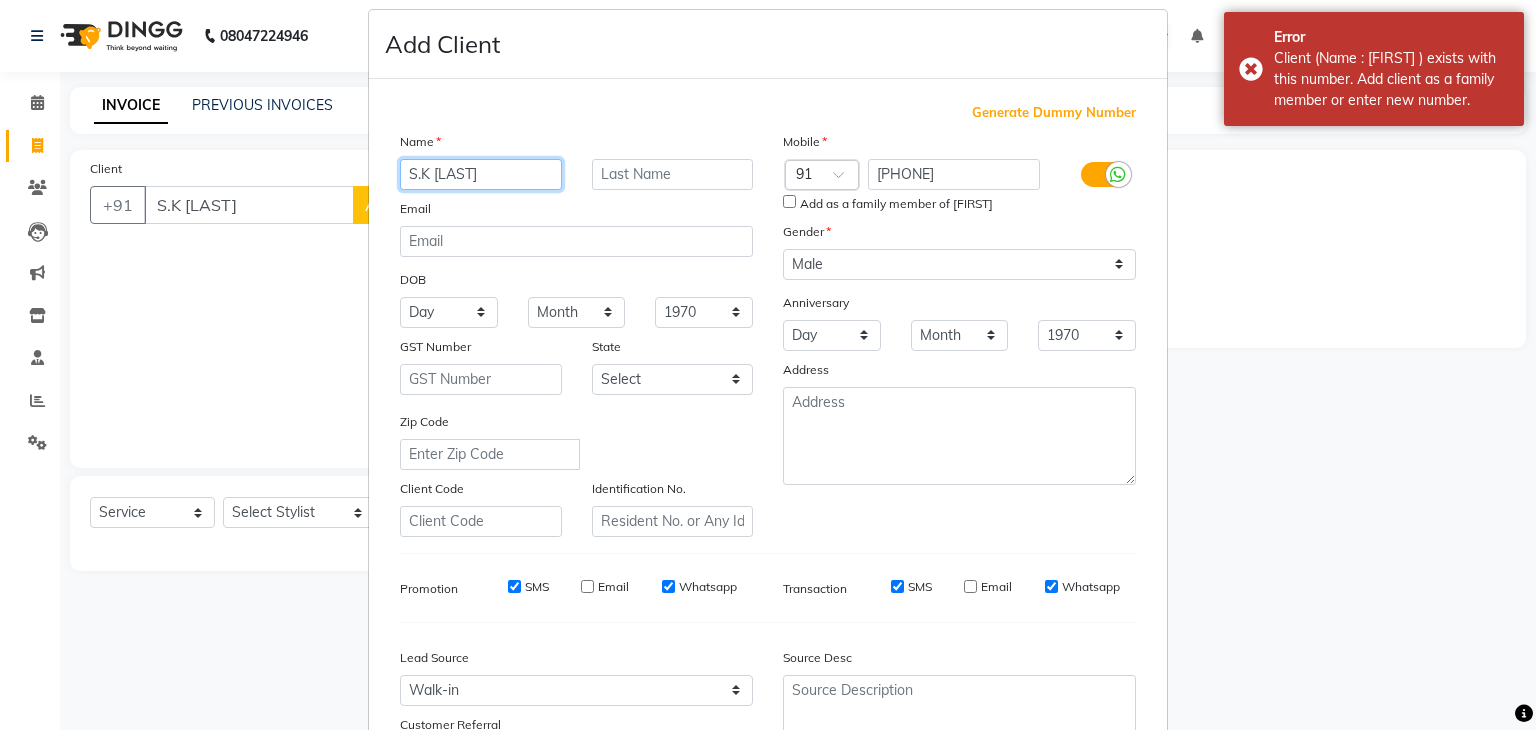 click on "S.K [LAST]" at bounding box center [481, 174] 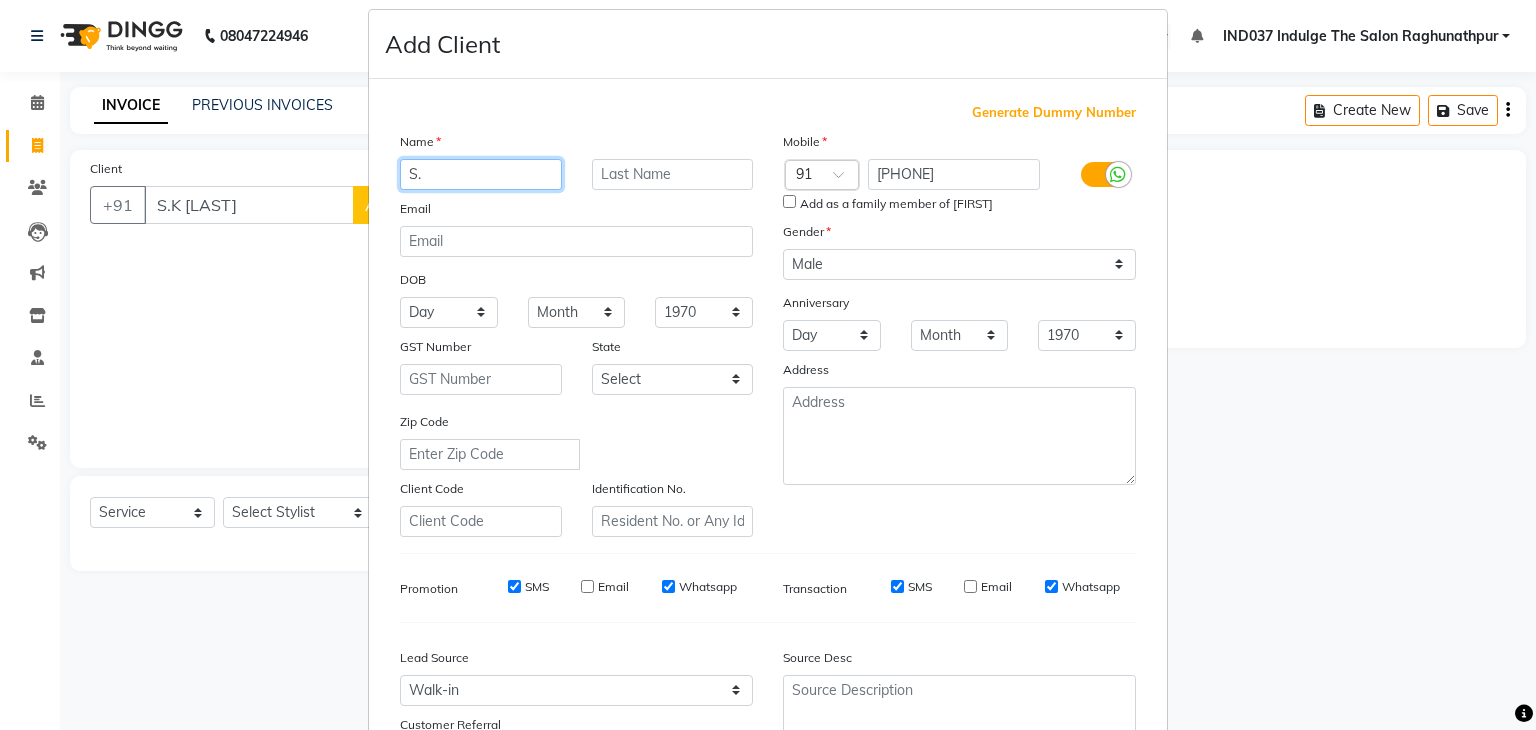 type on "S" 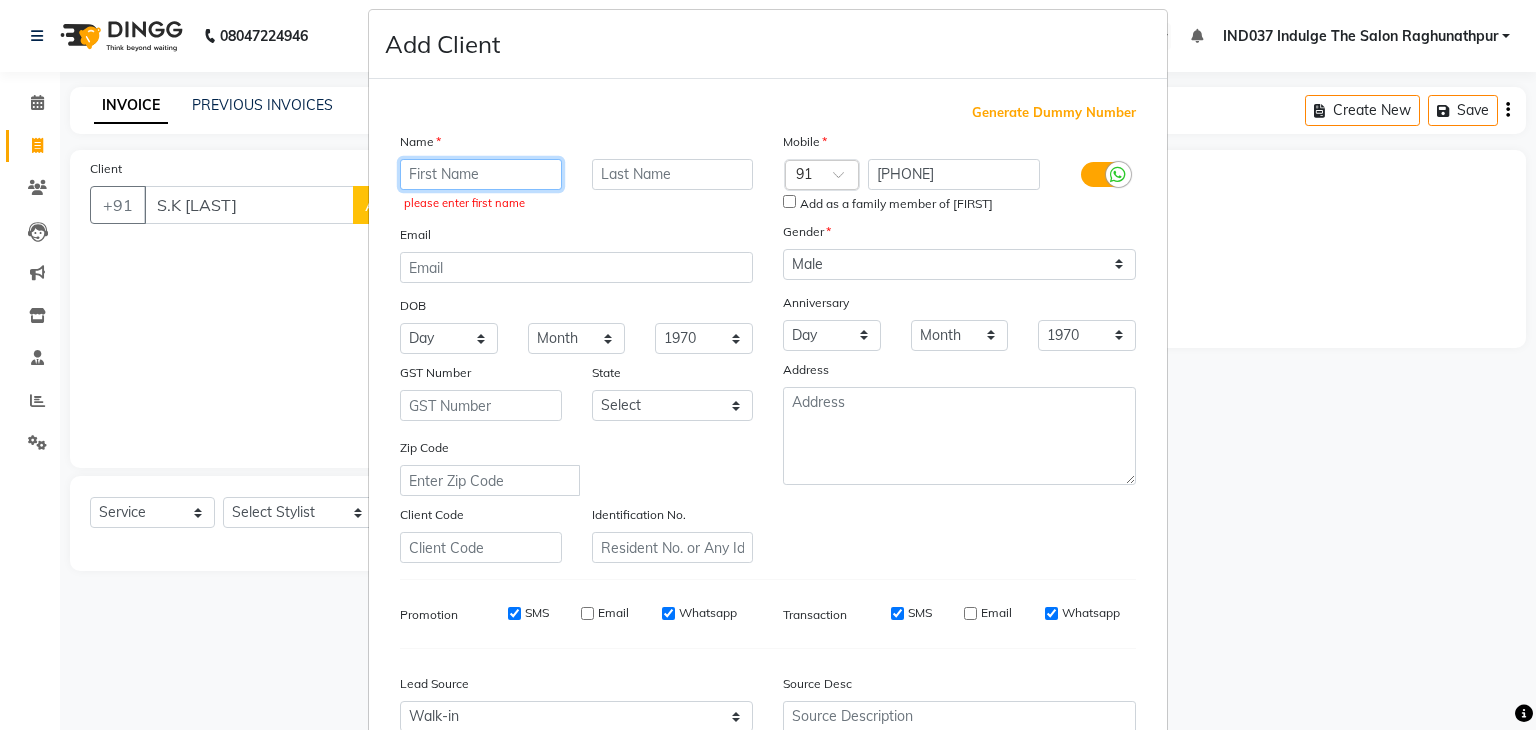 scroll, scrollTop: 230, scrollLeft: 0, axis: vertical 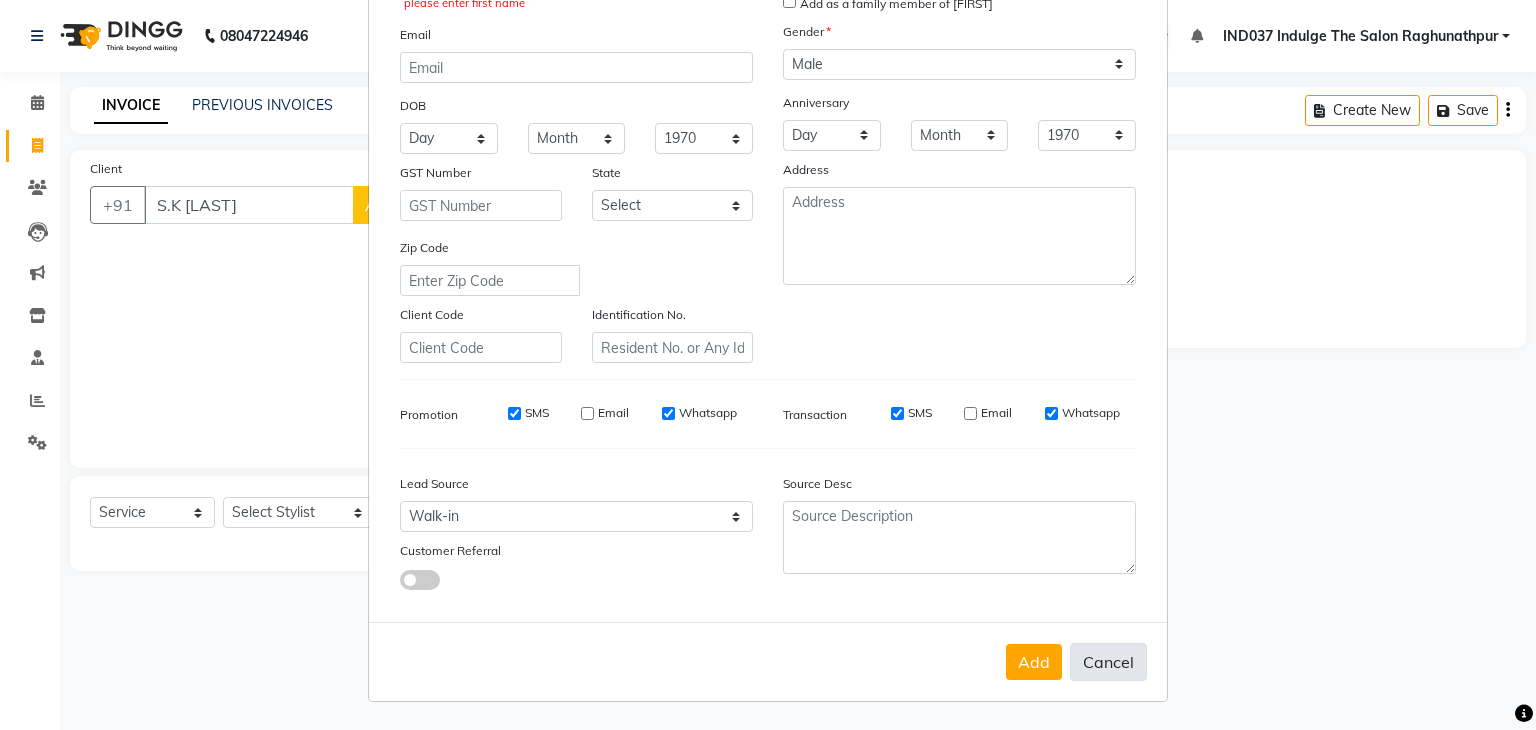 type 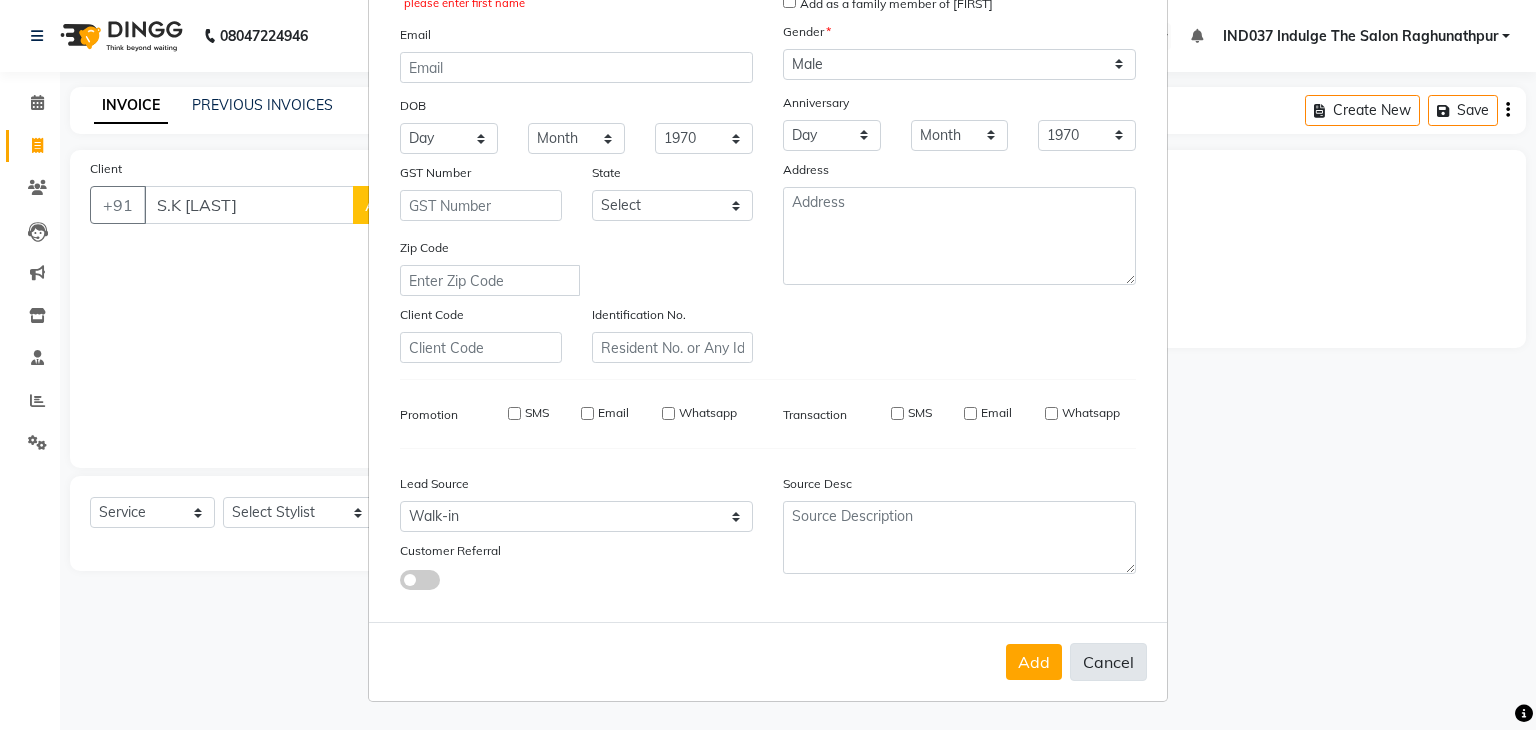 select 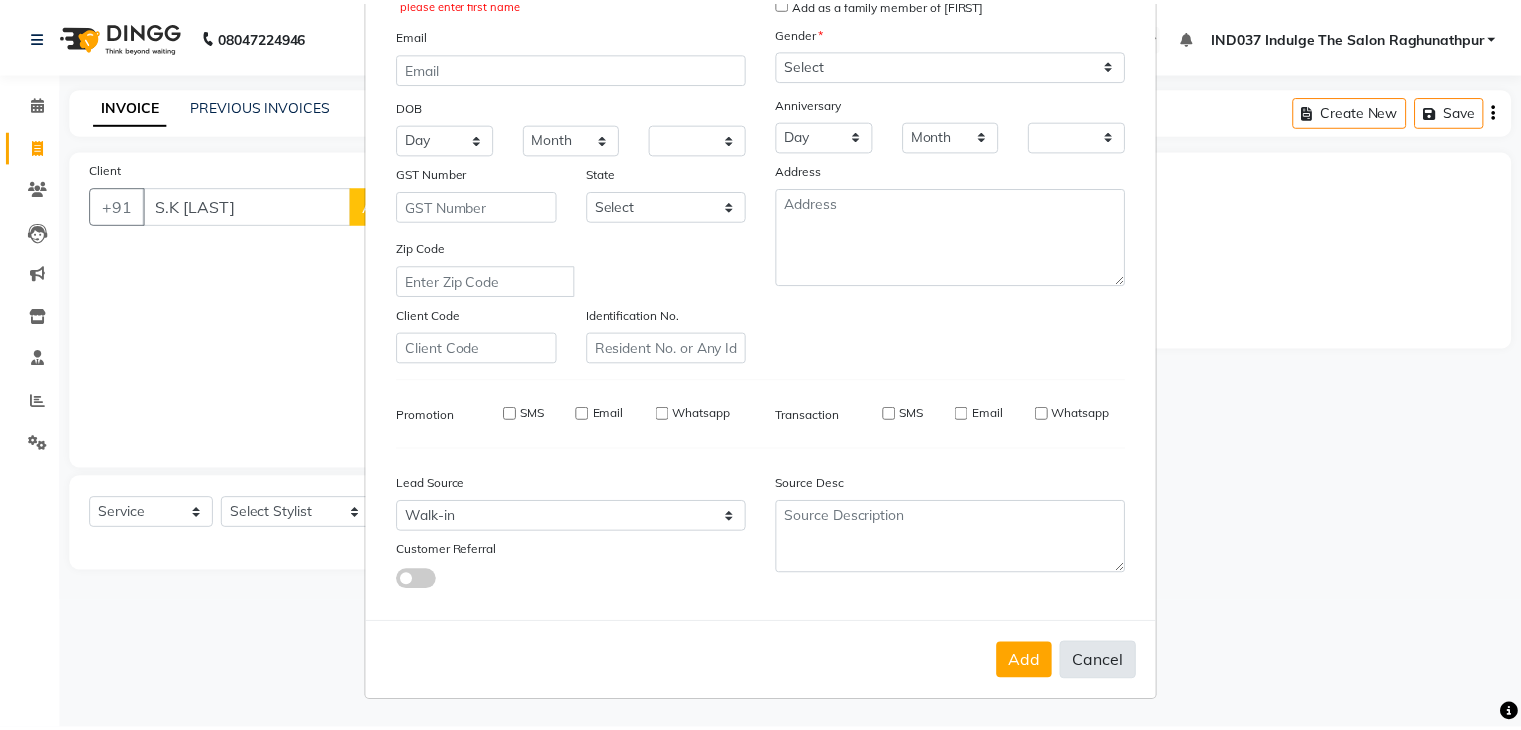 scroll, scrollTop: 224, scrollLeft: 0, axis: vertical 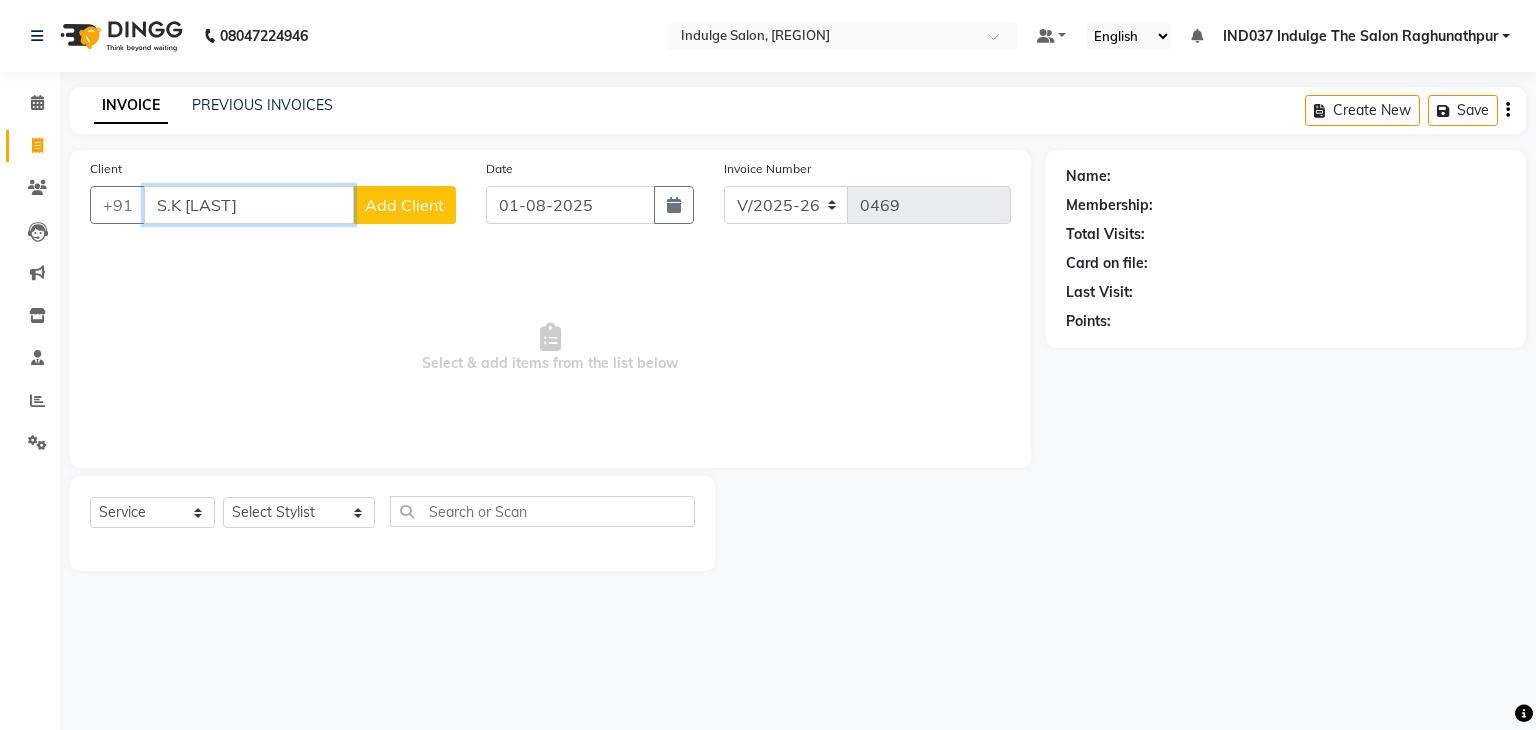 click on "S.K [LAST]" at bounding box center (249, 205) 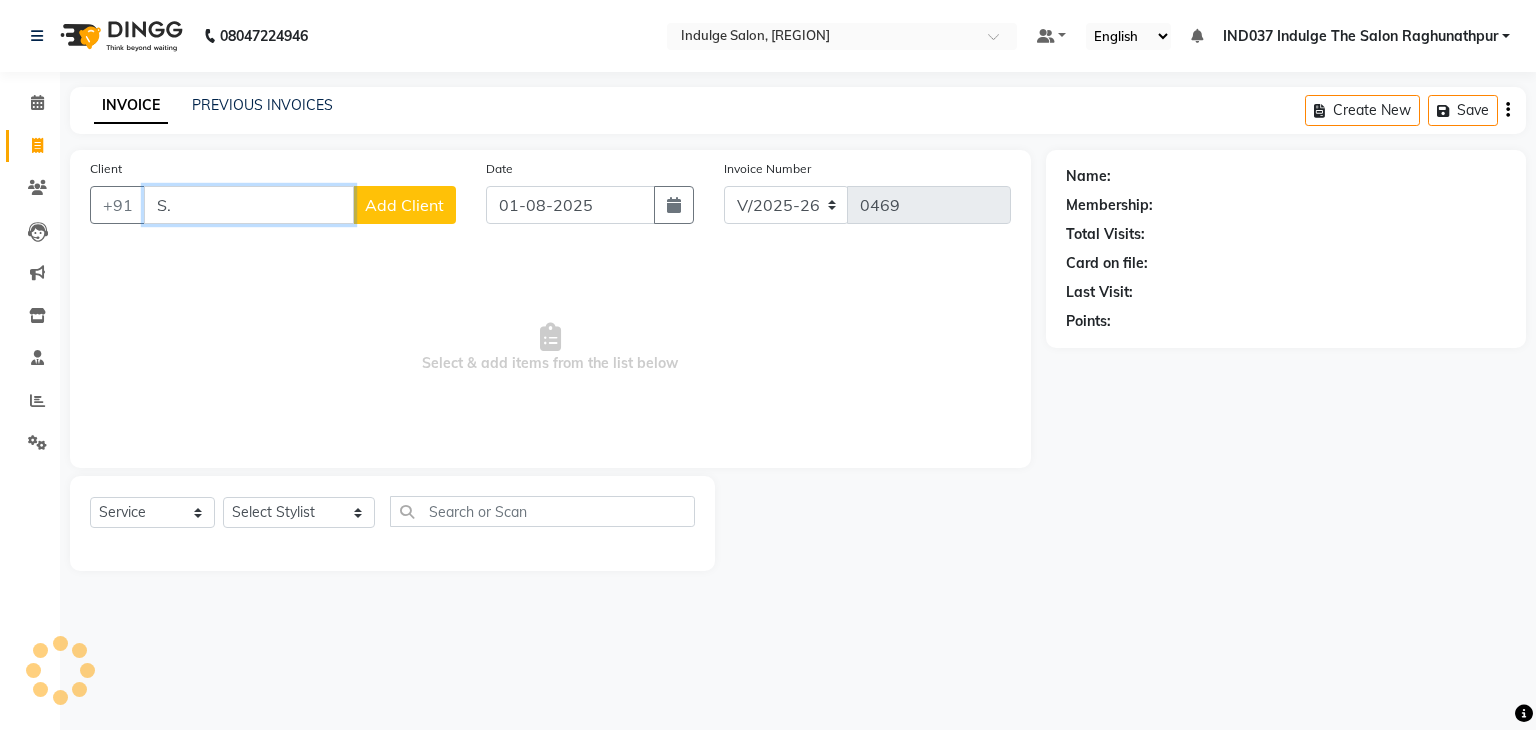 type on "S" 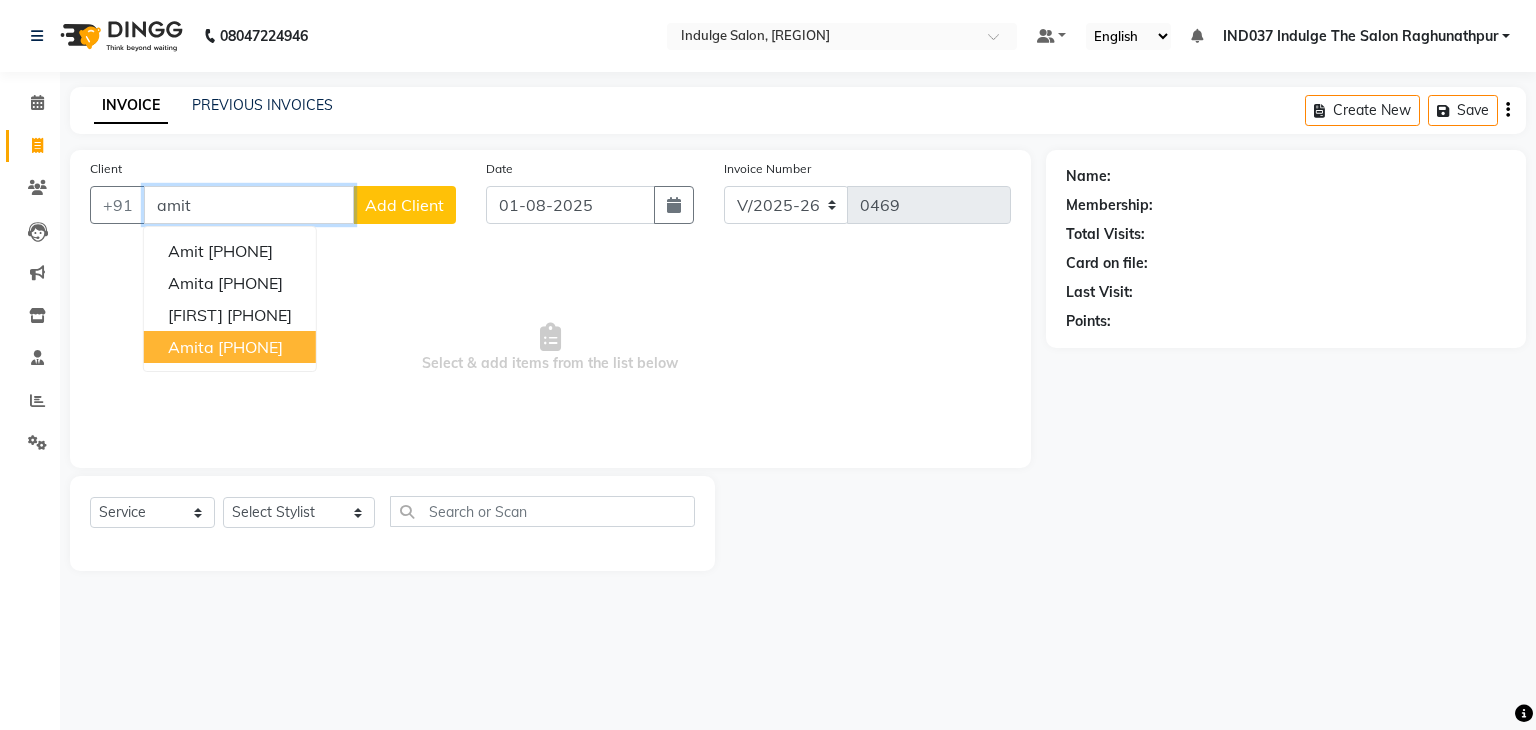 click on "[PHONE]" at bounding box center [250, 347] 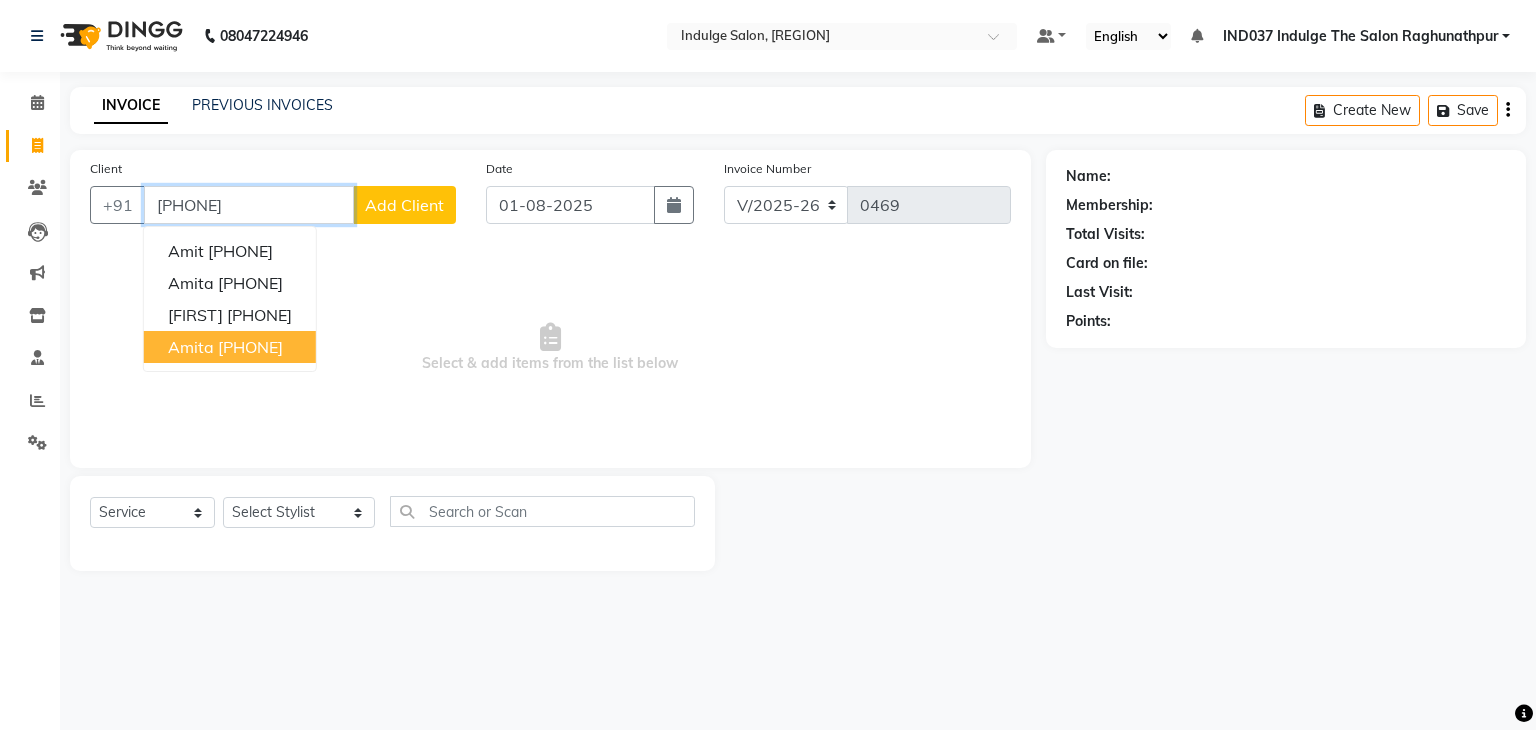 type on "[PHONE]" 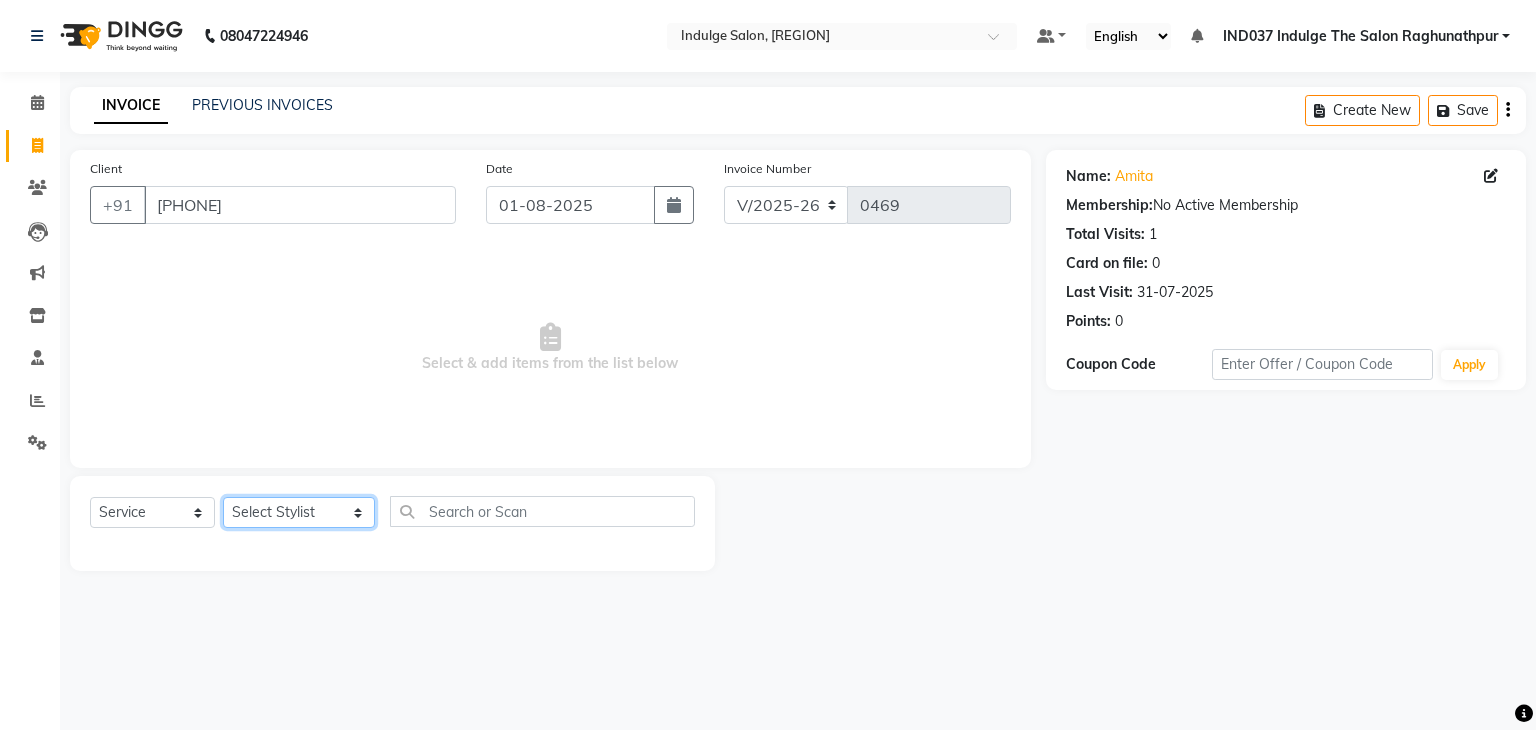 click on "Select Stylist Amir Ethan Happy IND037 Indulge The Salon Raghunathpur kartikey Nazia partha Rehan Roshan Sameer  shivangi  SWATI" 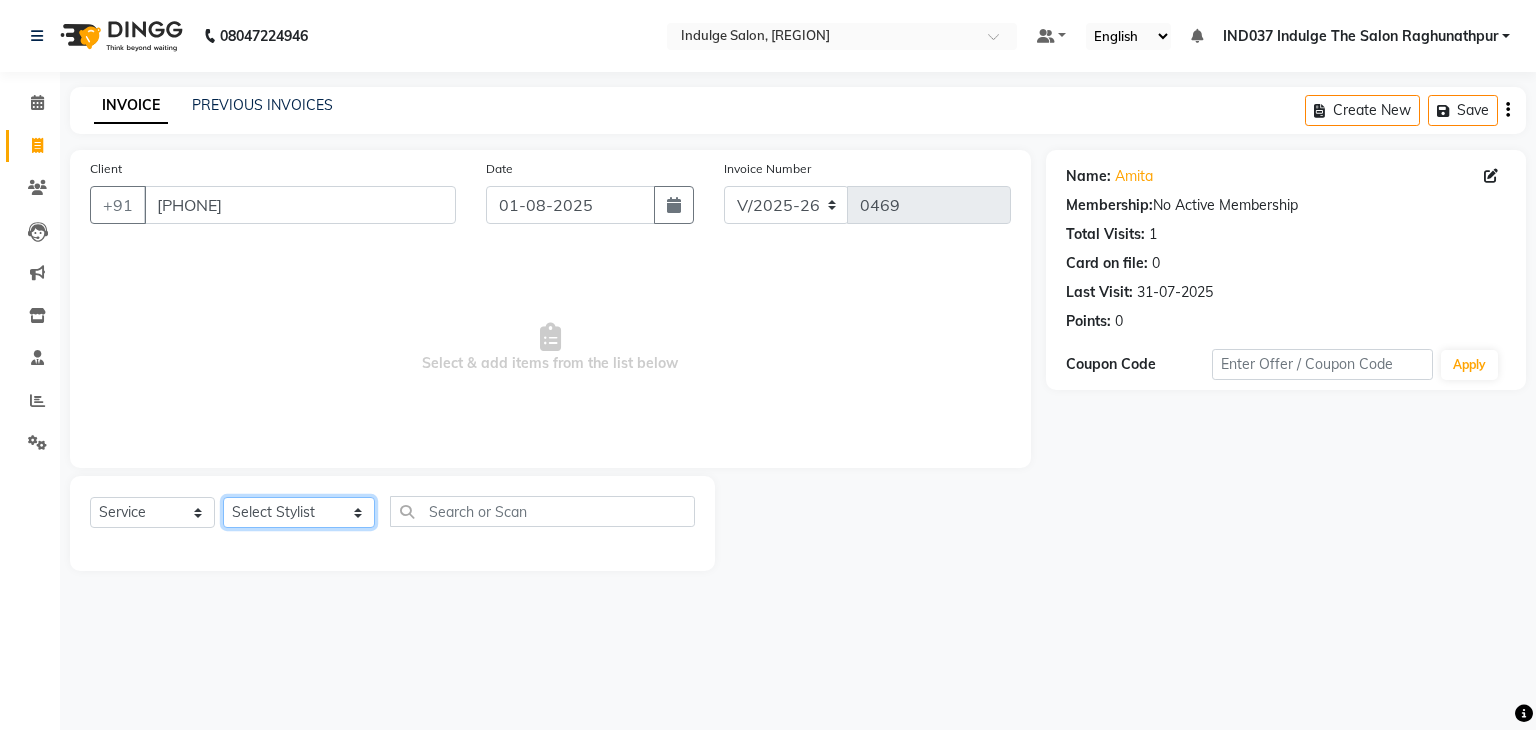 select on "[ZIP]" 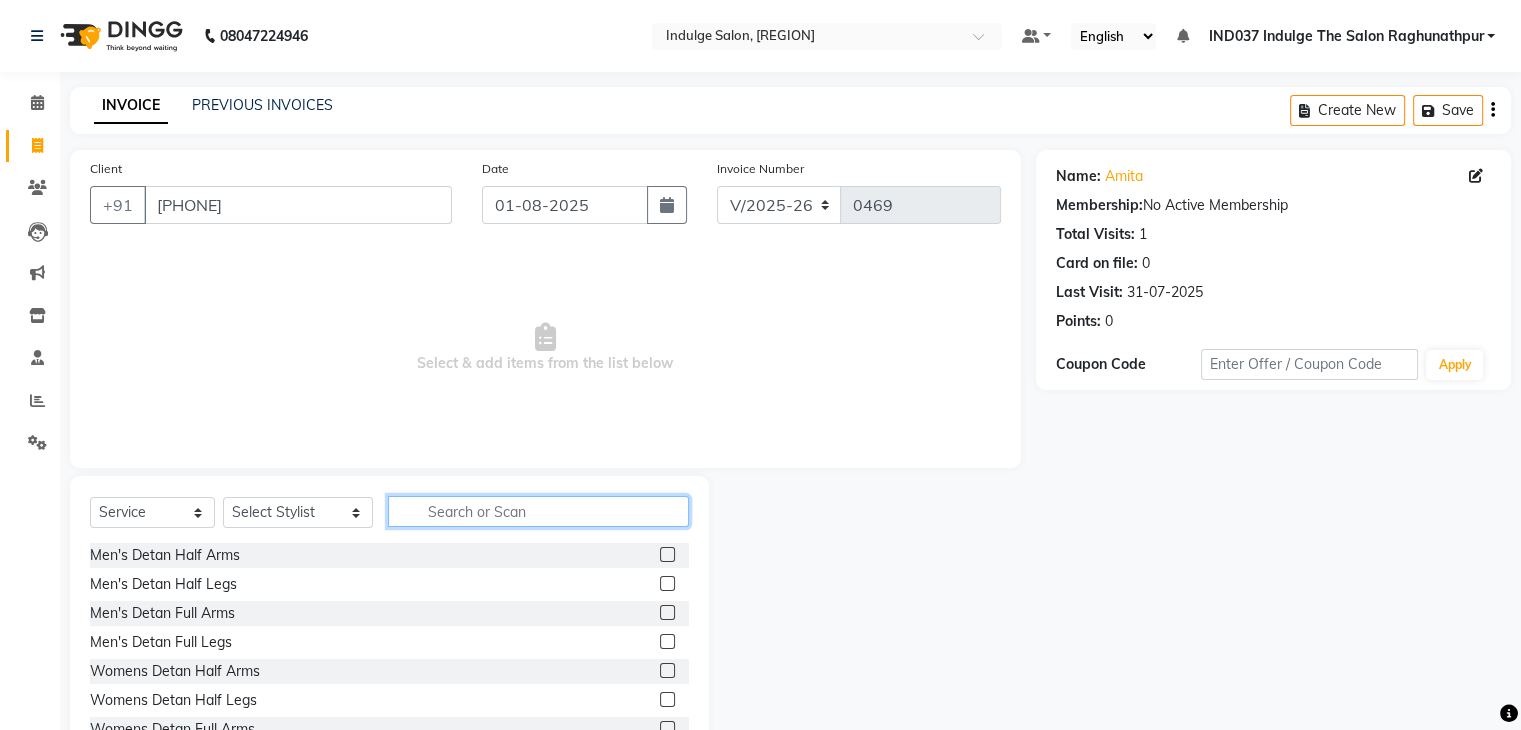click 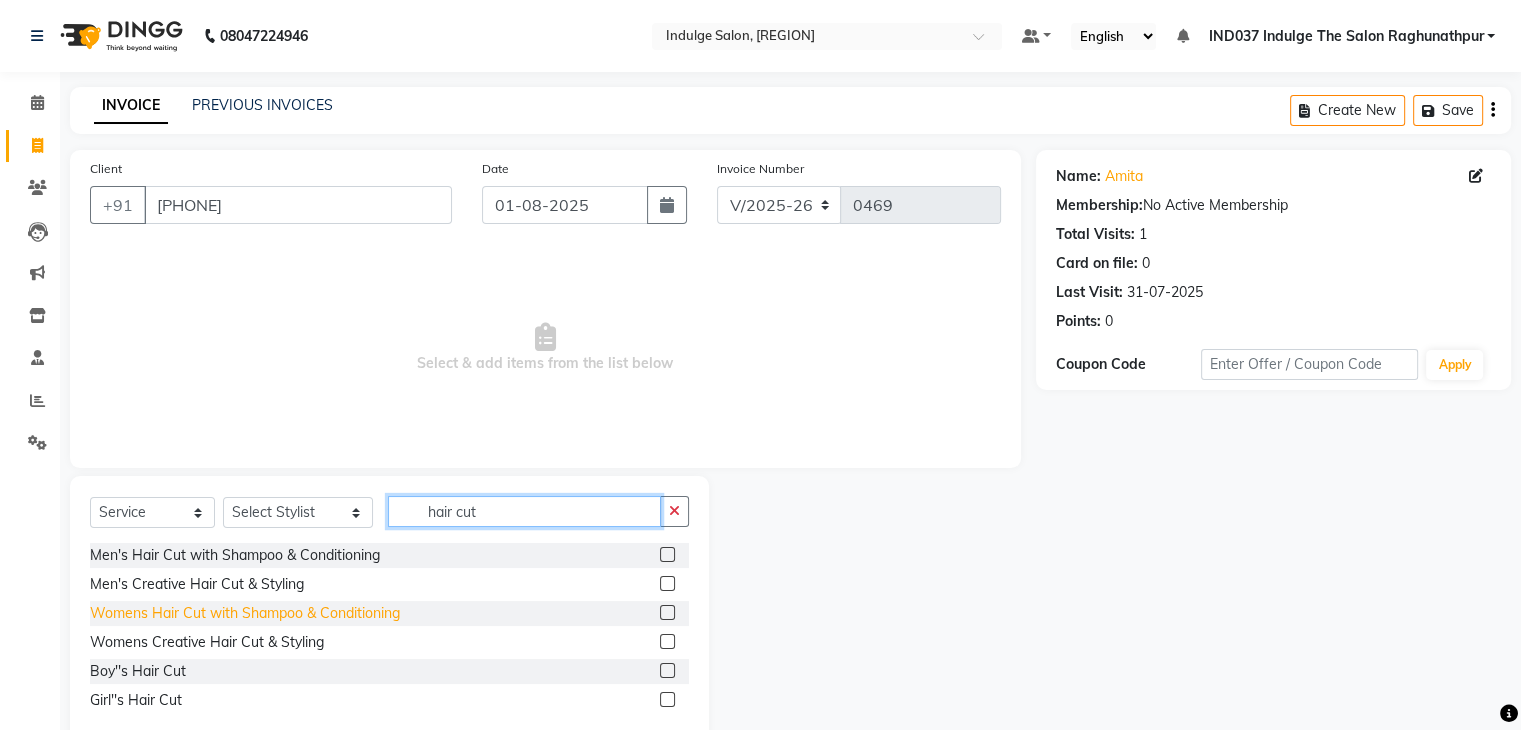 type on "hair cut" 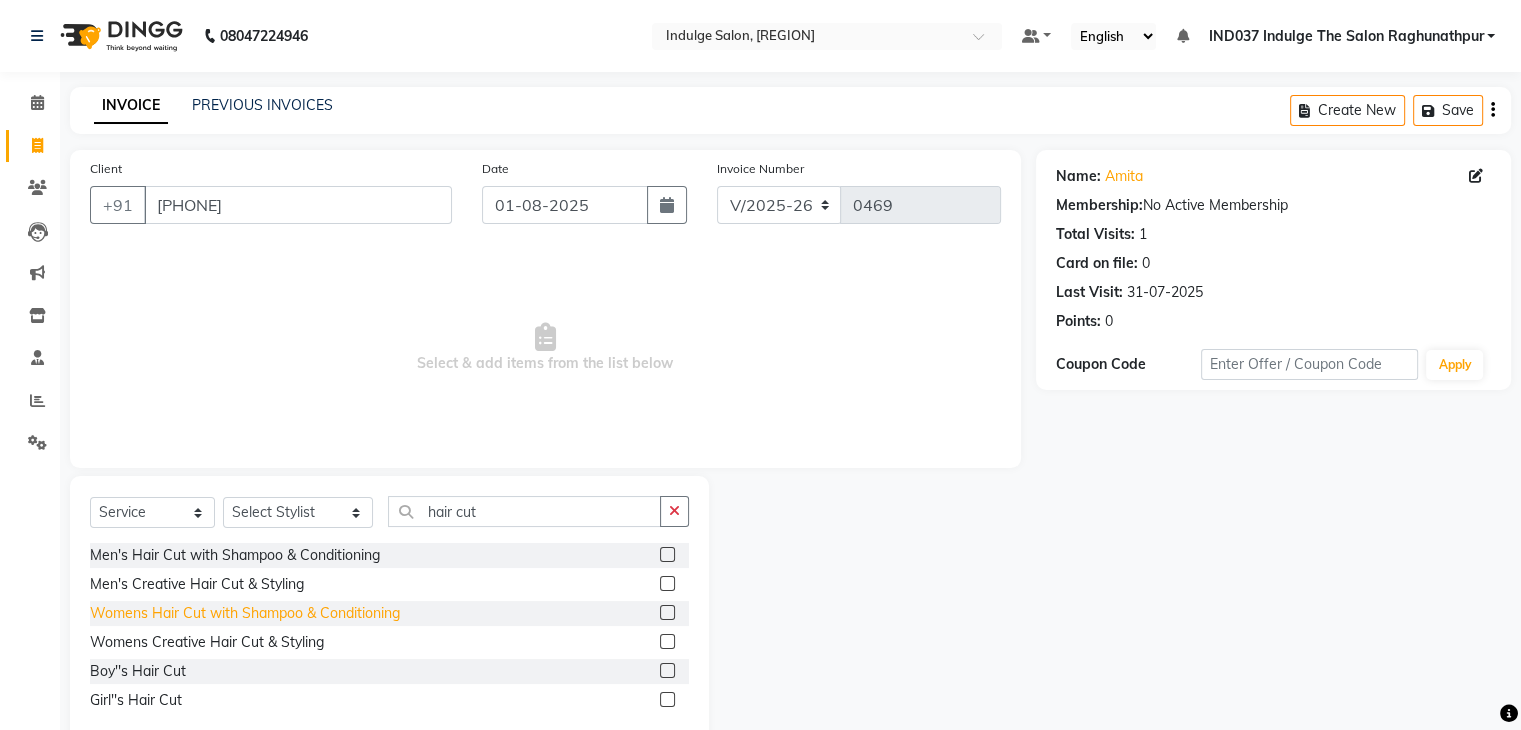 click on "Womens Hair Cut with Shampoo & Conditioning" 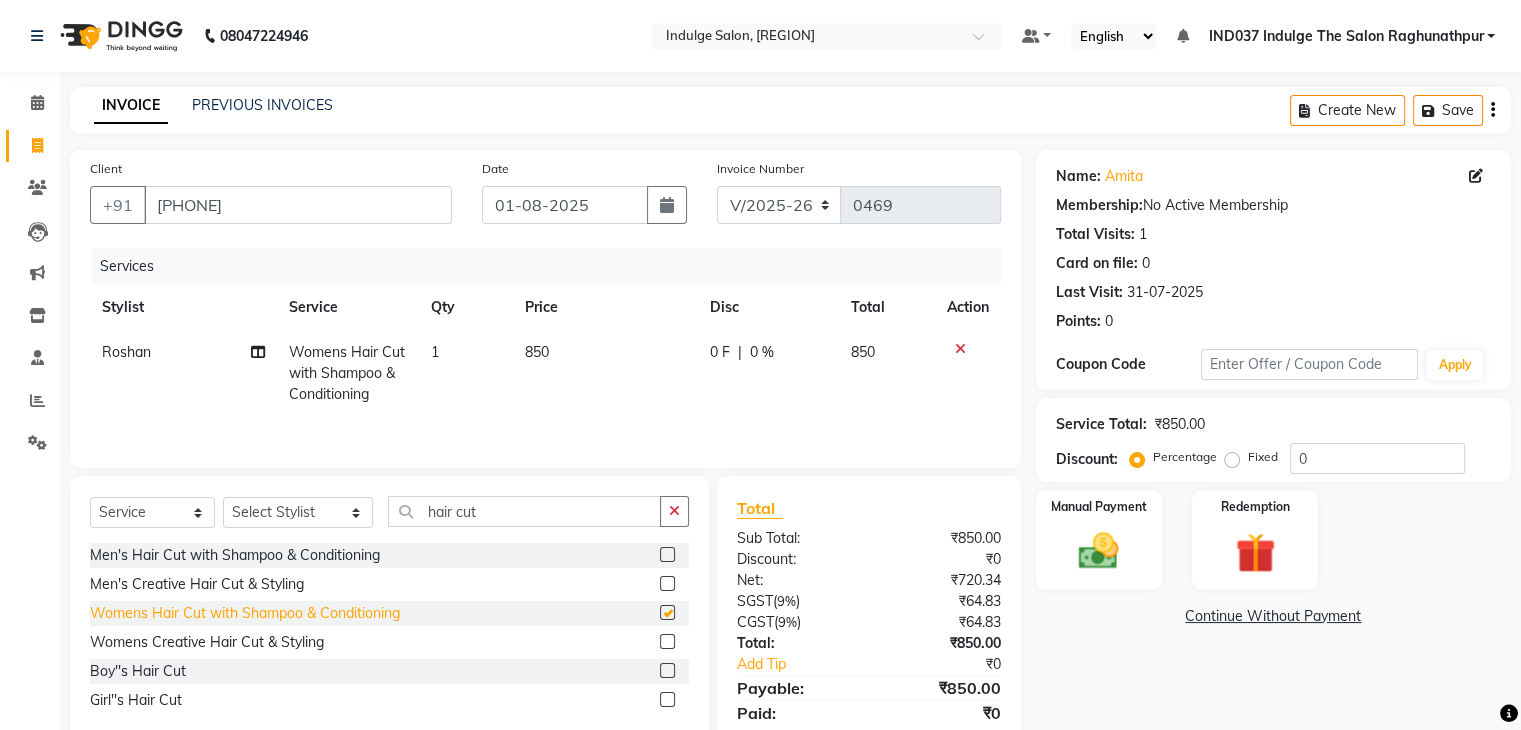 checkbox on "false" 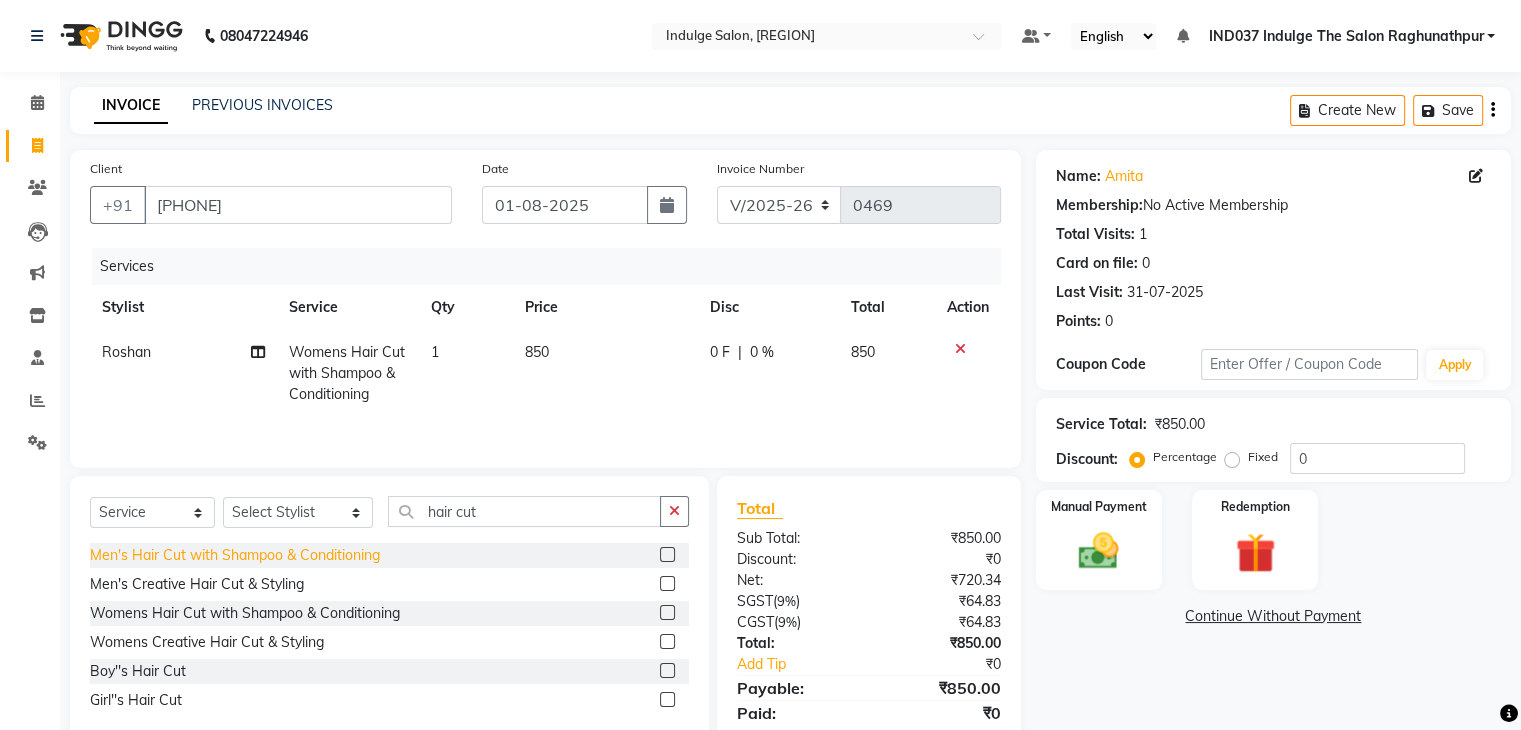 click on "Men's Hair Cut with Shampoo & Conditioning" 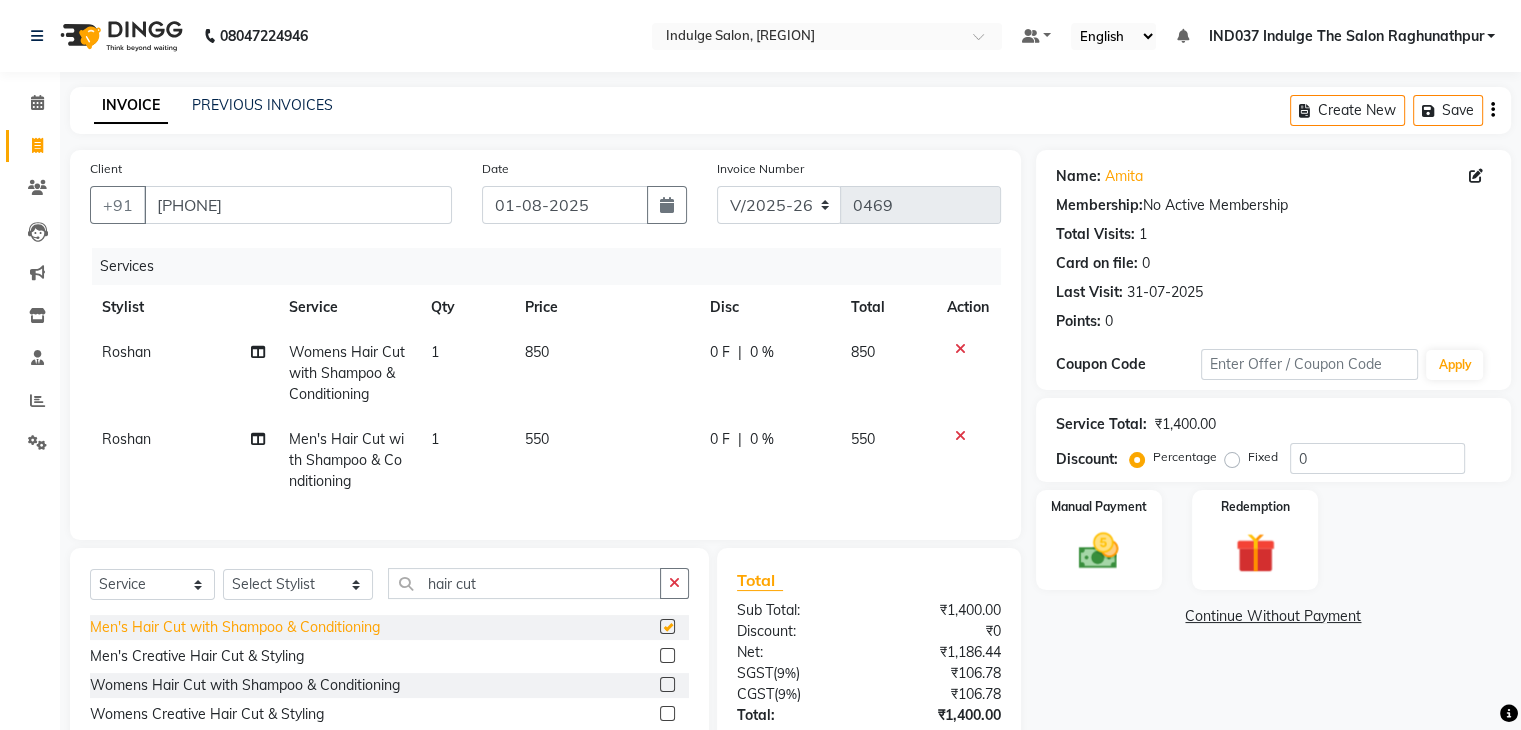 checkbox on "false" 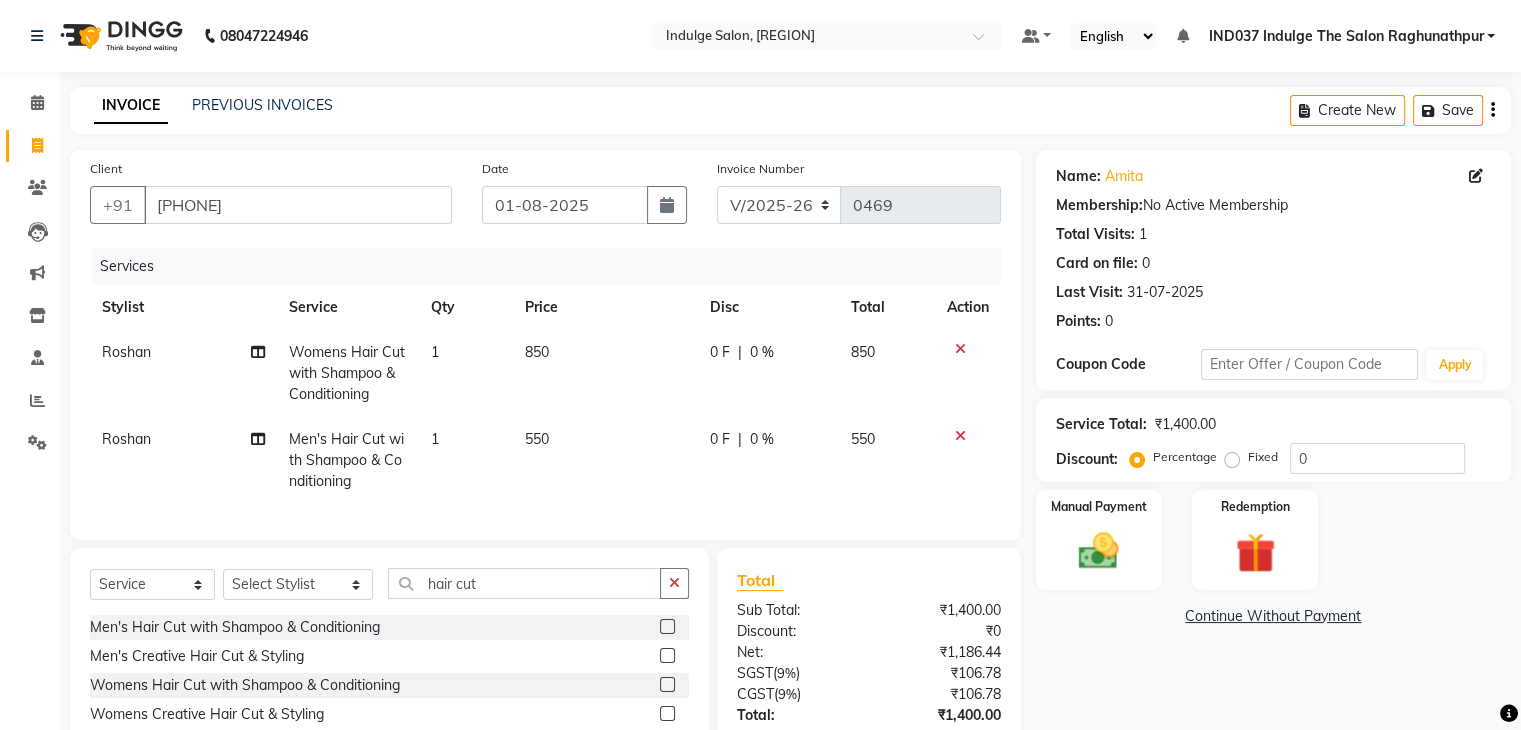 click 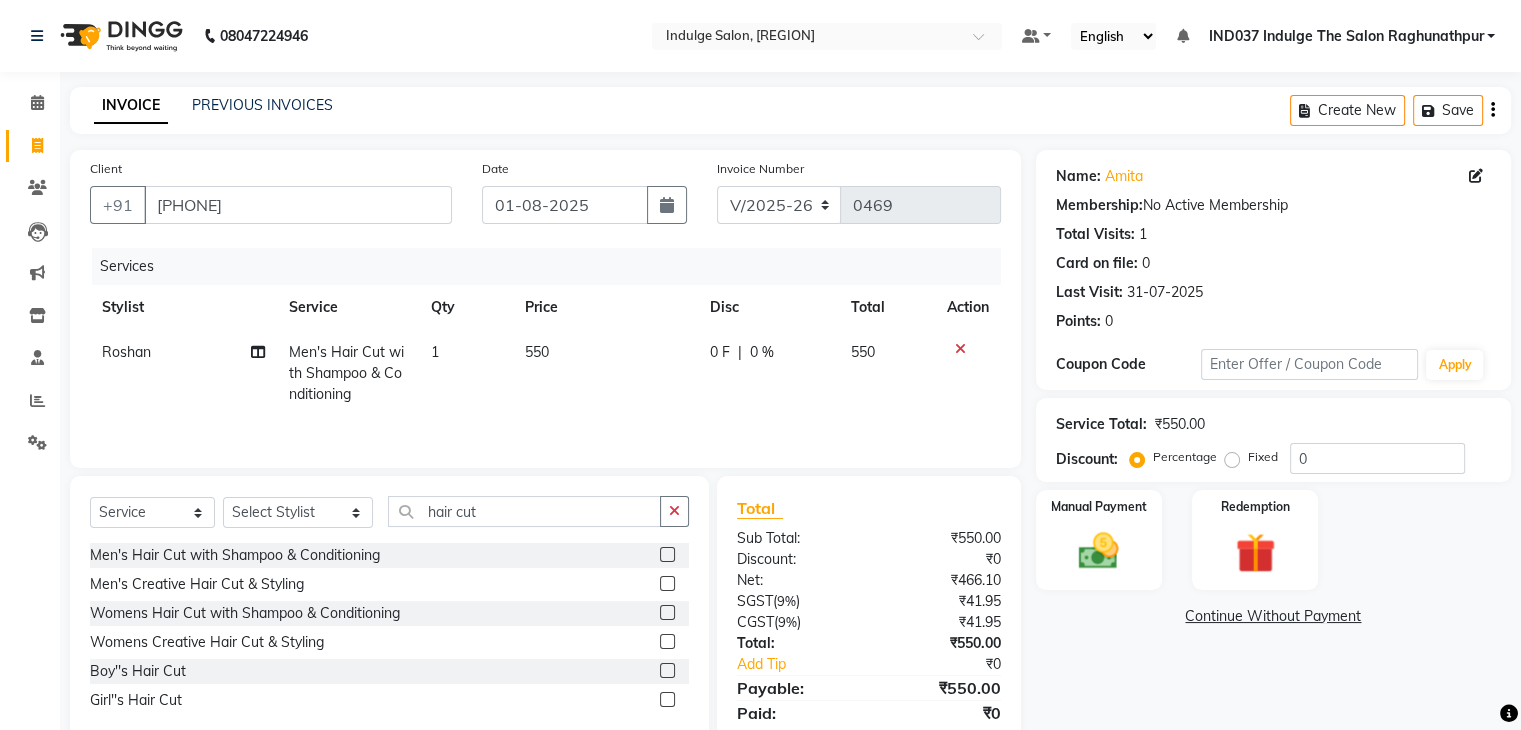 click on "0 %" 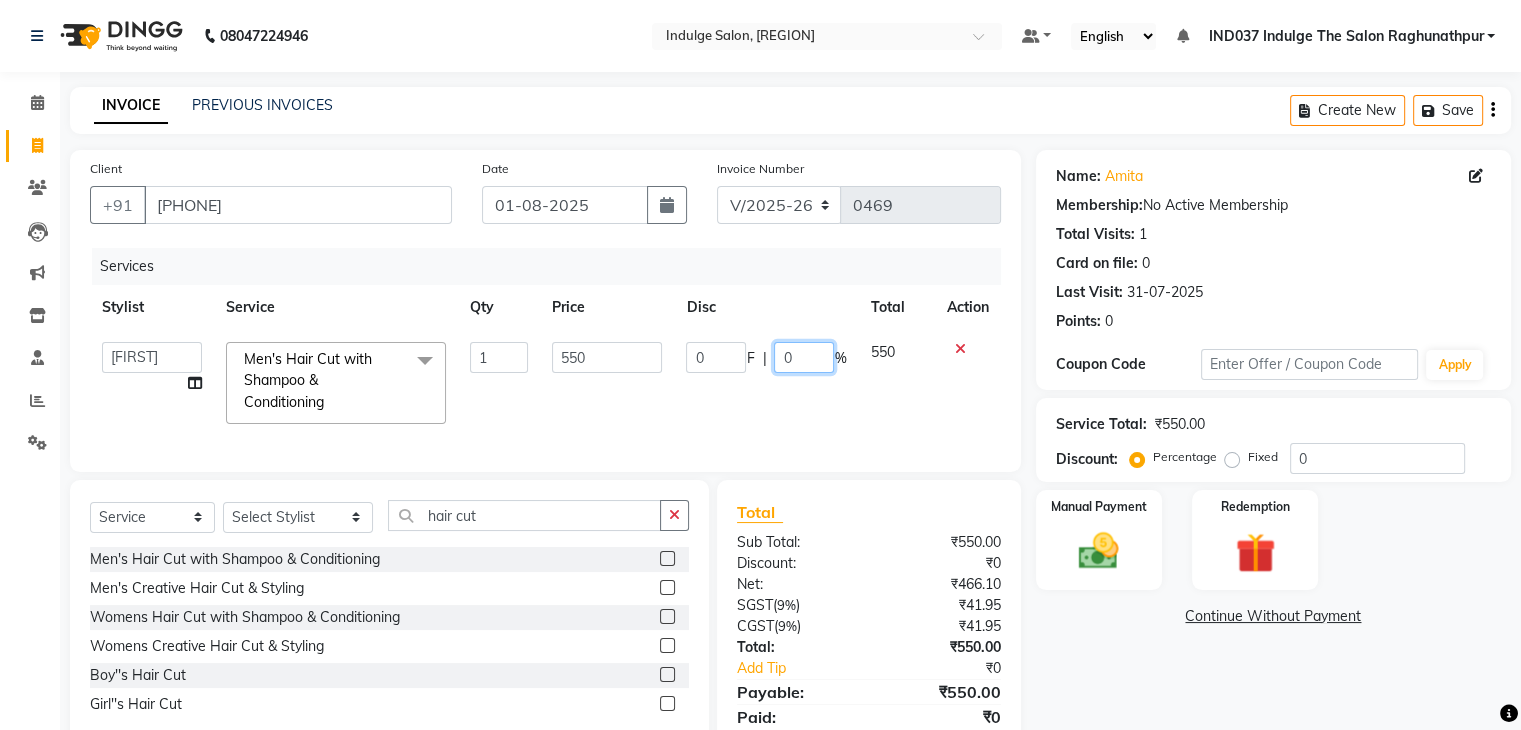 click on "0" 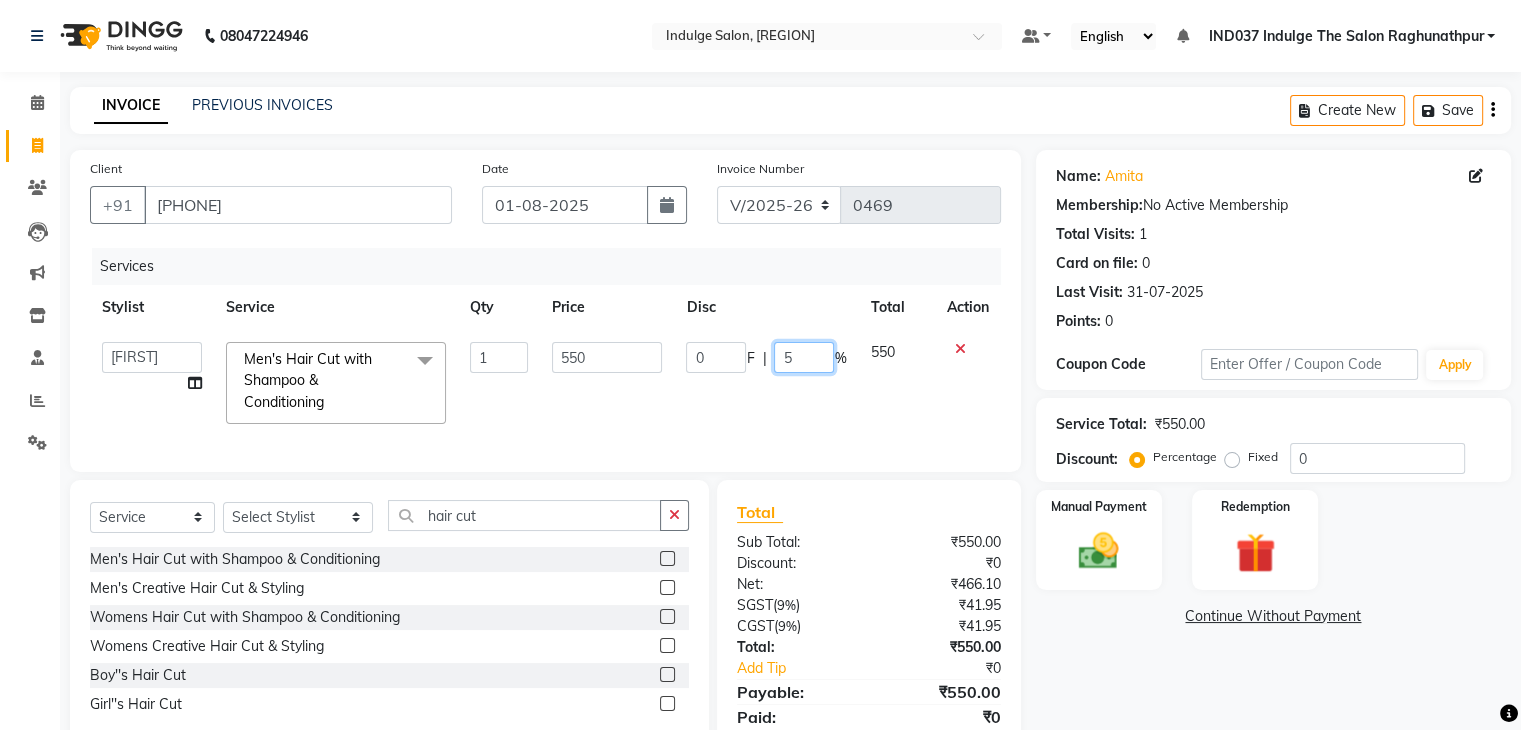 type on "50" 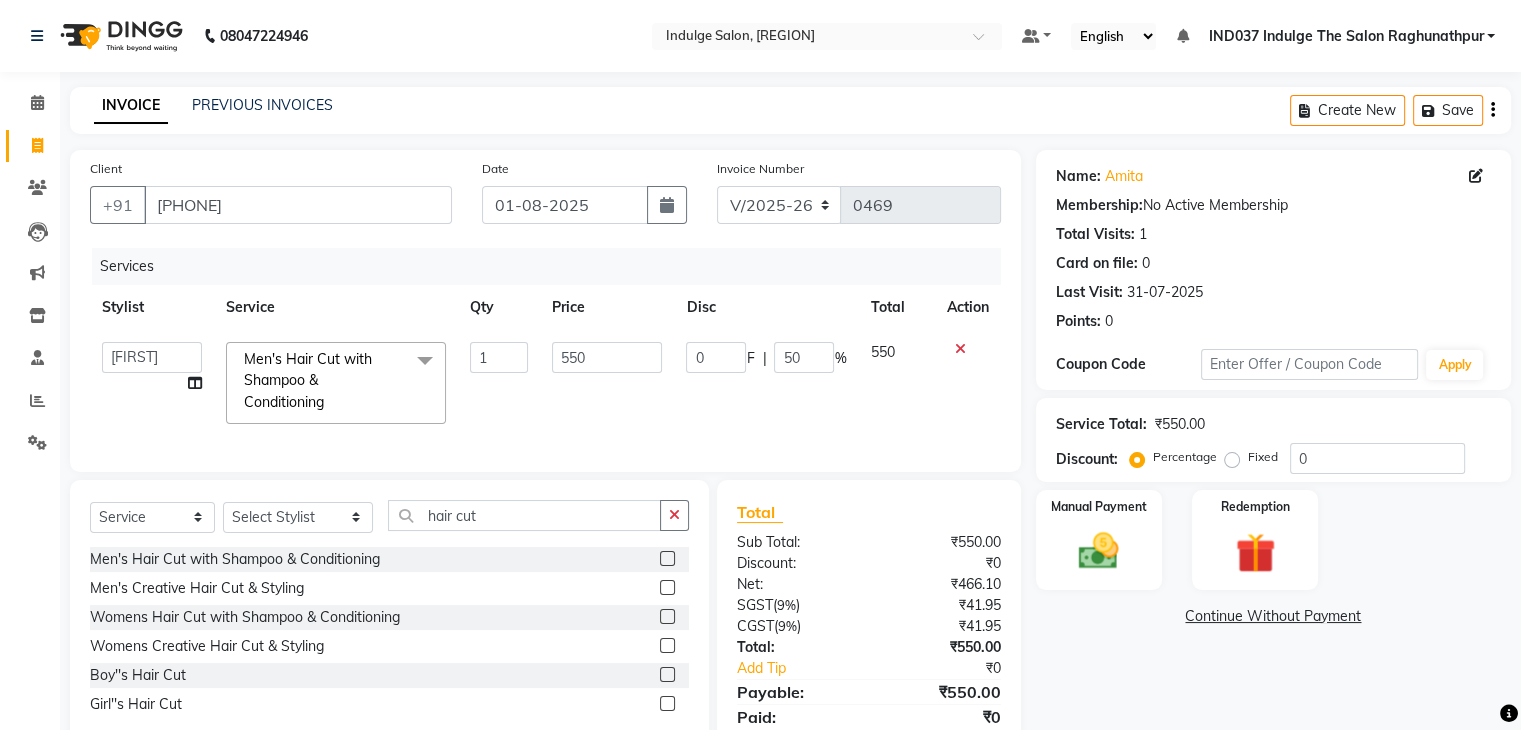 click on "Name: [FIRST]  Membership:  No Active Membership  Total Visits:  1 Card on file:  0 Last Visit:   31-07-2025 Points:   0  Coupon Code Apply Service Total:  ₹550.00  Discount:  Percentage   Fixed  0 Manual Payment Redemption  Continue Without Payment" 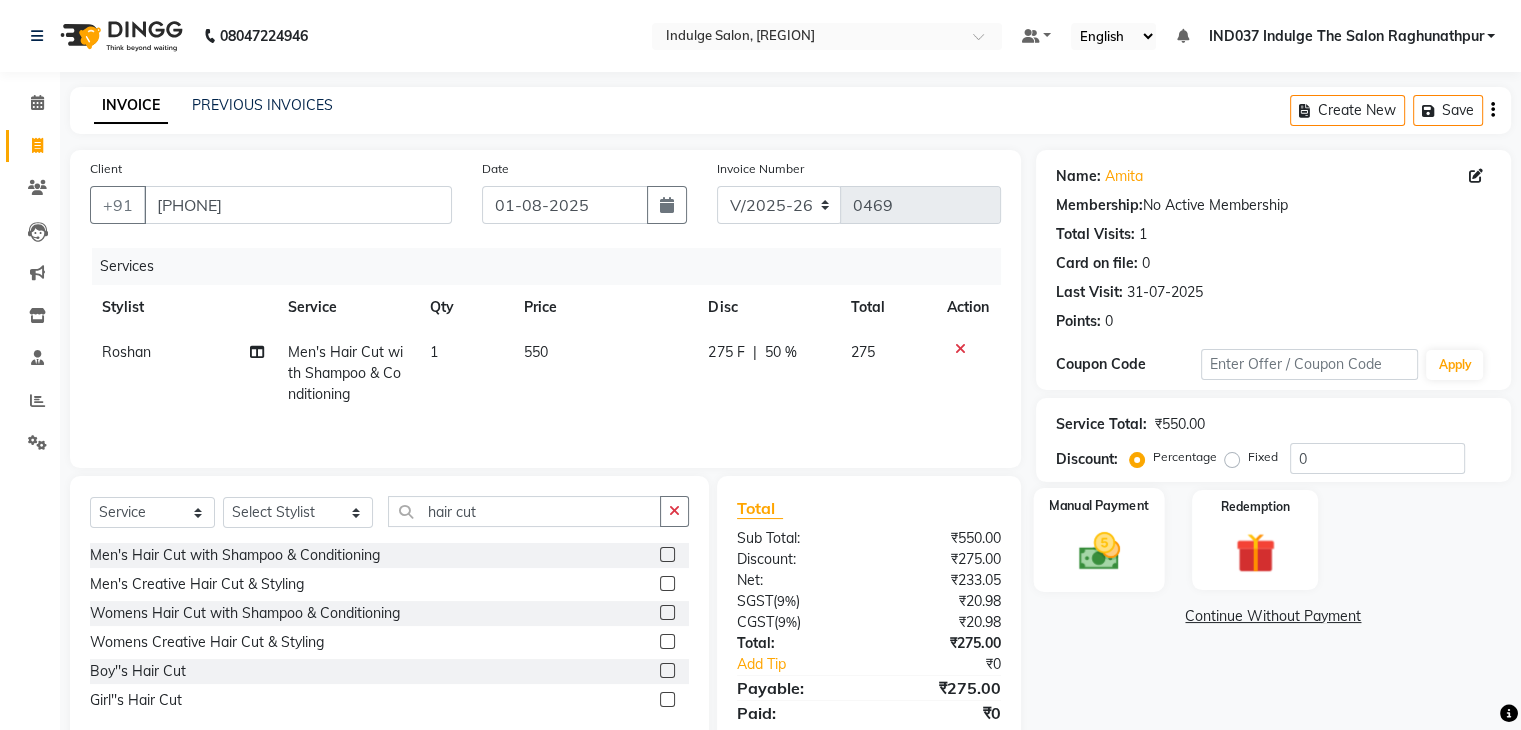 click 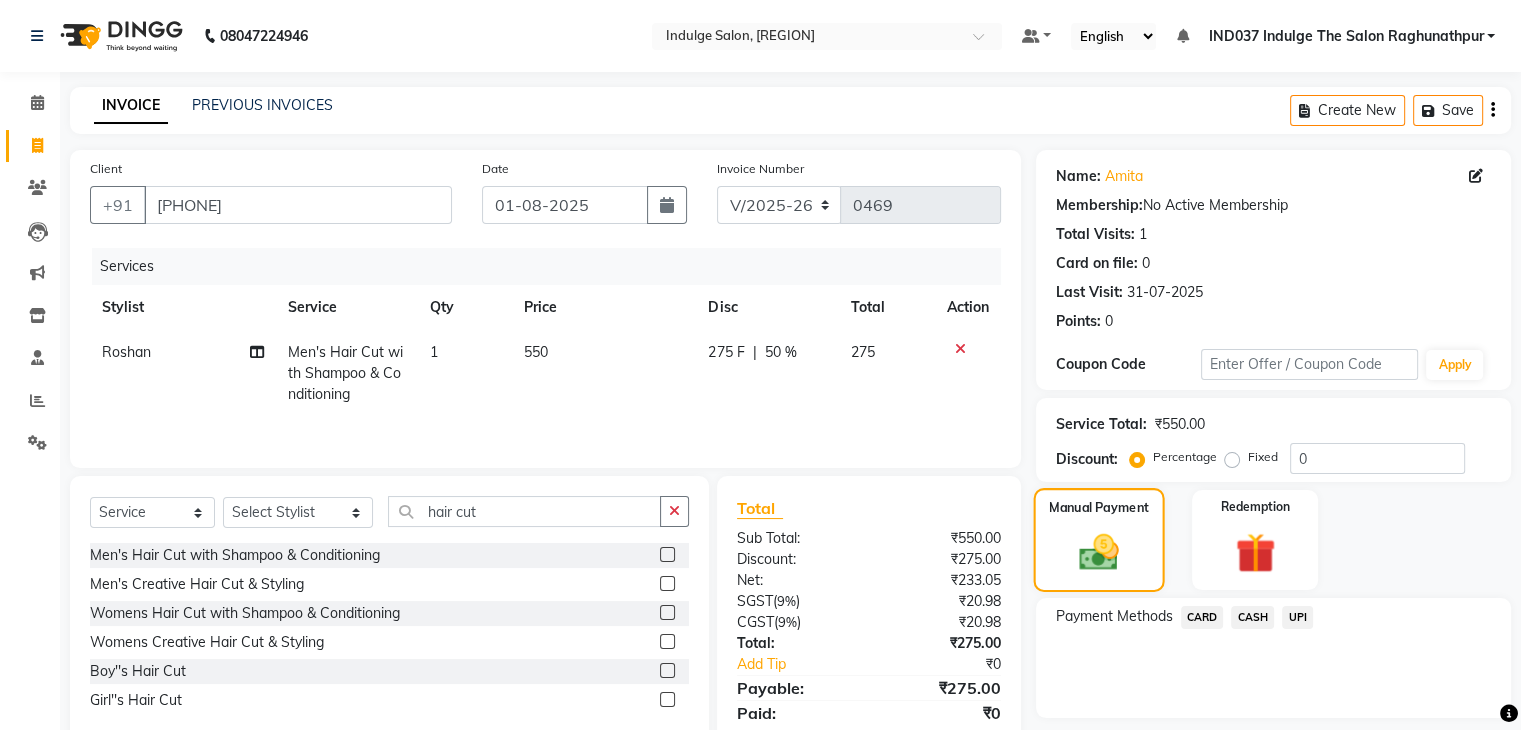 scroll, scrollTop: 71, scrollLeft: 0, axis: vertical 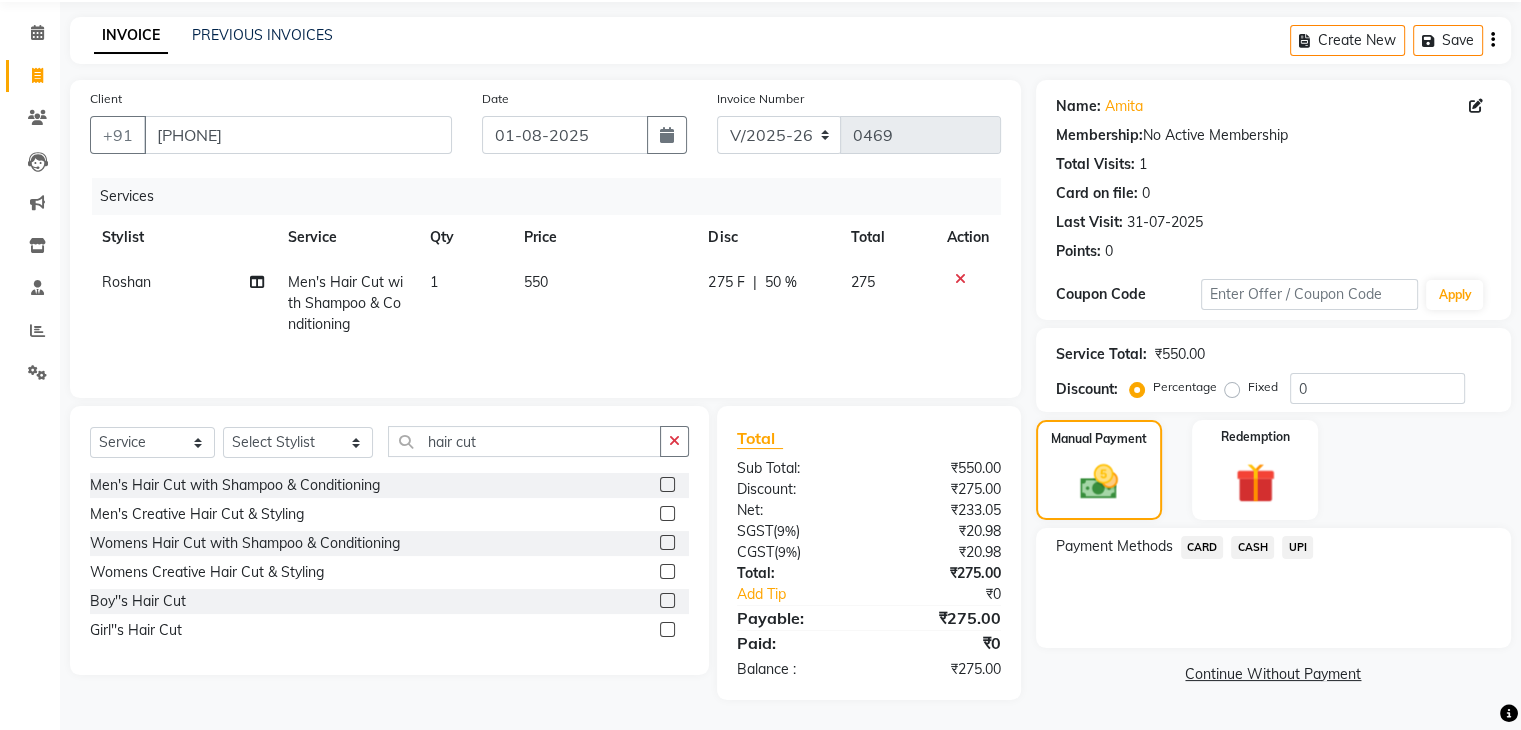 click on "UPI" 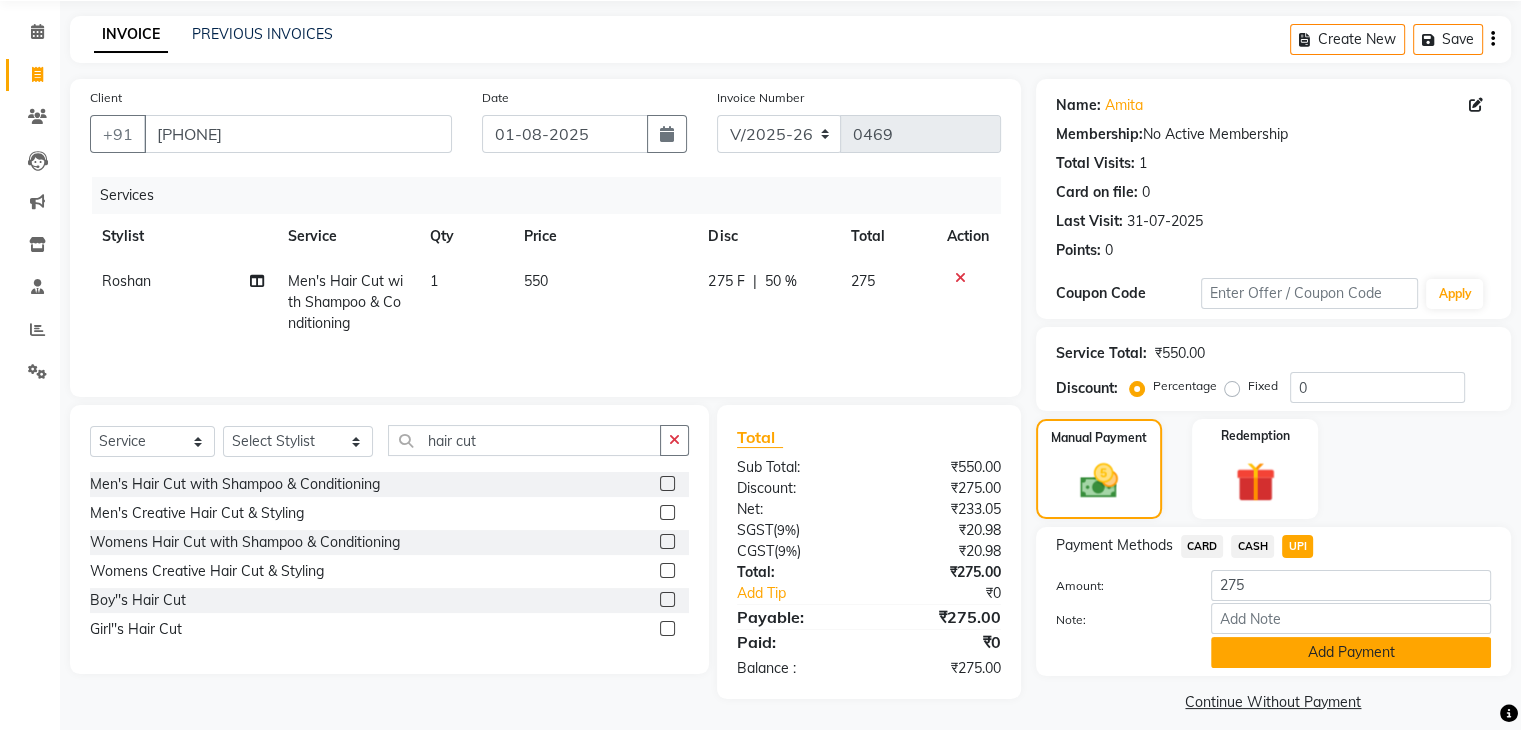 click on "Add Payment" 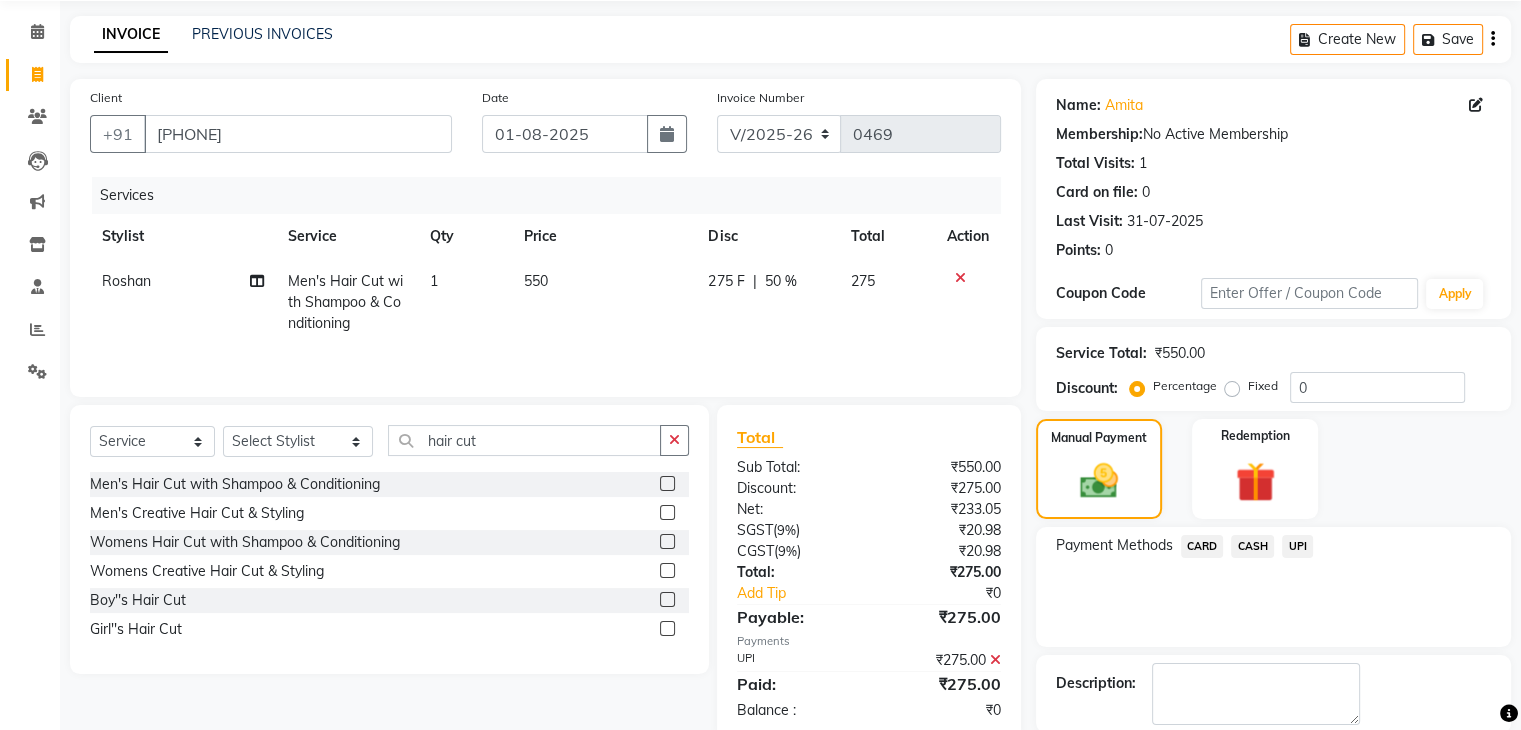 scroll, scrollTop: 171, scrollLeft: 0, axis: vertical 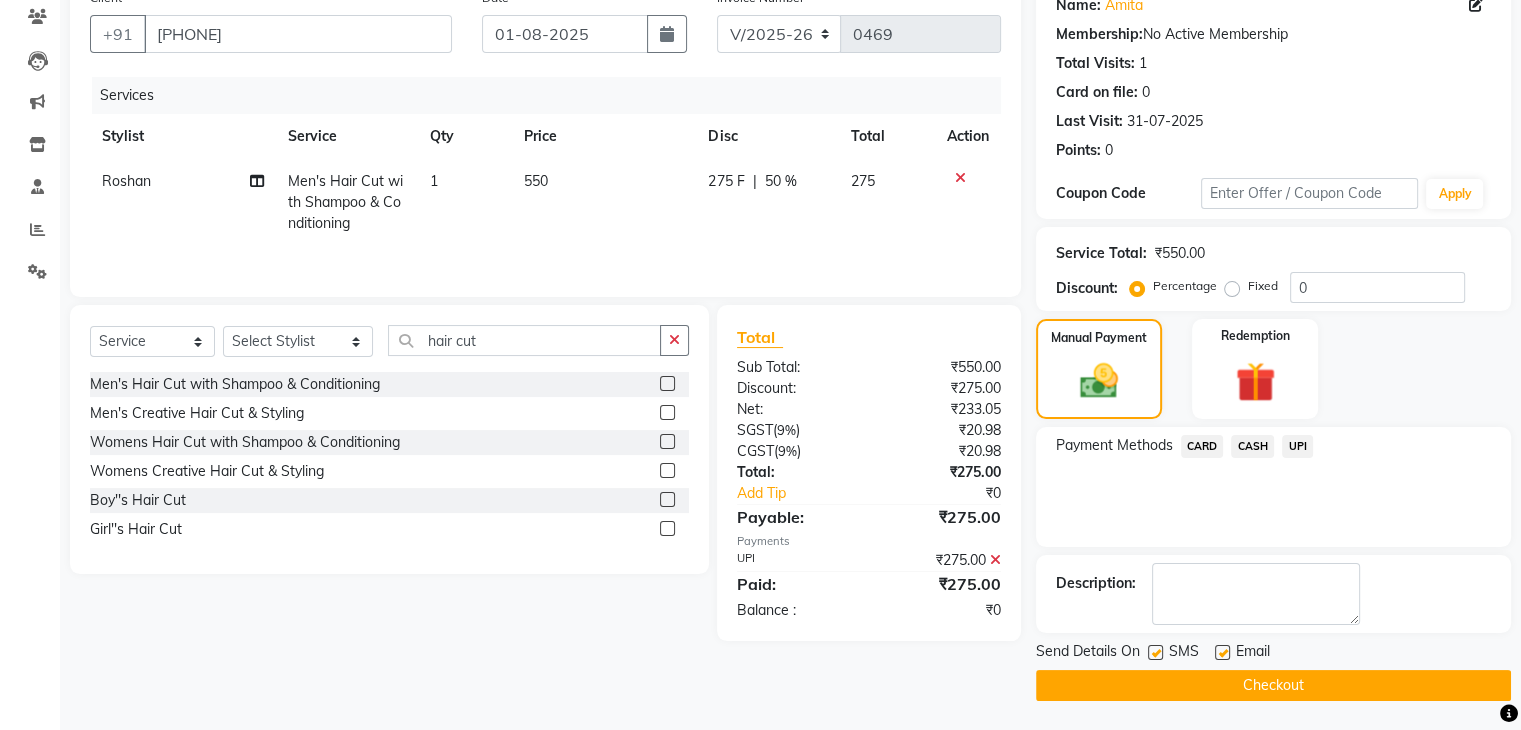 click 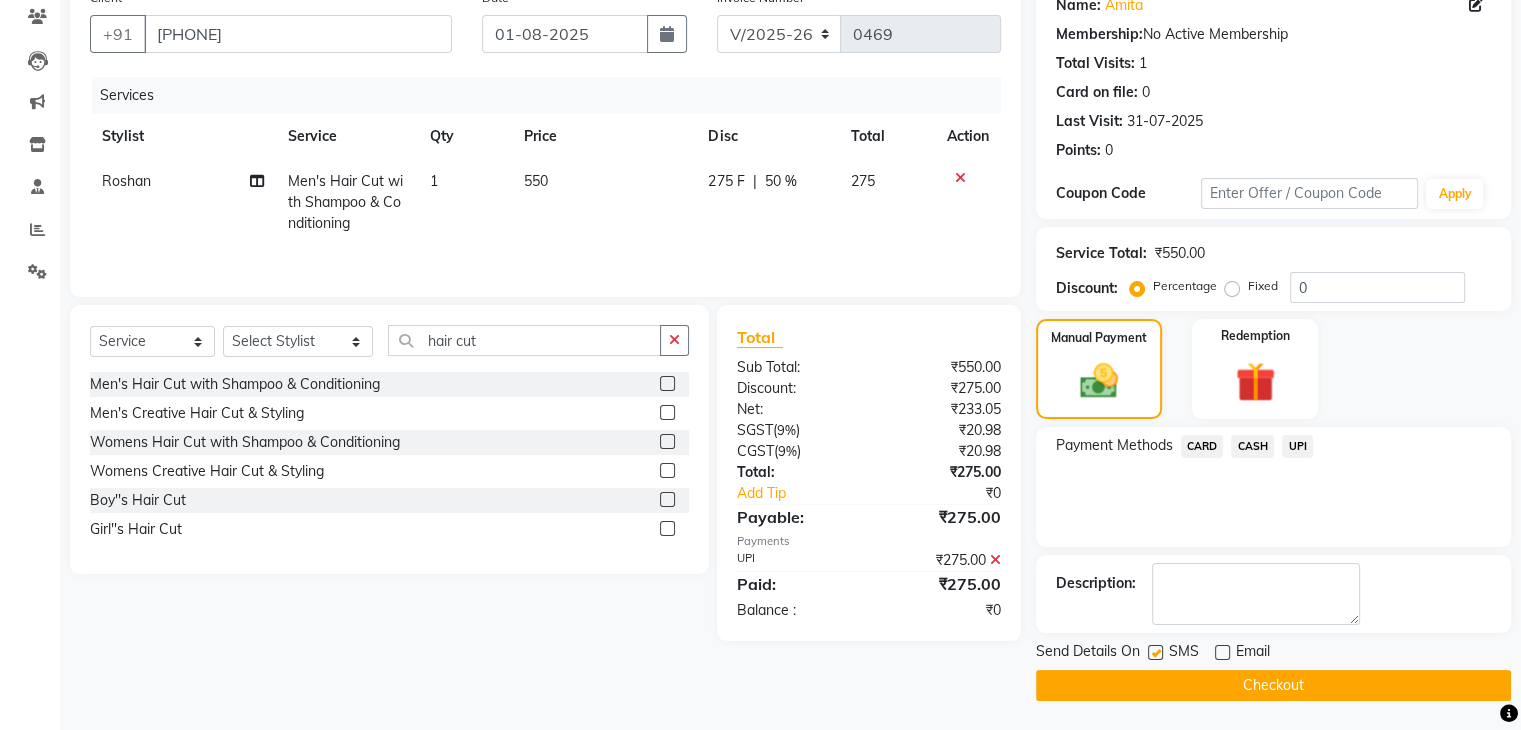 click on "Checkout" 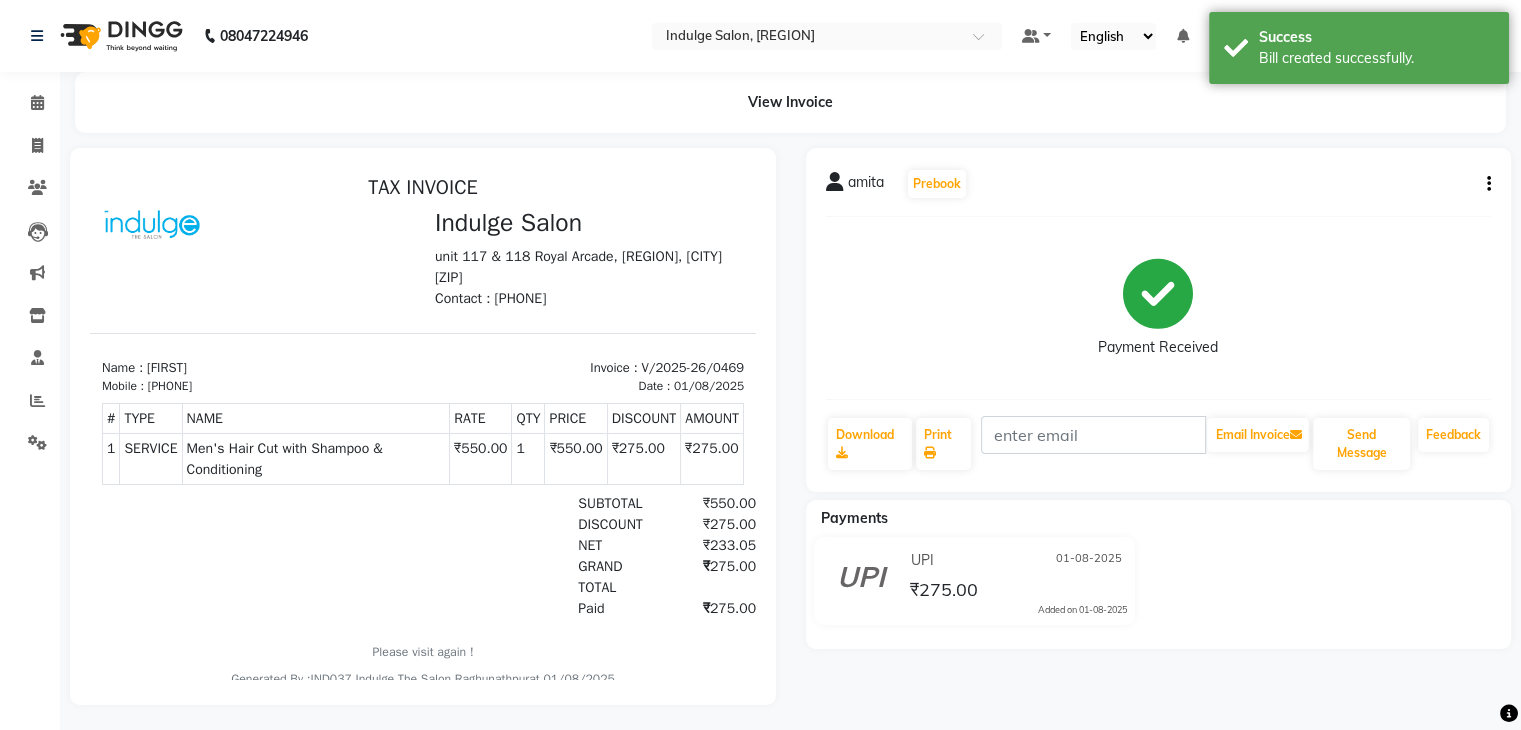 scroll, scrollTop: 0, scrollLeft: 0, axis: both 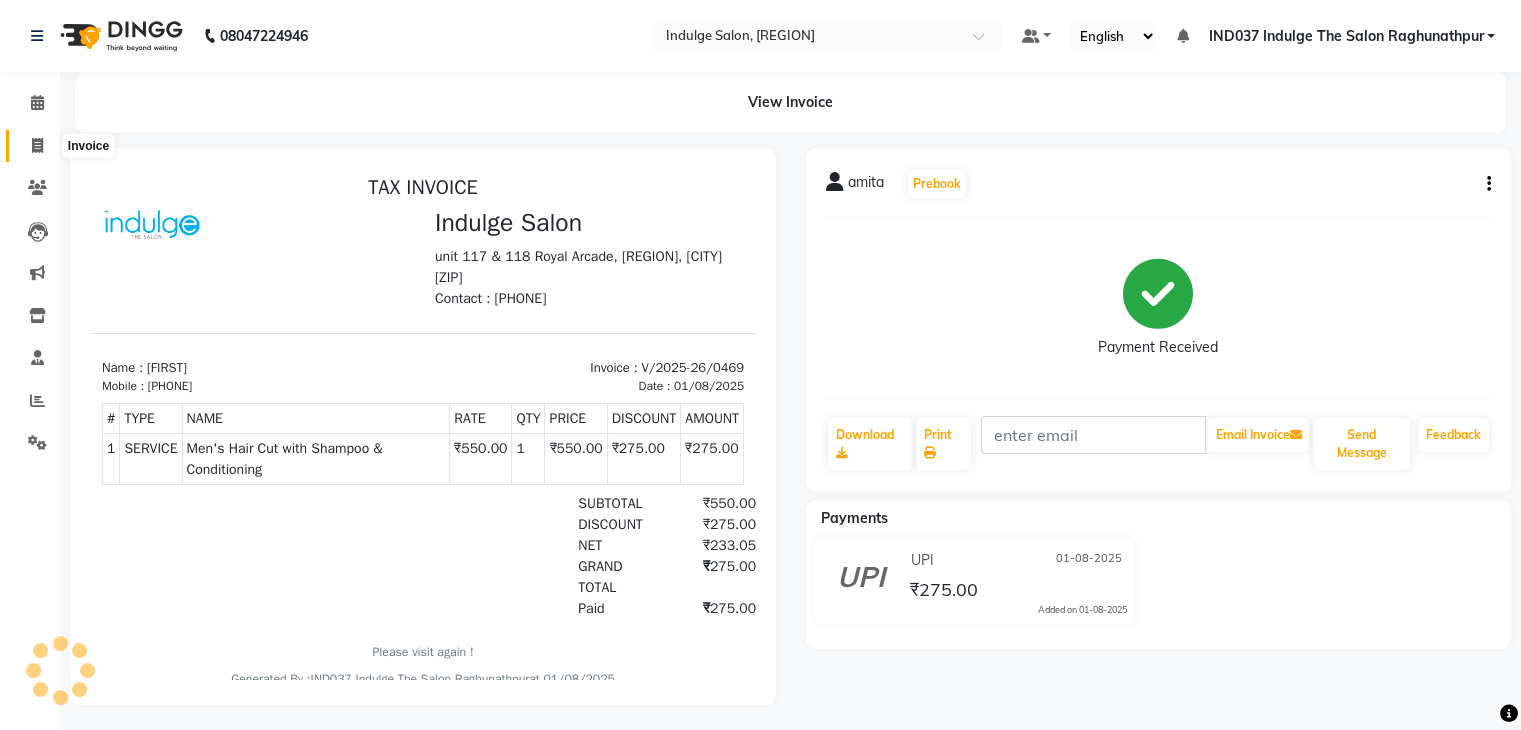 click 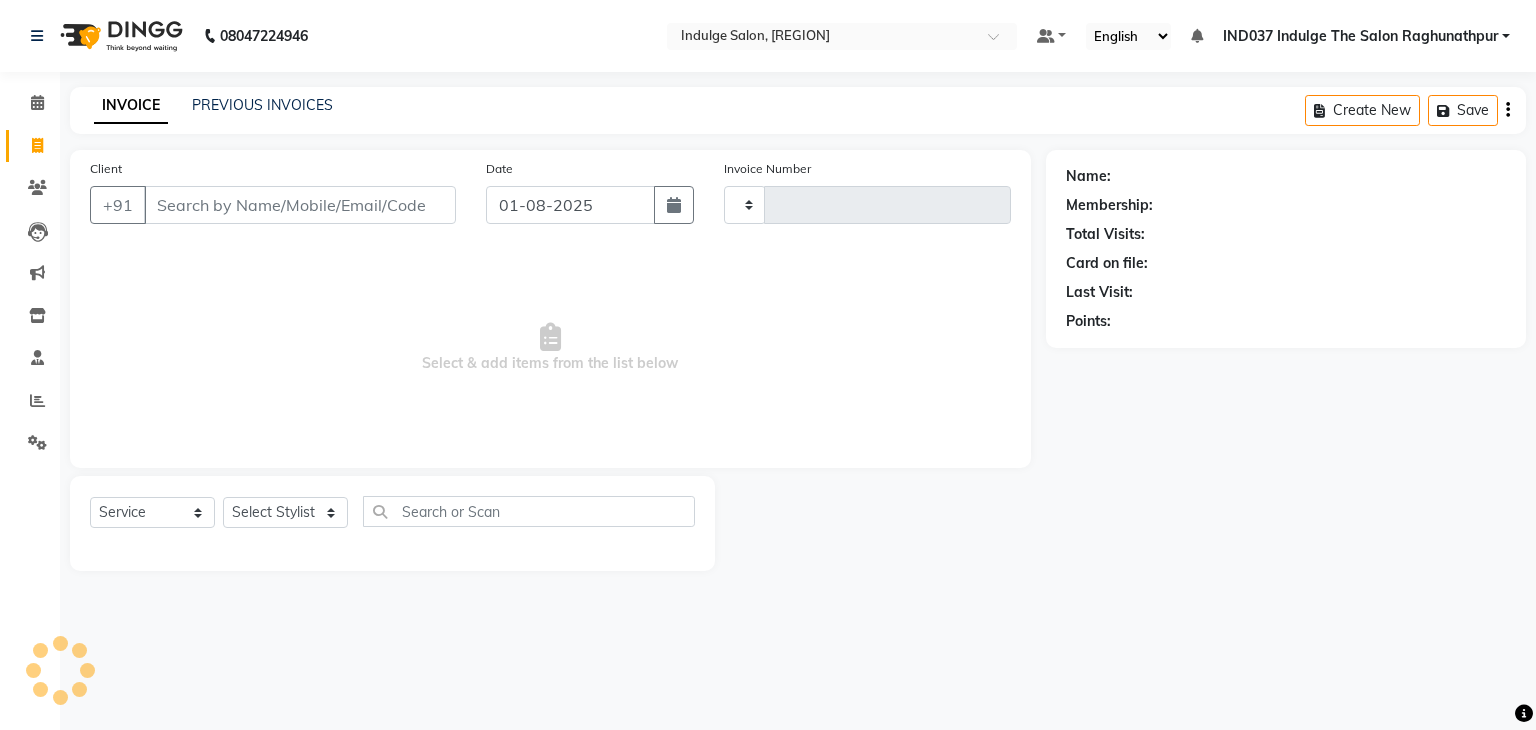 type on "0470" 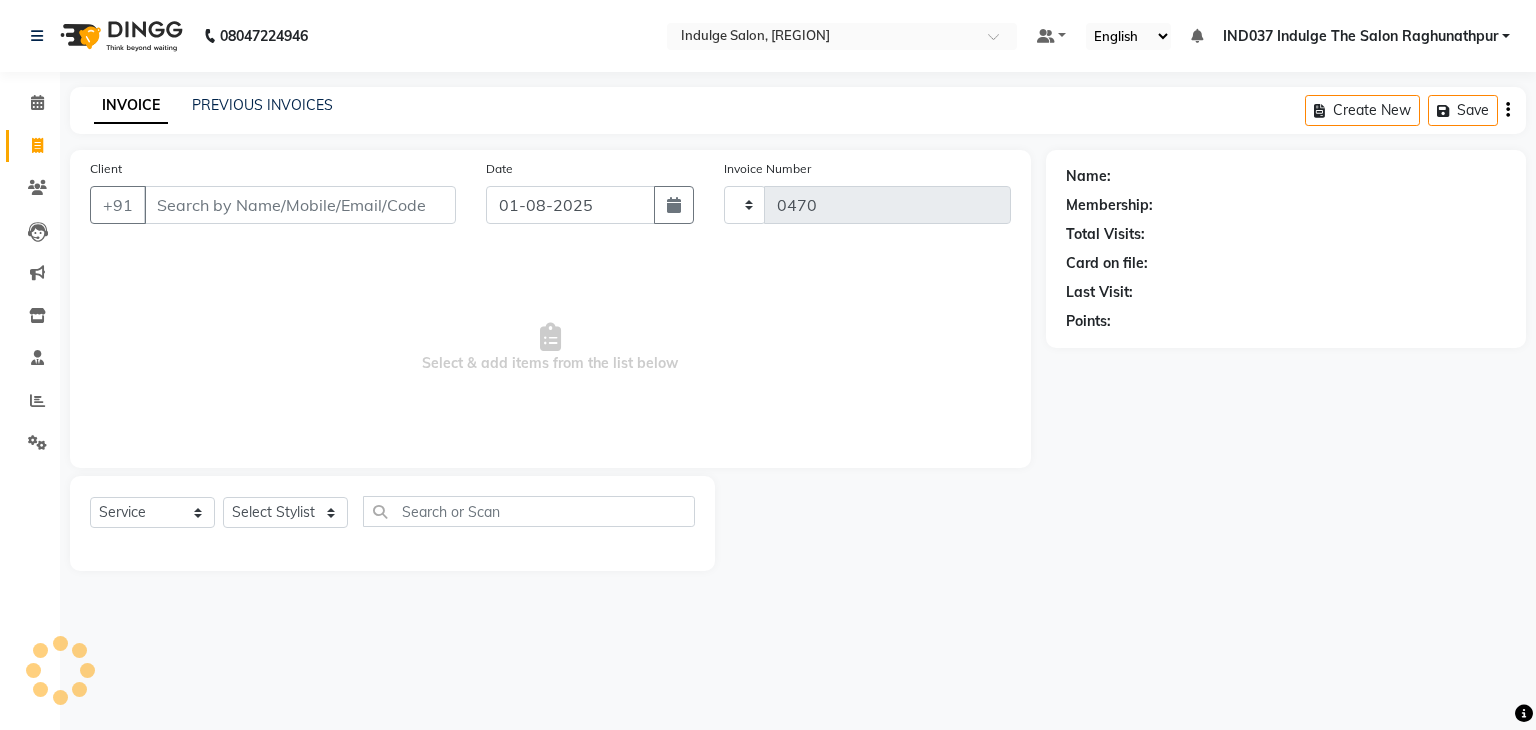 select on "7475" 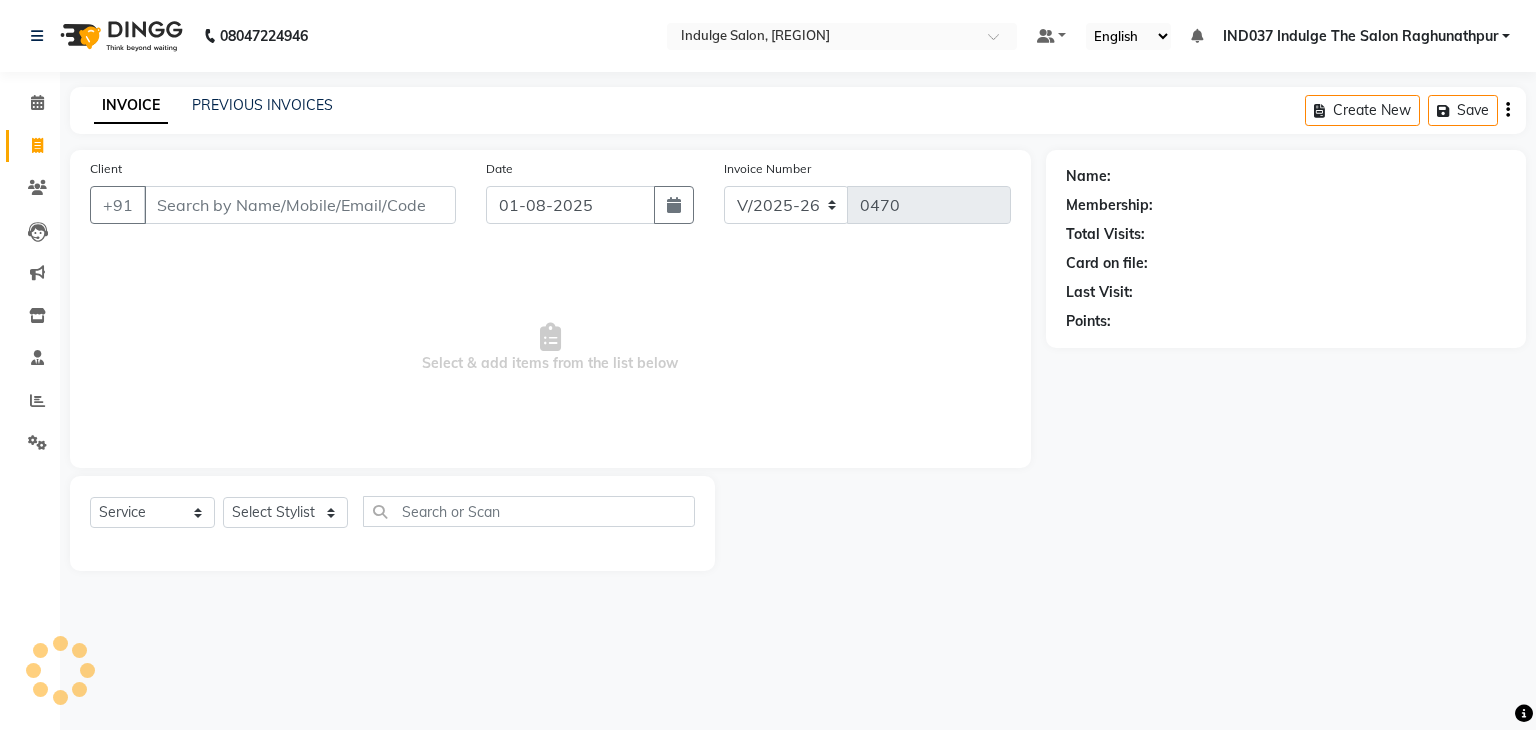 click on "Client" at bounding box center (300, 205) 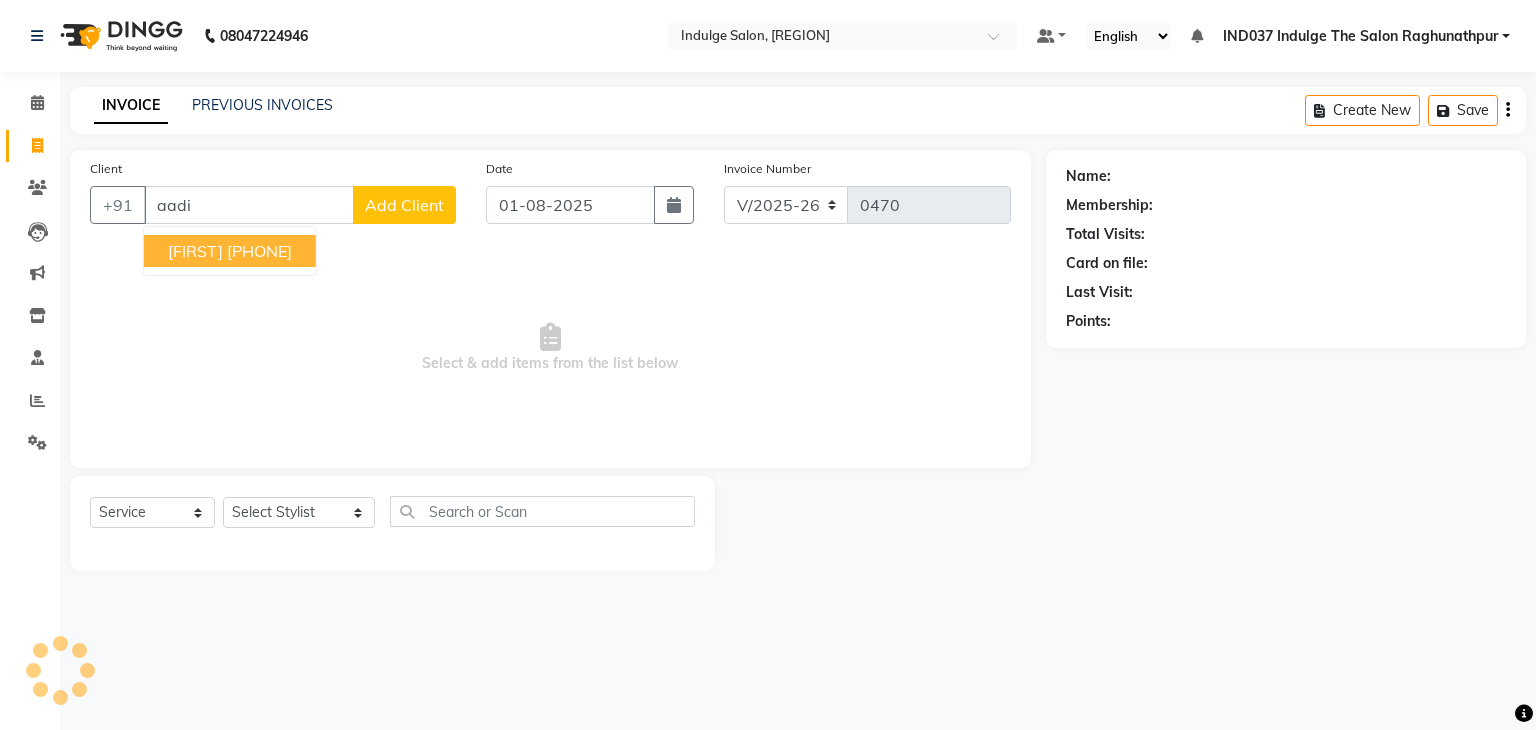 click on "[PHONE]" at bounding box center [259, 251] 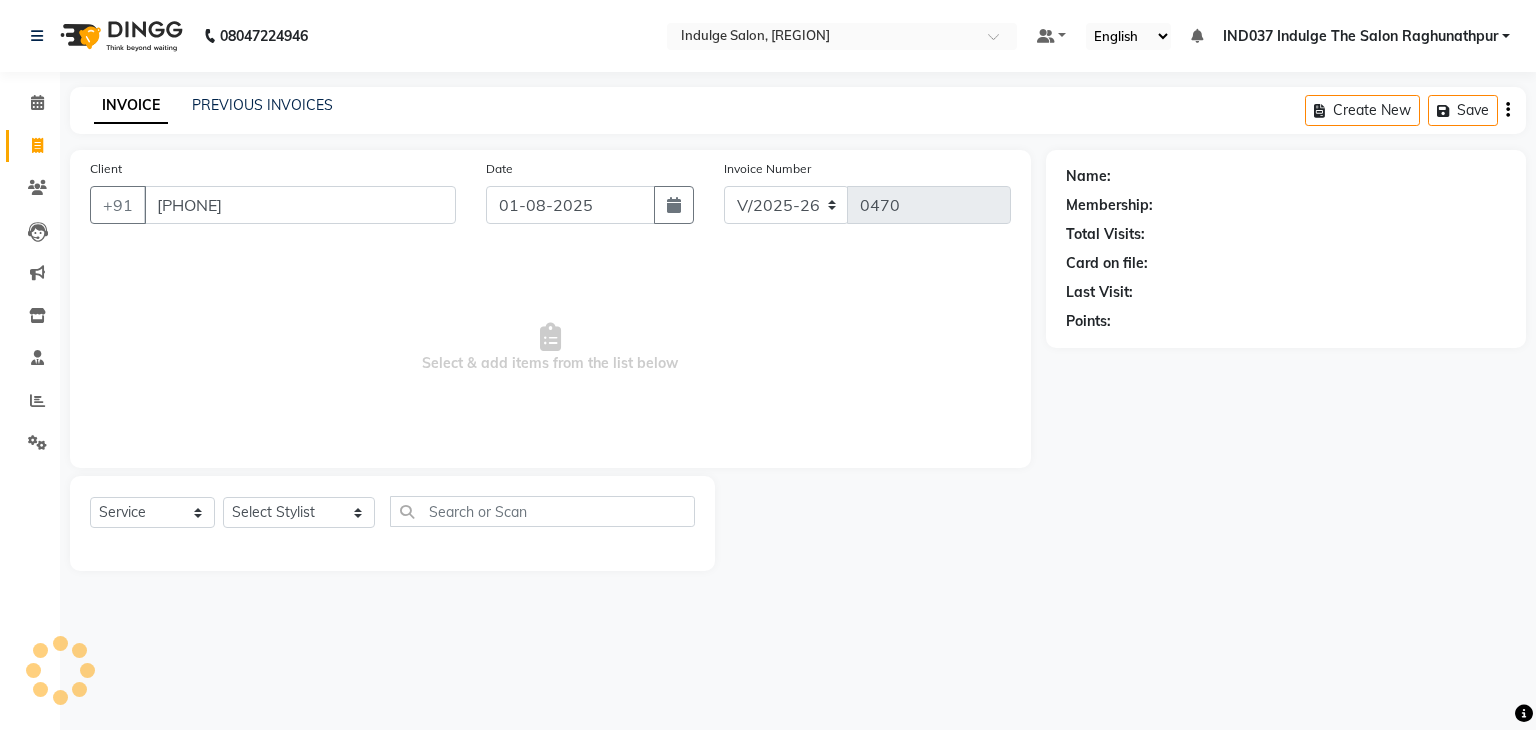 type on "[PHONE]" 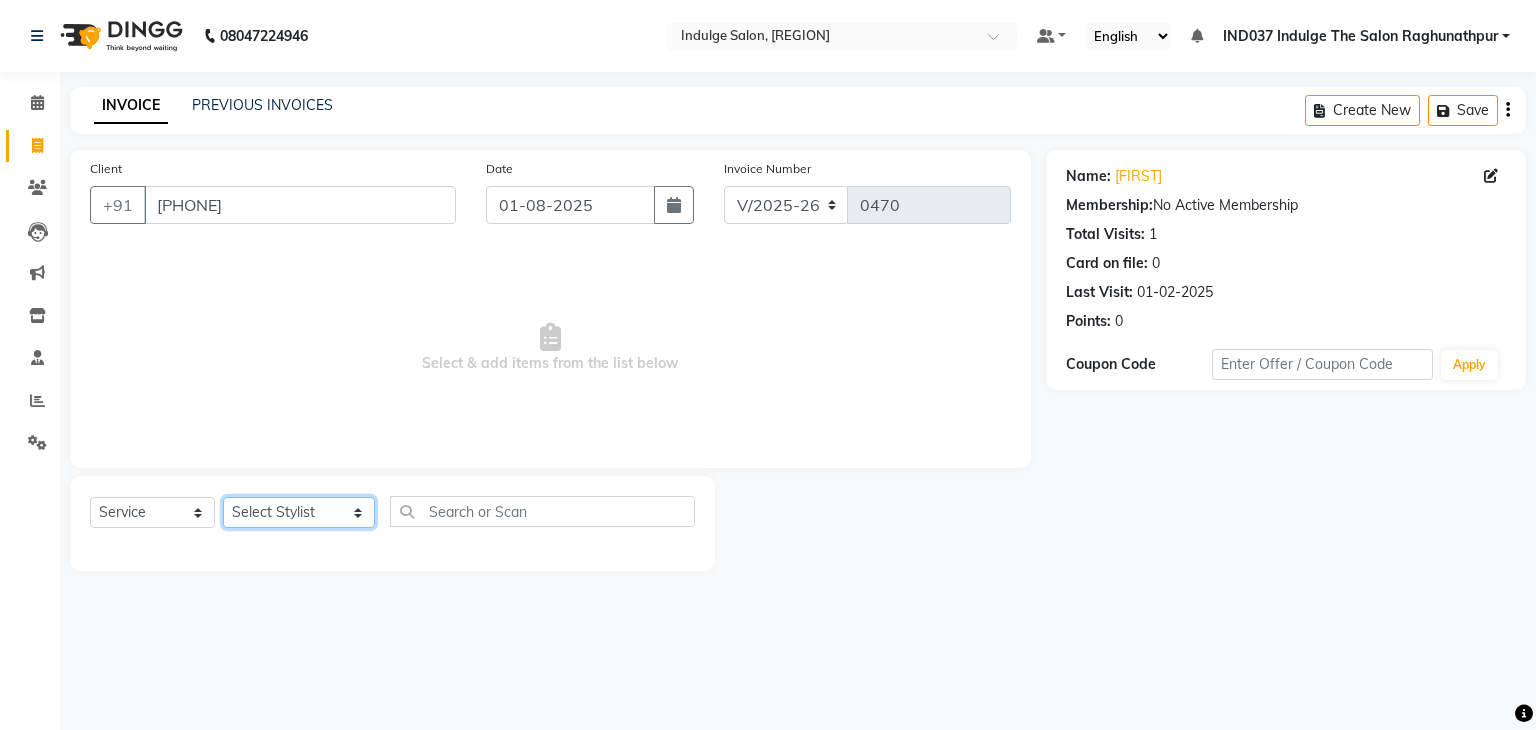 click on "Select Stylist Amir Ethan Happy IND037 Indulge The Salon Raghunathpur kartikey Nazia partha Rehan Roshan Sameer  shivangi  SWATI" 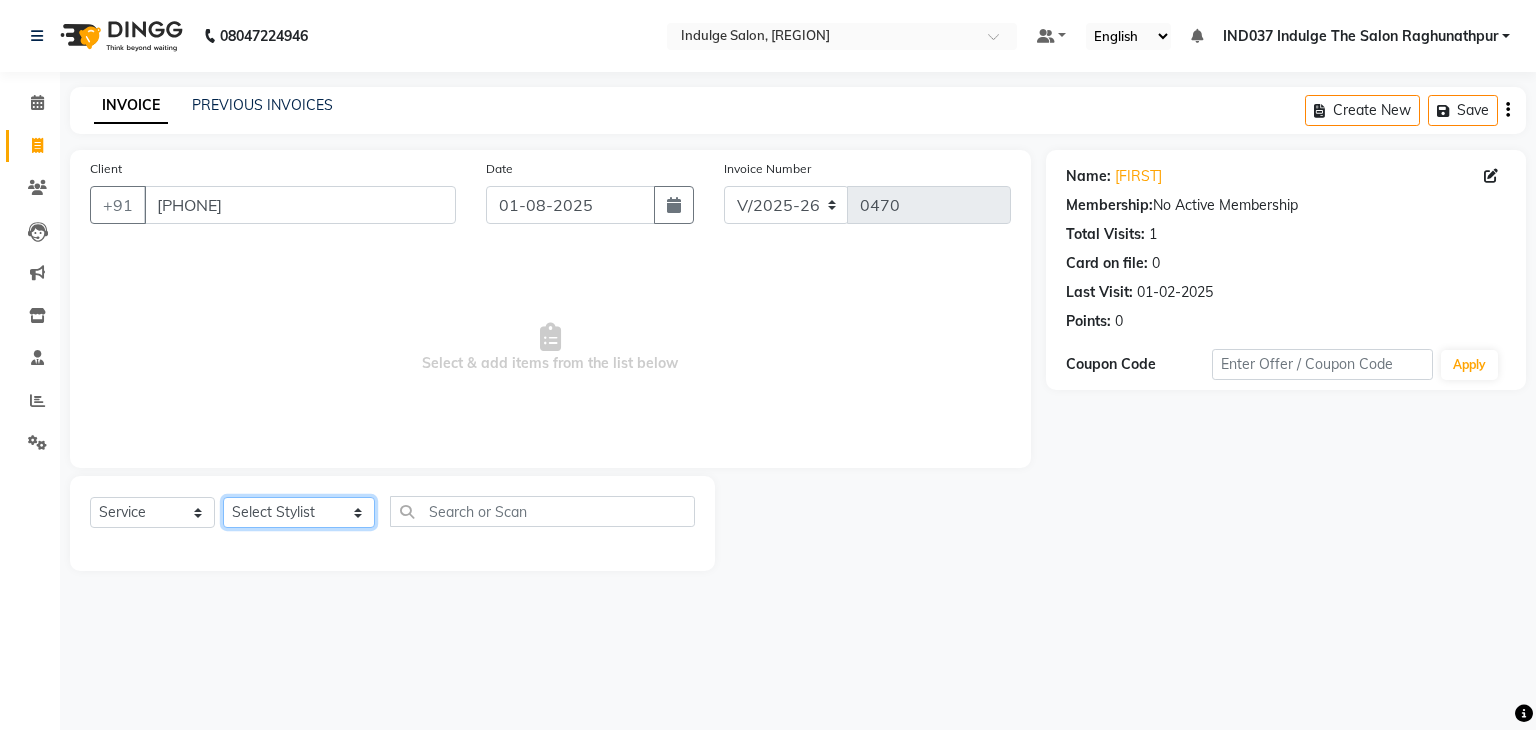 select on "[ZIP]" 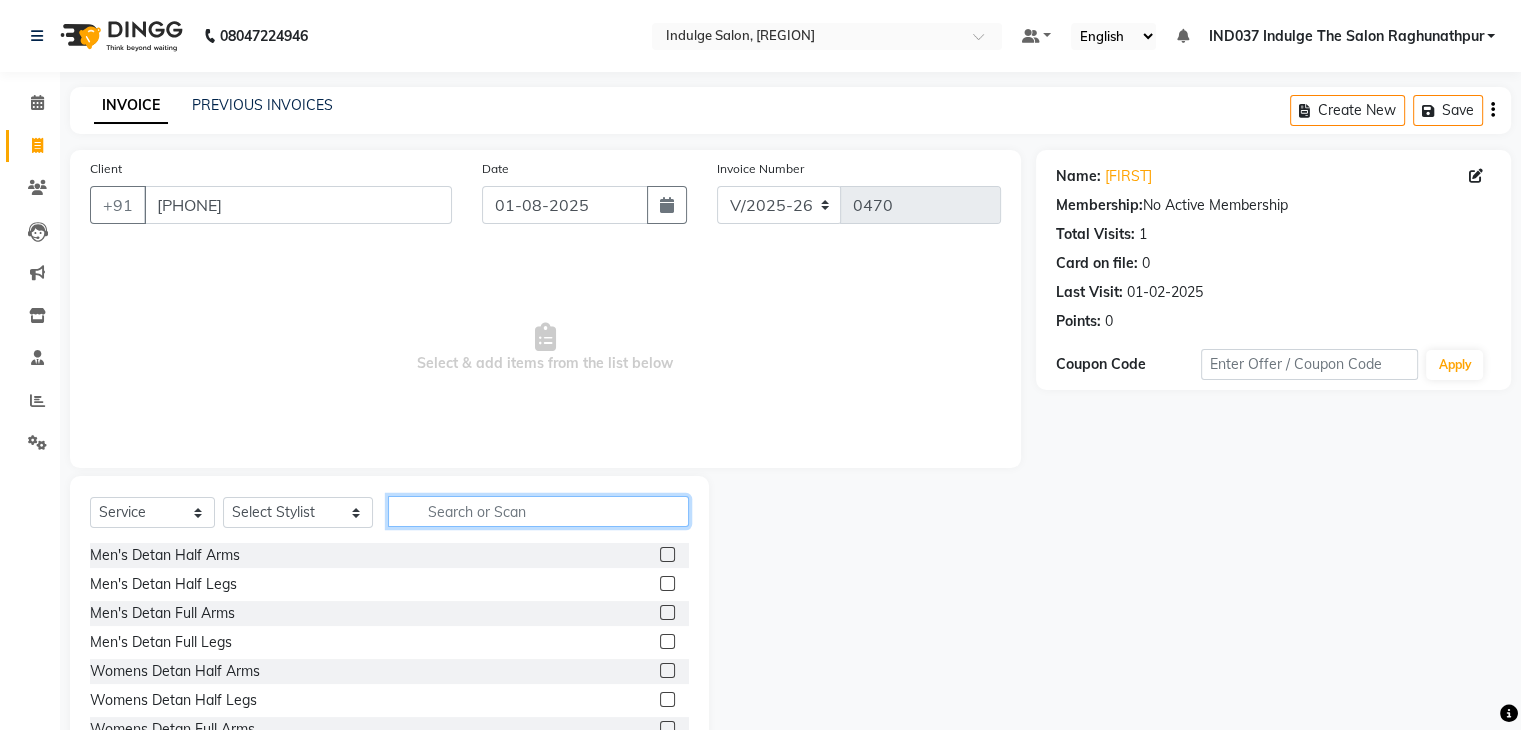 click 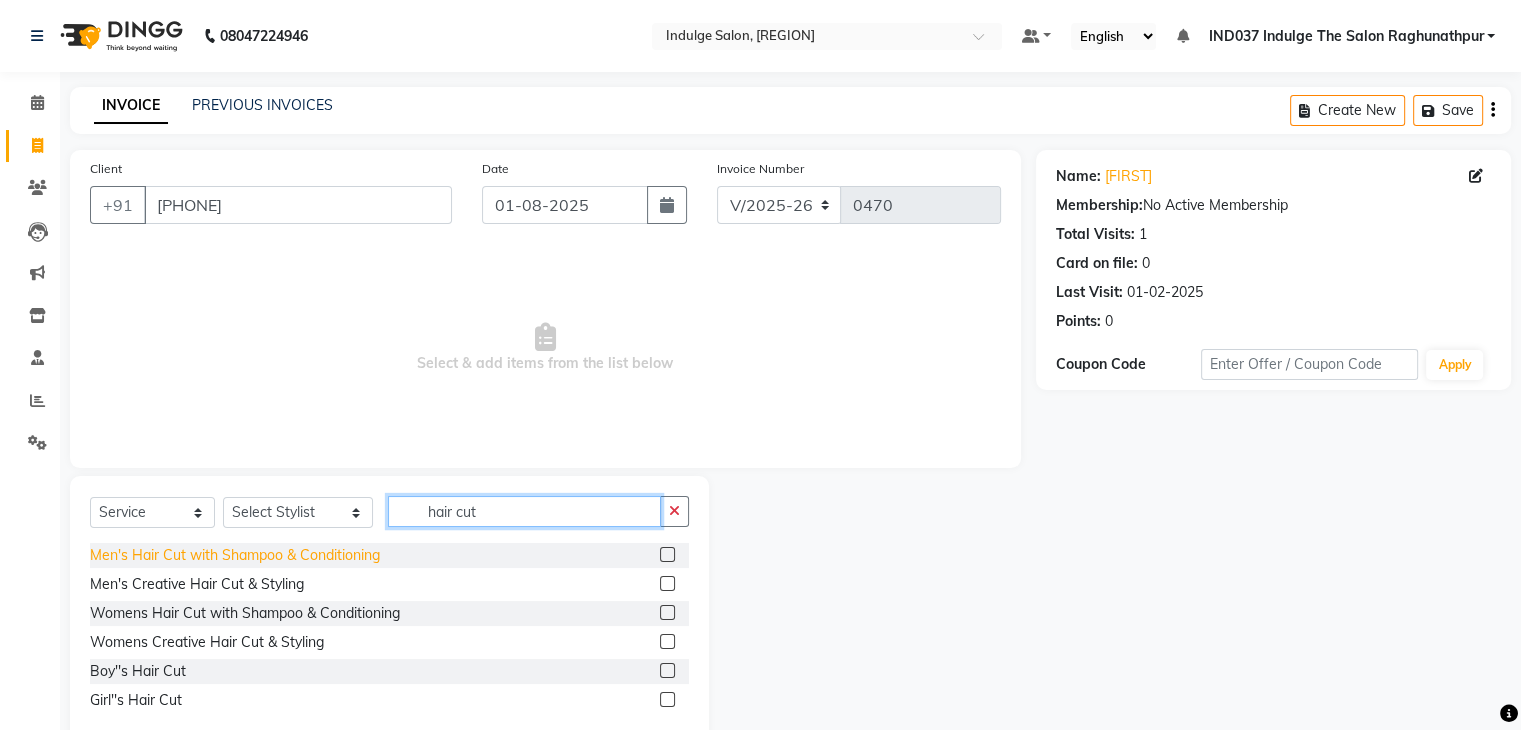 type on "hair cut" 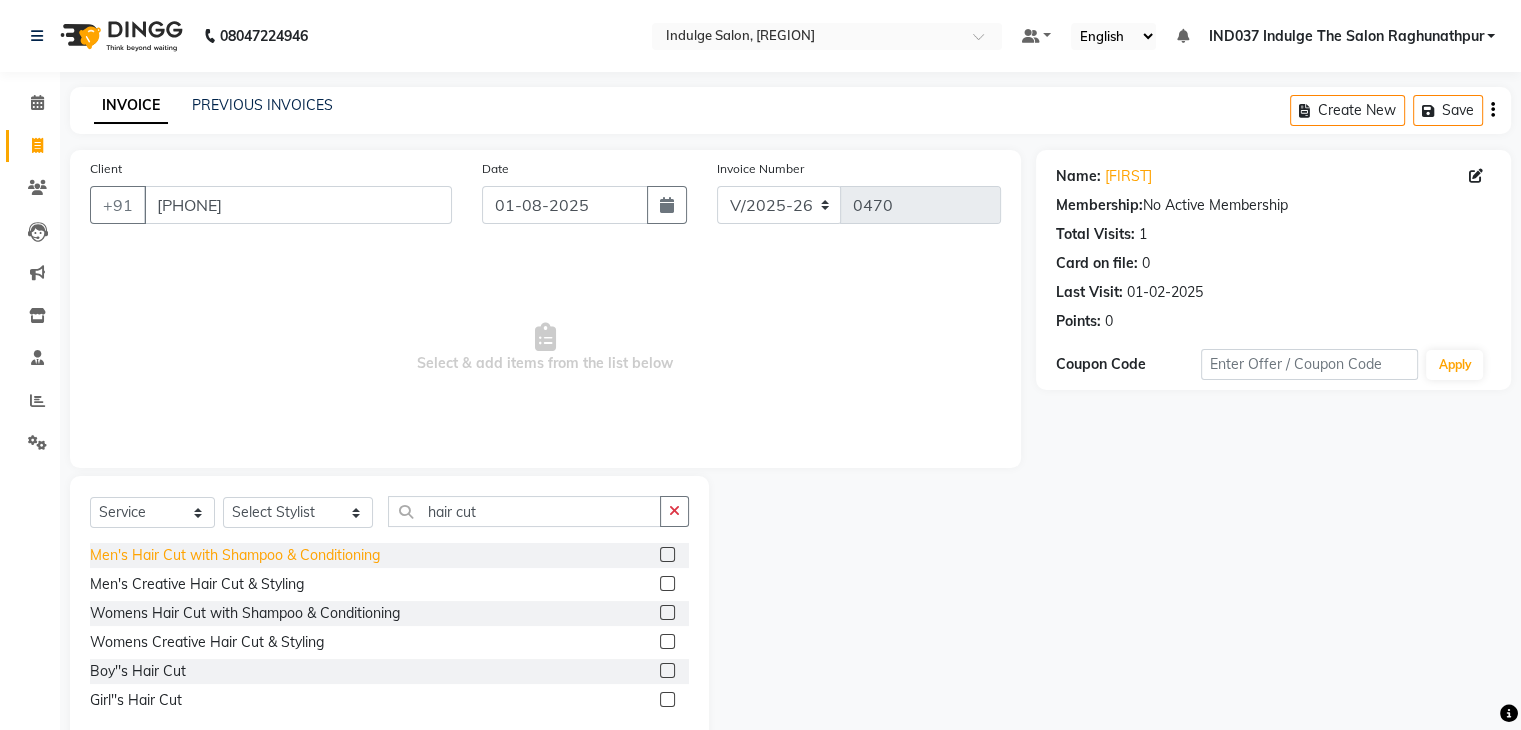 click on "Men's Hair Cut with Shampoo & Conditioning" 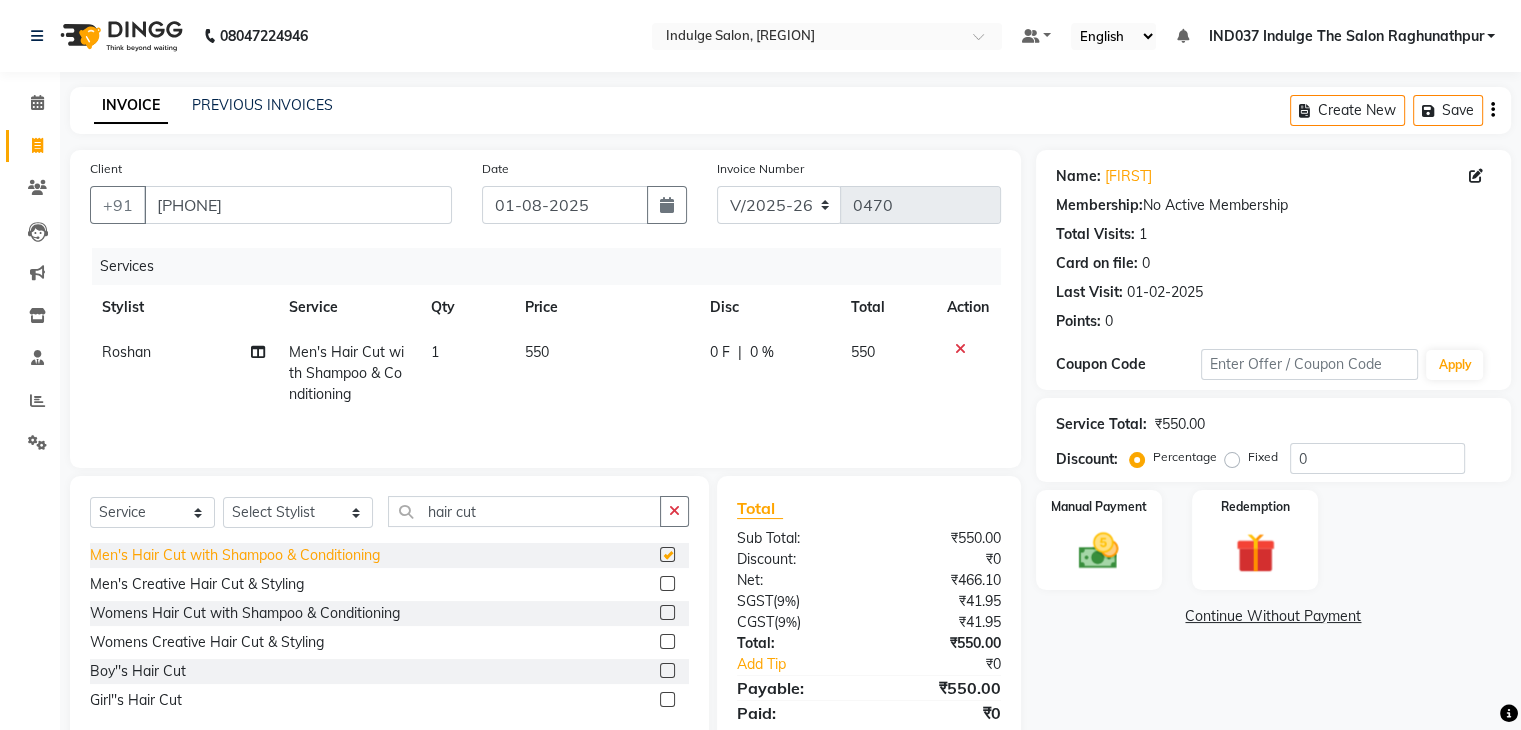 checkbox on "false" 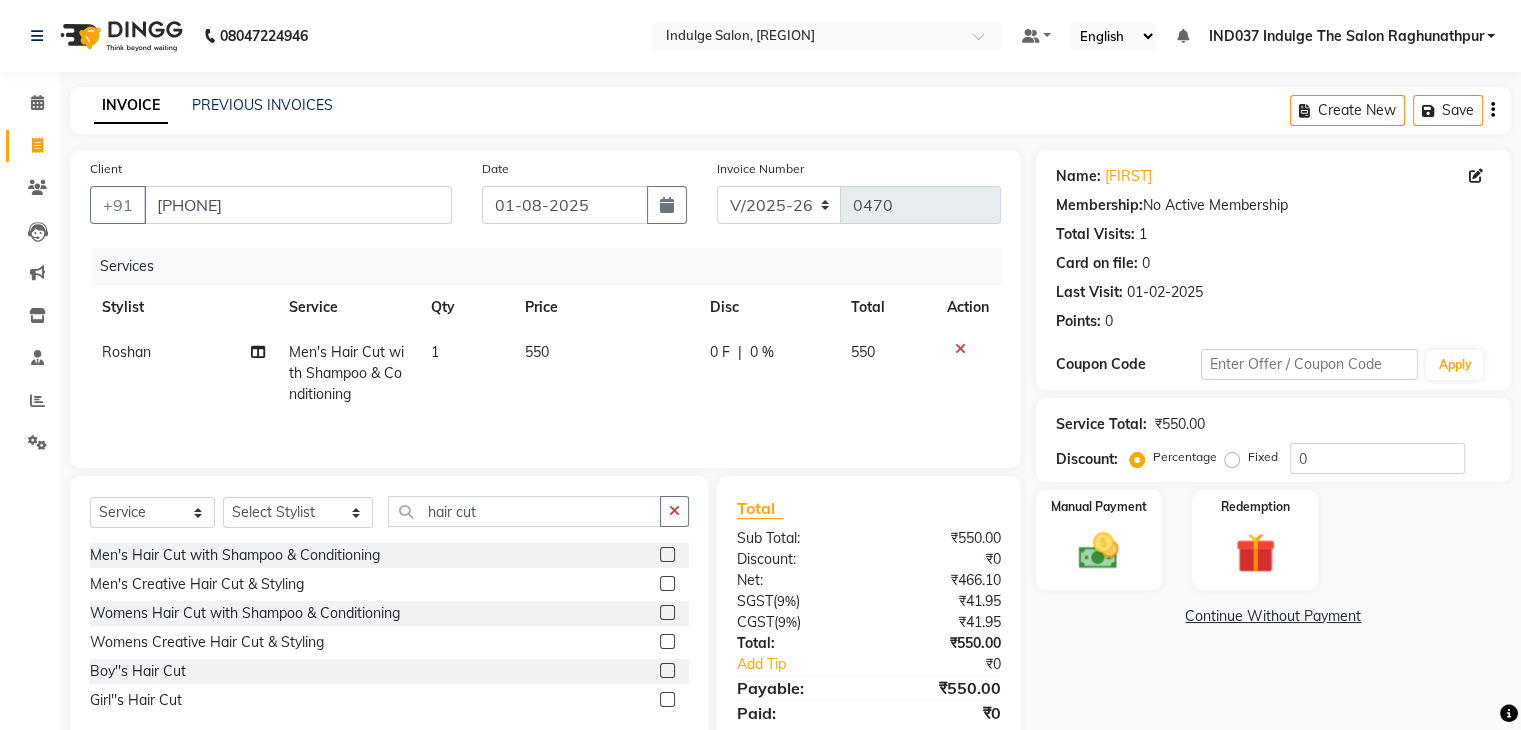 click on "0 %" 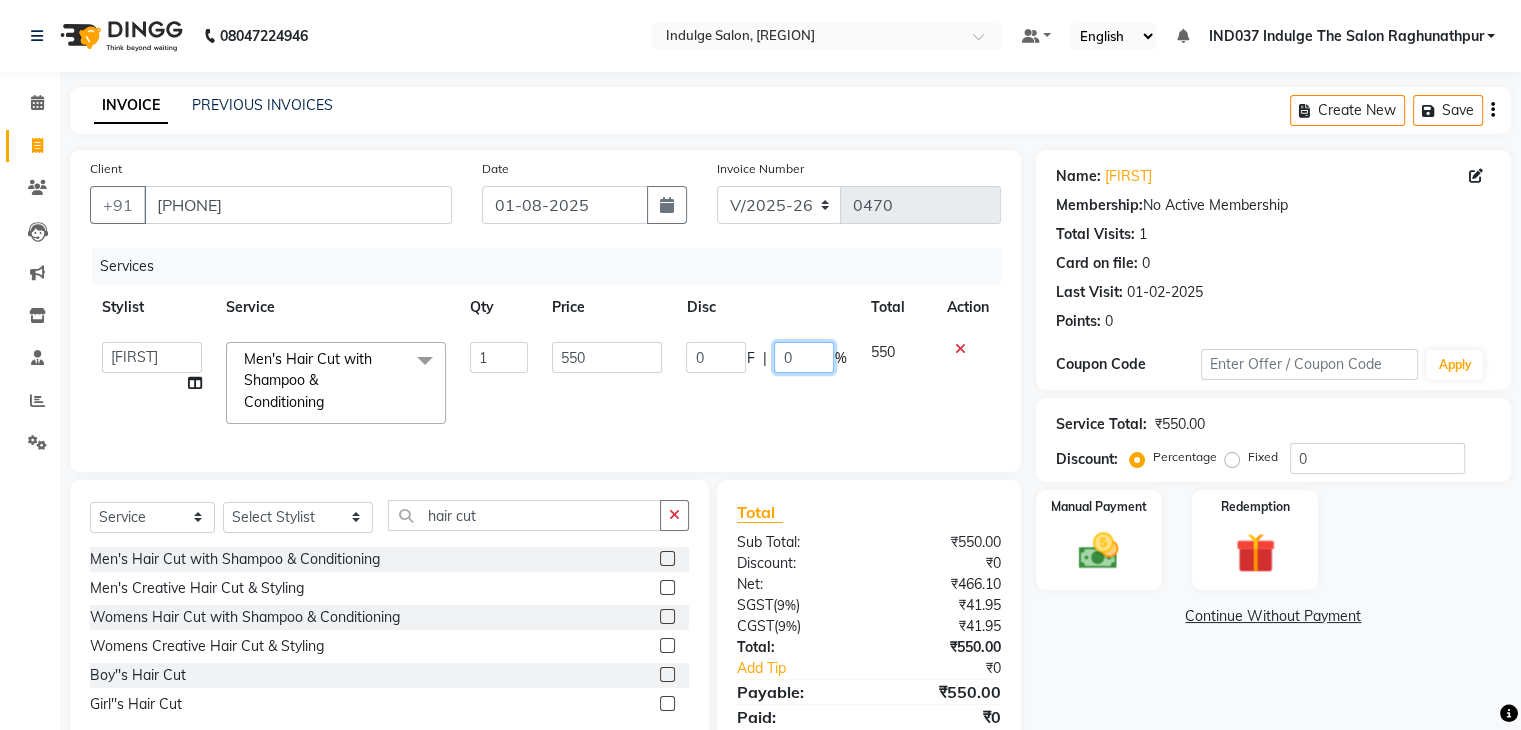 click on "0" 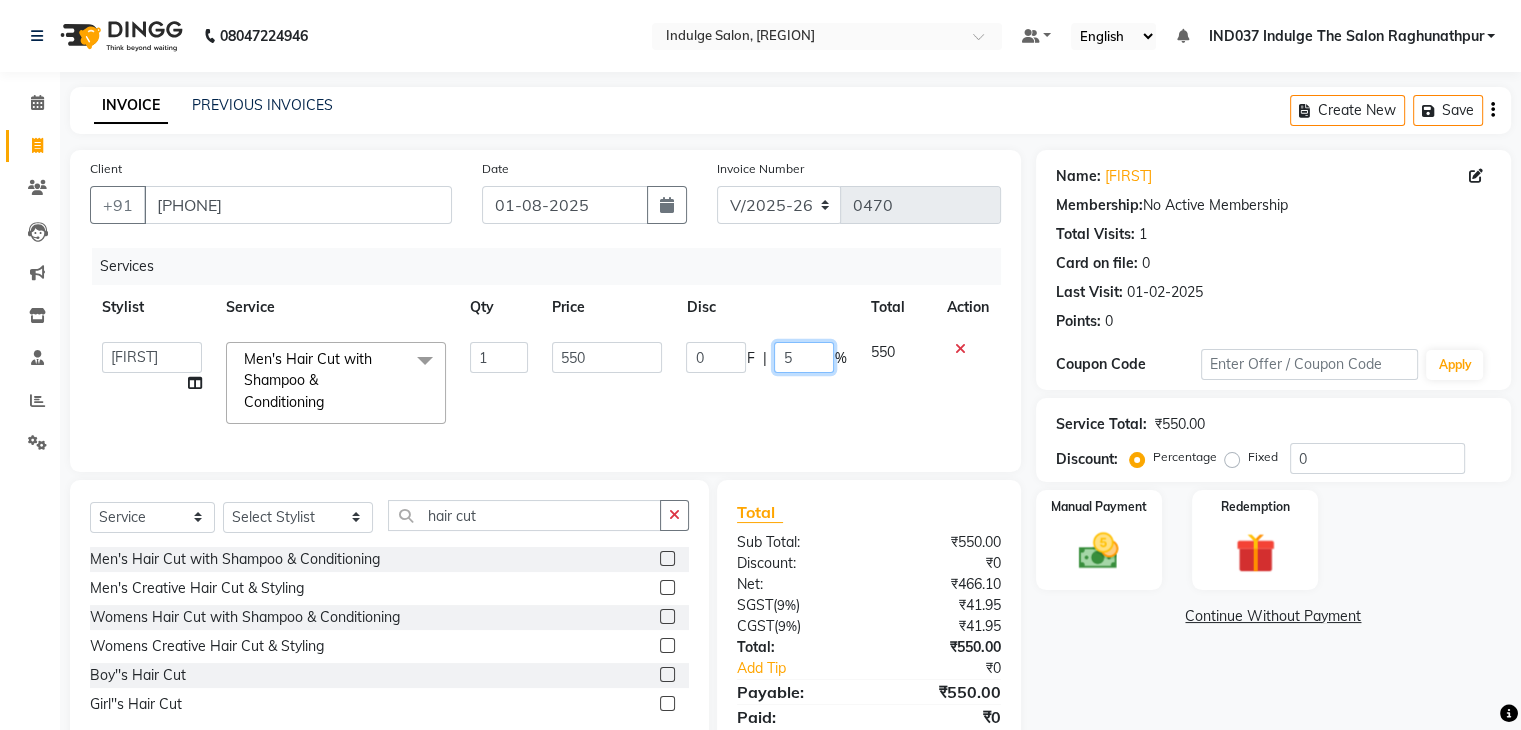 type on "50" 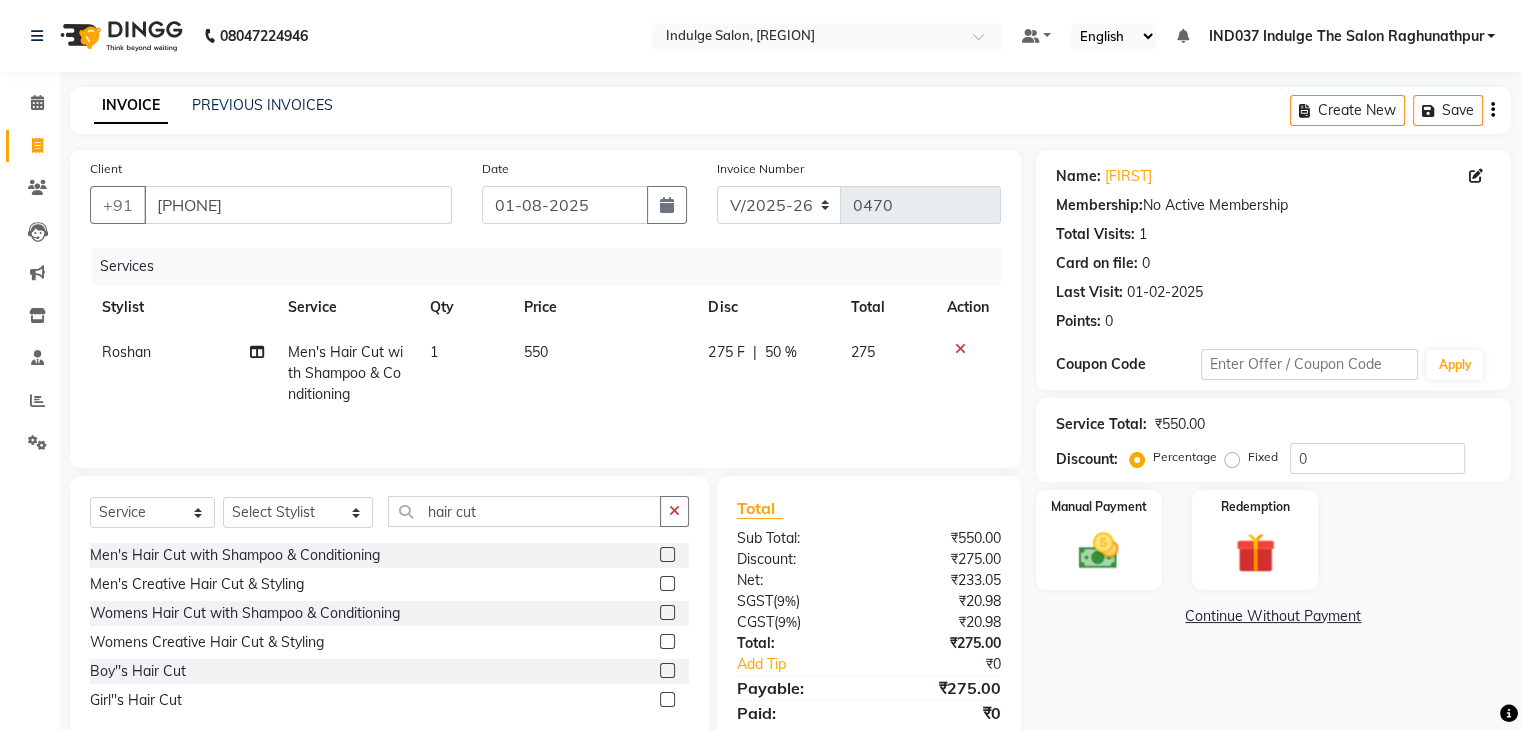 click on "Services Stylist Service Qty Price Disc Total Action [FIRST] Men's Hair Cut with Shampoo & Conditioning 1 550 275 F | 50 % 275" 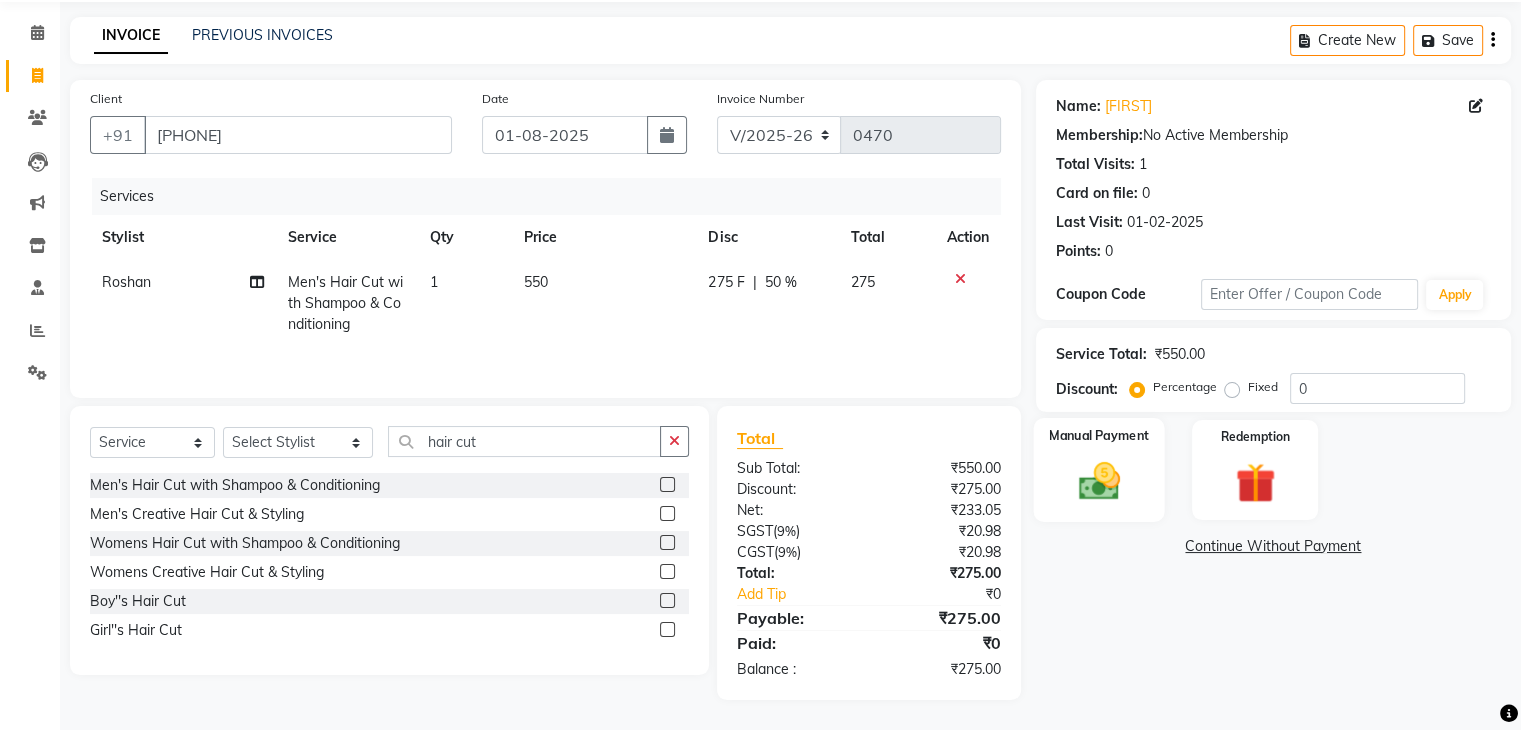 click 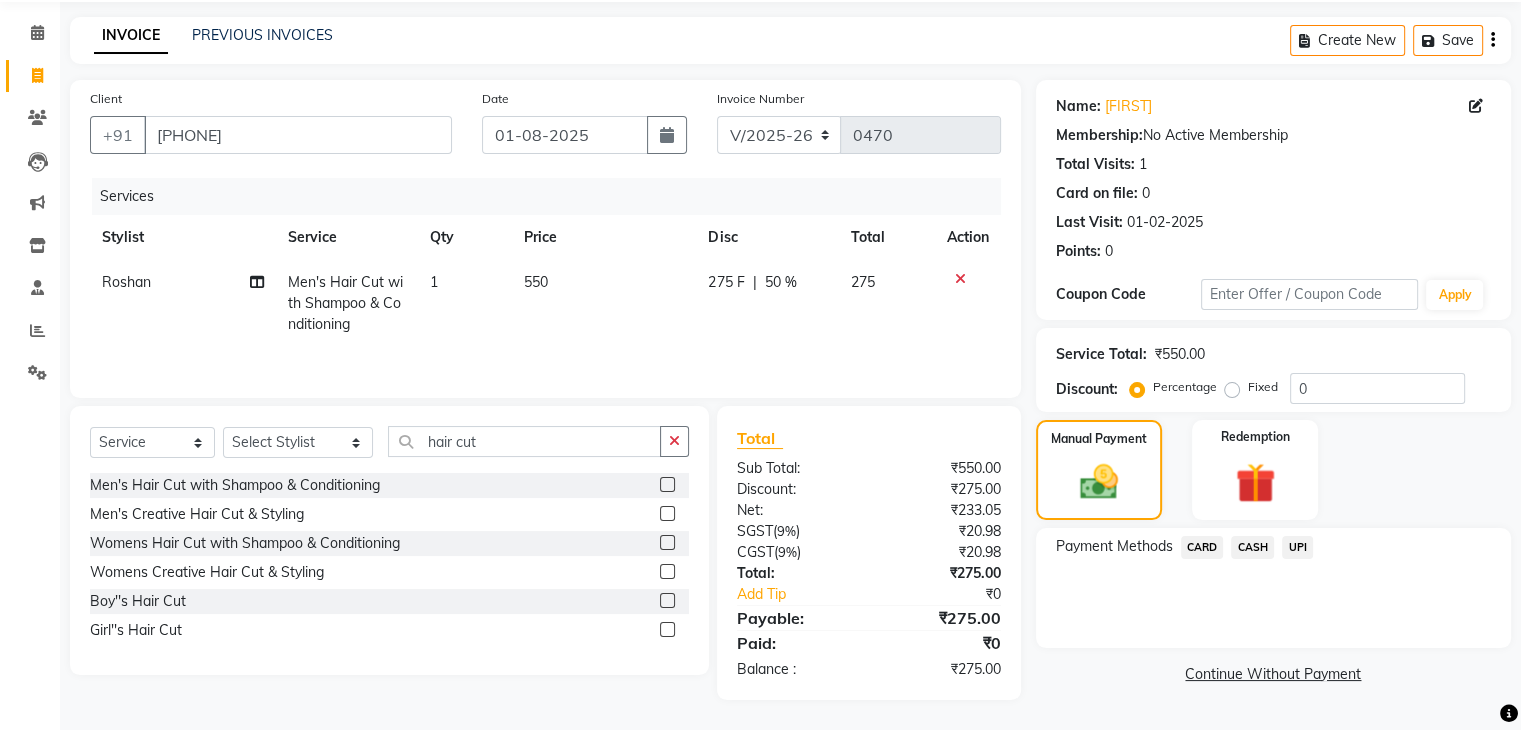 click on "UPI" 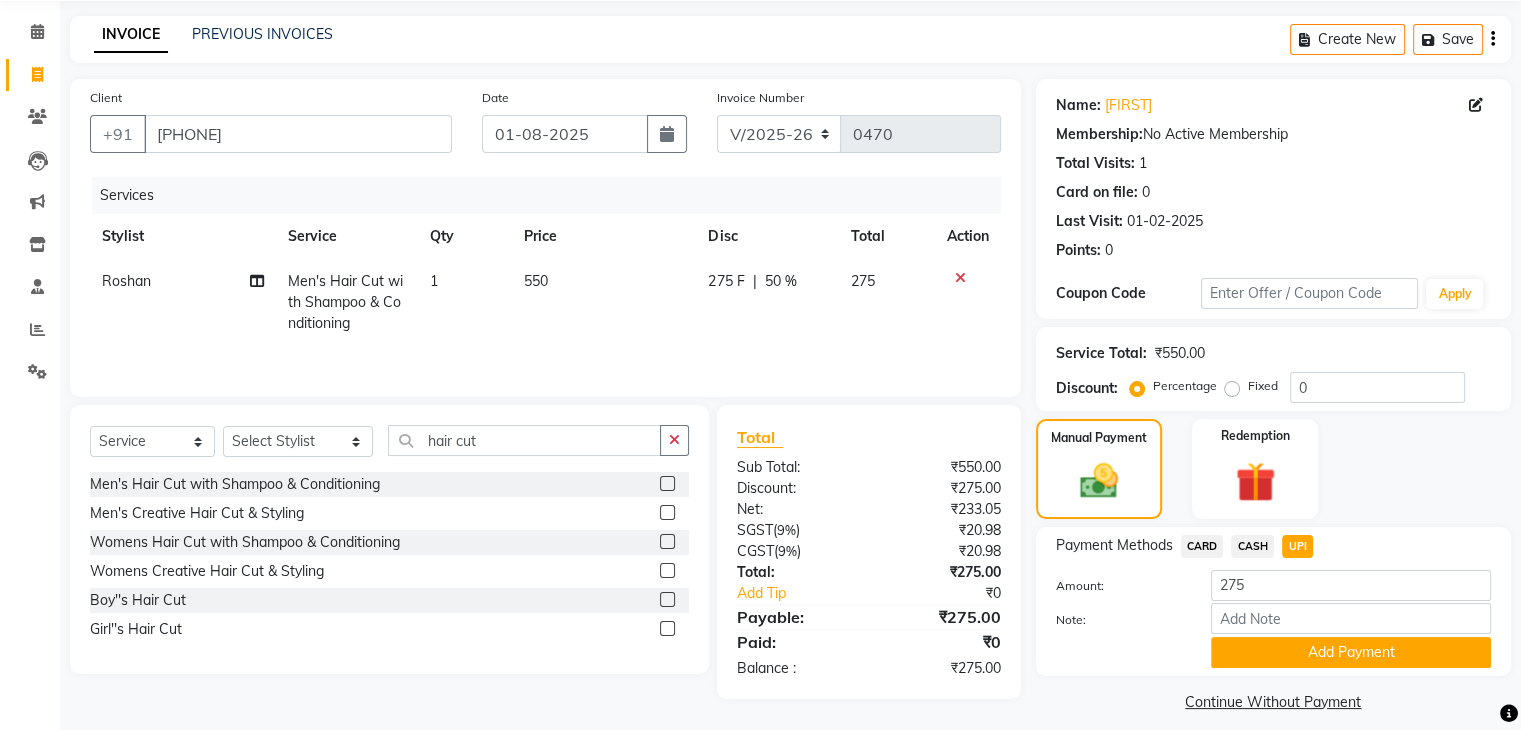 scroll, scrollTop: 89, scrollLeft: 0, axis: vertical 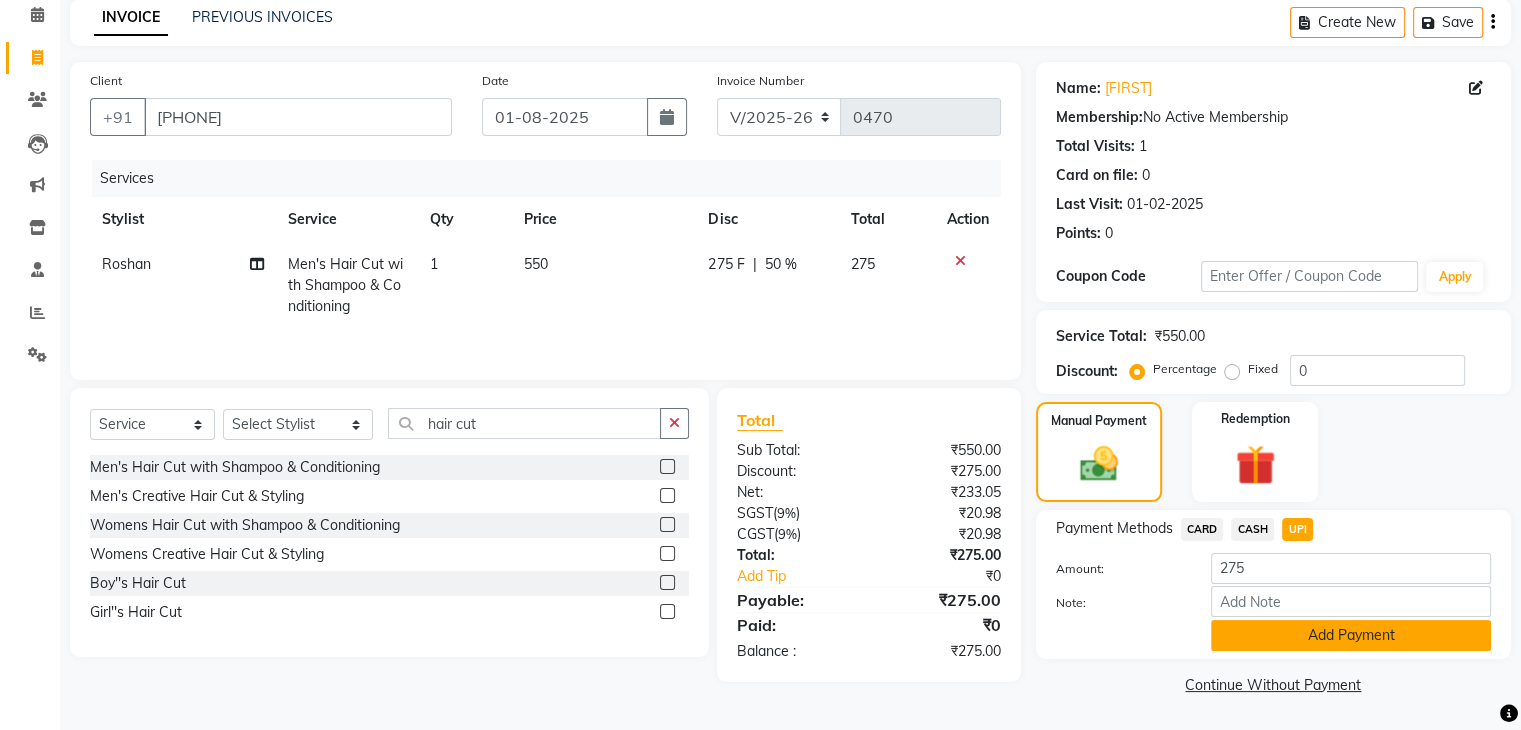 click on "Add Payment" 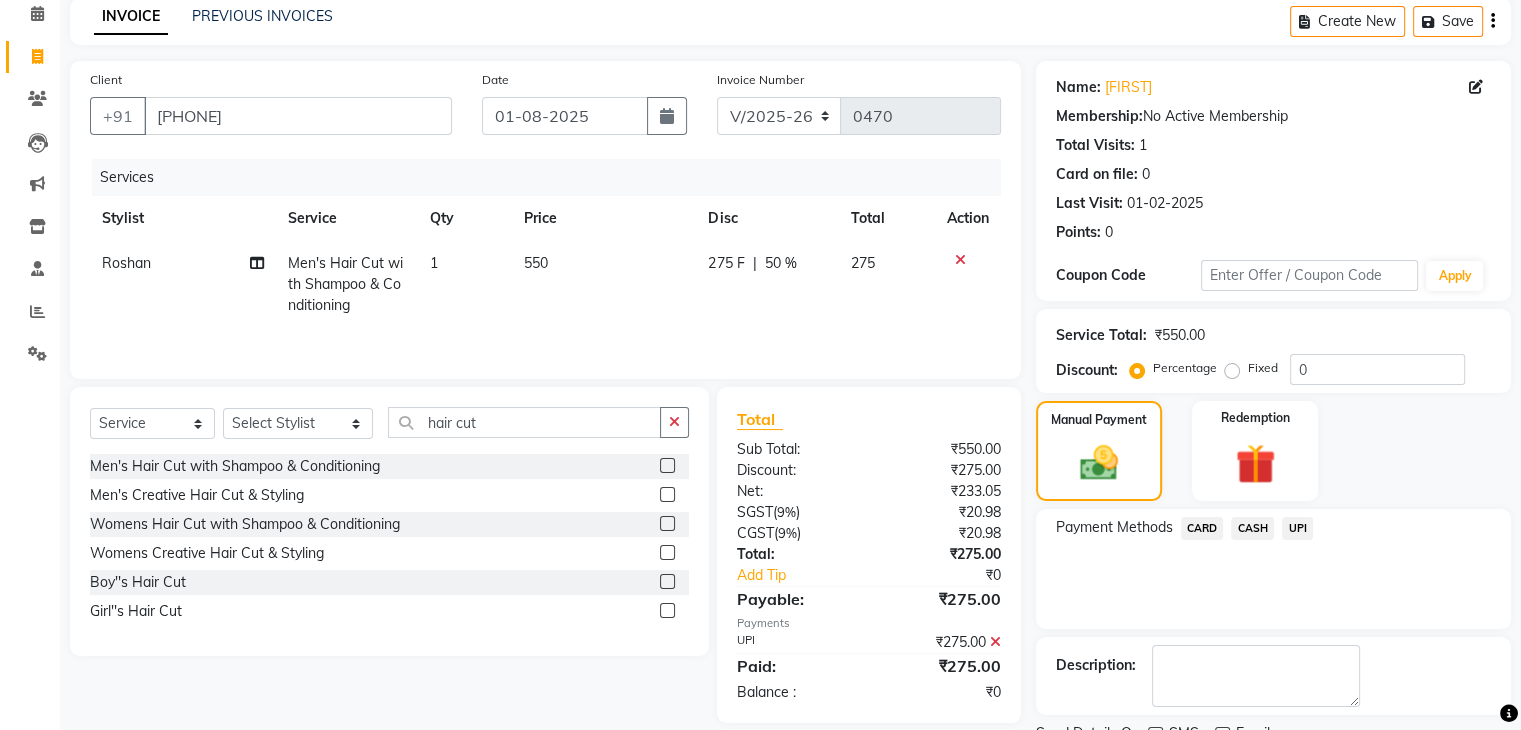 scroll, scrollTop: 171, scrollLeft: 0, axis: vertical 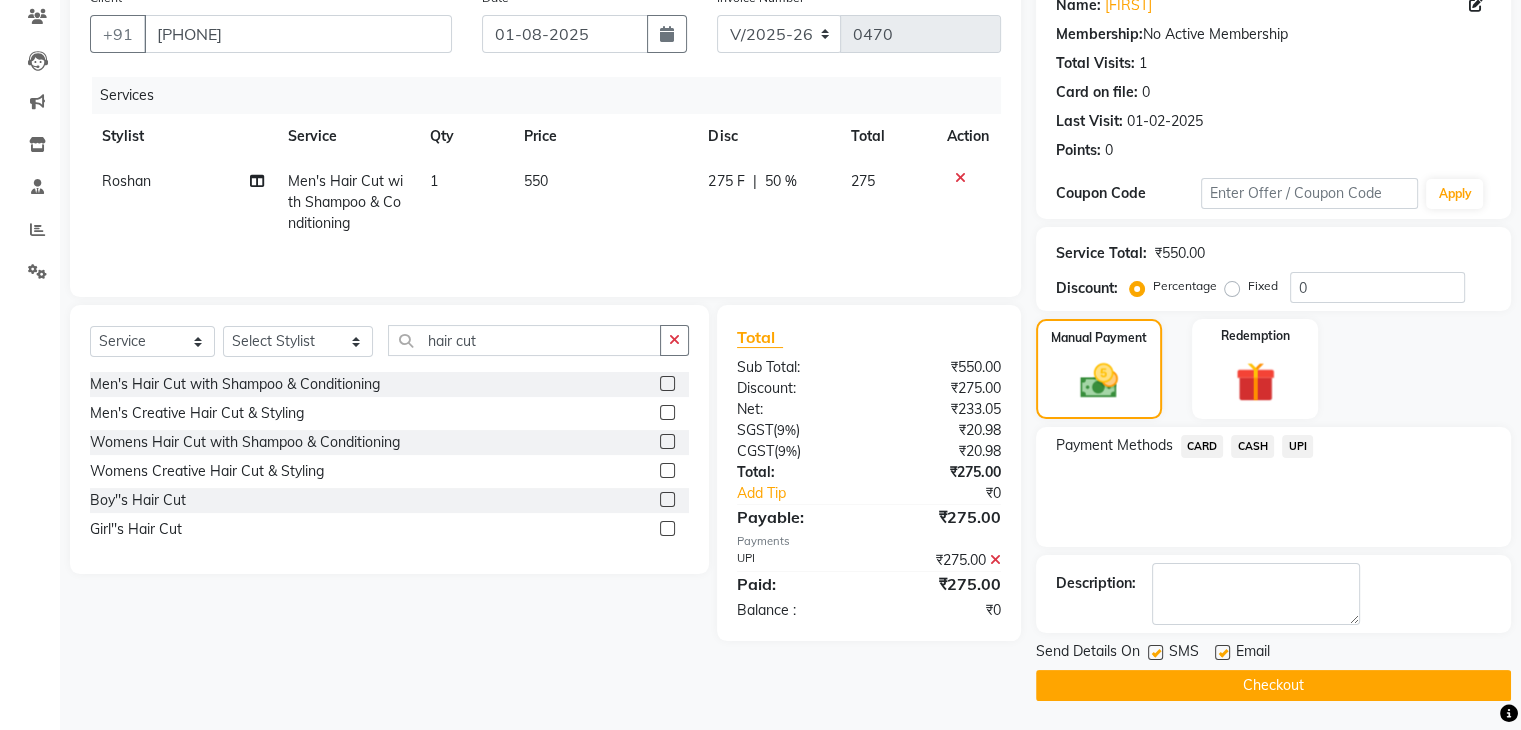 click on "Checkout" 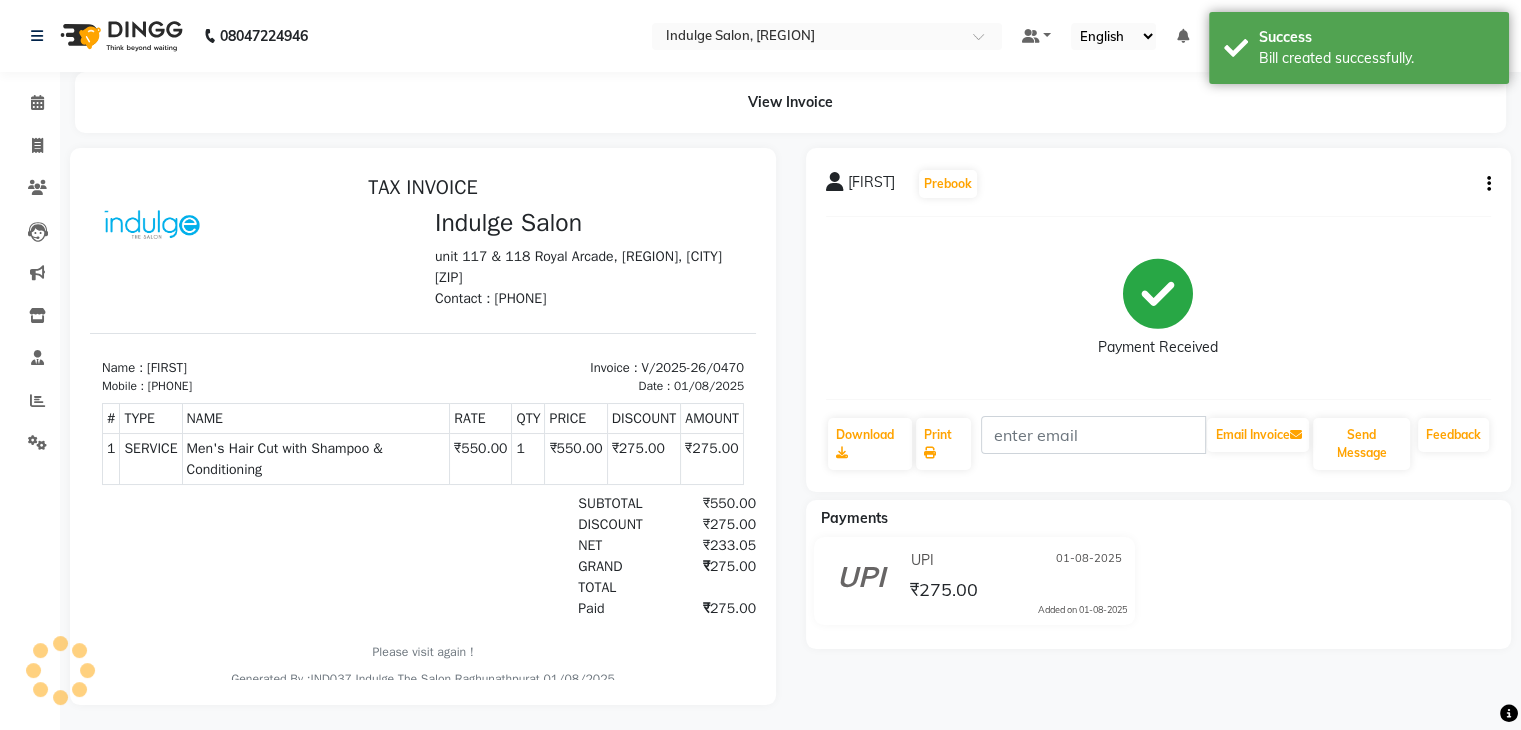 scroll, scrollTop: 0, scrollLeft: 0, axis: both 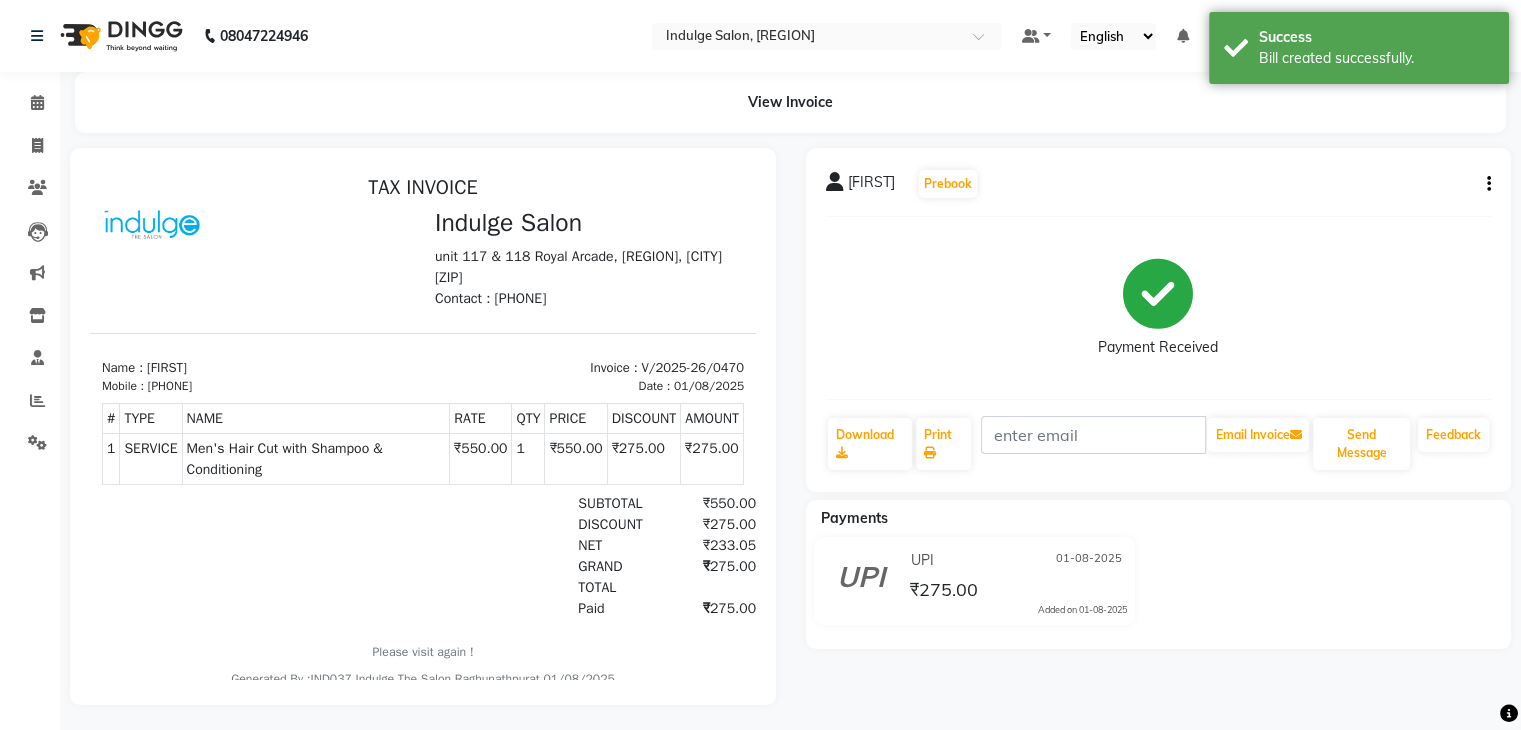 click on "UPI 01-08-2025 ₹275.00  Added on 01-08-2025" 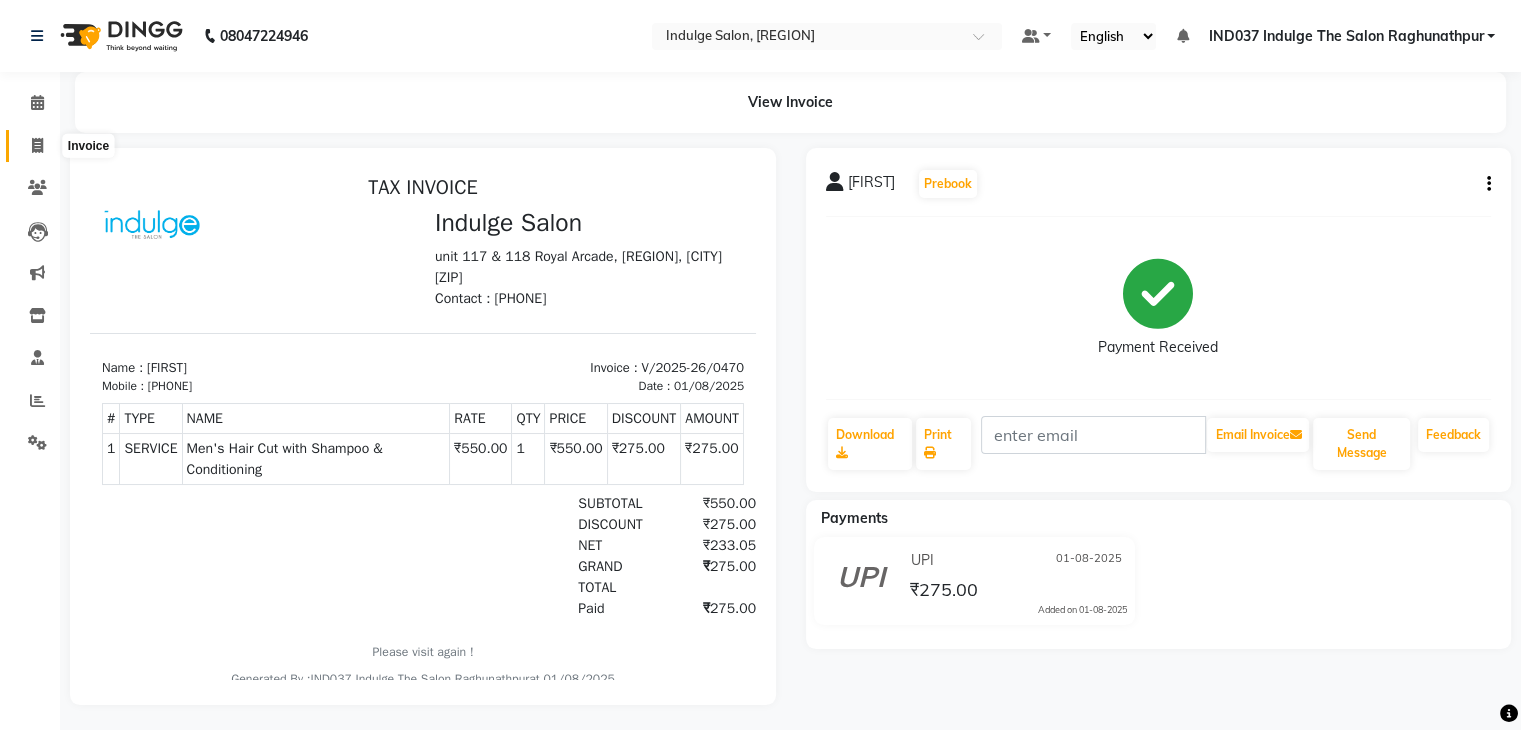 click 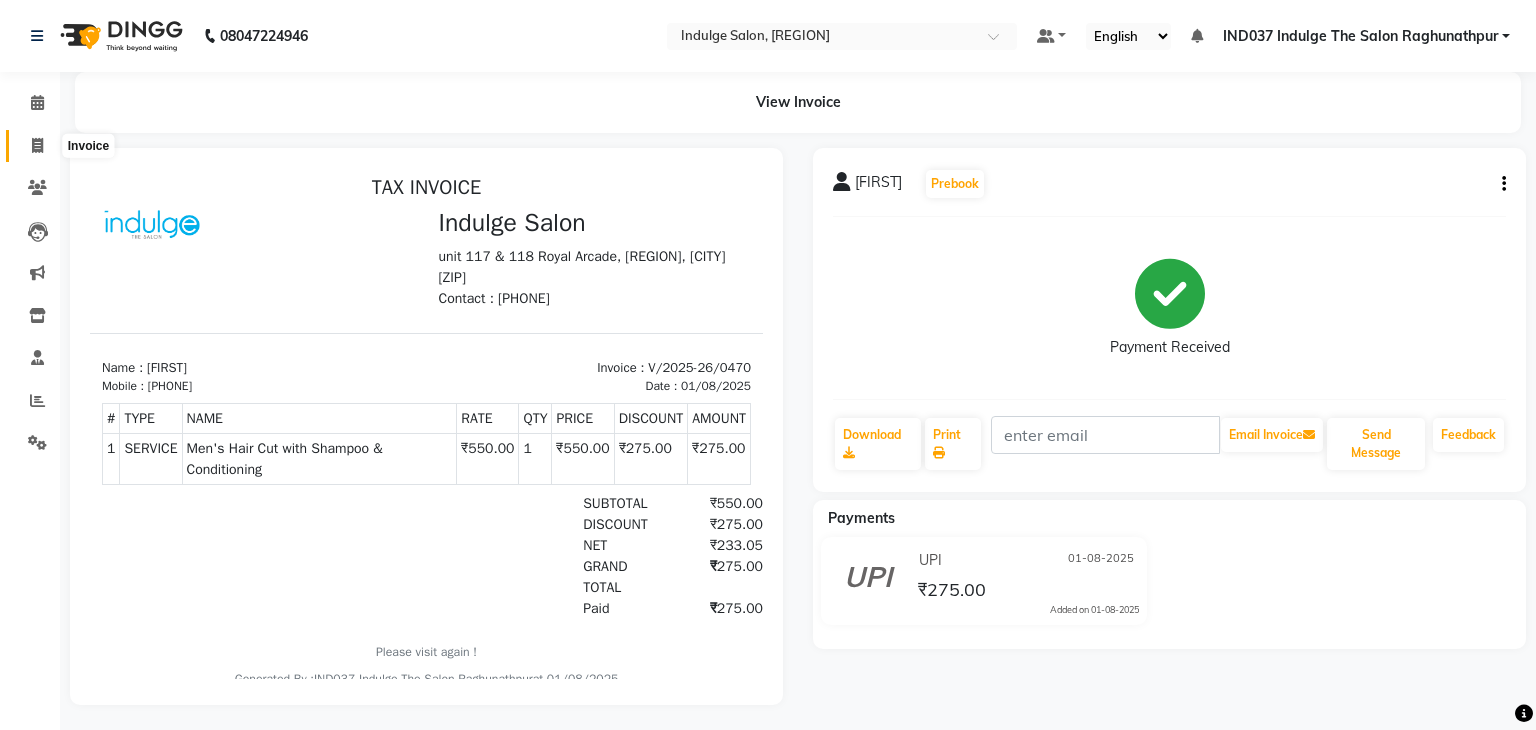 select on "7475" 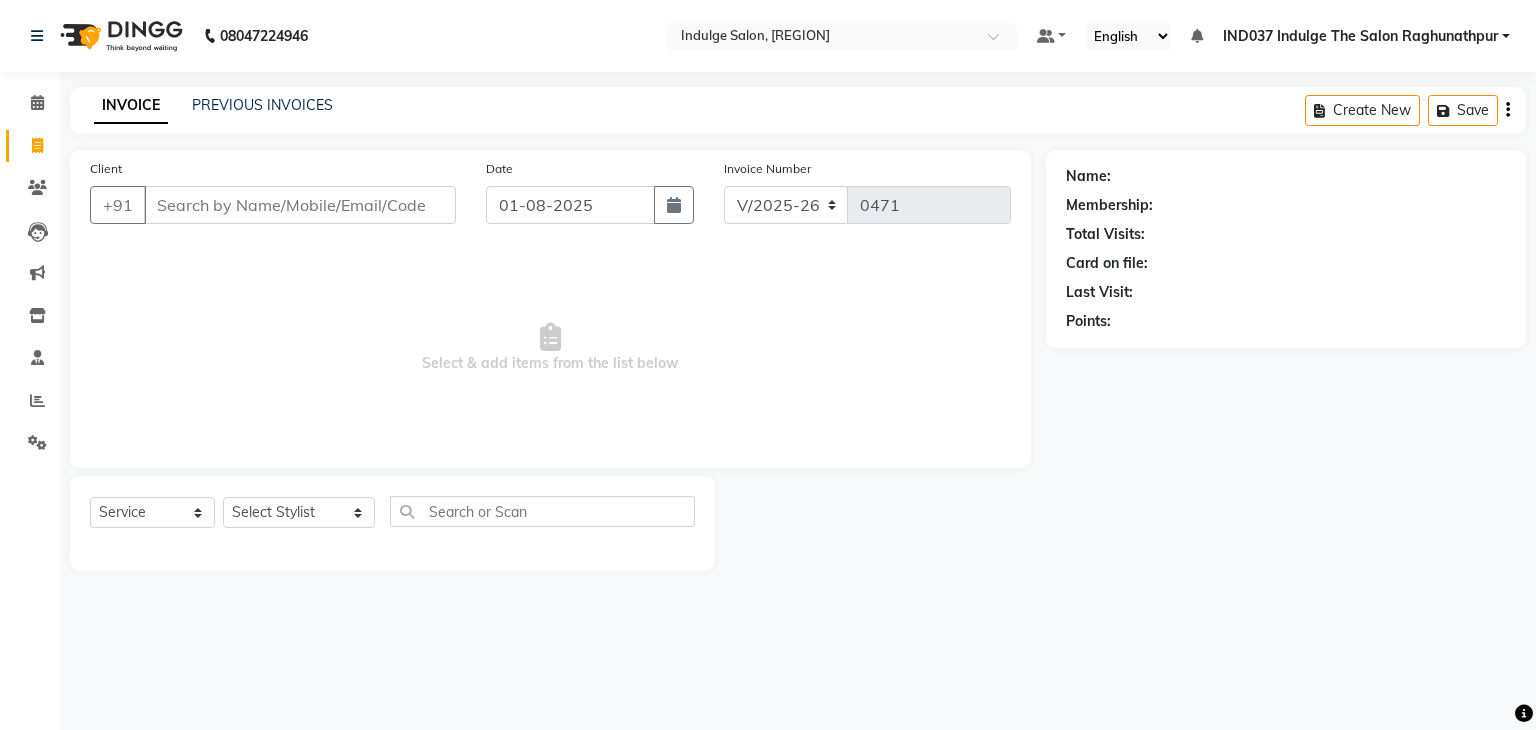 click on "Client" at bounding box center (300, 205) 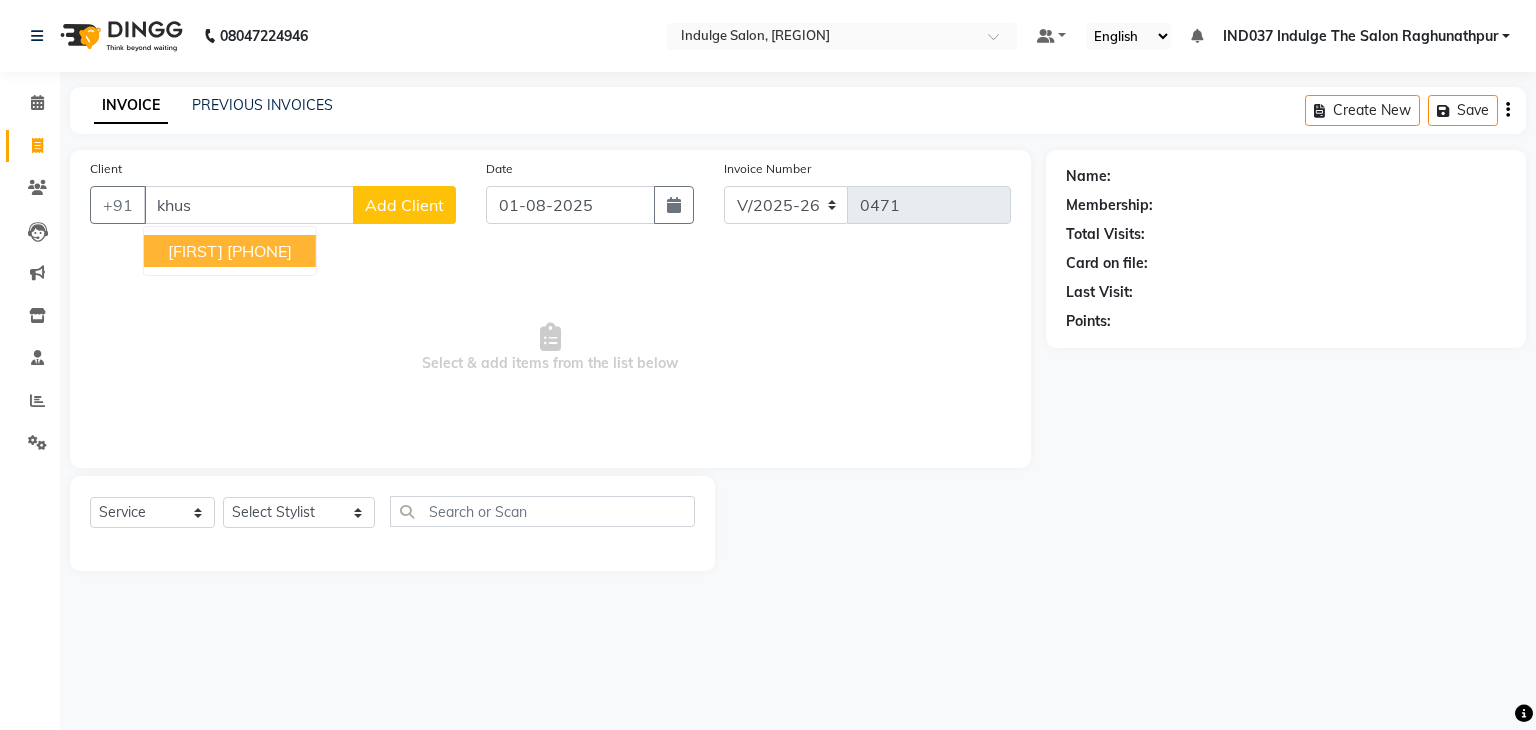 click on "[FIRST]" at bounding box center [195, 251] 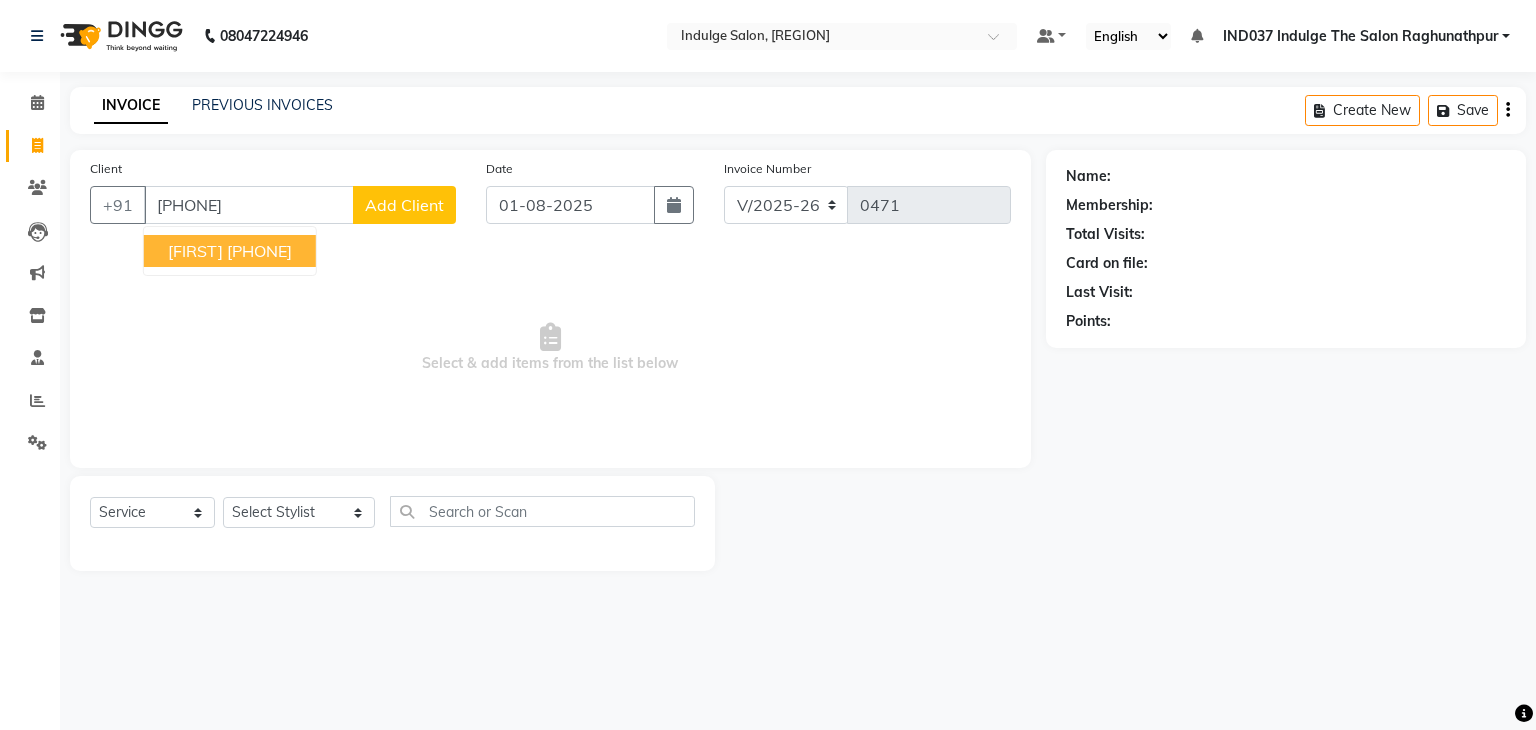 type on "[PHONE]" 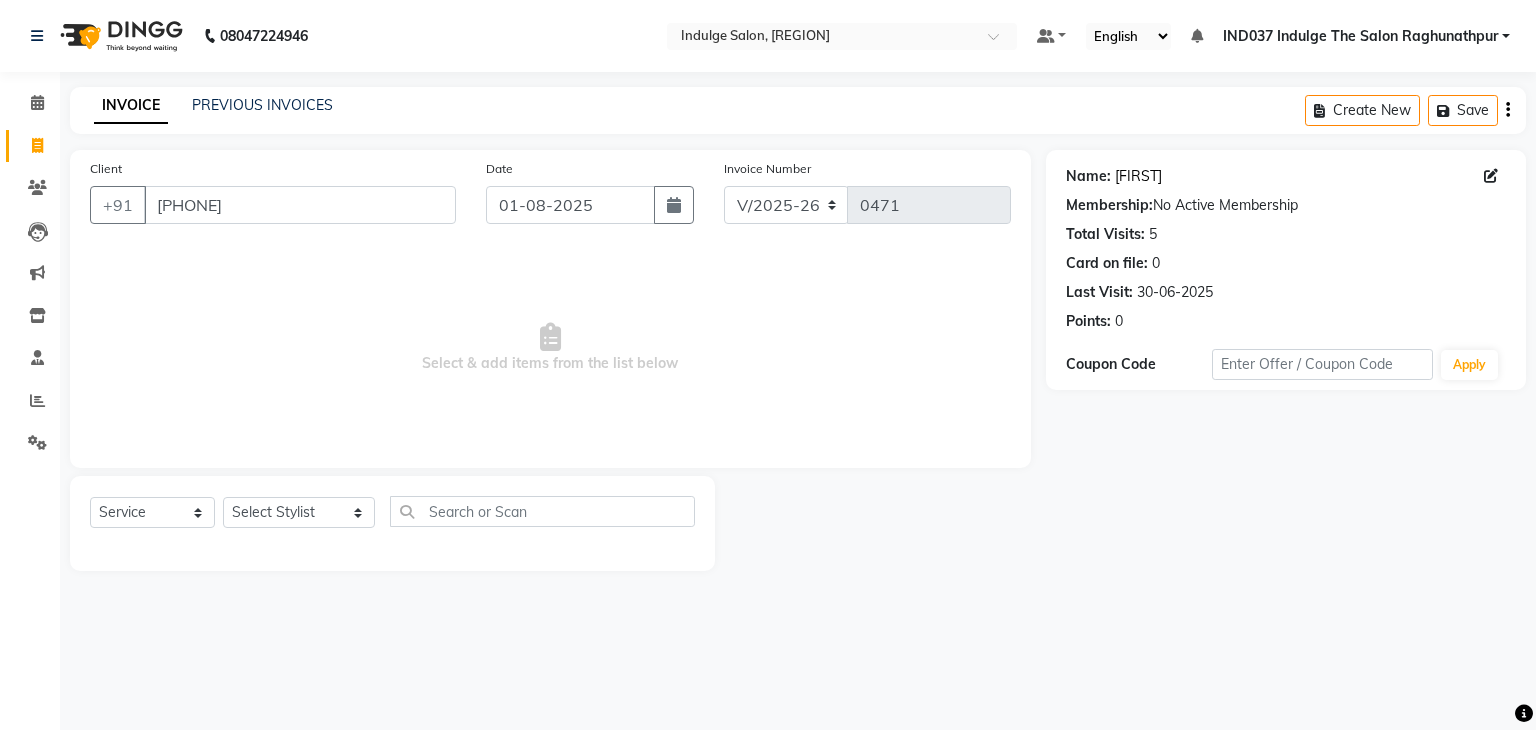 click on "[FIRST]" 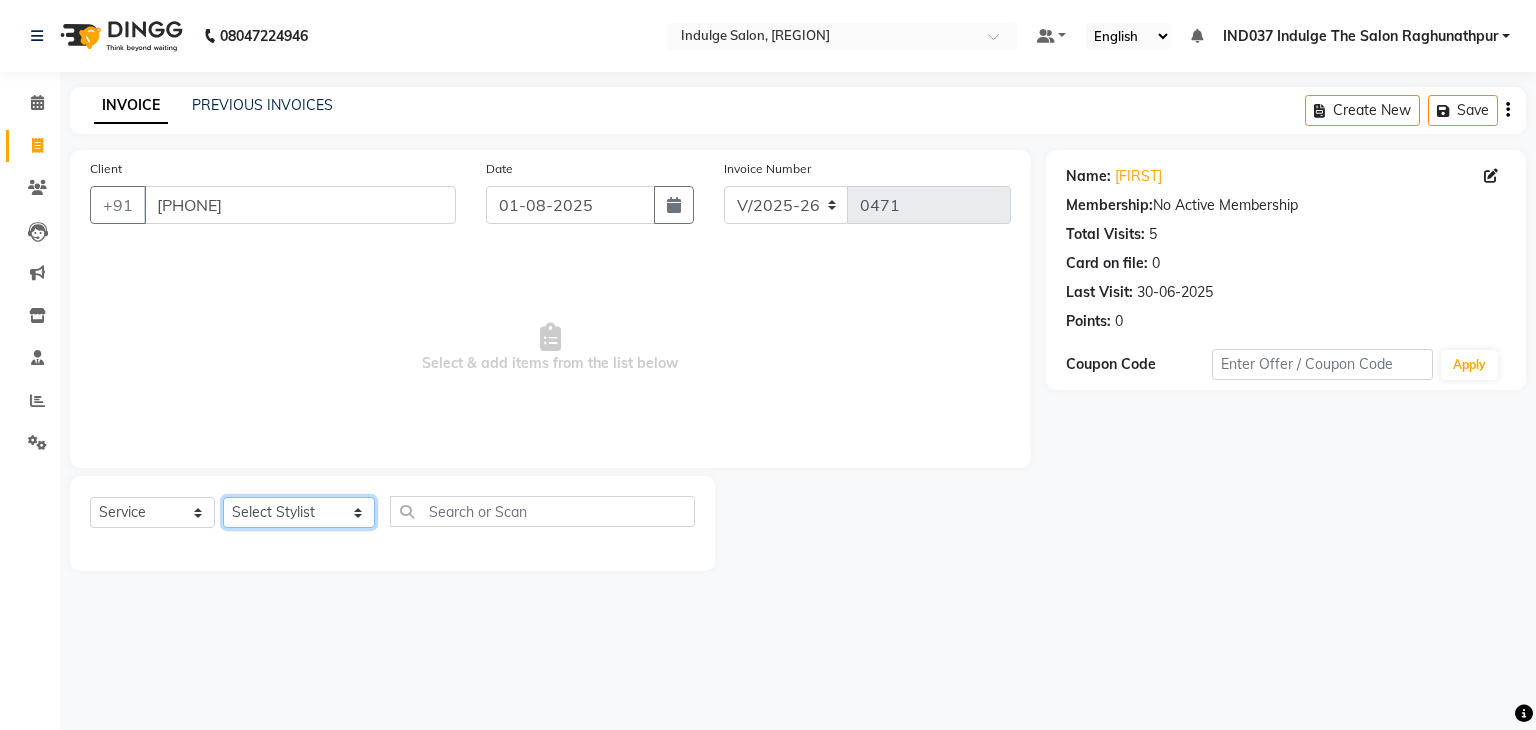 click on "Select Stylist Amir Ethan Happy IND037 Indulge The Salon Raghunathpur kartikey Nazia partha Rehan Roshan Sameer  shivangi  SWATI" 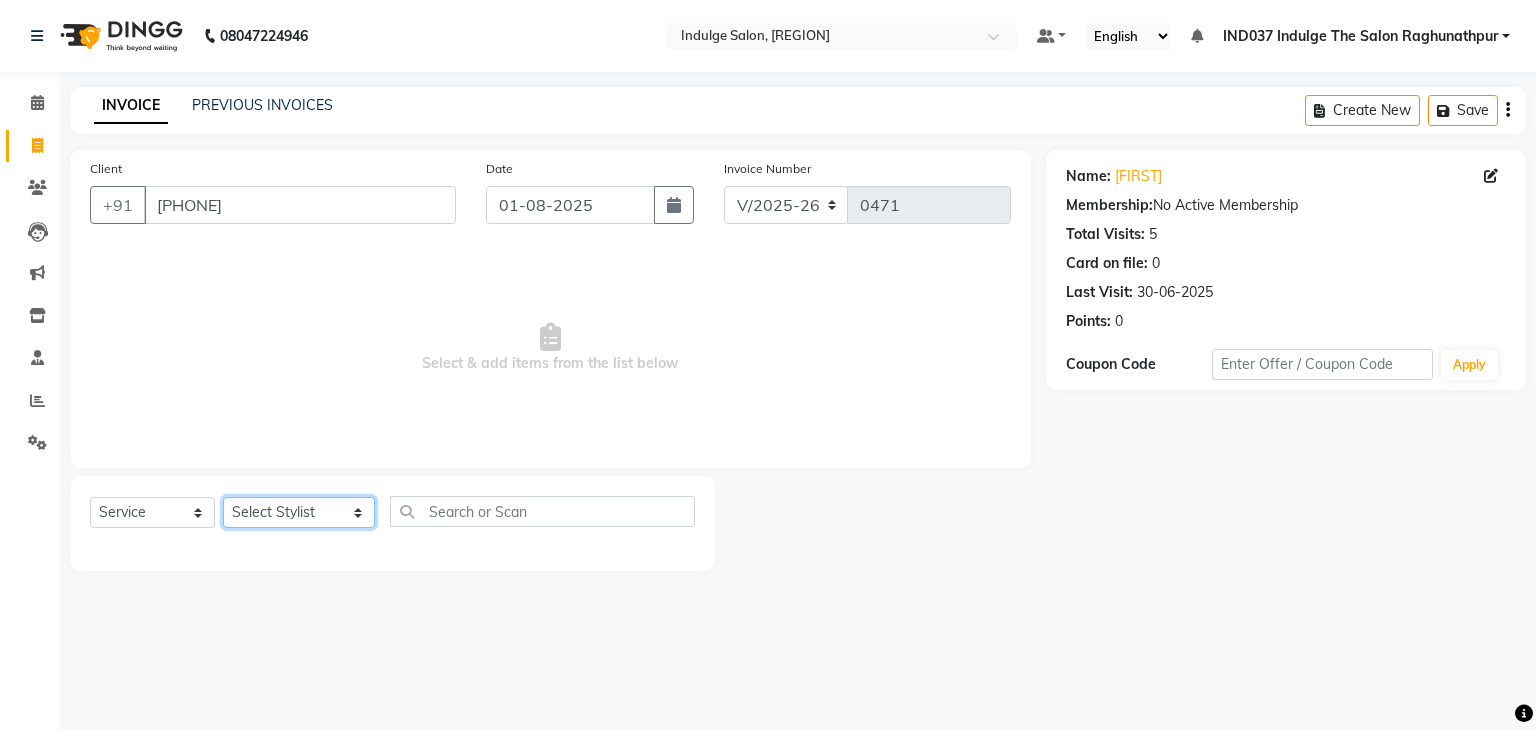 select on "66537" 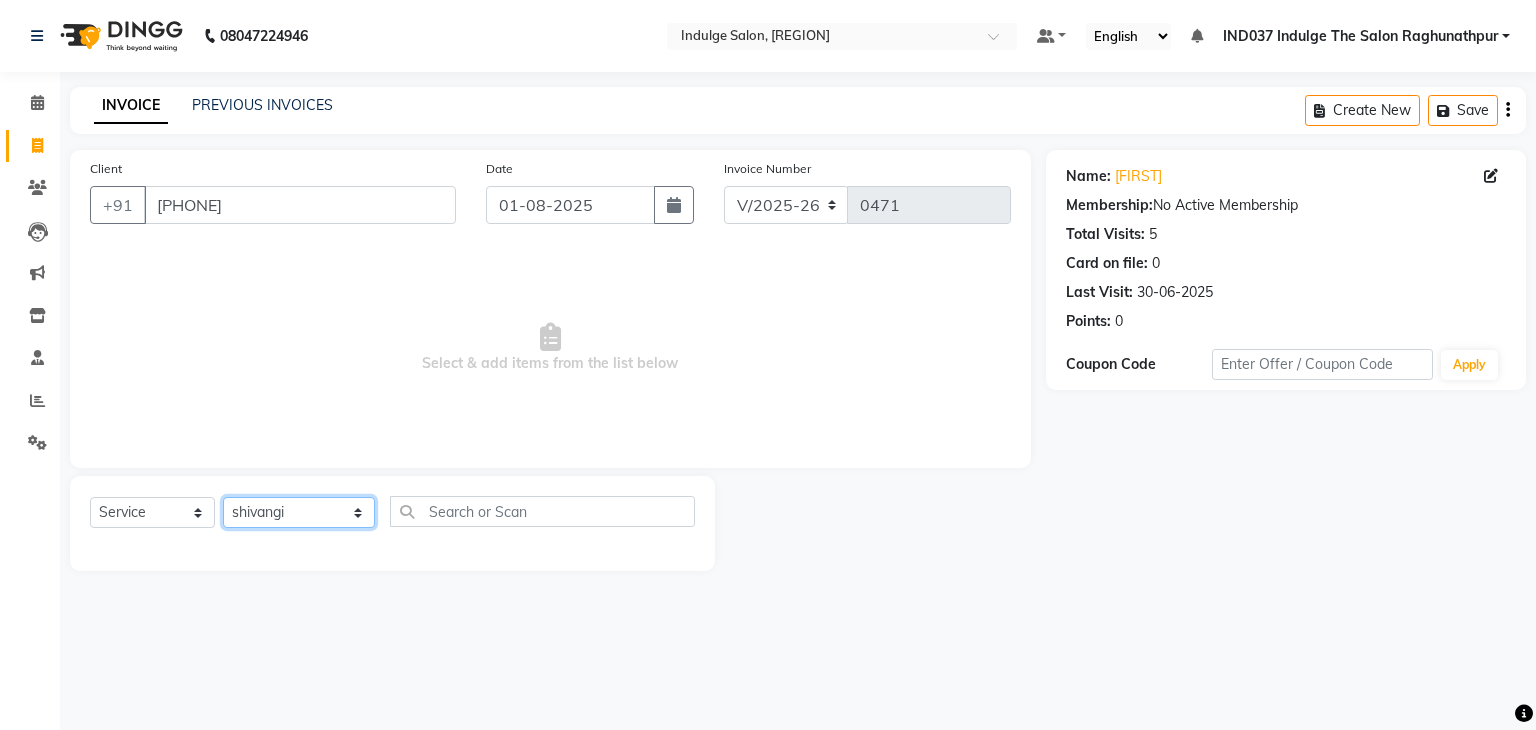 click on "Select Stylist Amir Ethan Happy IND037 Indulge The Salon Raghunathpur kartikey Nazia partha Rehan Roshan Sameer  shivangi  SWATI" 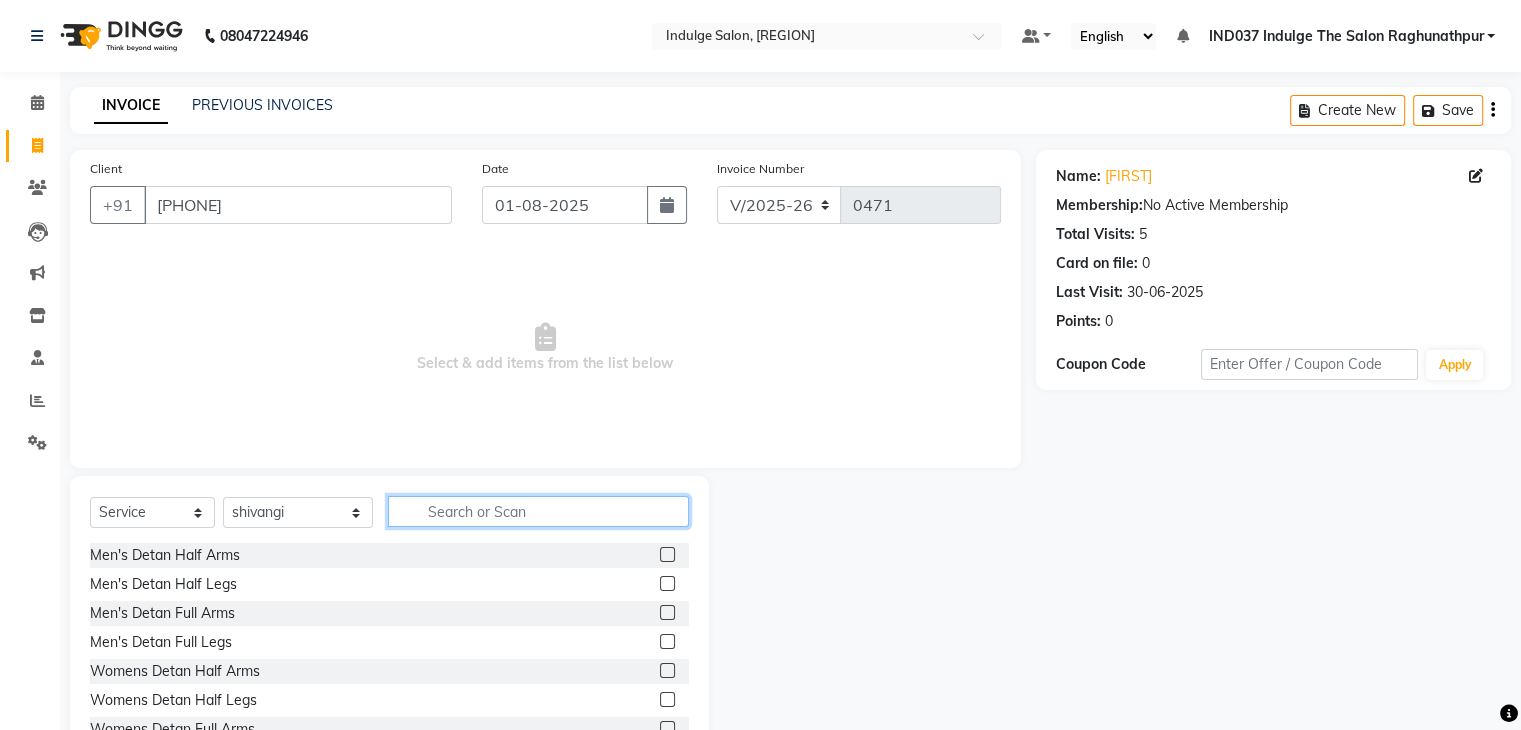 click 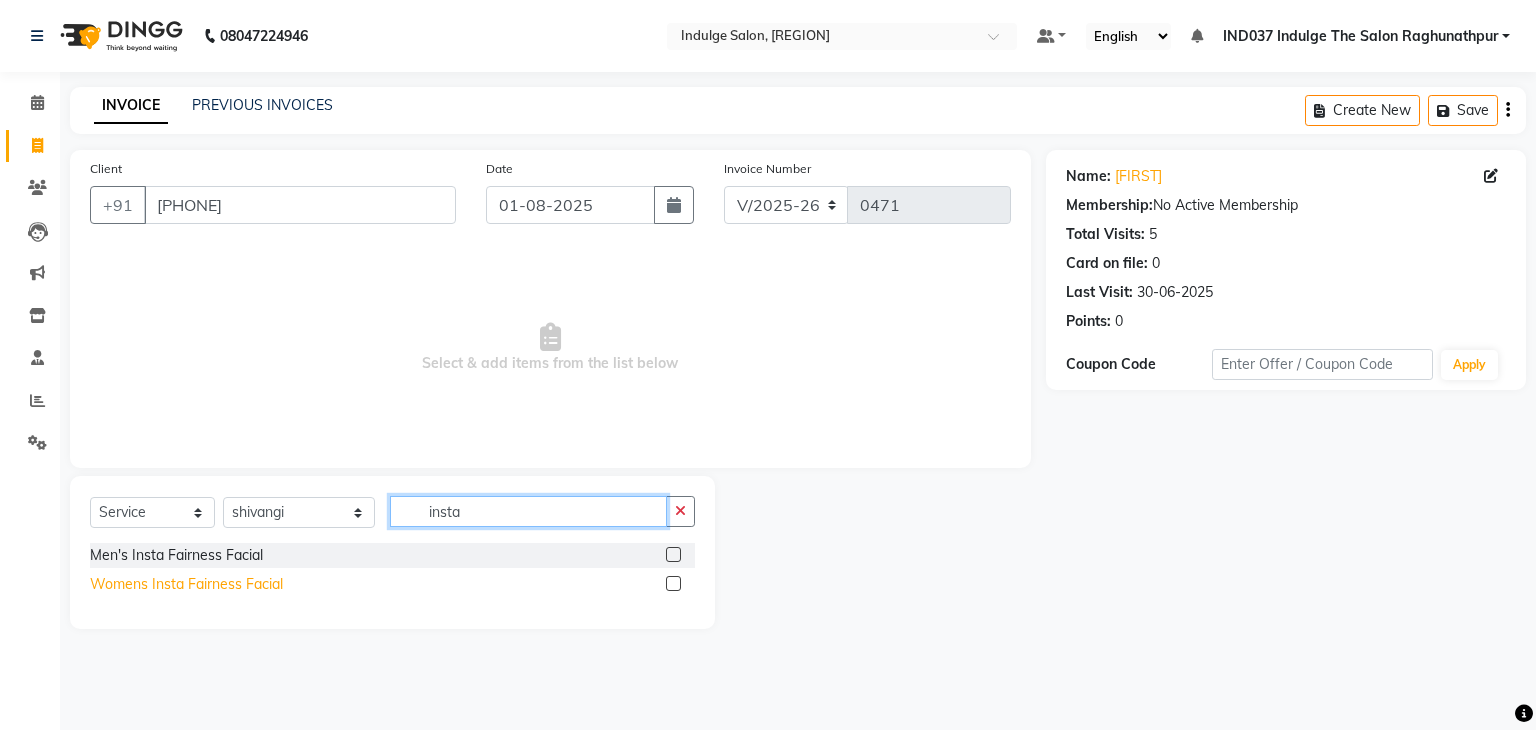 type on "insta" 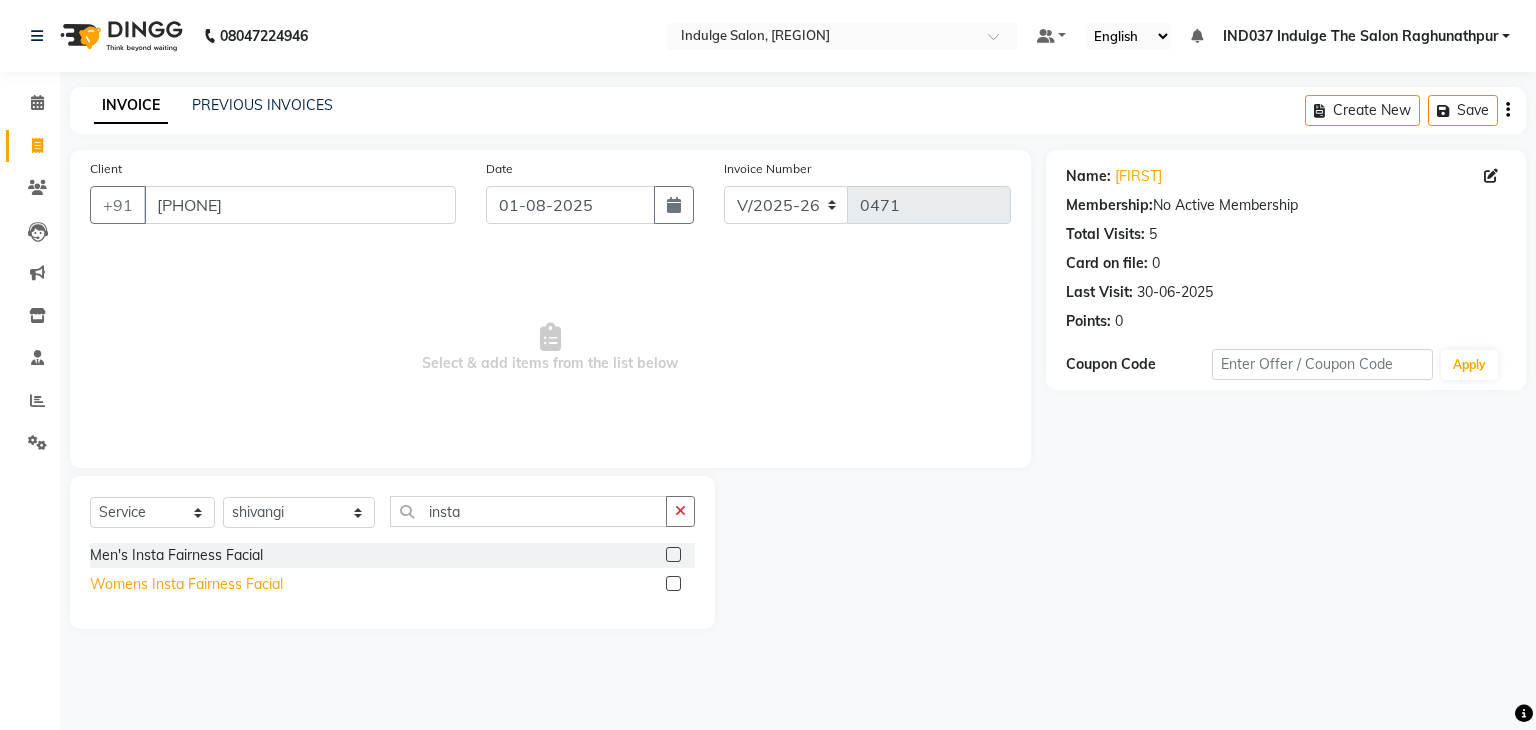 click on "Womens Insta Fairness Facial" 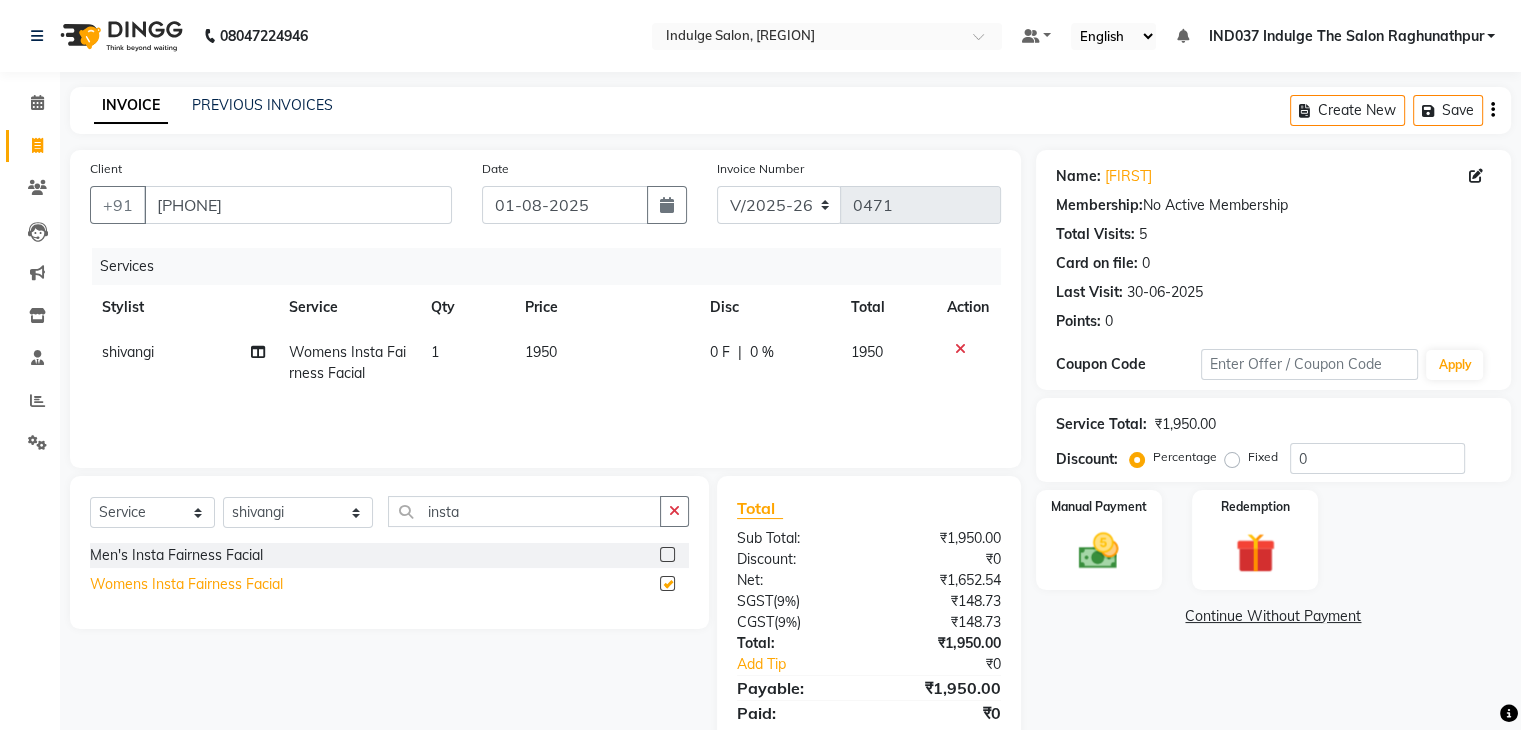 checkbox on "false" 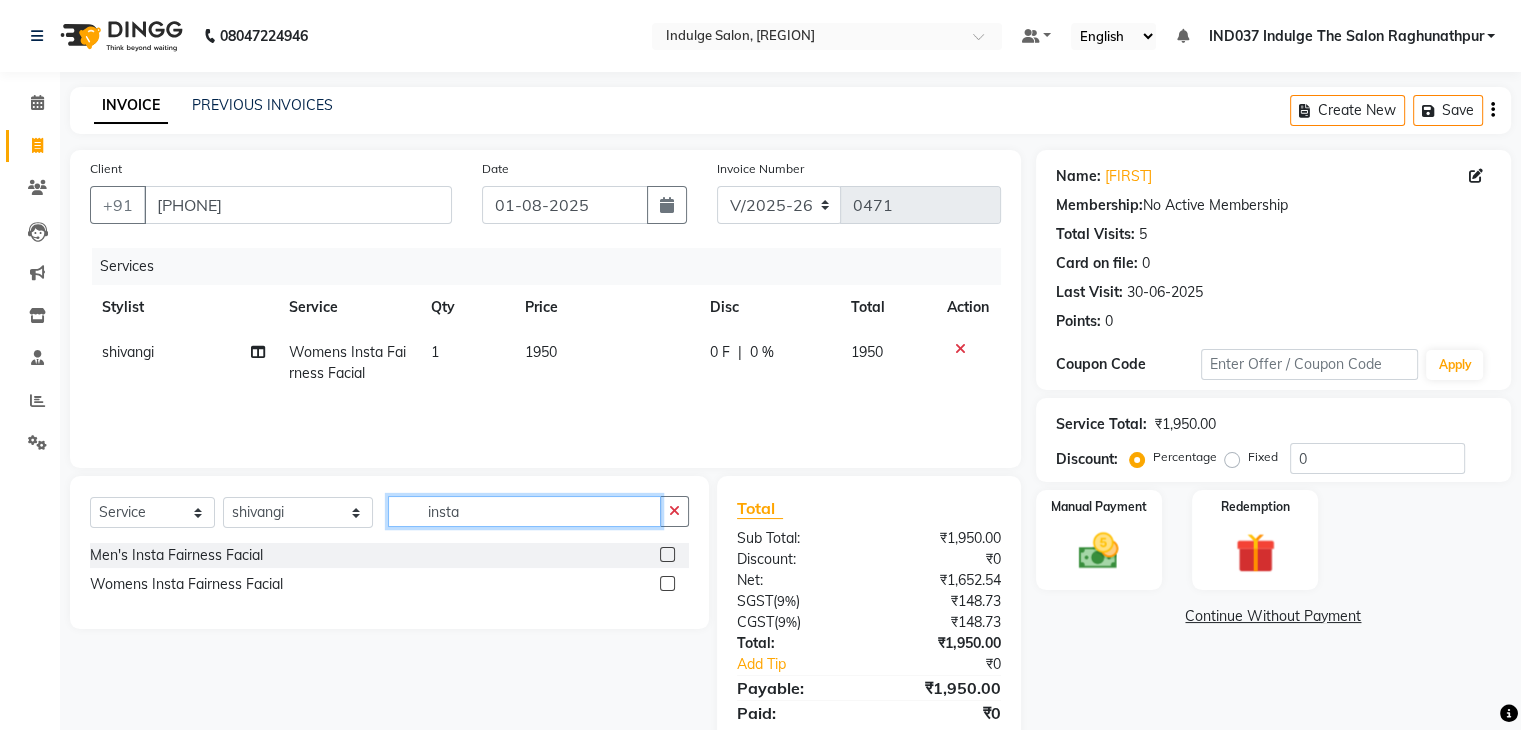 click on "insta" 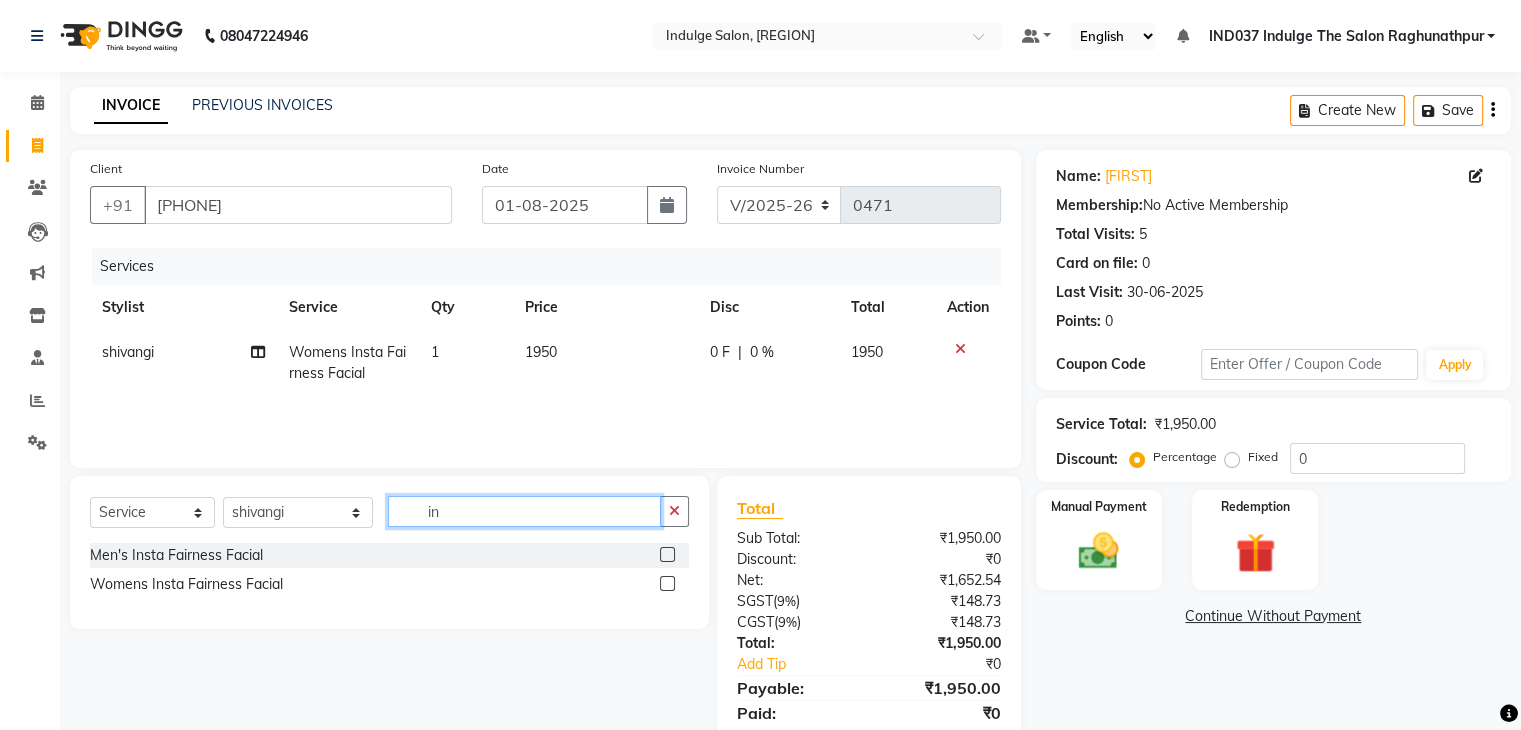 type on "i" 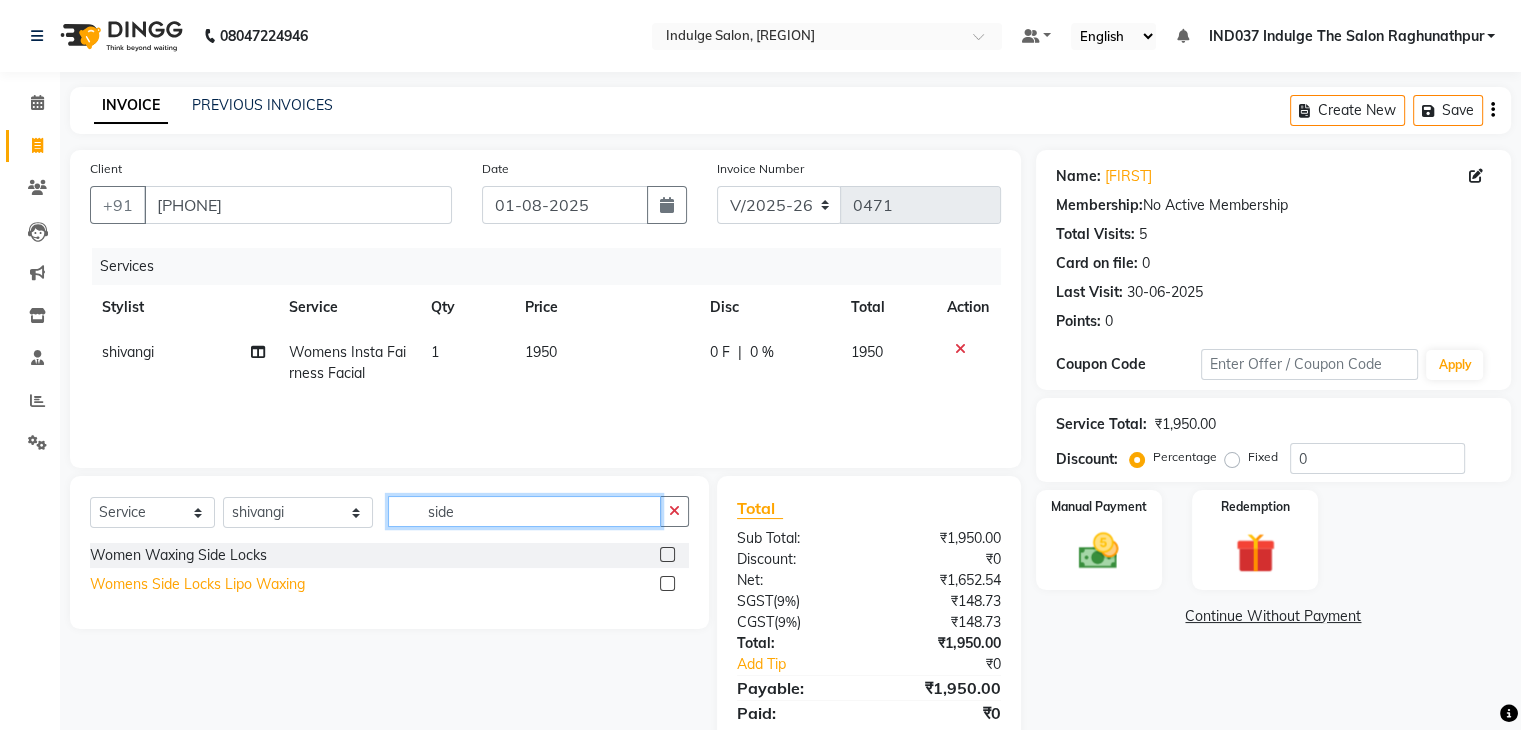 type on "side" 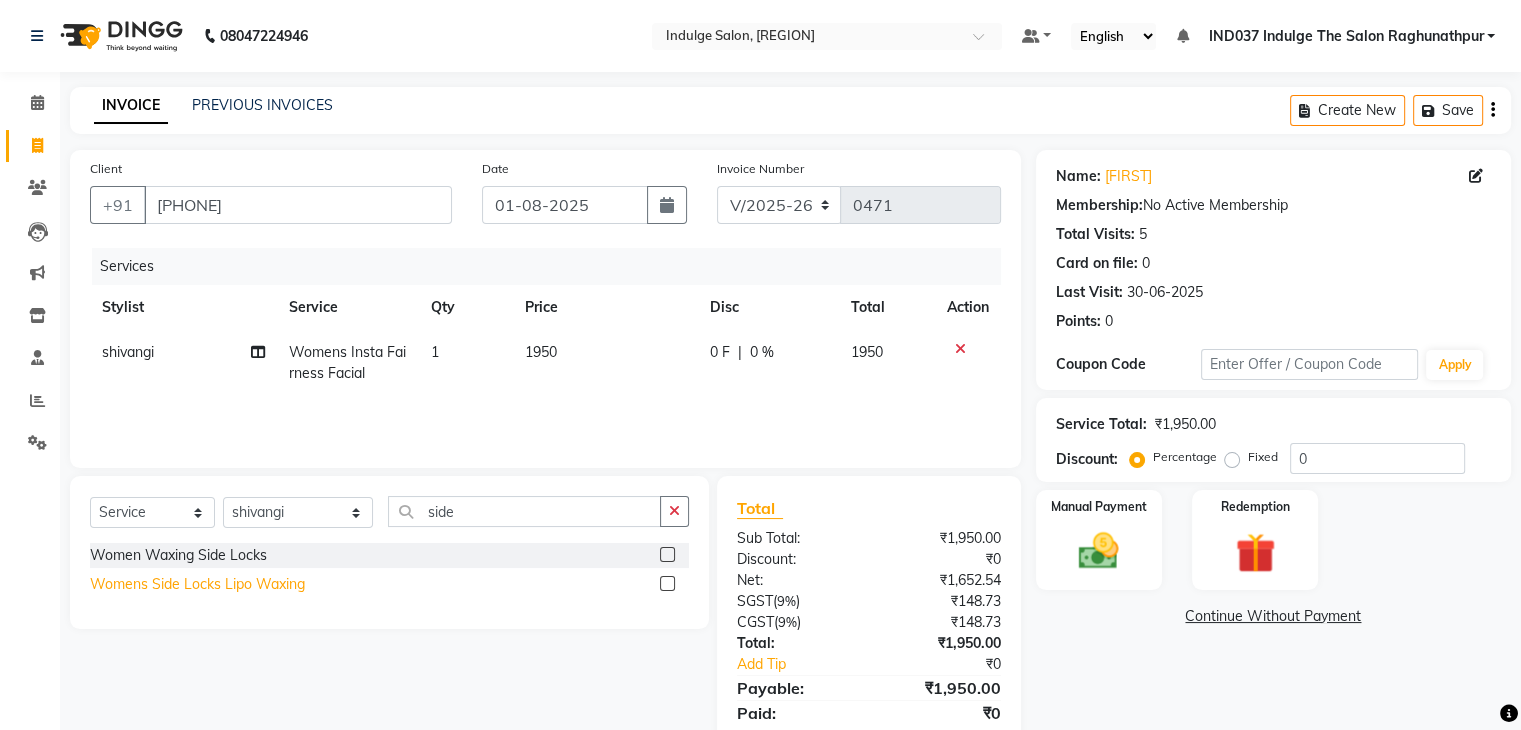 click on "Womens Side Locks Lipo Waxing" 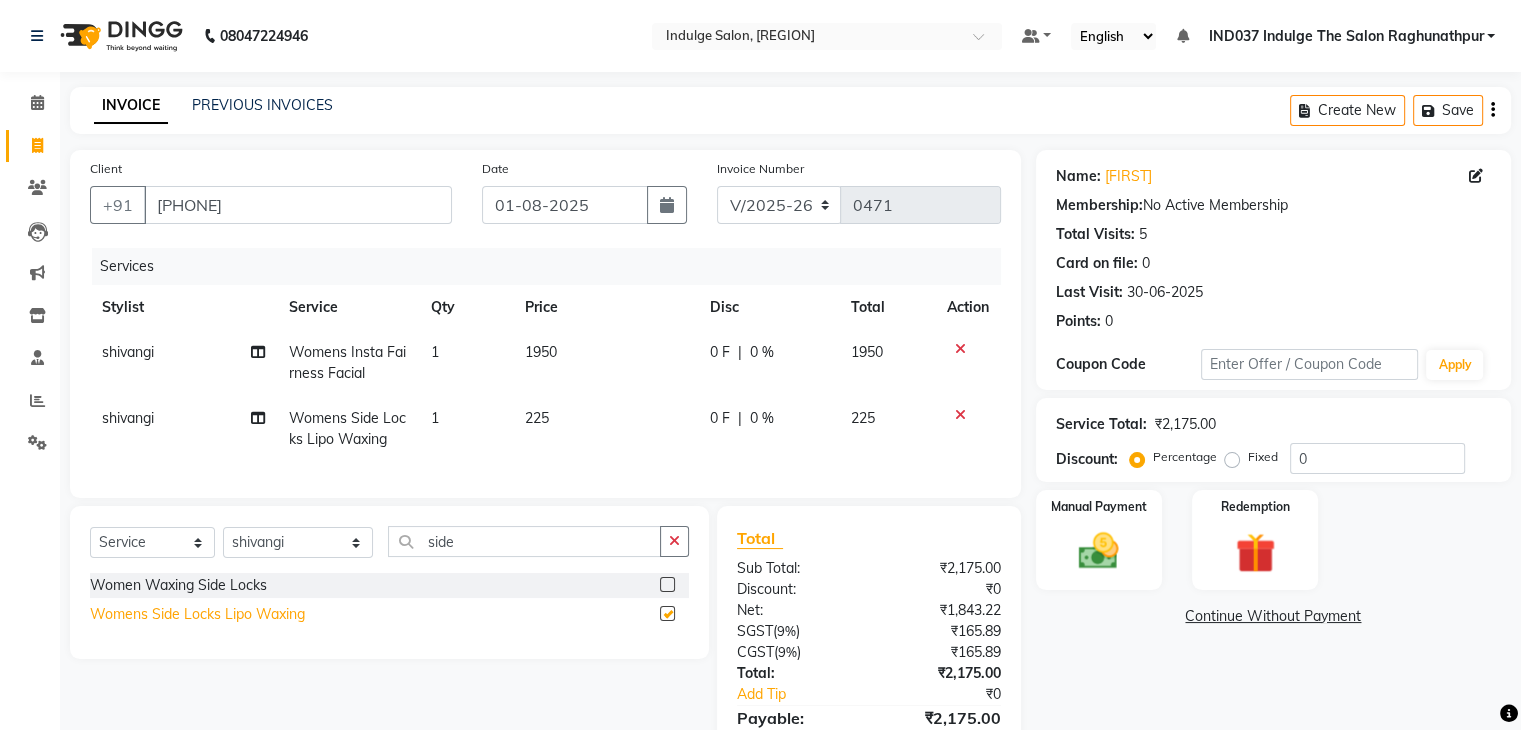checkbox on "false" 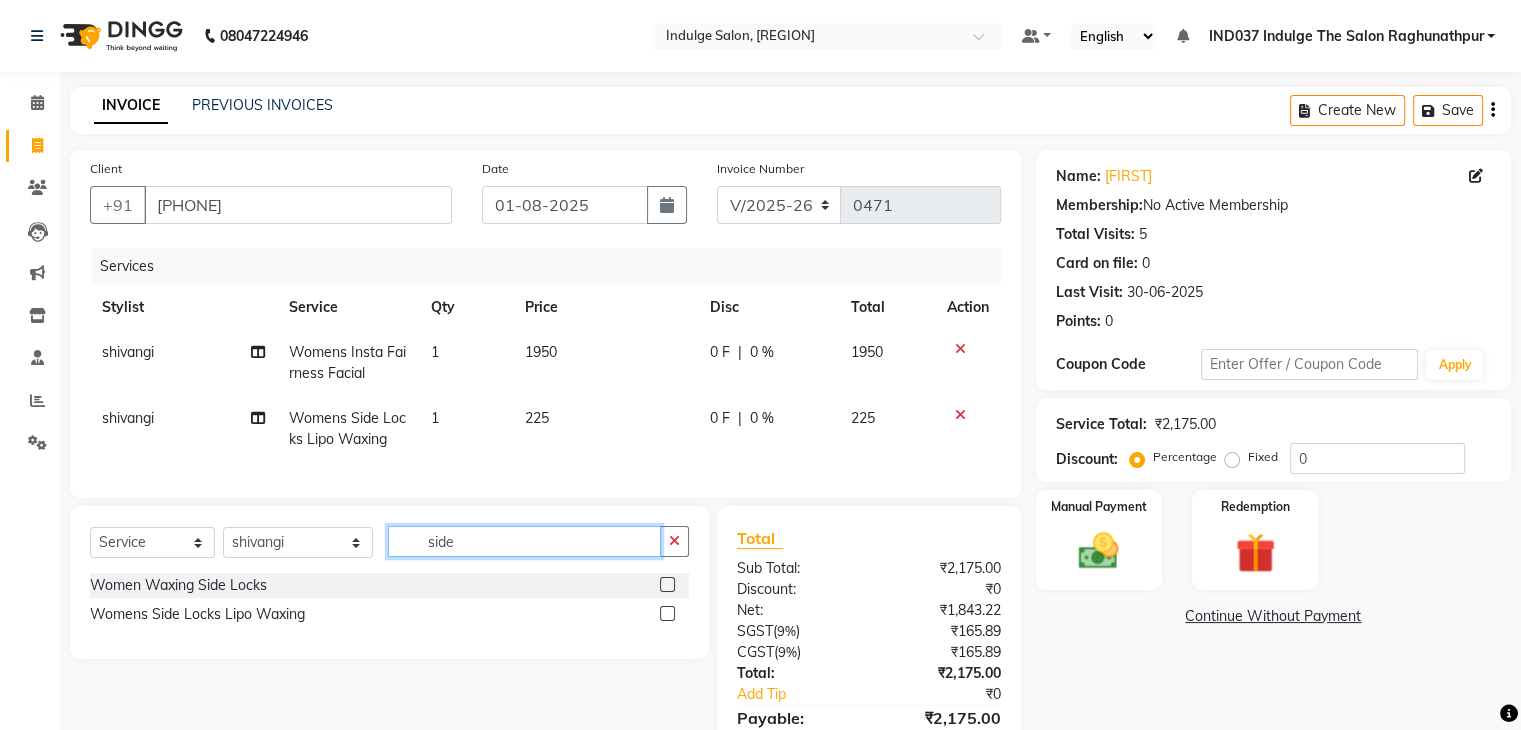 click on "side" 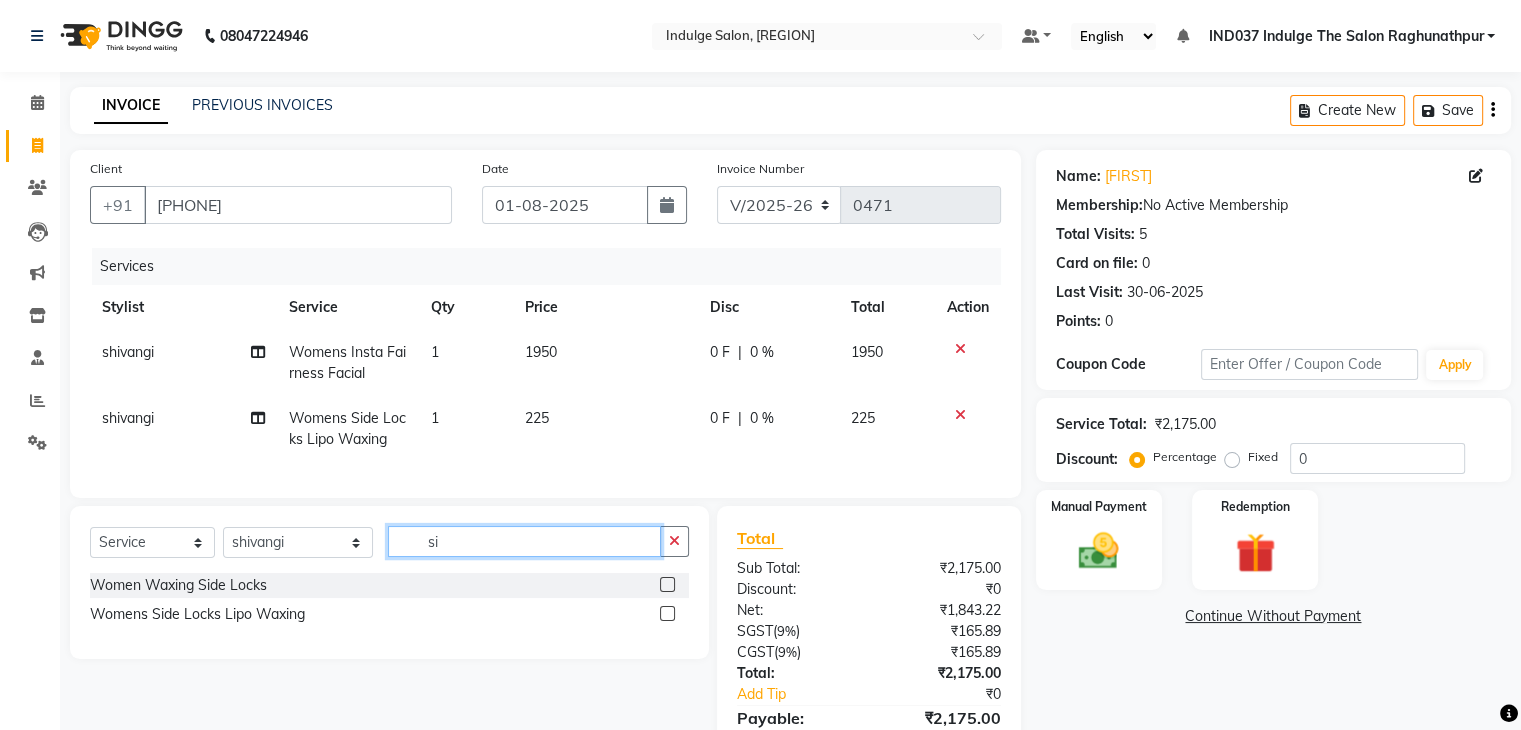 type on "s" 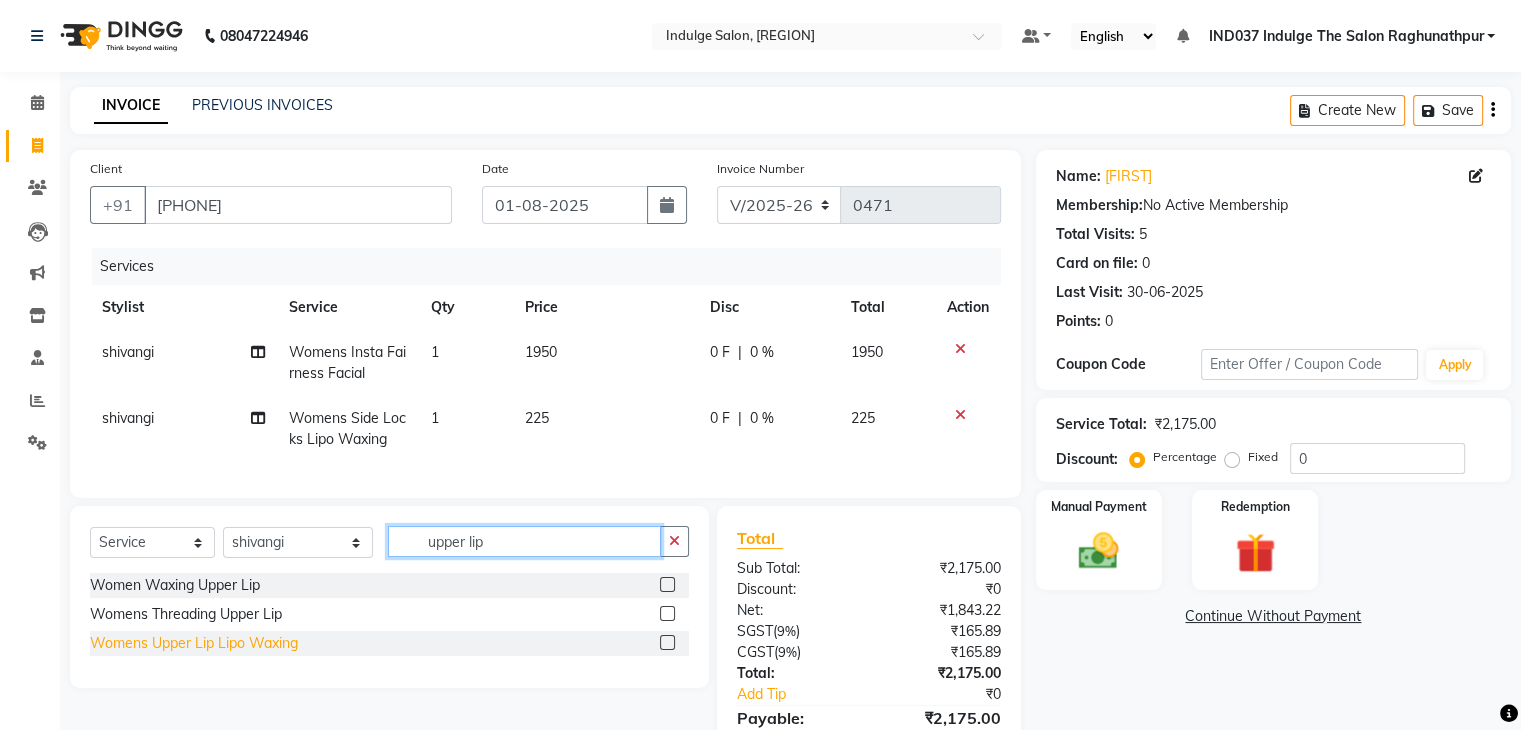type on "upper lip" 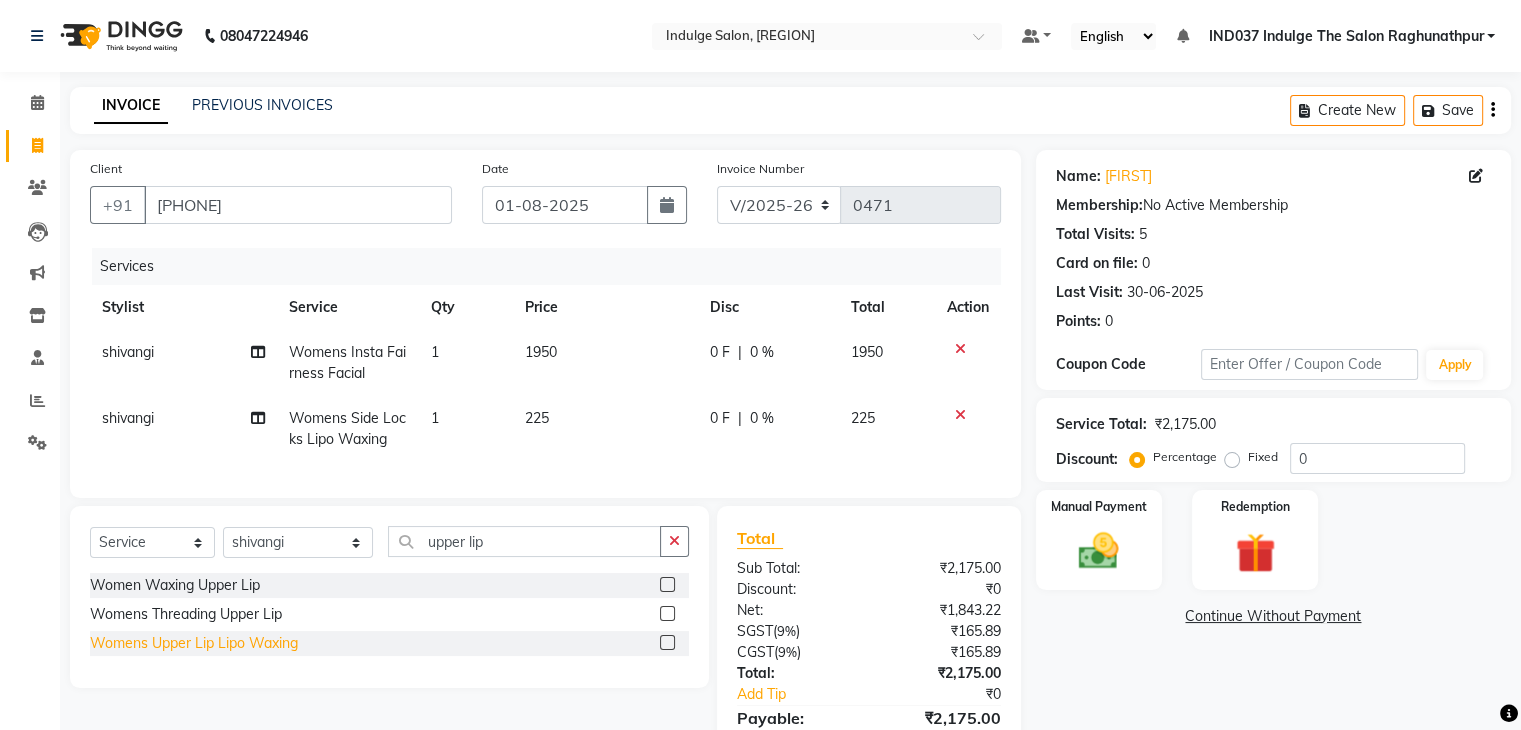 click on "Womens Upper Lip Lipo Waxing" 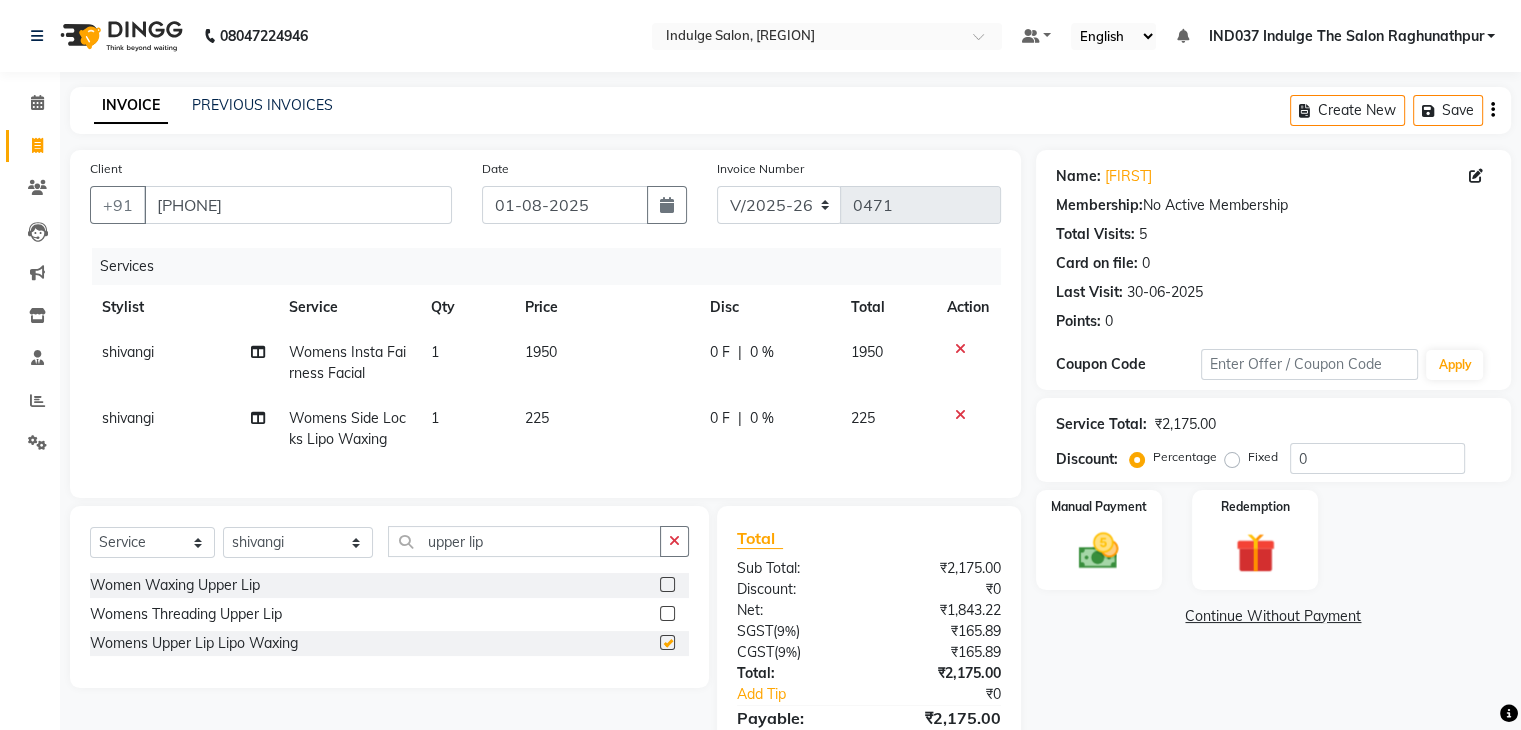 checkbox on "false" 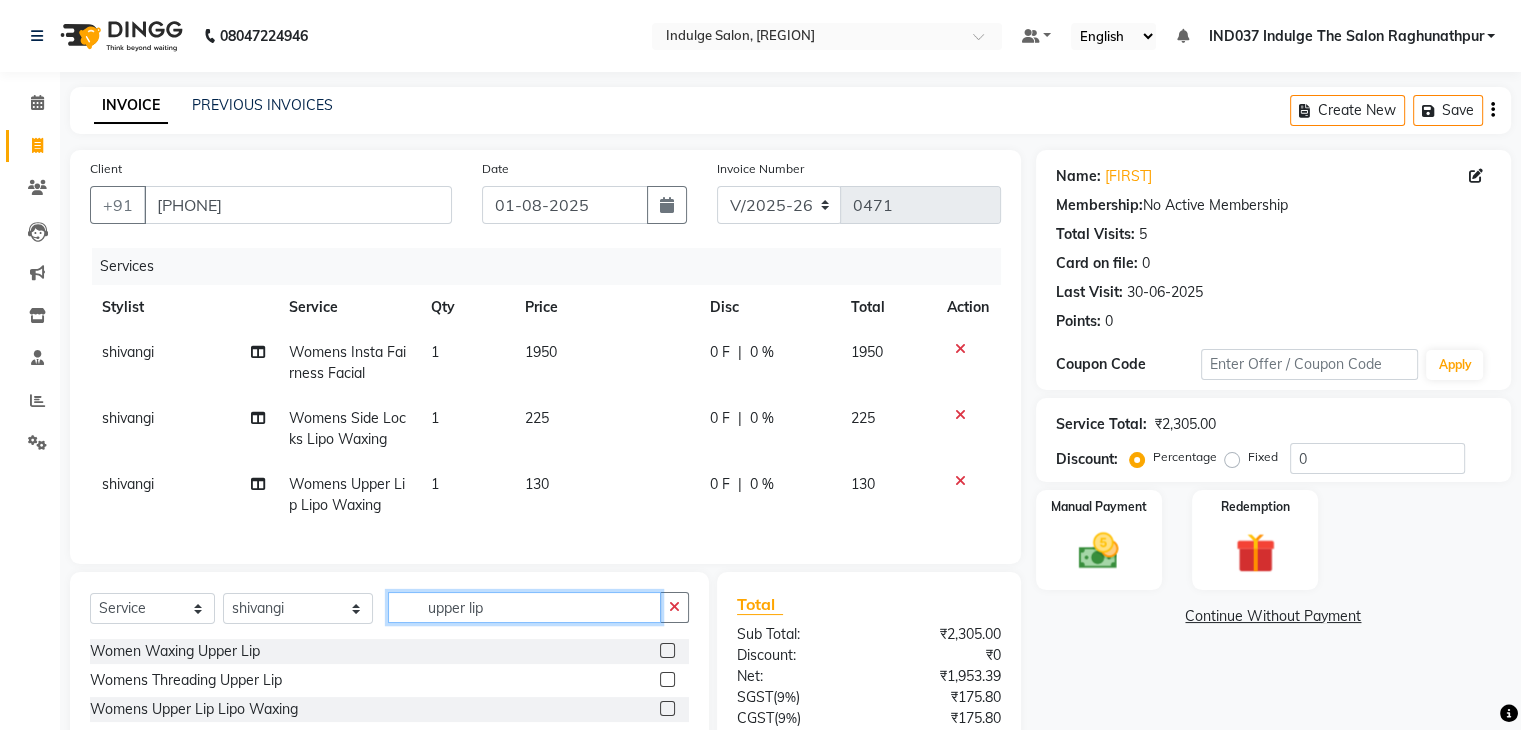 click on "upper lip" 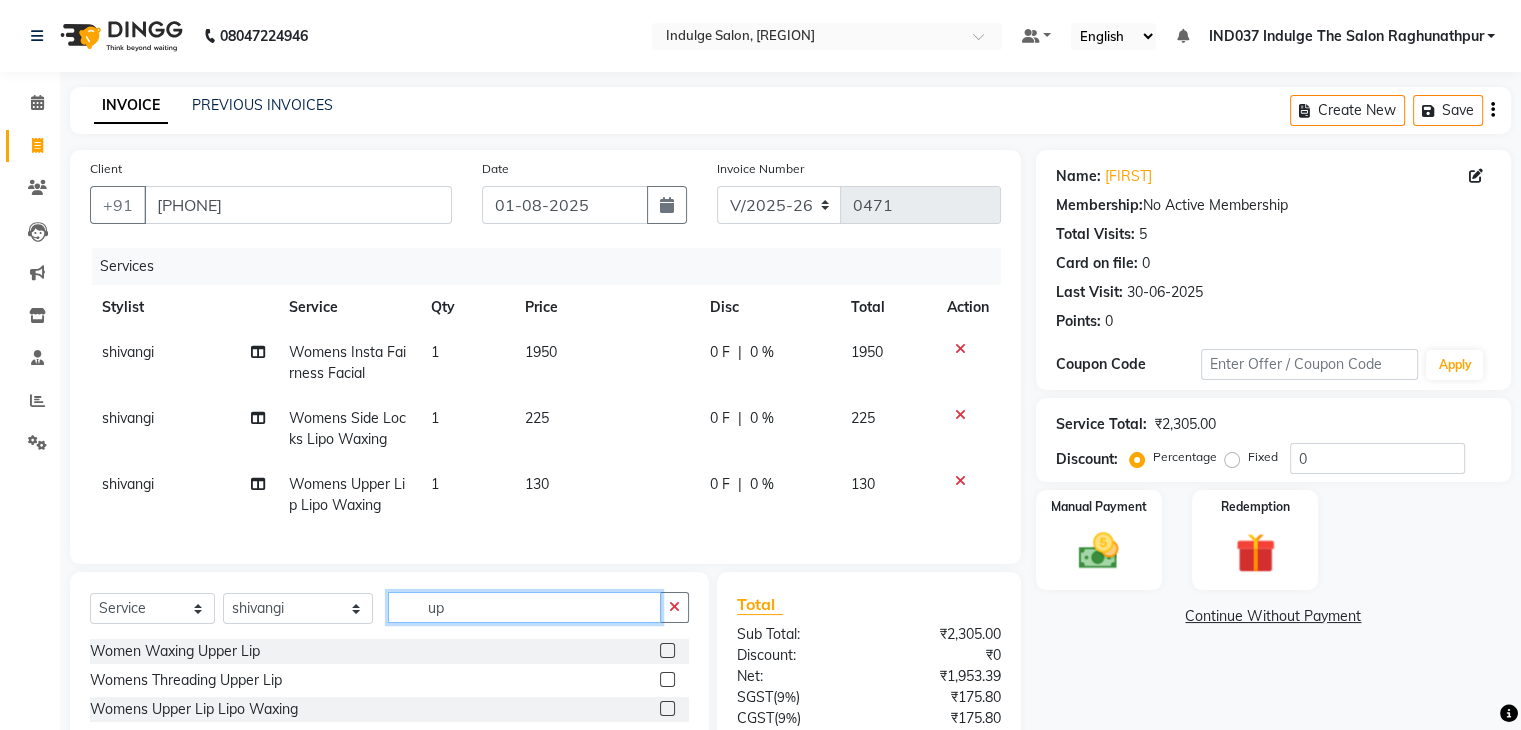 type on "u" 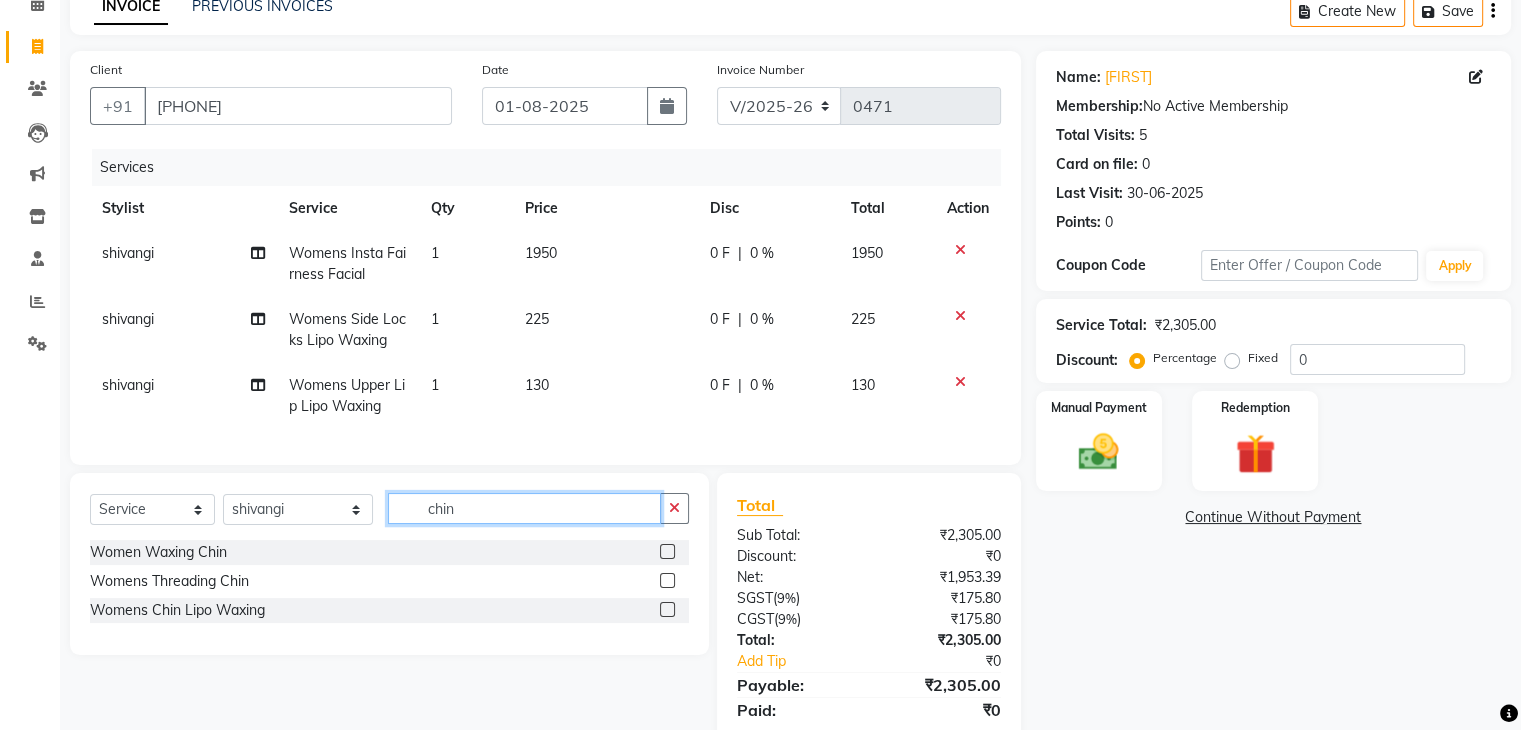 scroll, scrollTop: 108, scrollLeft: 0, axis: vertical 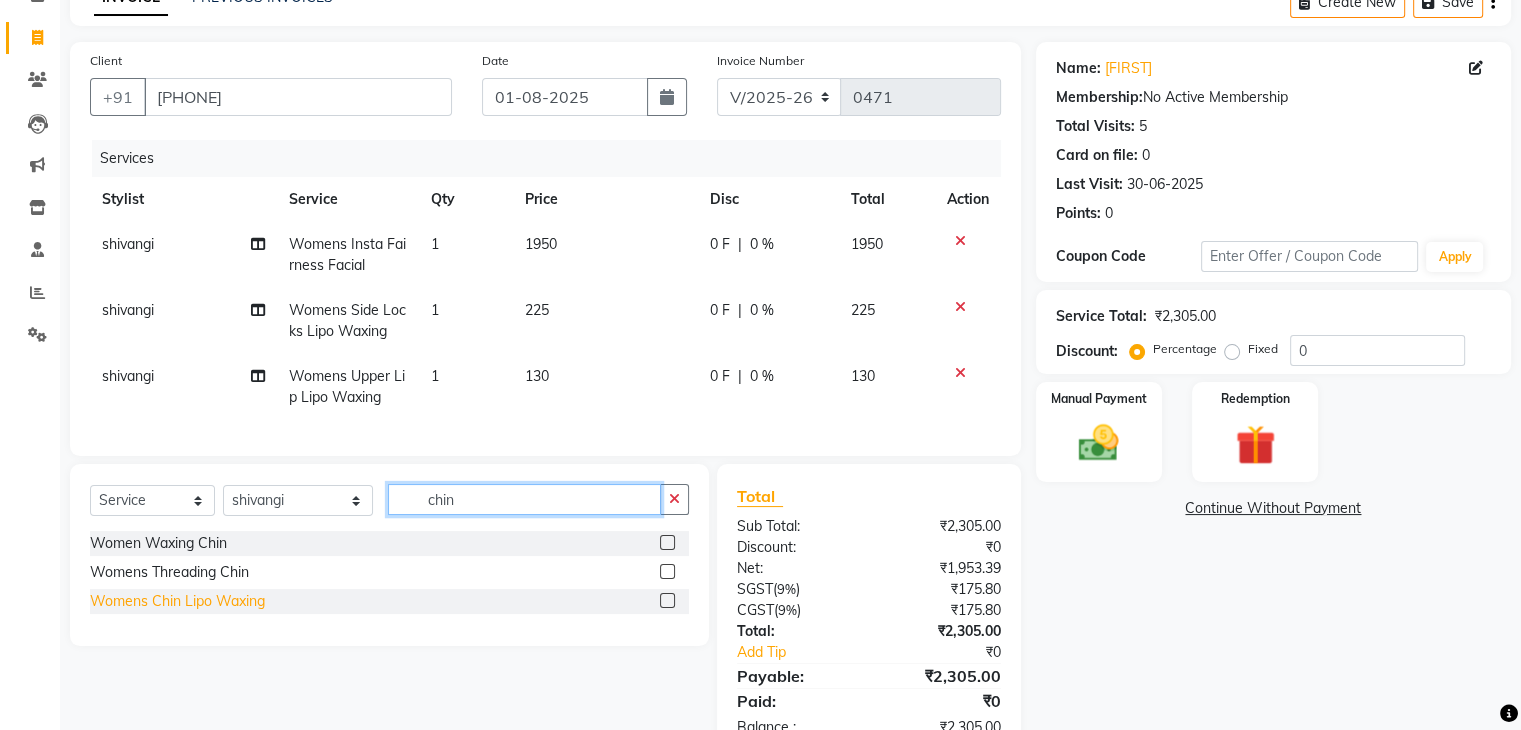 type on "chin" 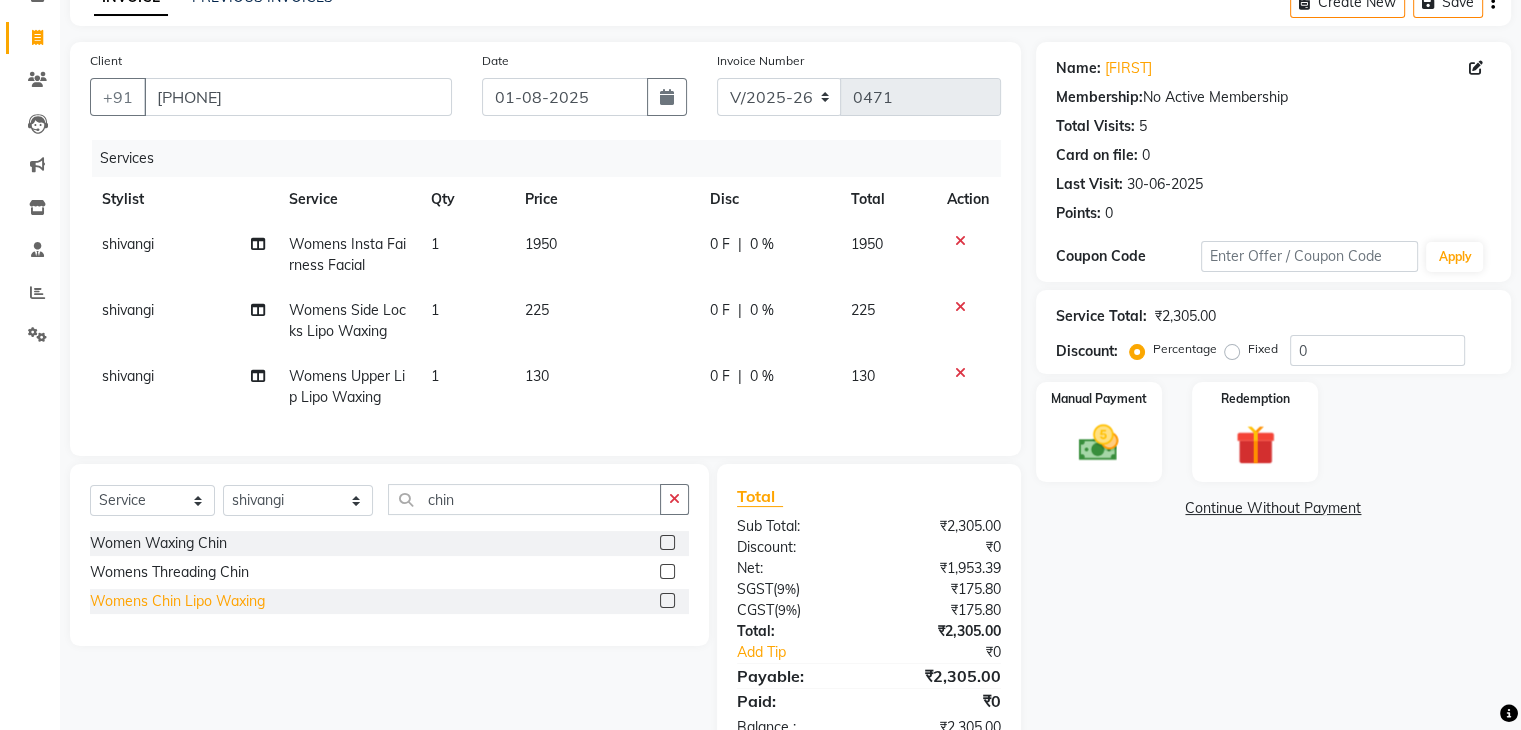 click on "Womens Chin Lipo Waxing" 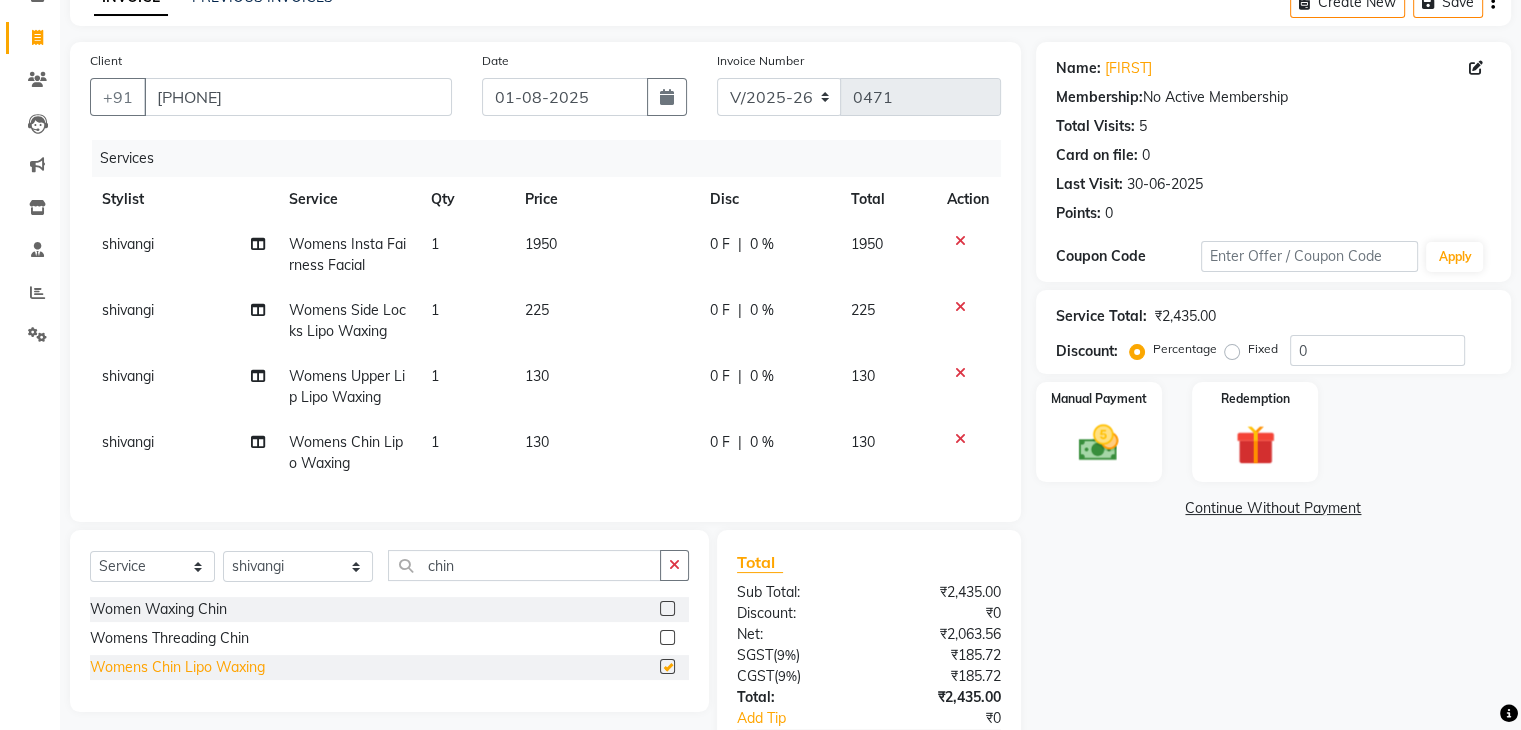 checkbox on "false" 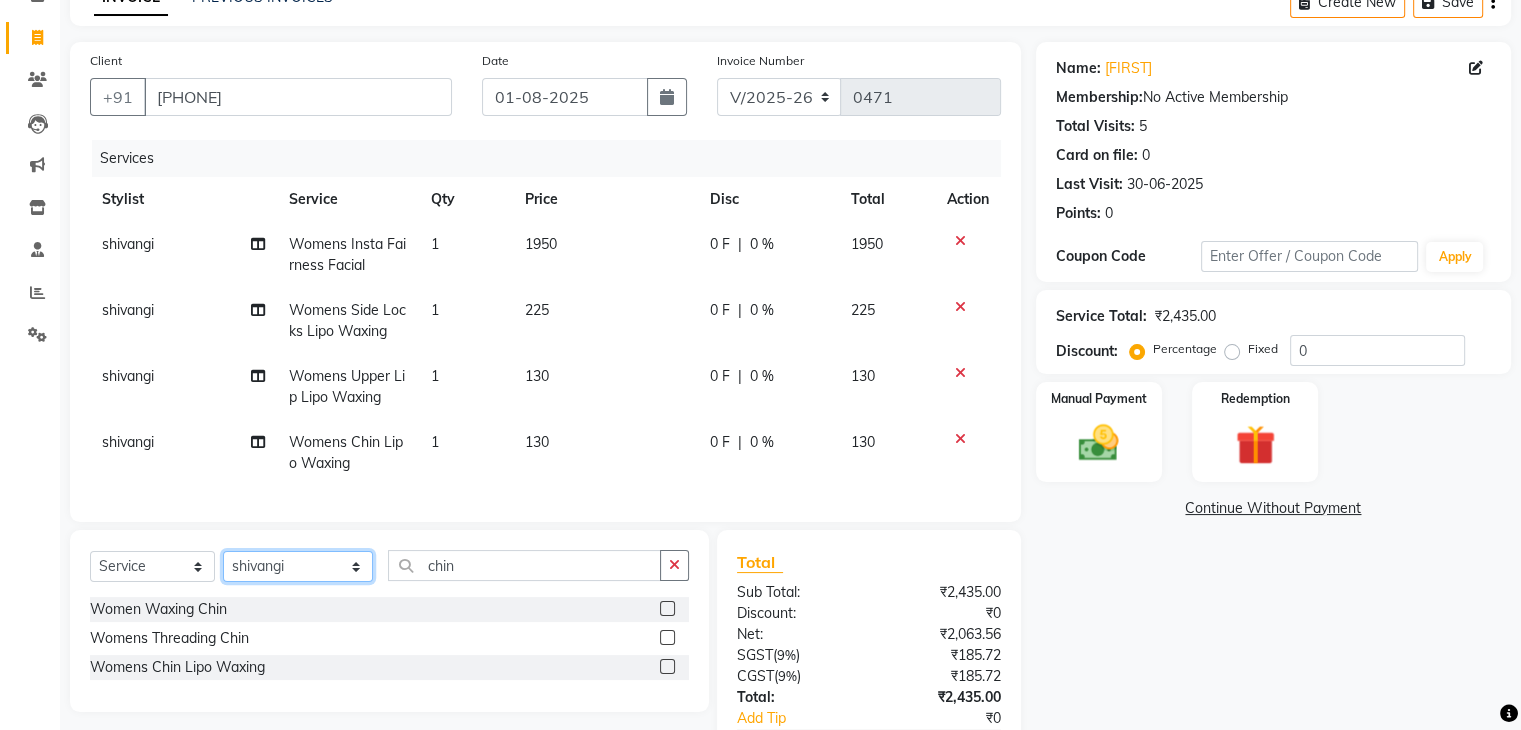 click on "Select Stylist Amir Ethan Happy IND037 Indulge The Salon Raghunathpur kartikey Nazia partha Rehan Roshan Sameer  shivangi  SWATI" 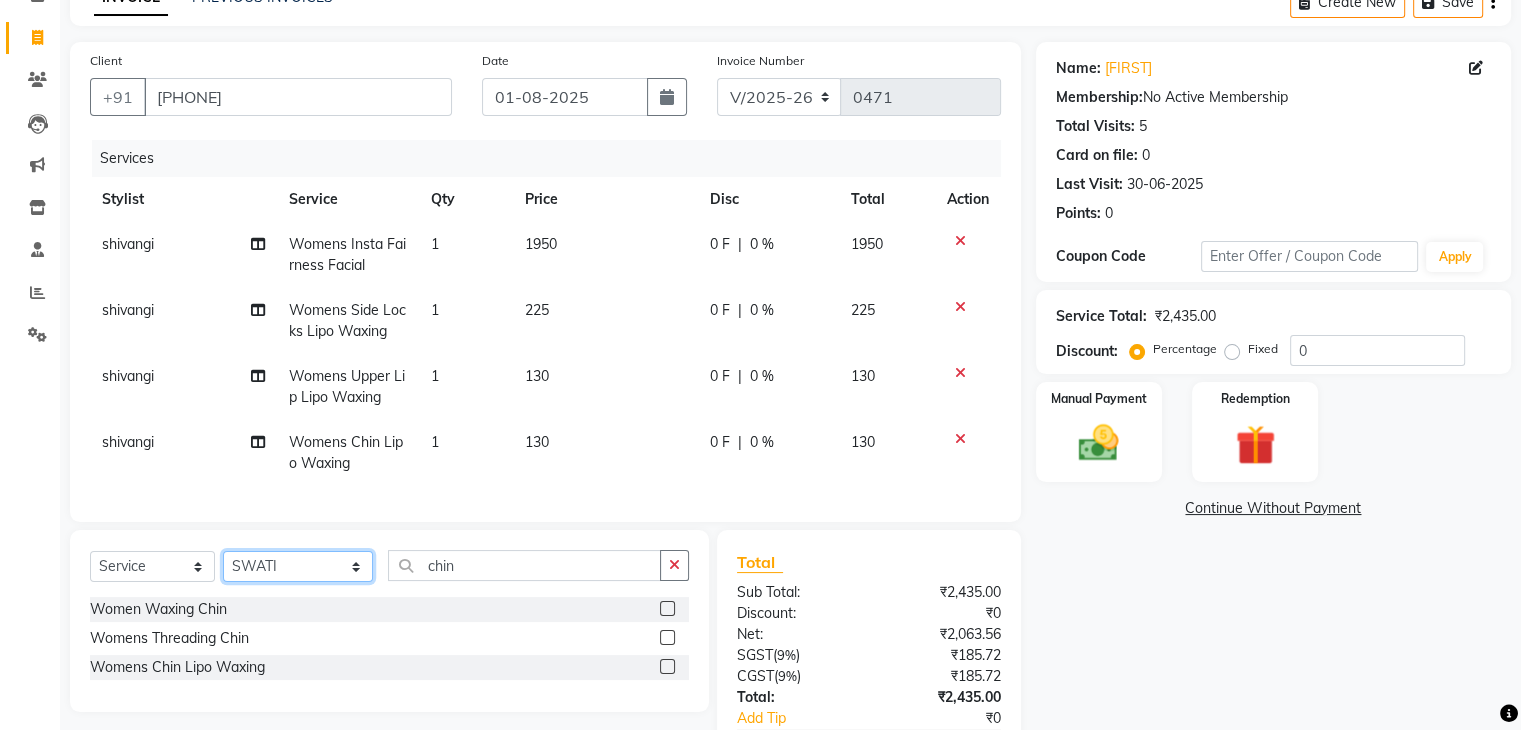 click on "Select Stylist Amir Ethan Happy IND037 Indulge The Salon Raghunathpur kartikey Nazia partha Rehan Roshan Sameer  shivangi  SWATI" 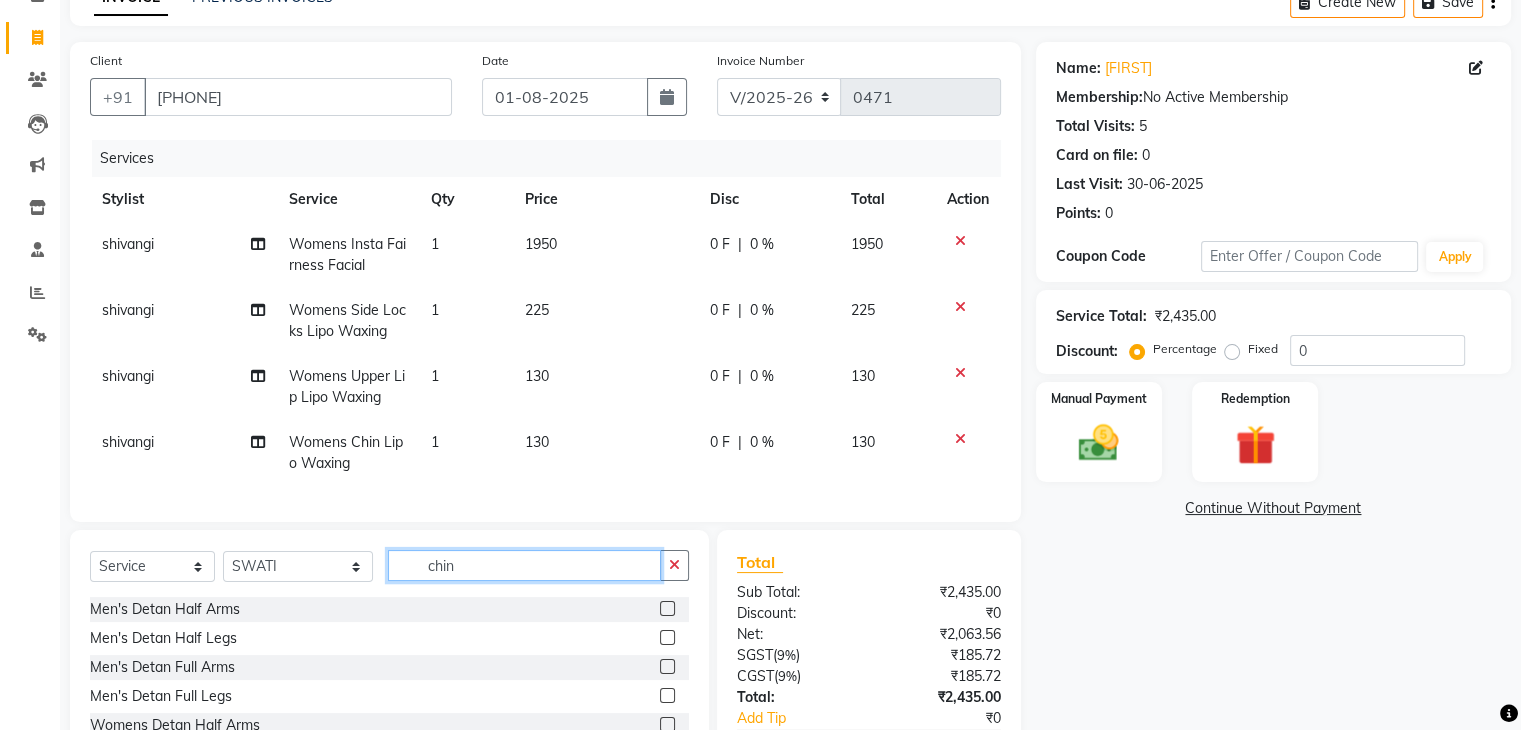 click on "chin" 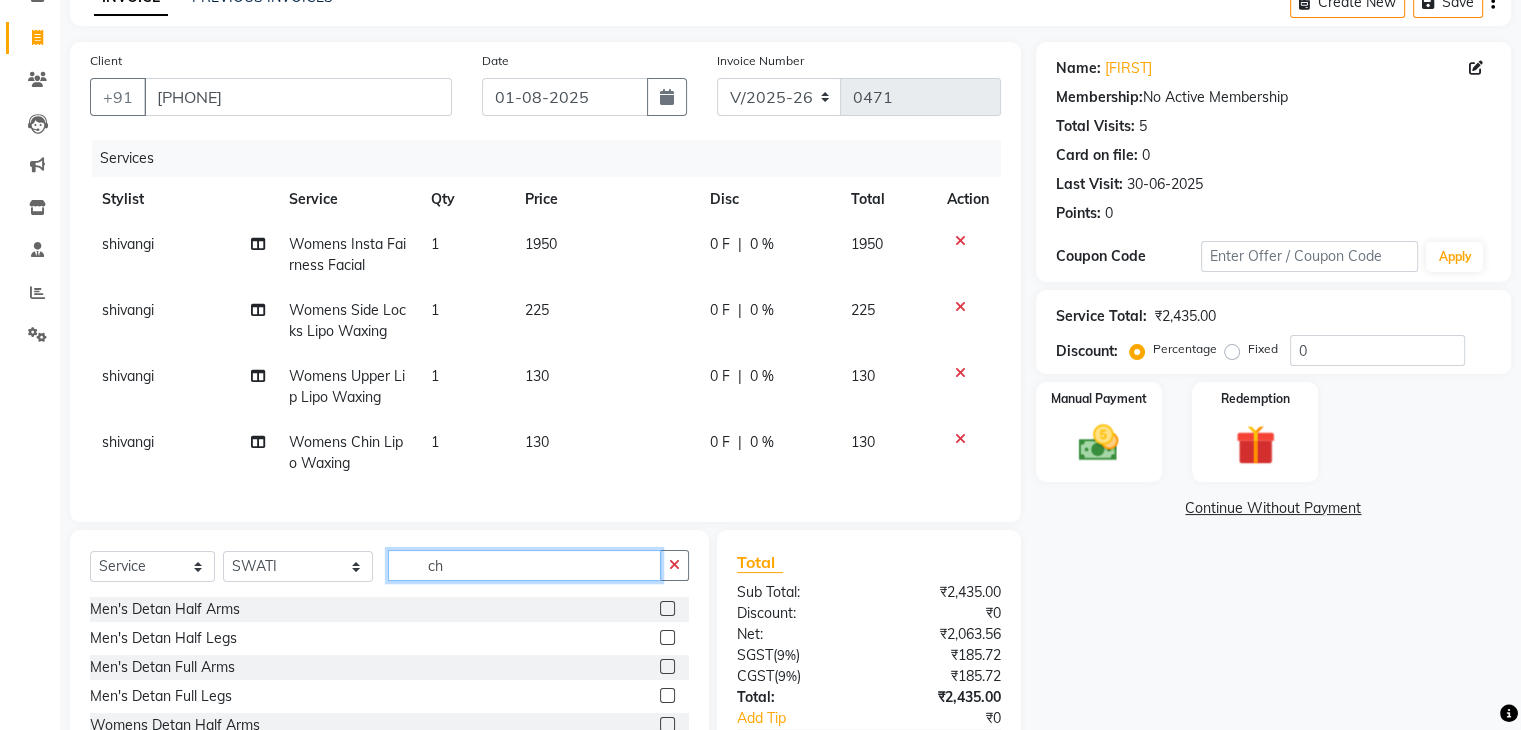 type on "c" 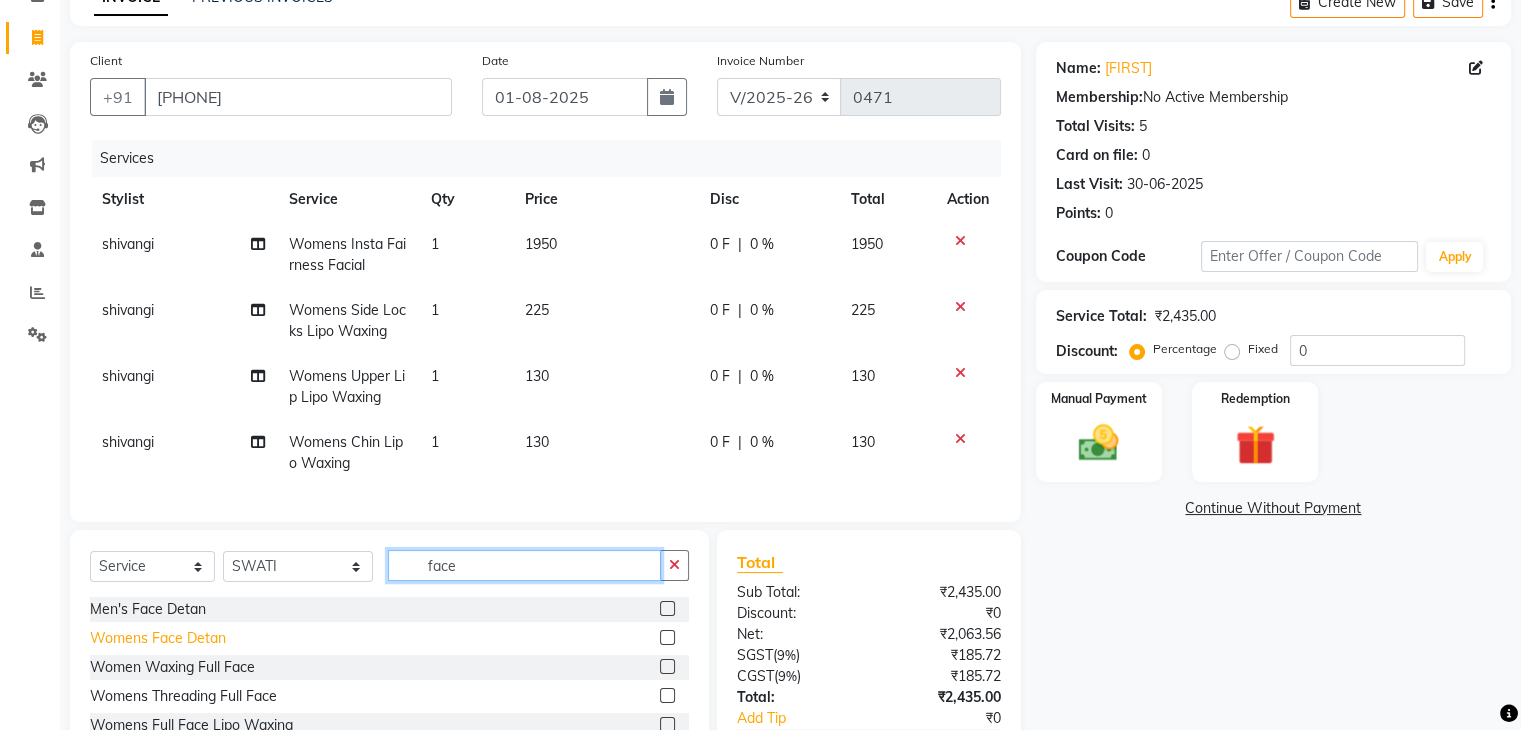 type on "face" 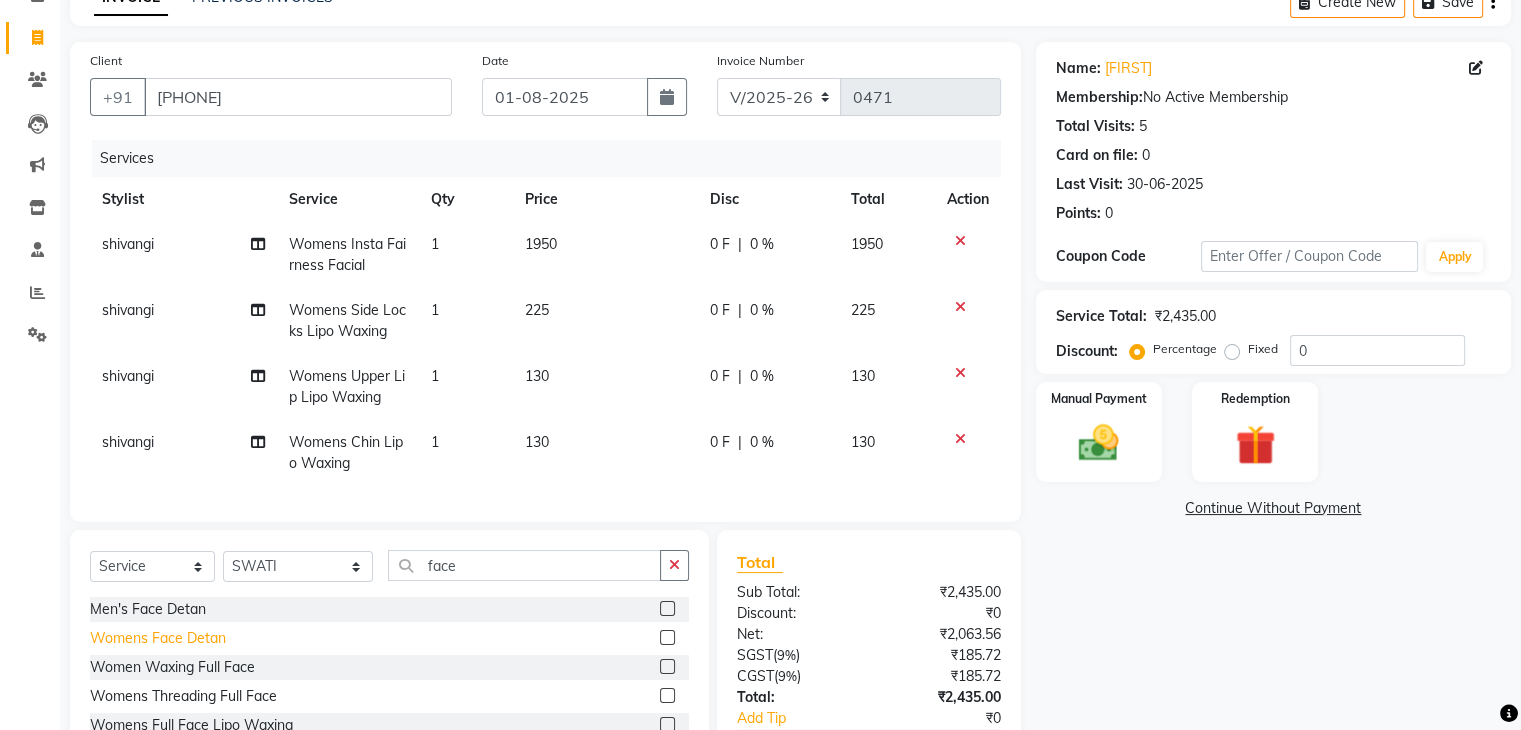 click on "Womens Face Detan" 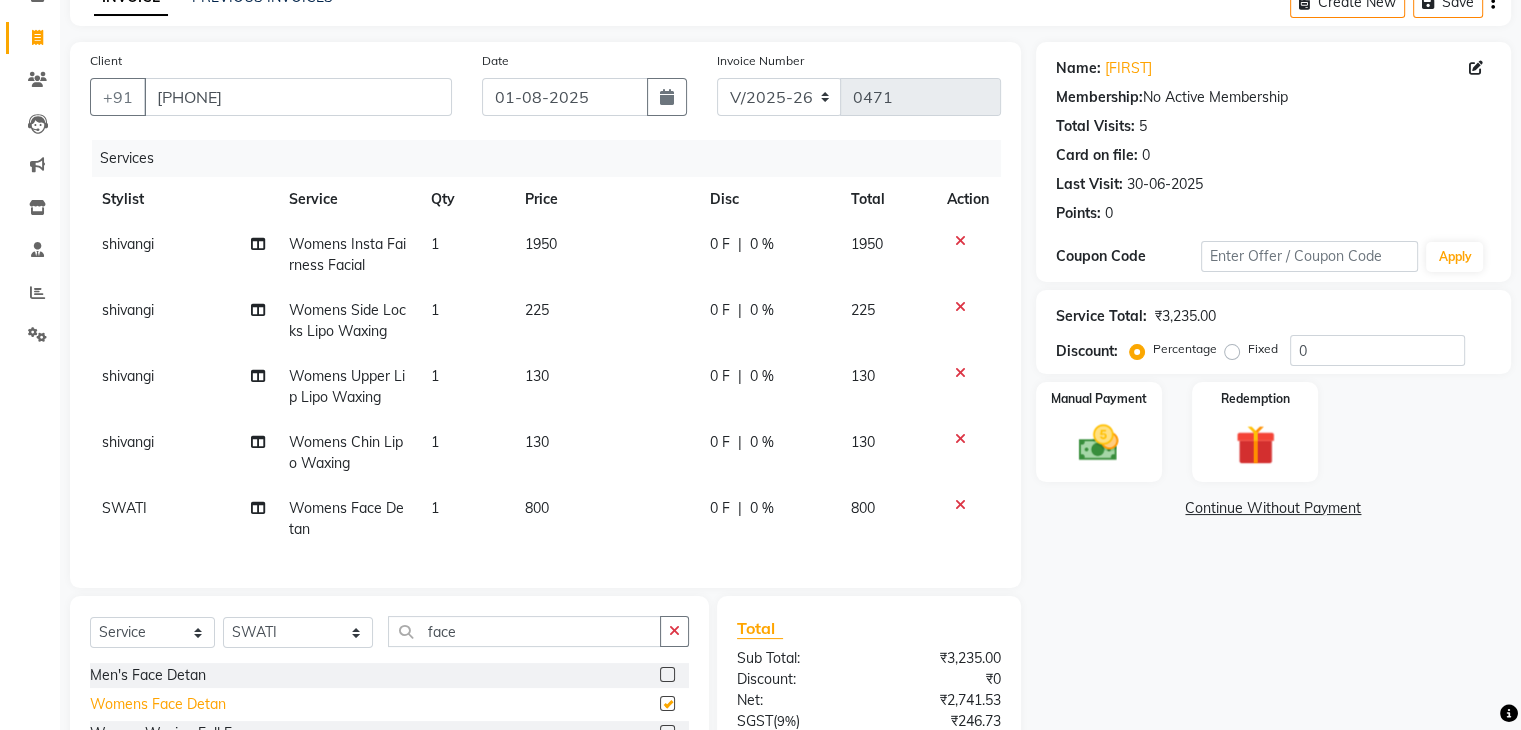 checkbox on "false" 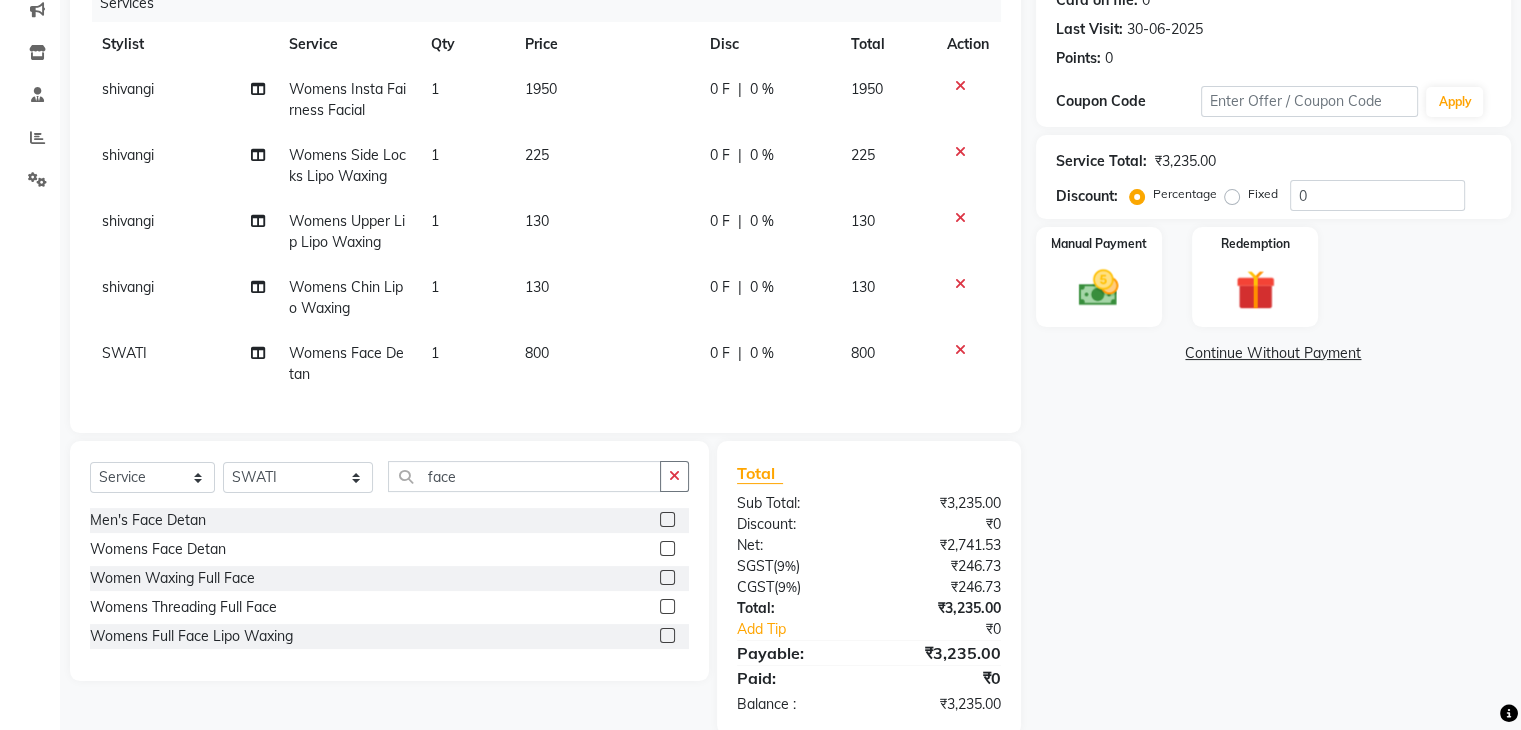 scroll, scrollTop: 266, scrollLeft: 0, axis: vertical 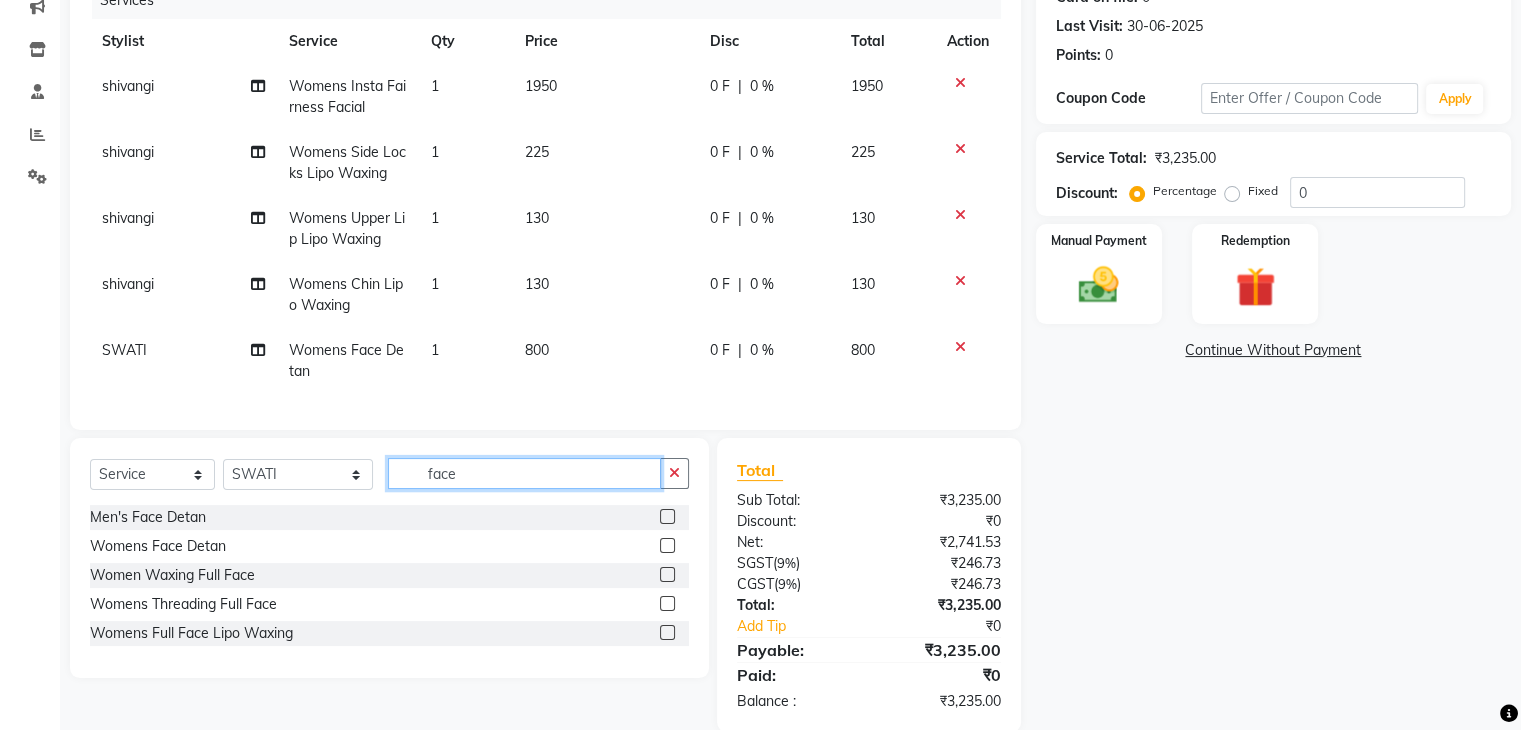 click on "face" 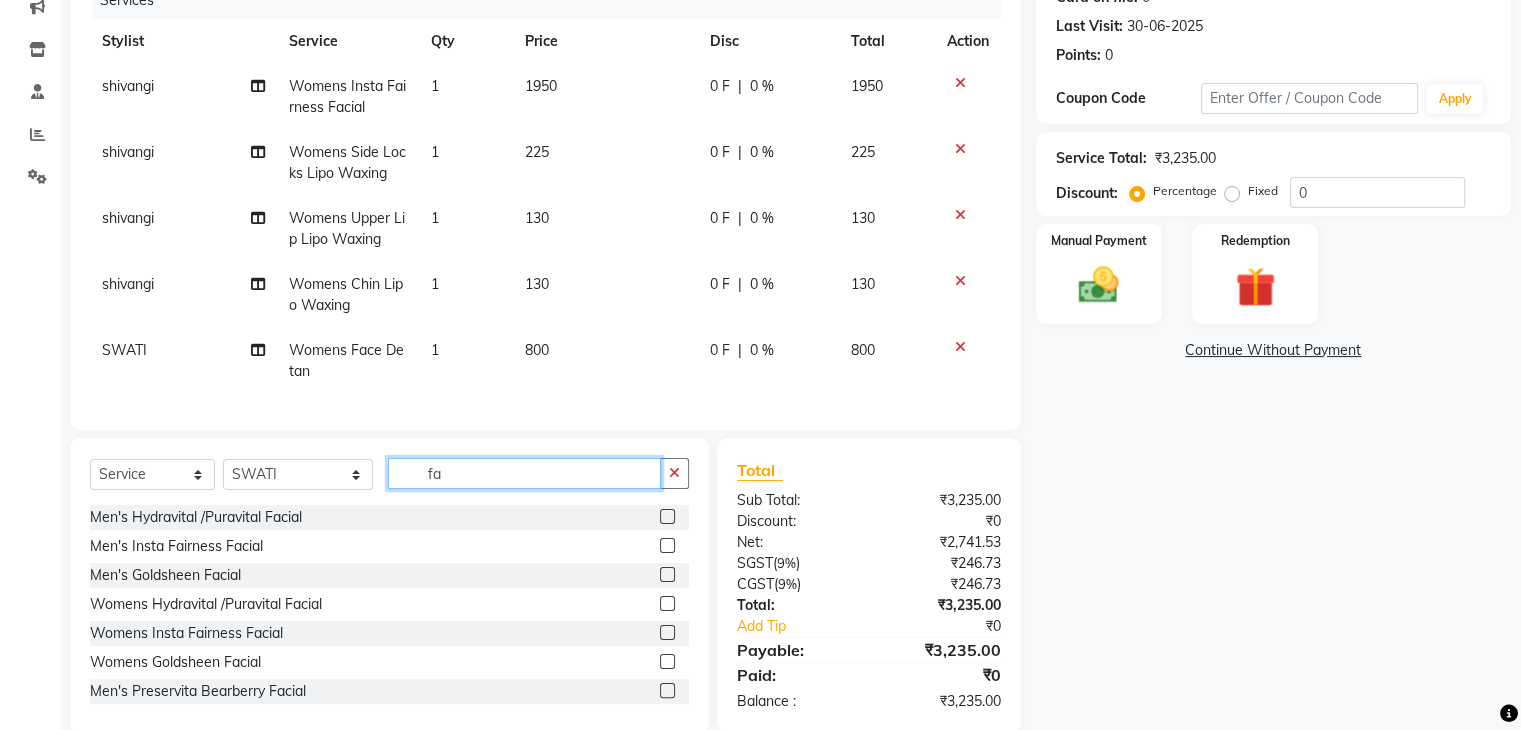 type on "f" 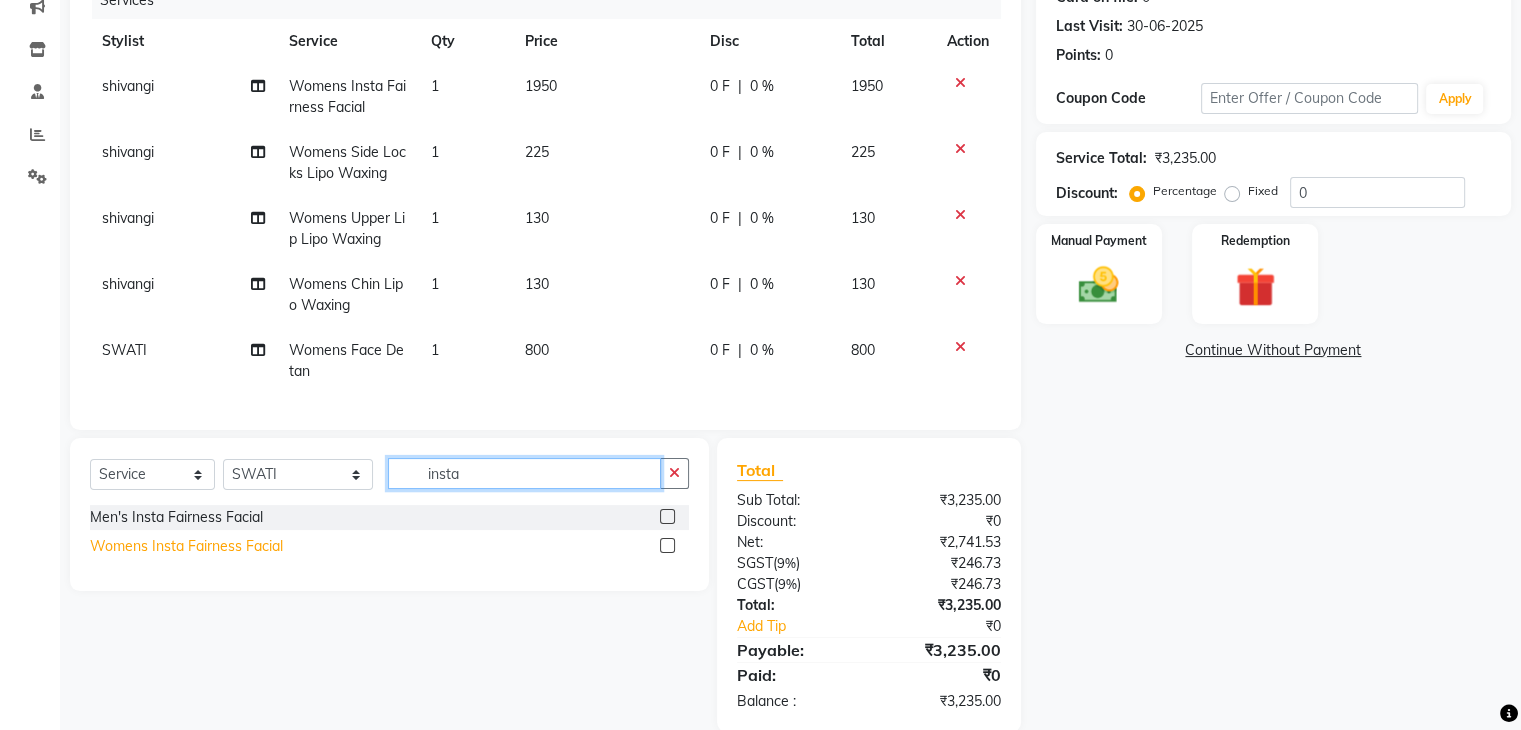 type on "insta" 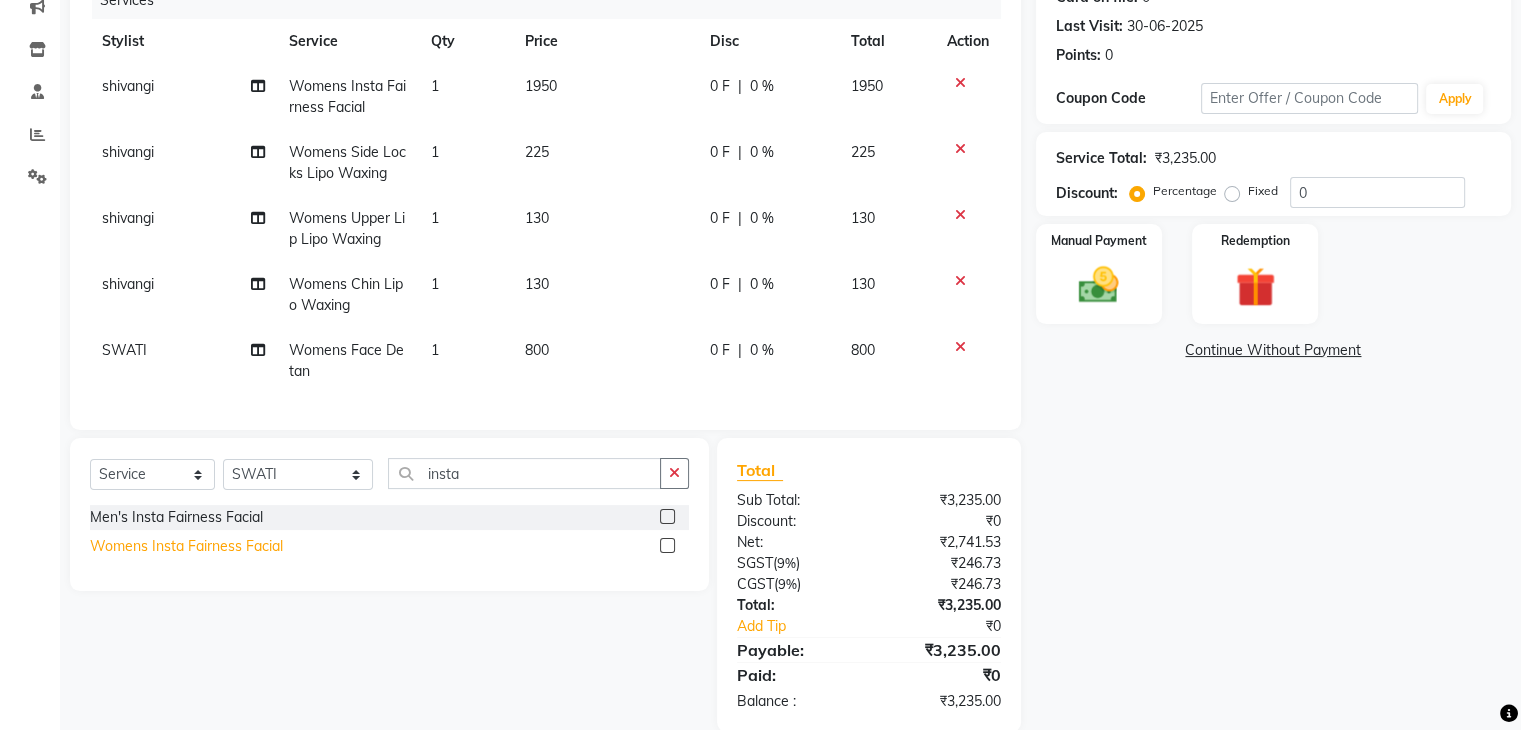 click on "Womens Insta Fairness Facial" 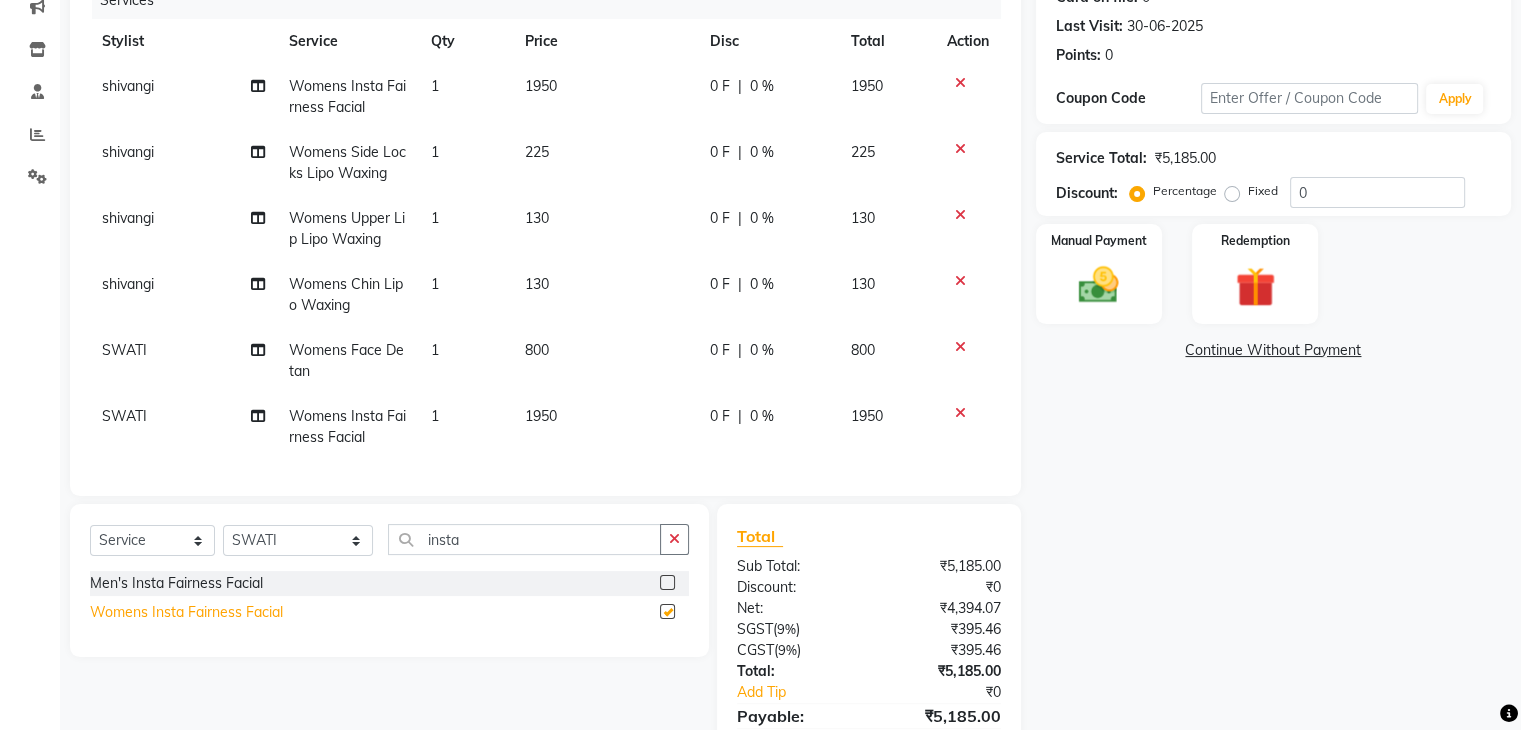 checkbox on "false" 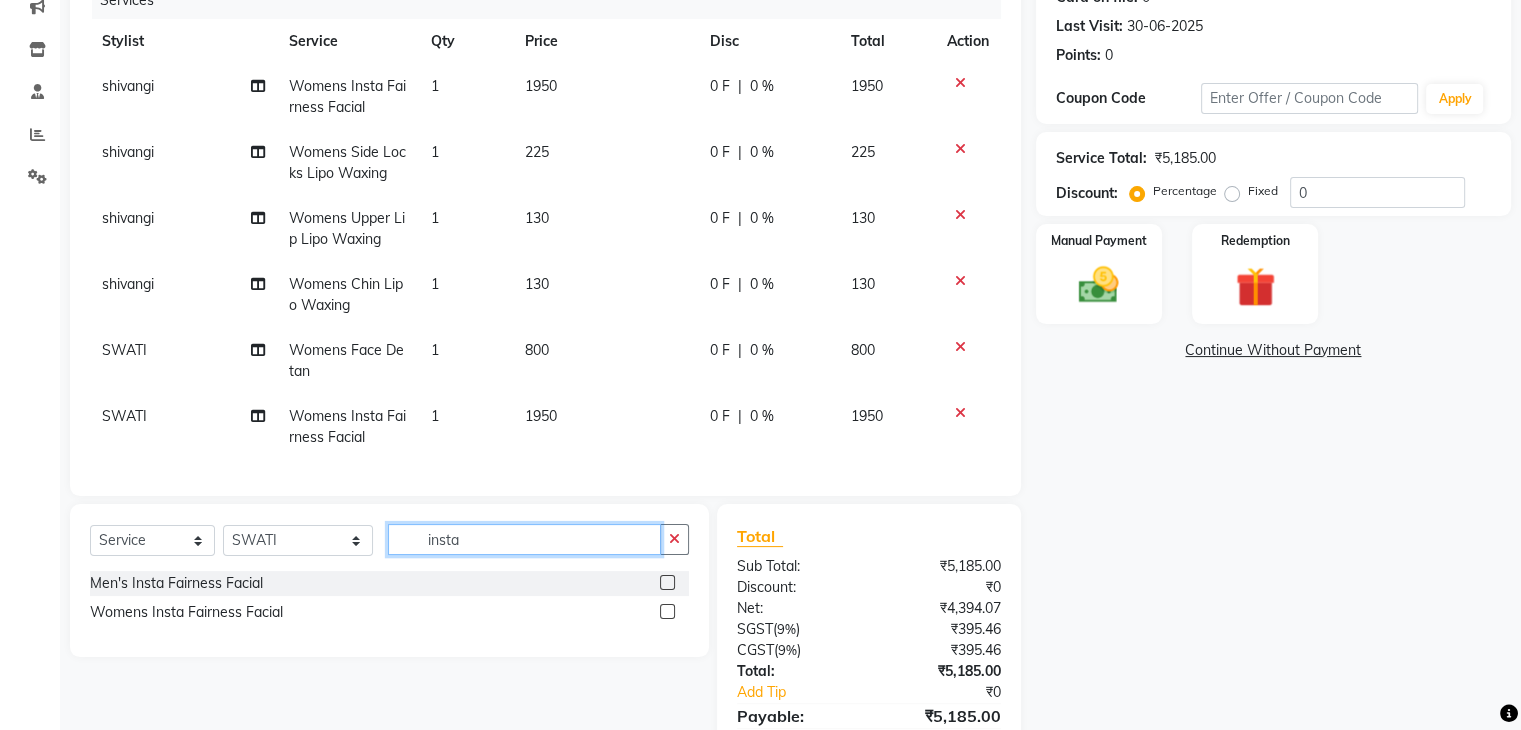 click on "insta" 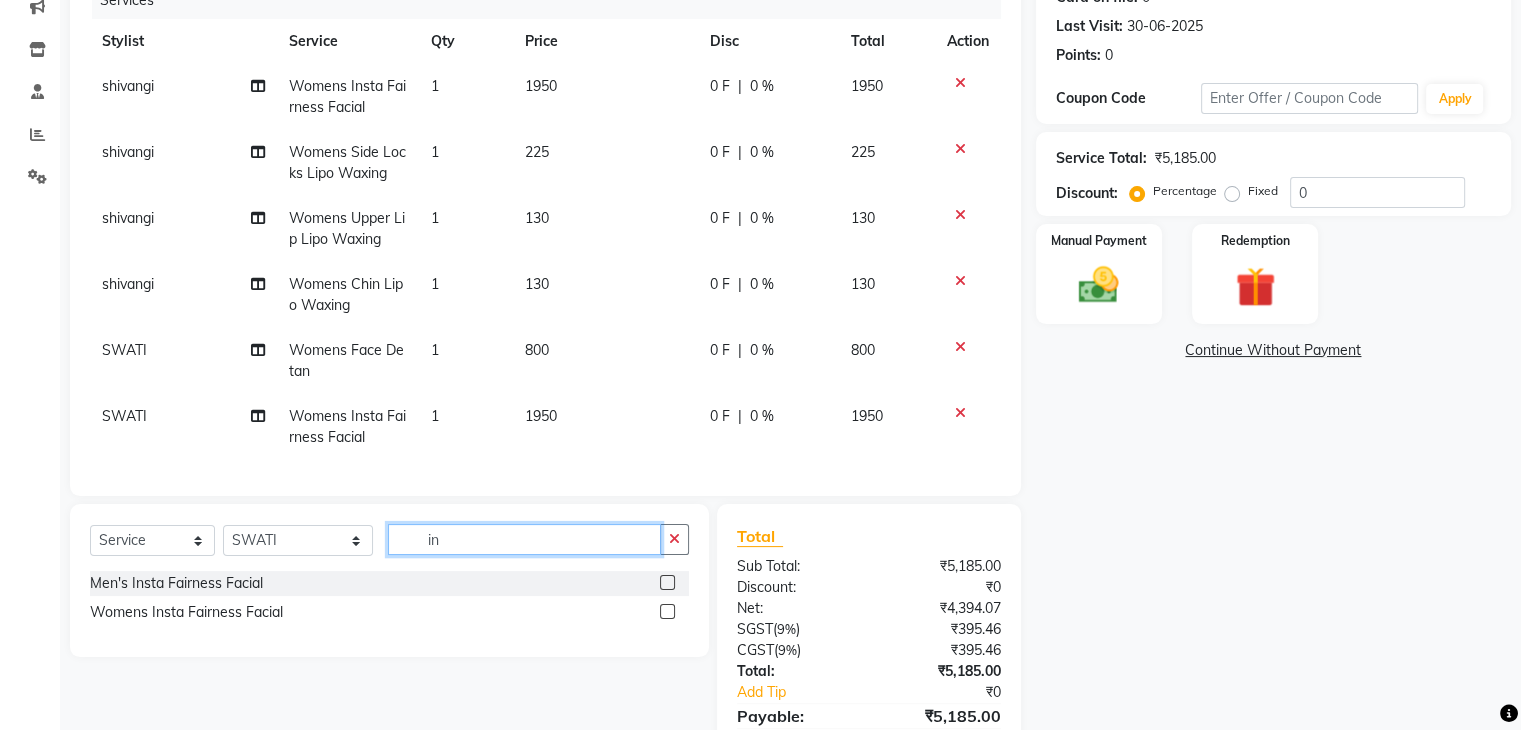 type on "i" 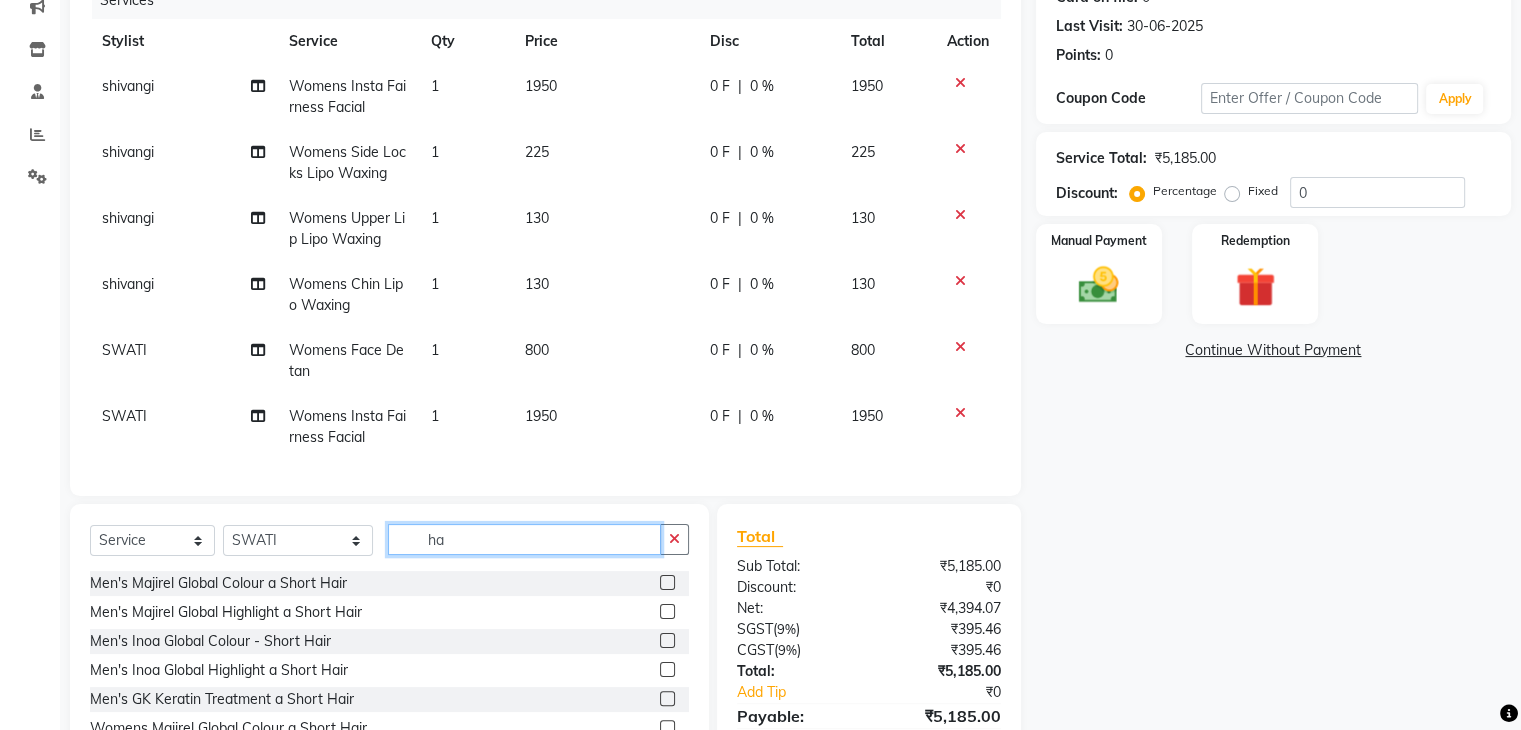 type on "h" 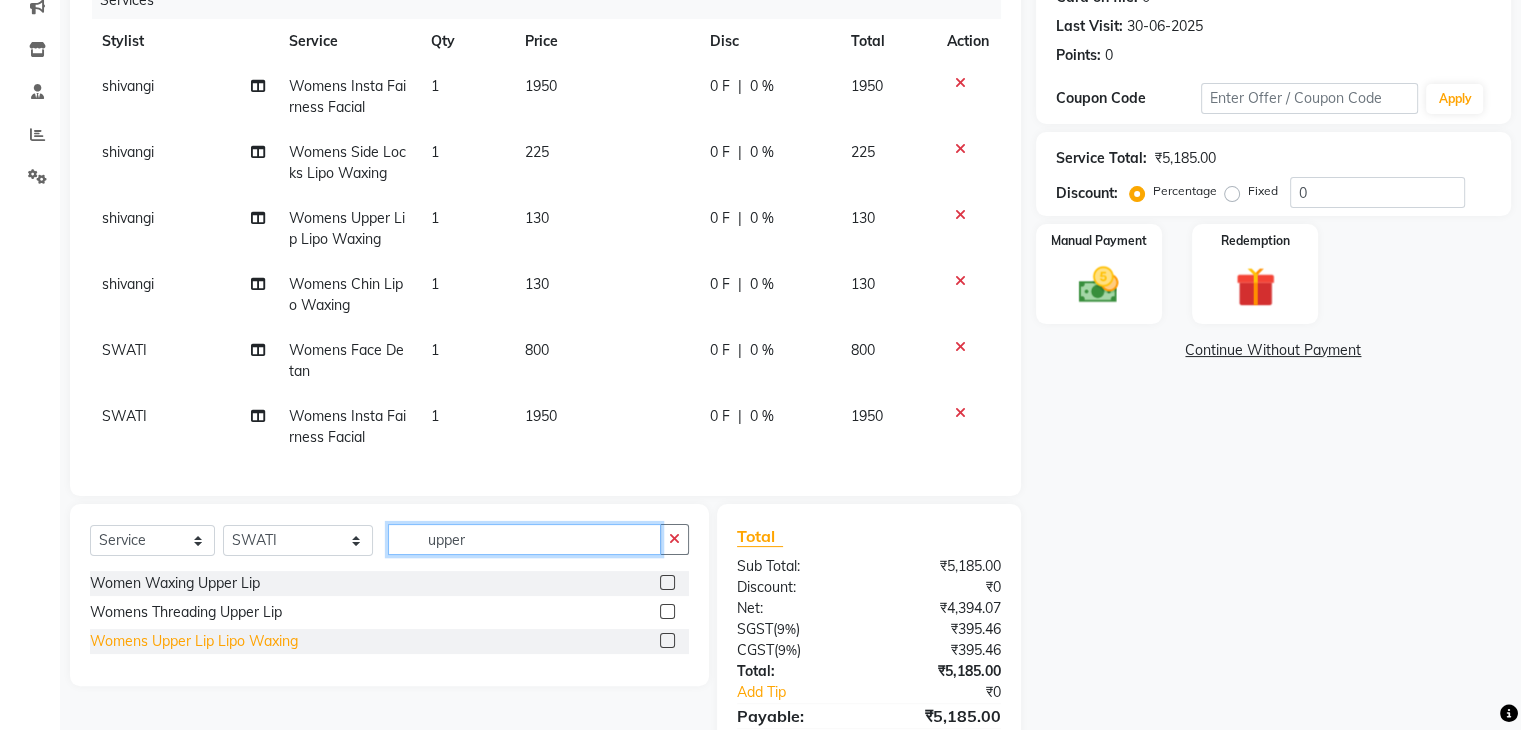 type on "upper" 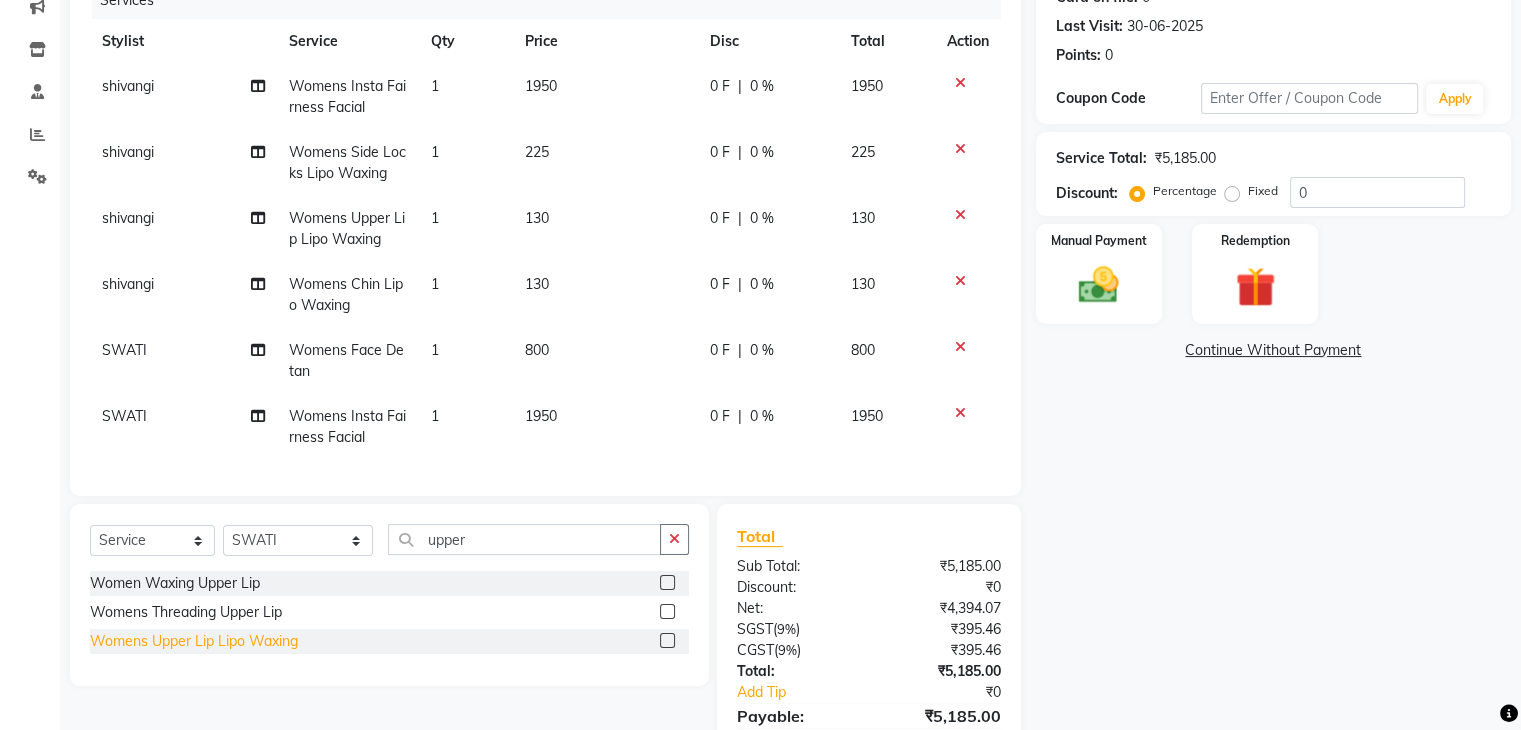 click on "Womens Upper Lip Lipo Waxing" 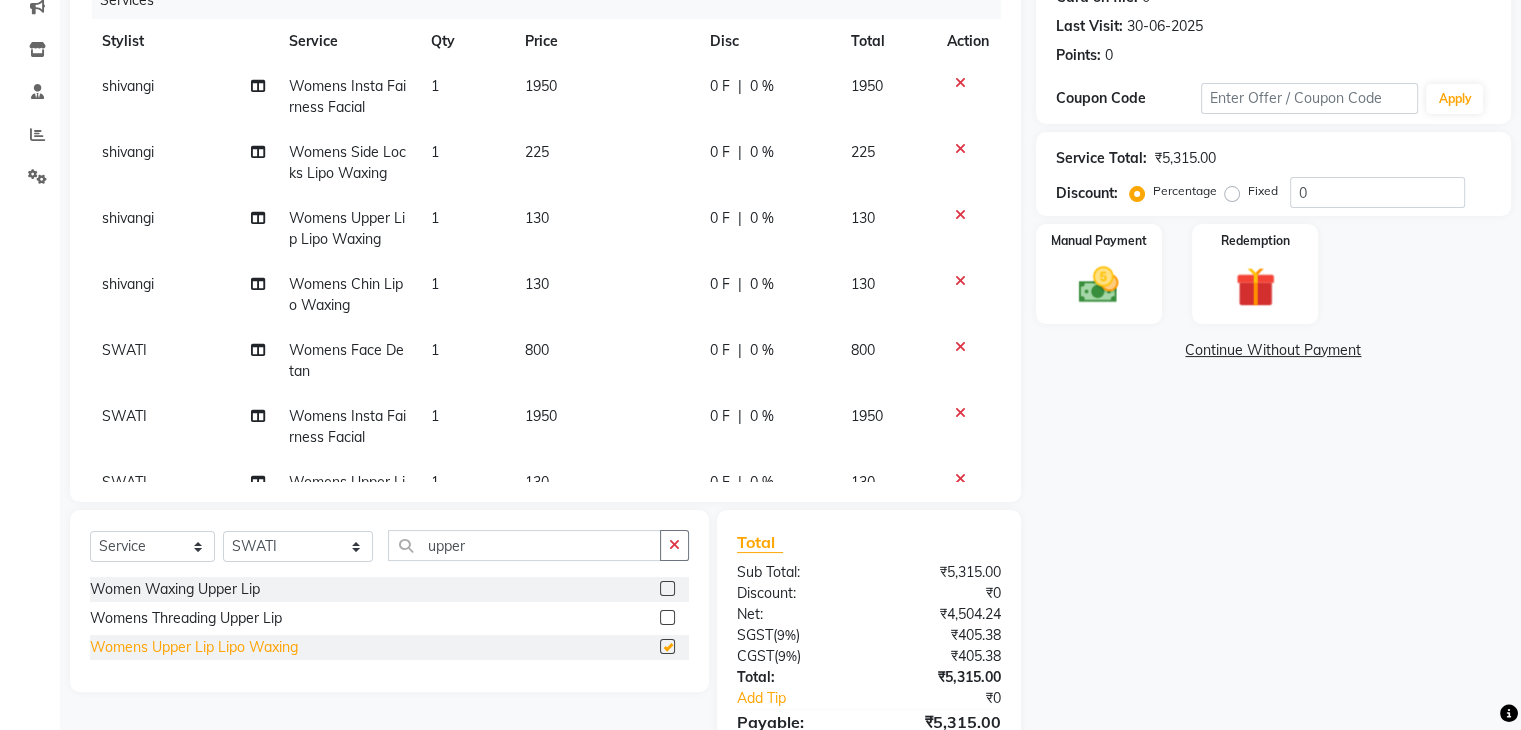 checkbox on "false" 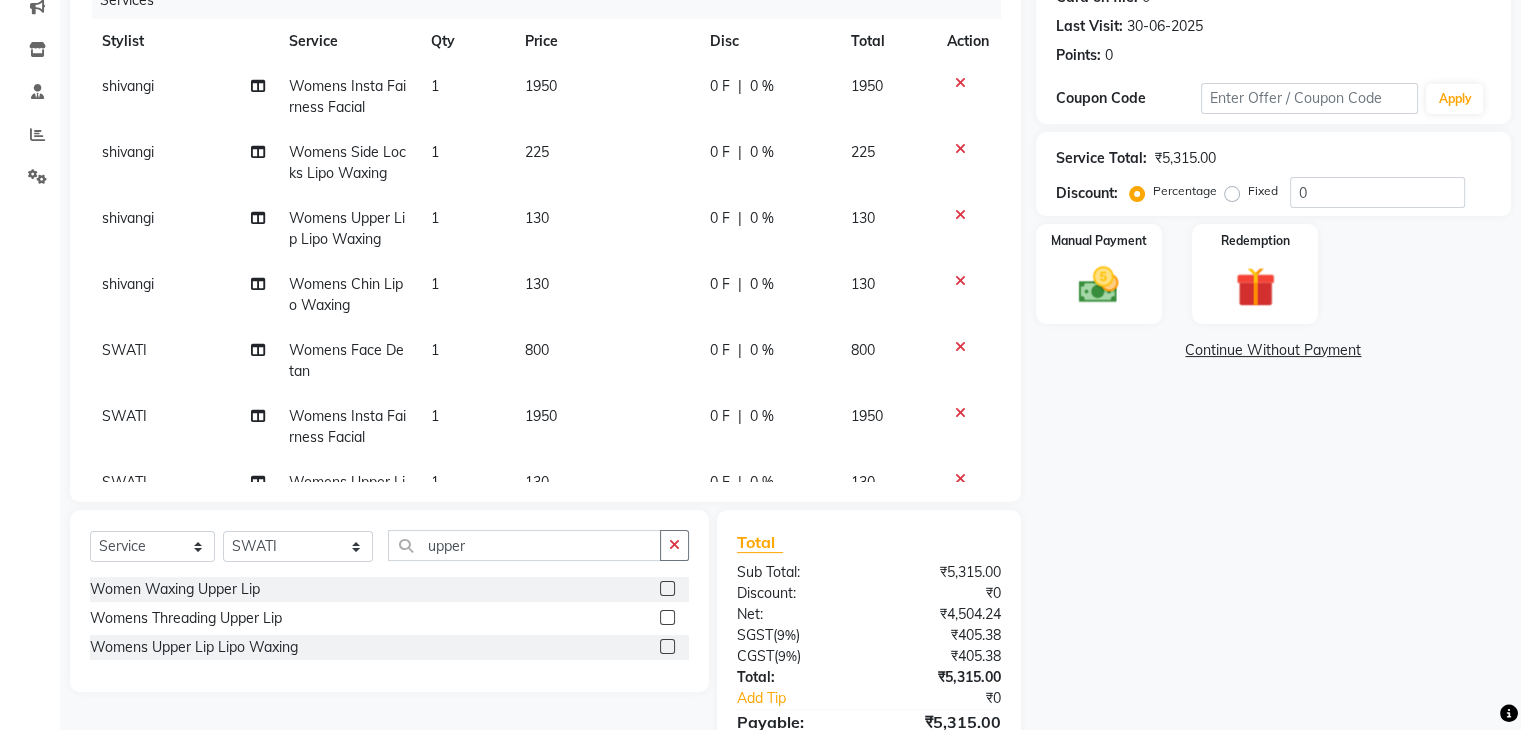 scroll, scrollTop: 75, scrollLeft: 0, axis: vertical 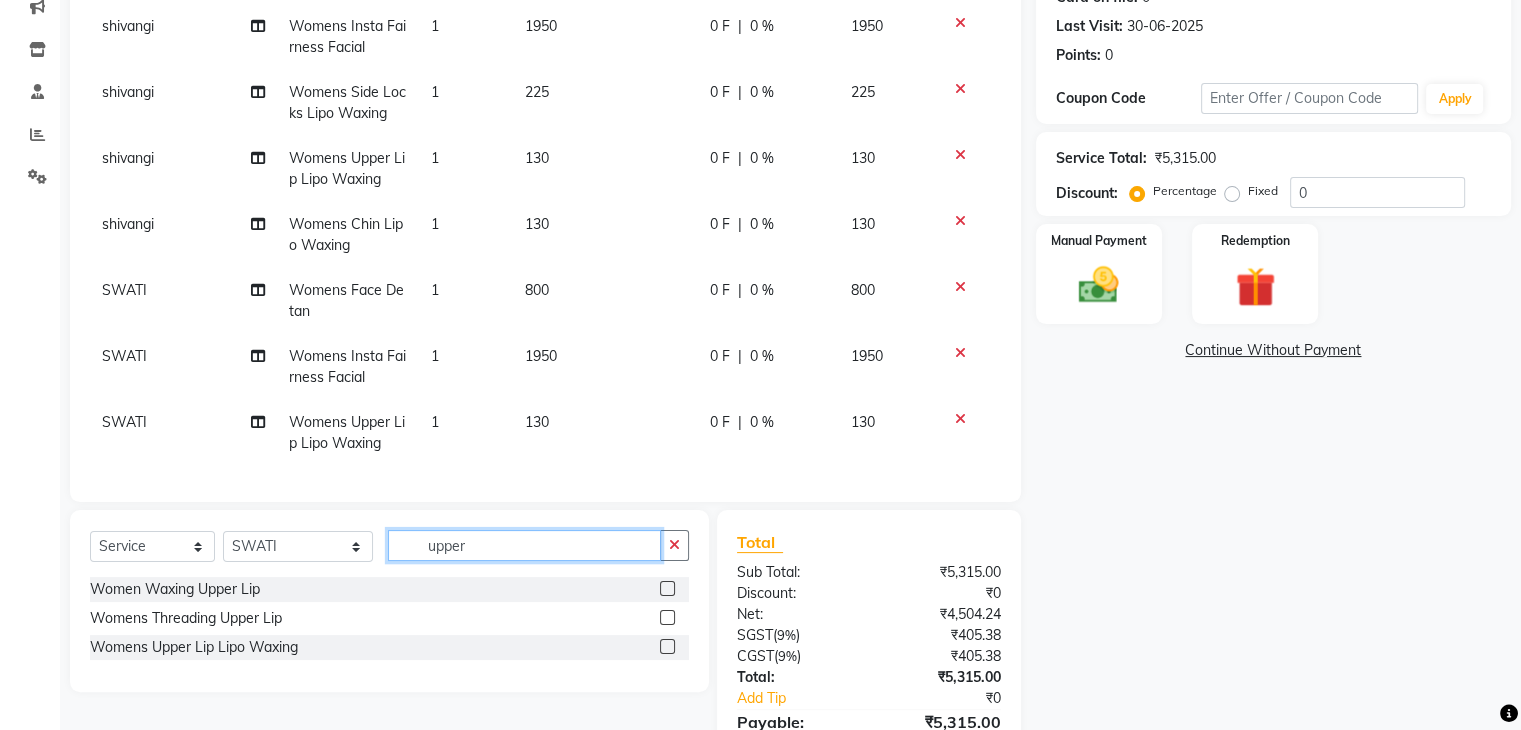 click on "upper" 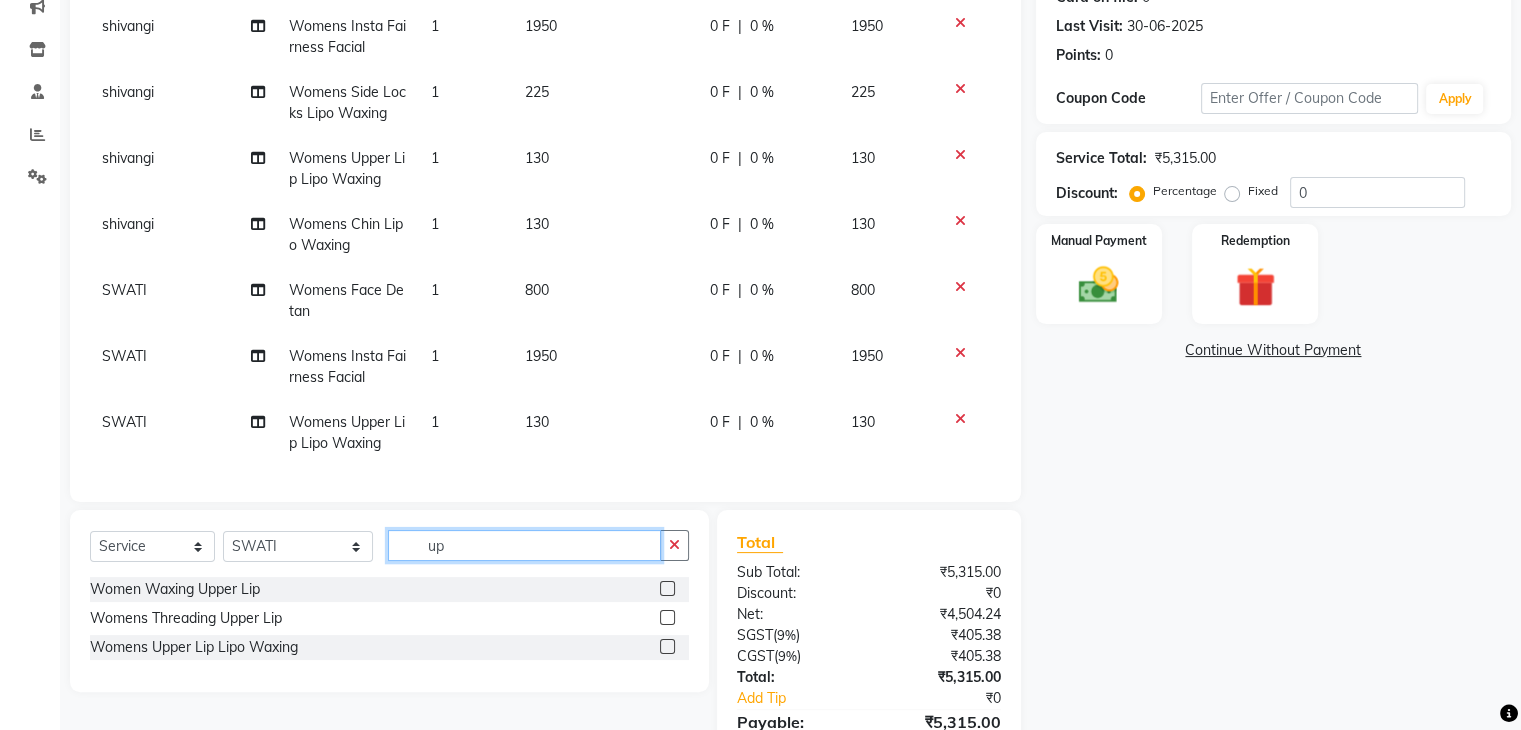 type on "u" 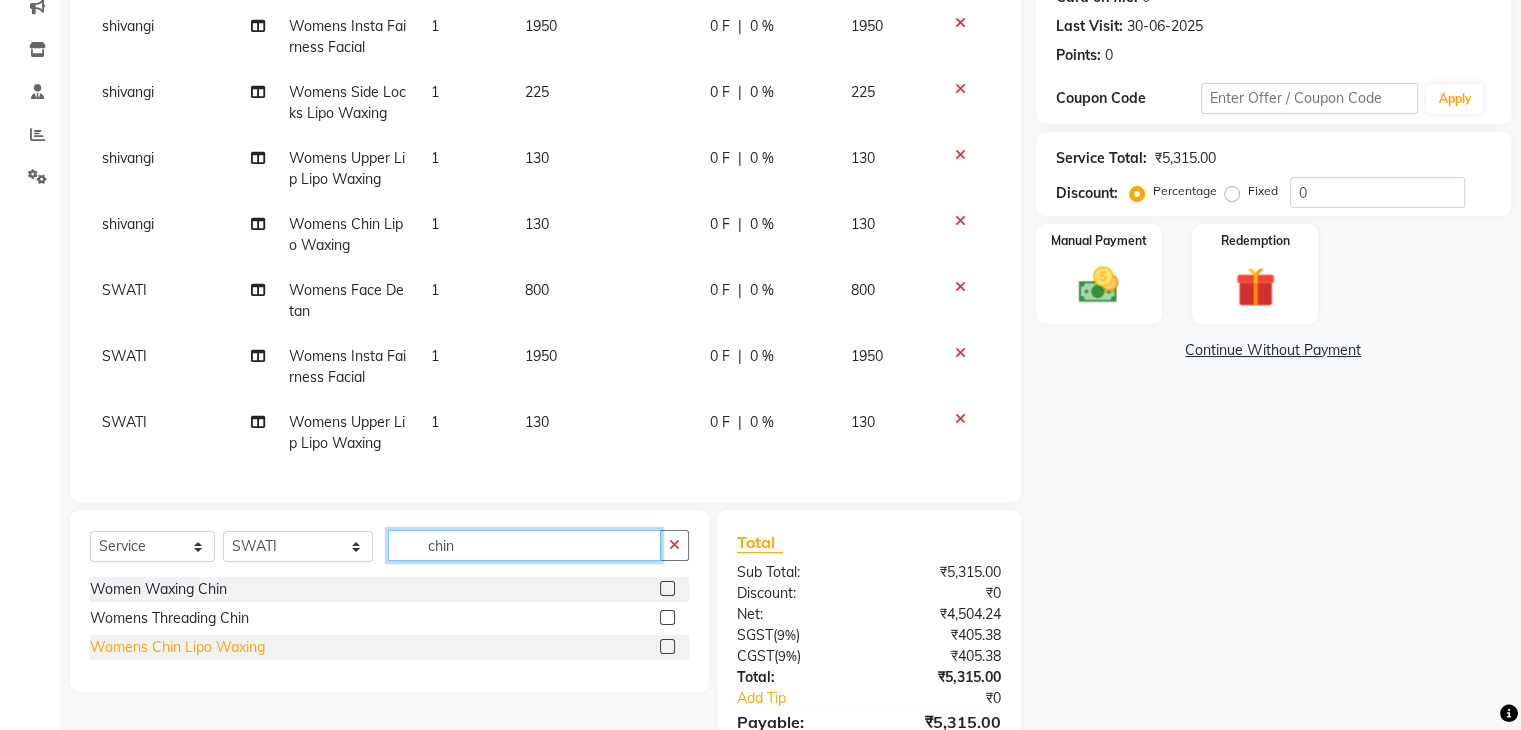 type on "chin" 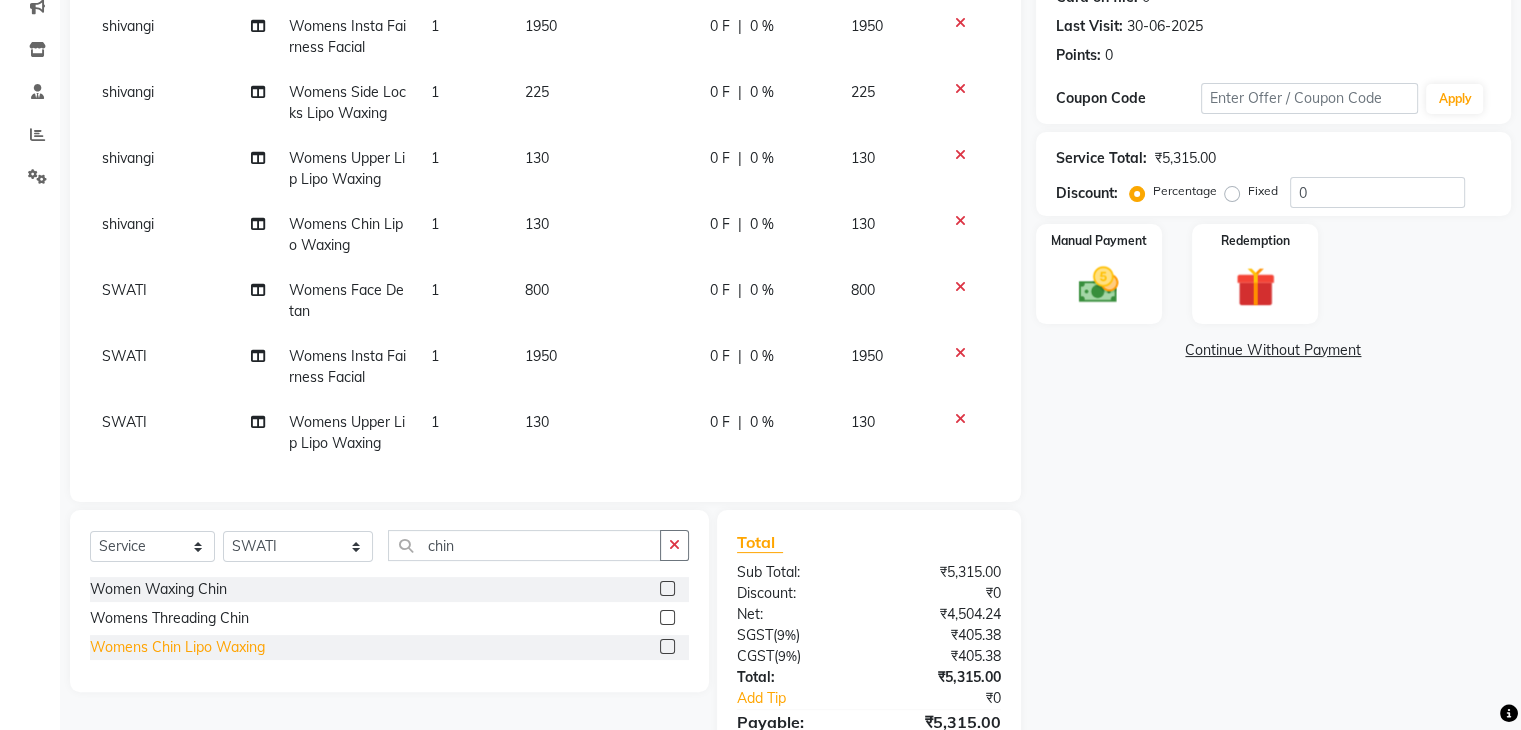 click on "Womens Chin Lipo Waxing" 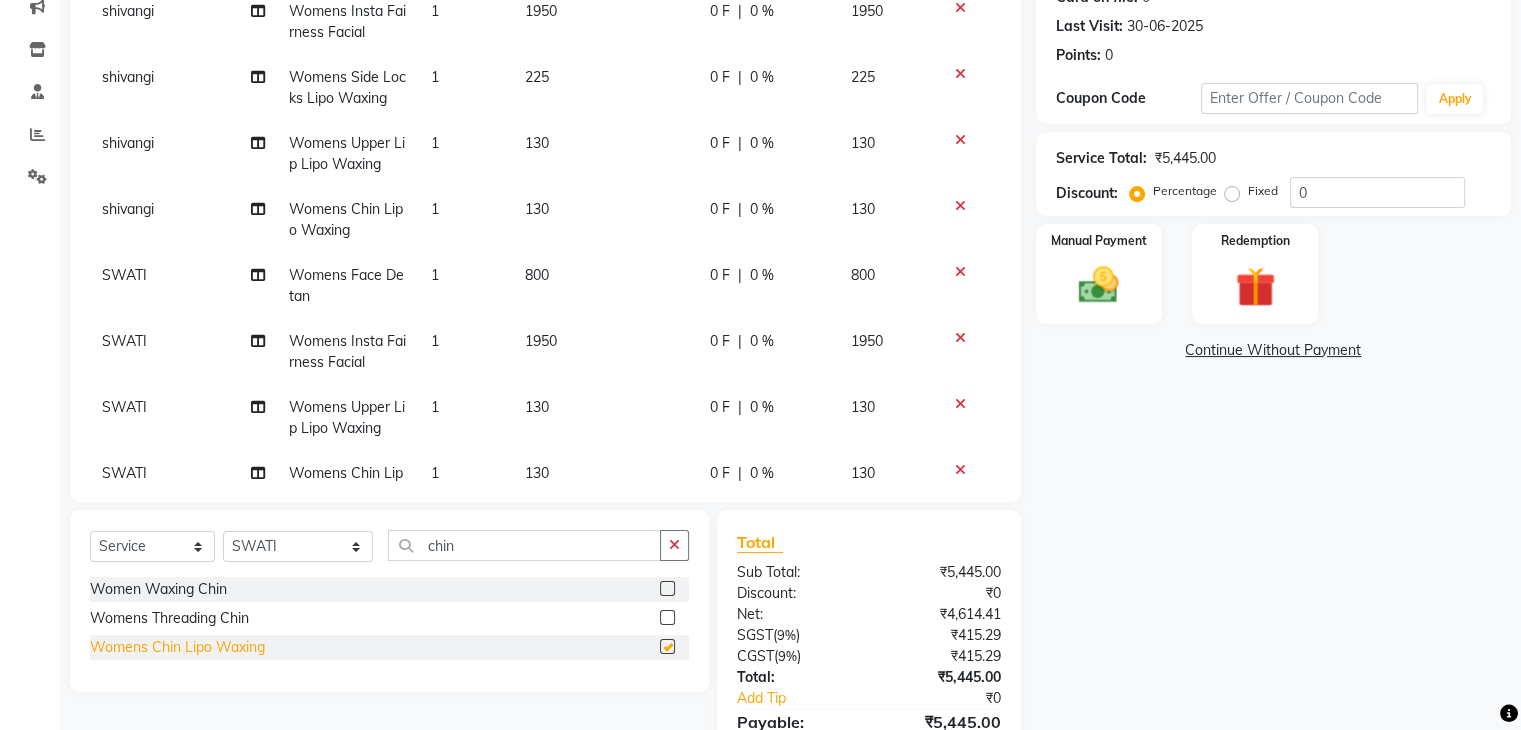 checkbox on "false" 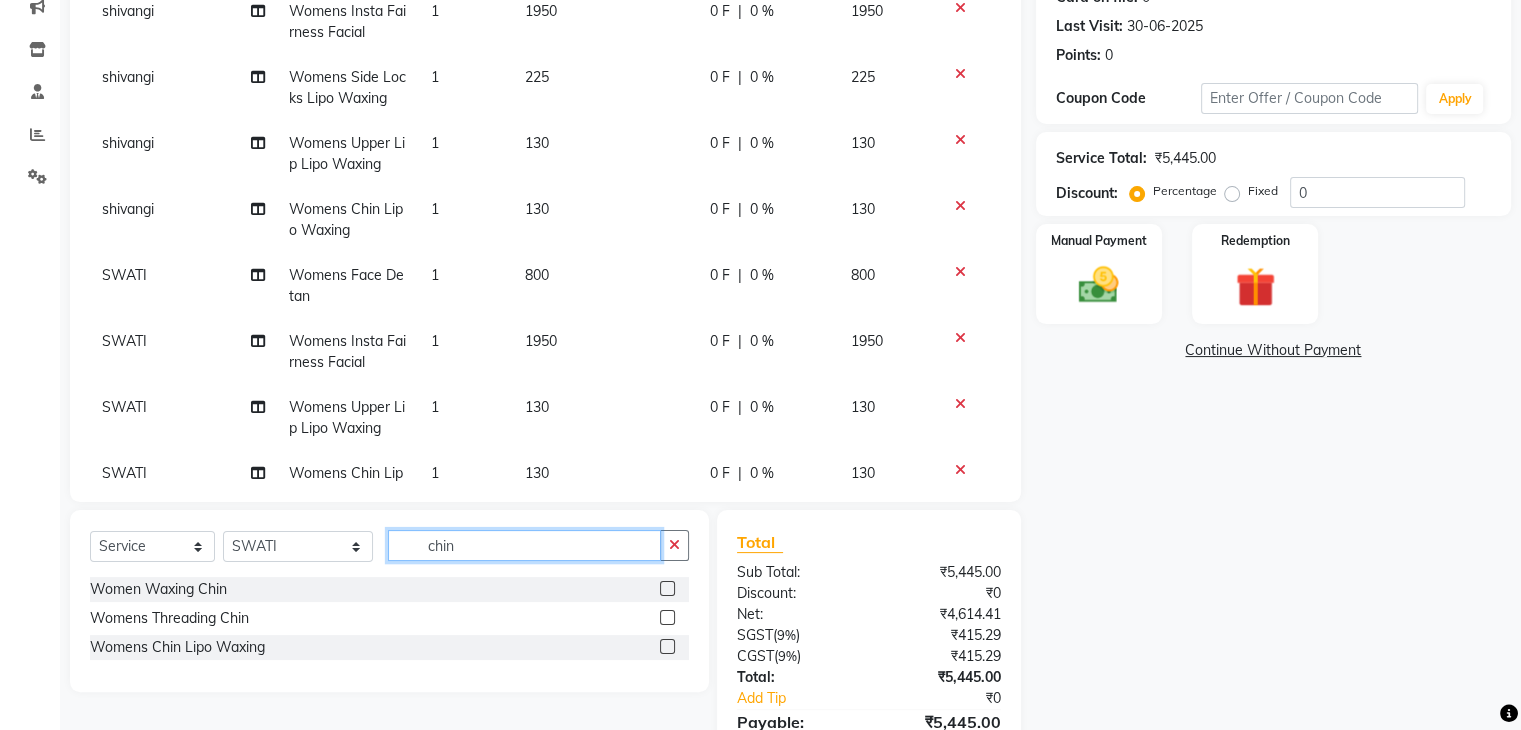 click on "chin" 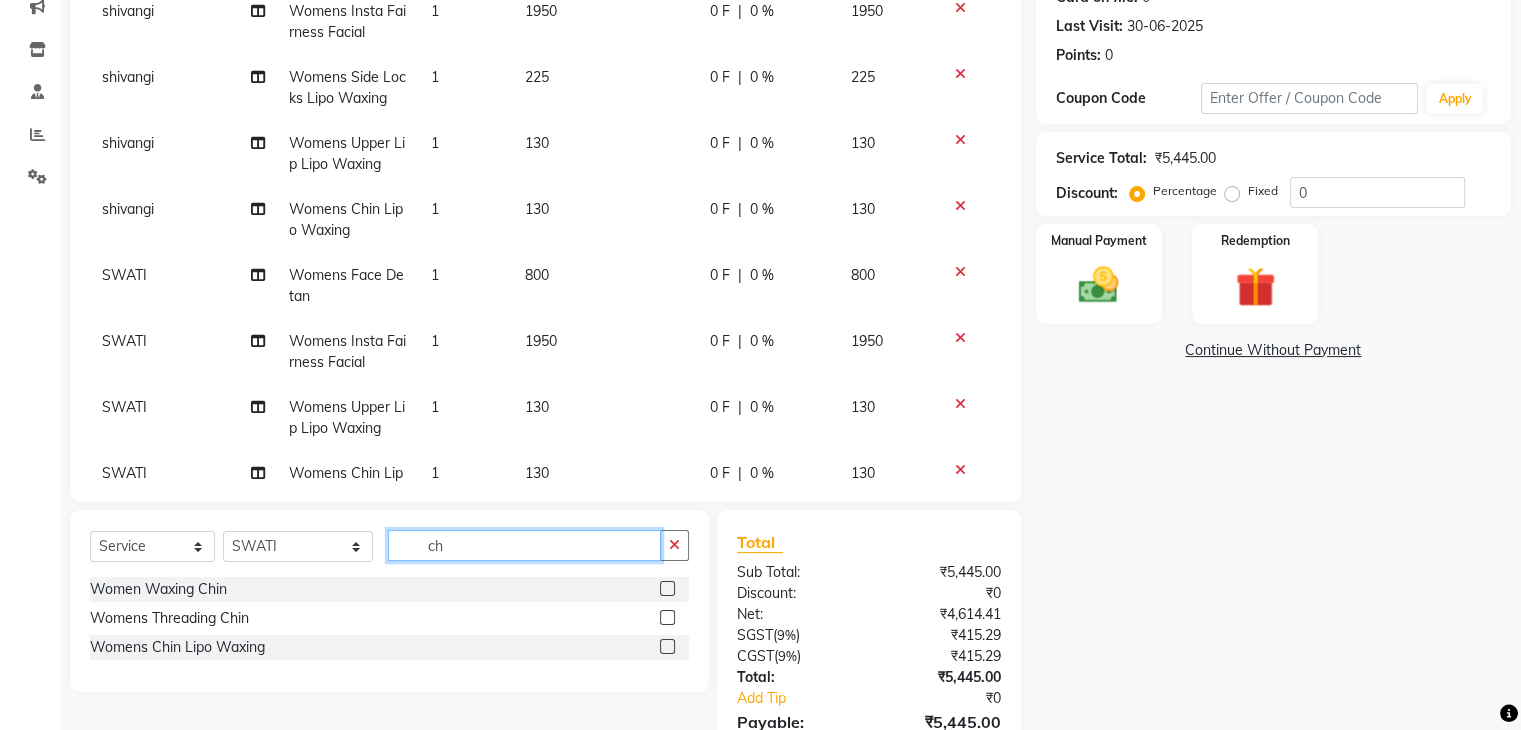 type on "c" 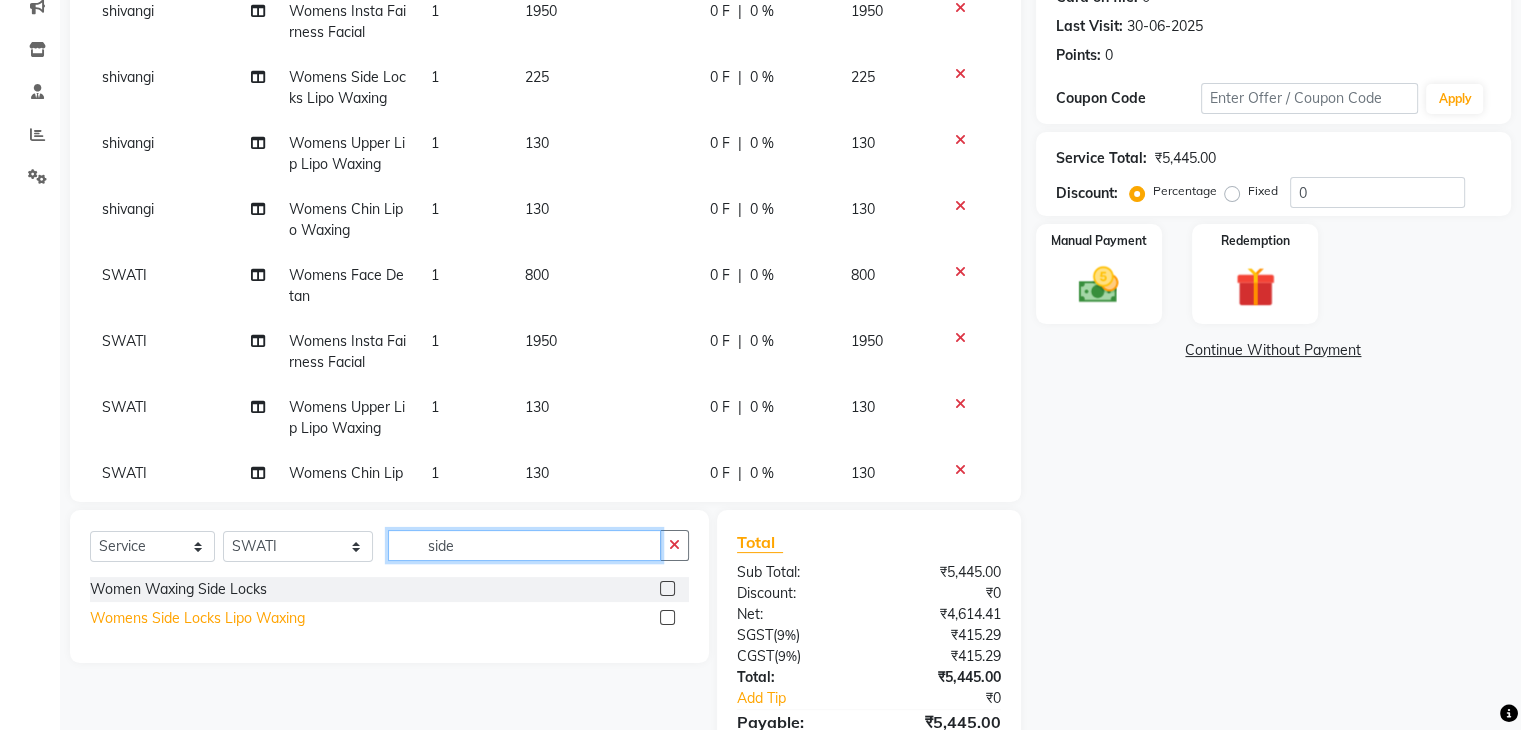 type on "side" 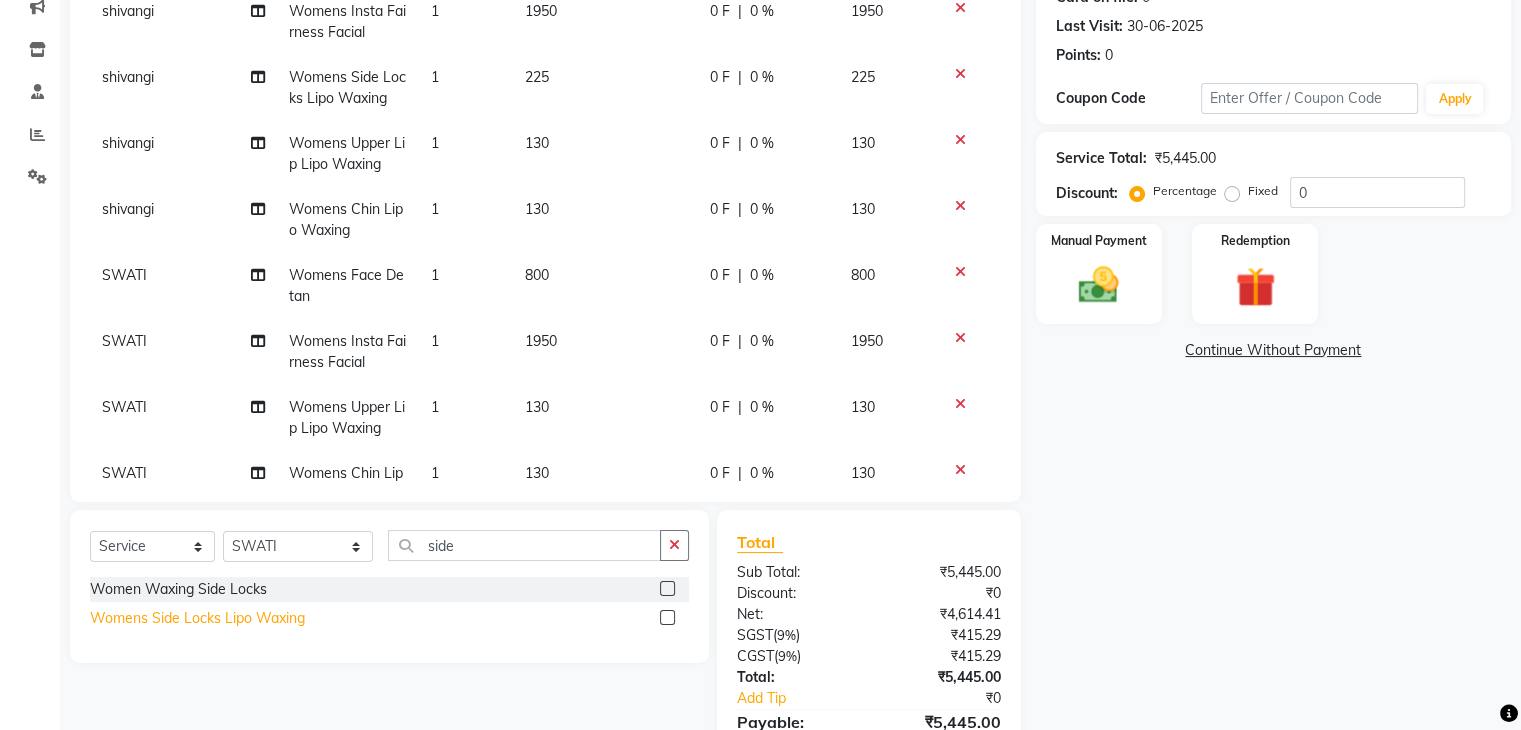 click on "Womens Side Locks Lipo Waxing" 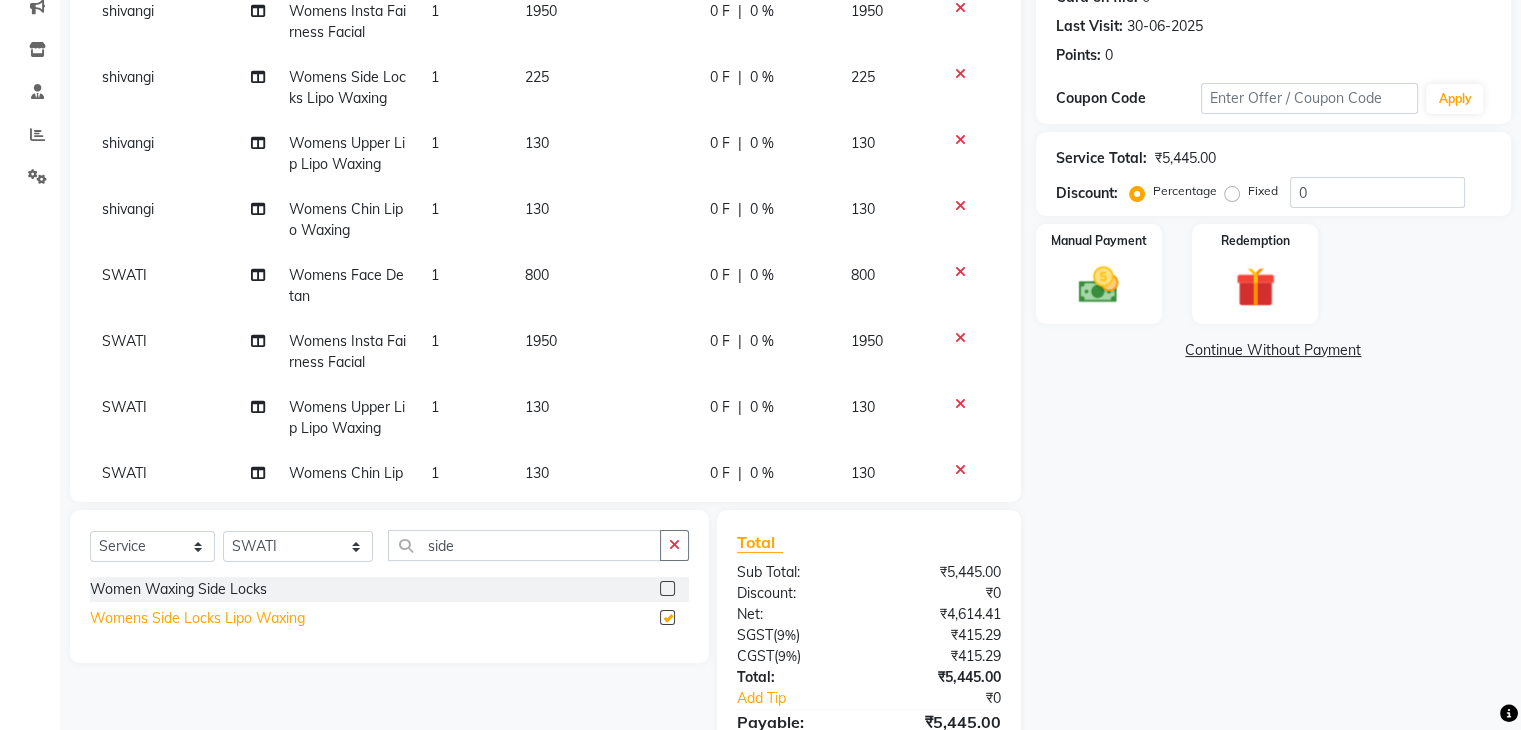 checkbox on "false" 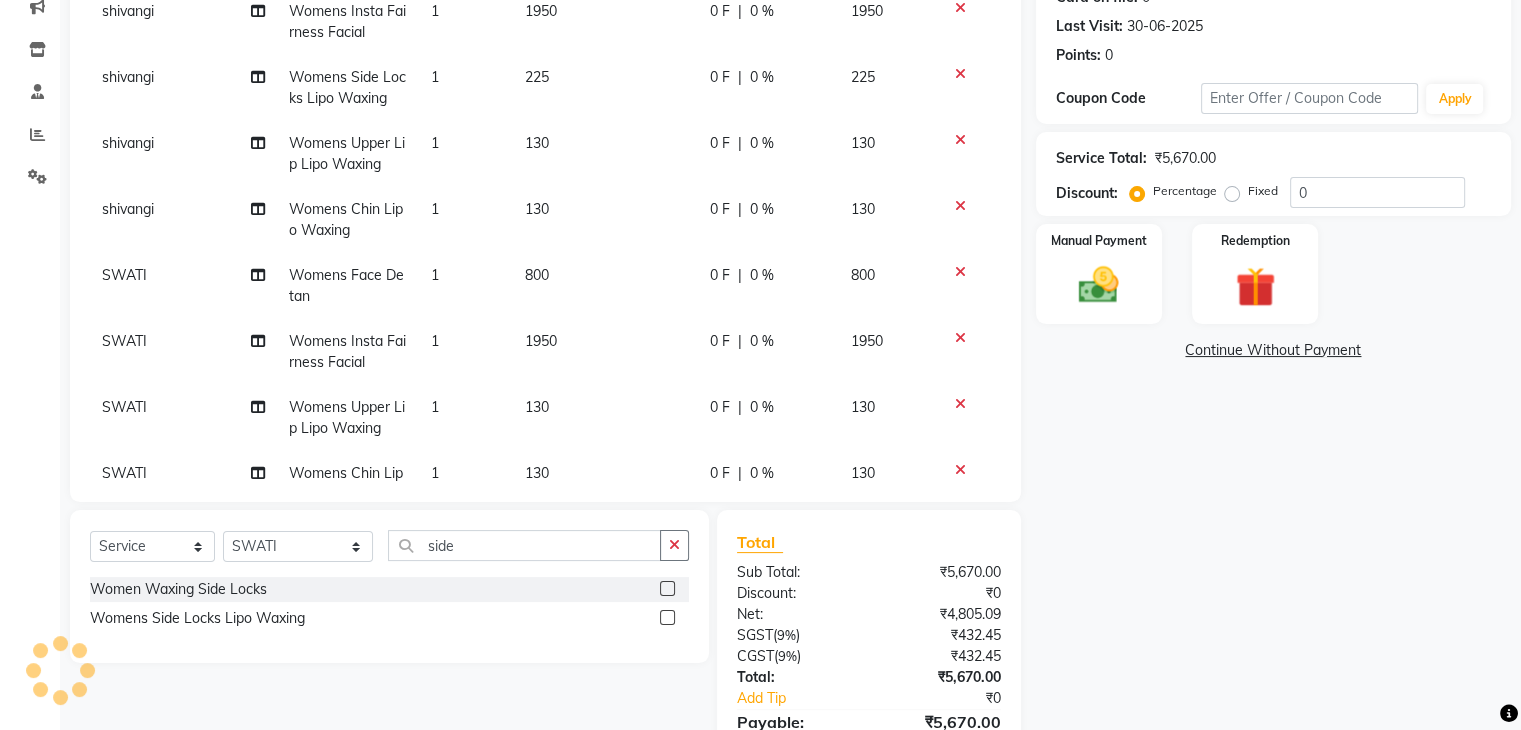 scroll, scrollTop: 207, scrollLeft: 0, axis: vertical 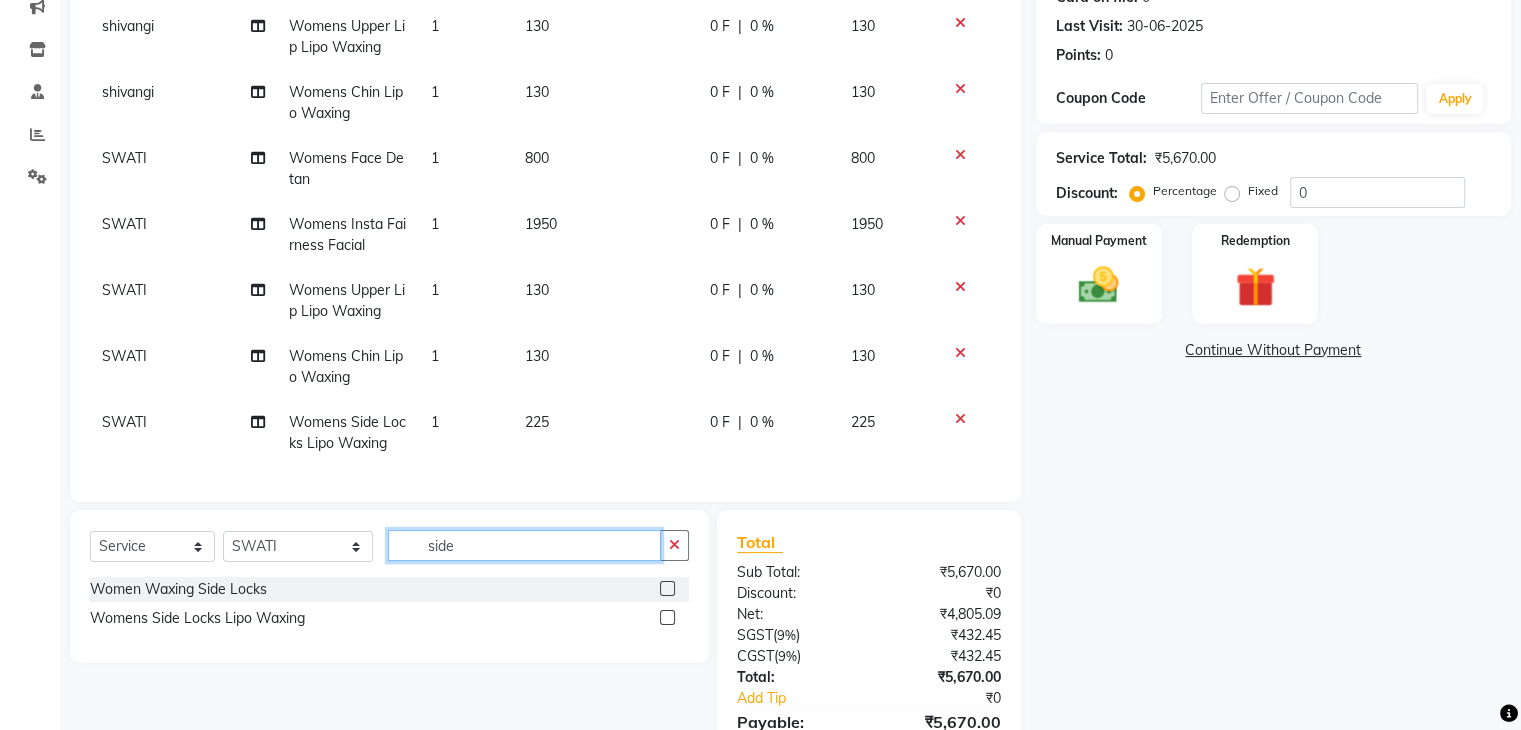 click on "side" 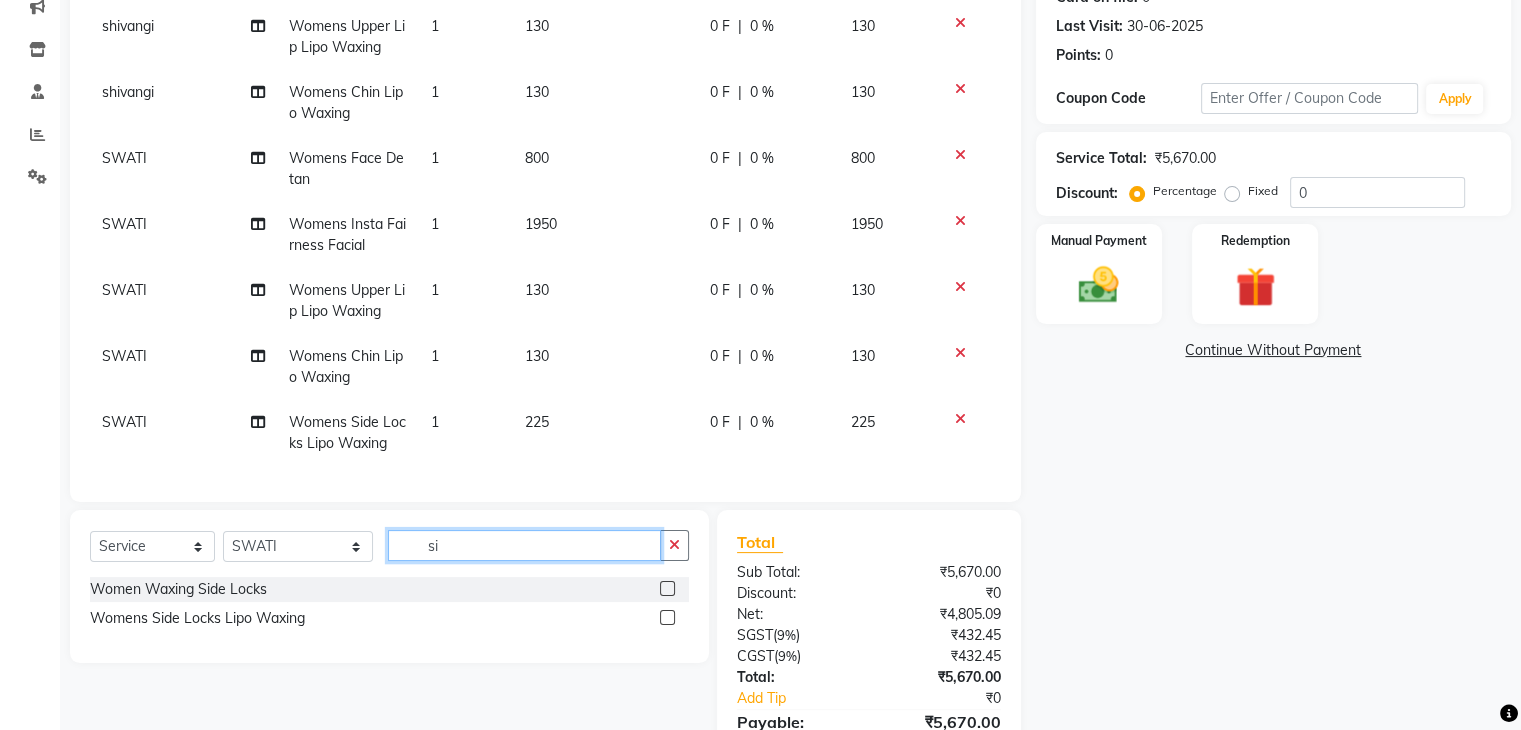 type on "s" 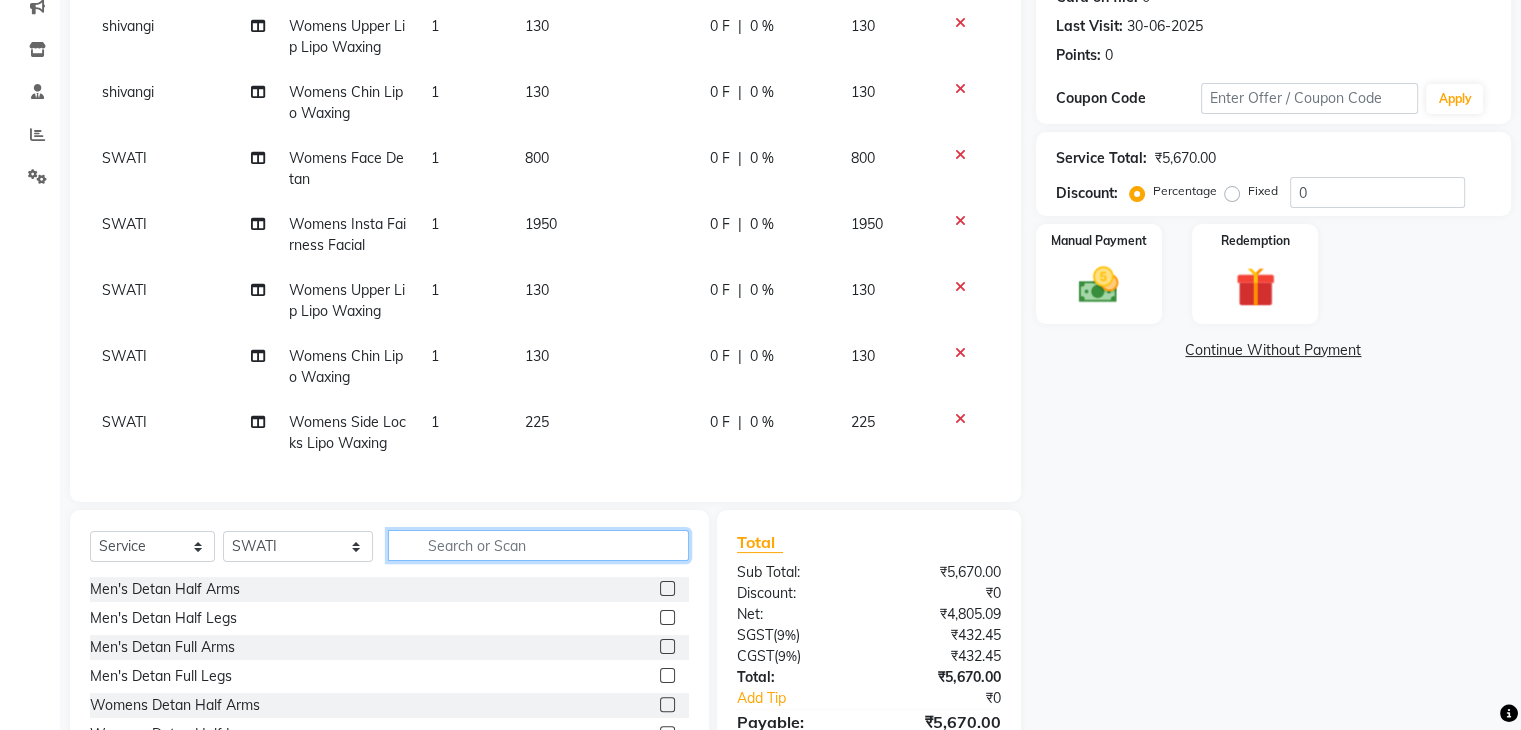 type on "w" 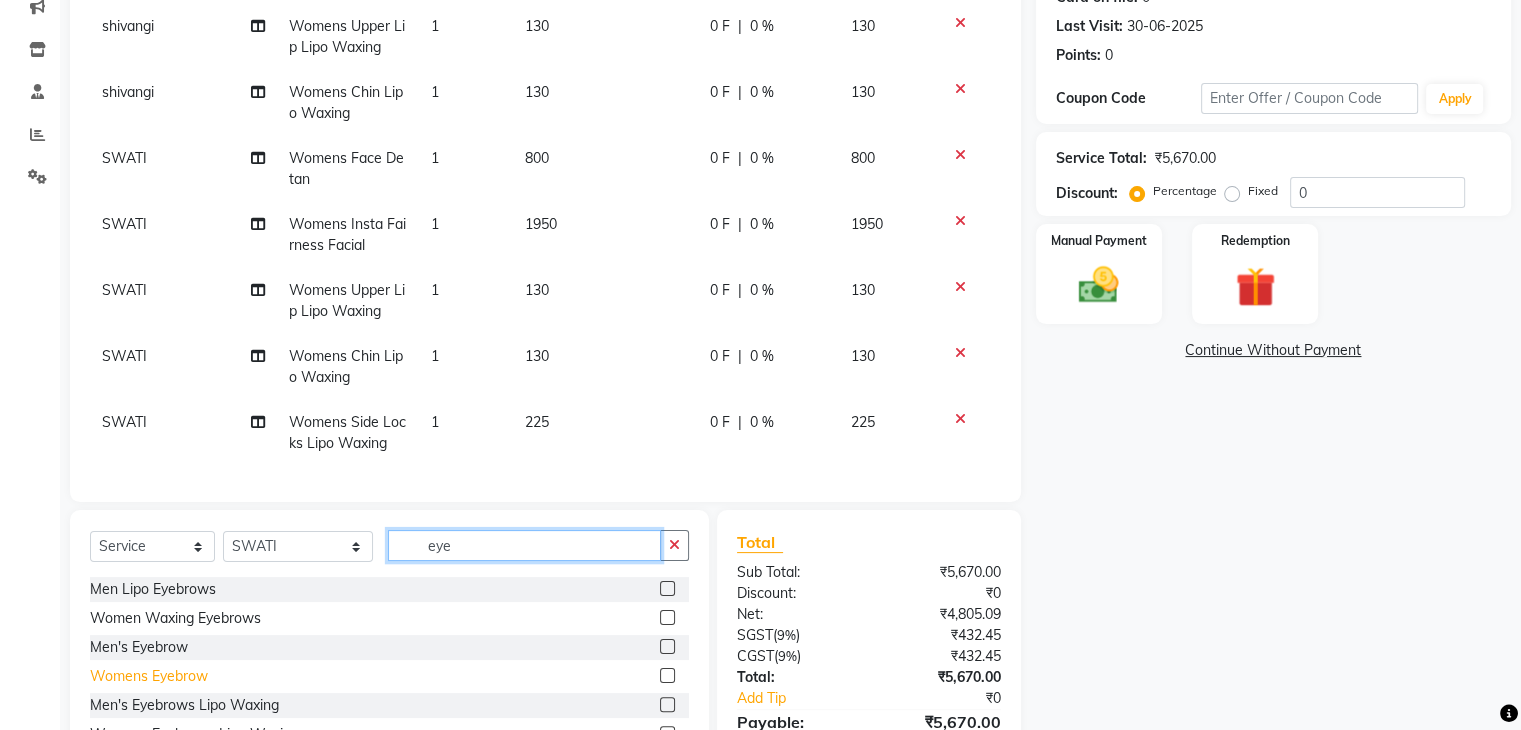 type on "eye" 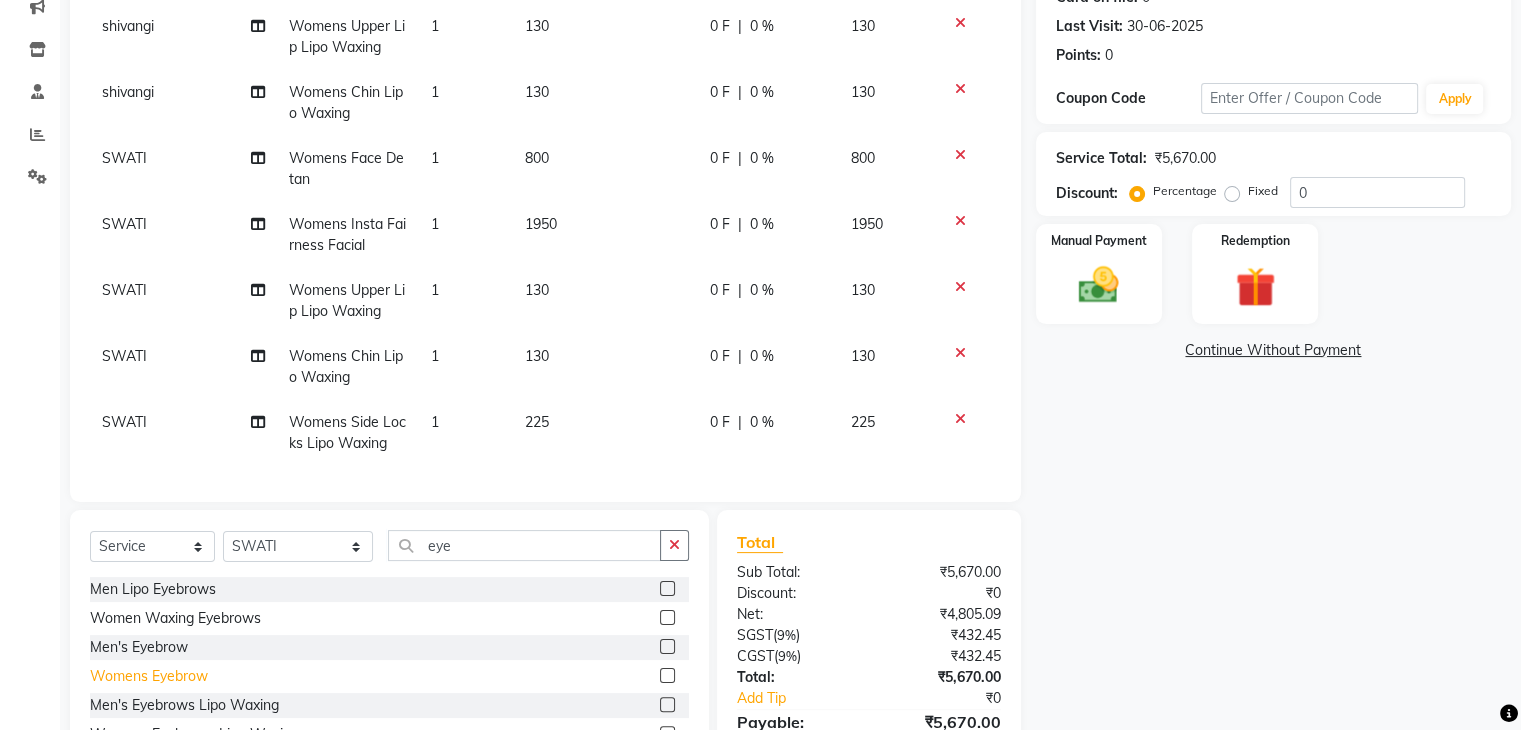 click on "Womens Eyebrow" 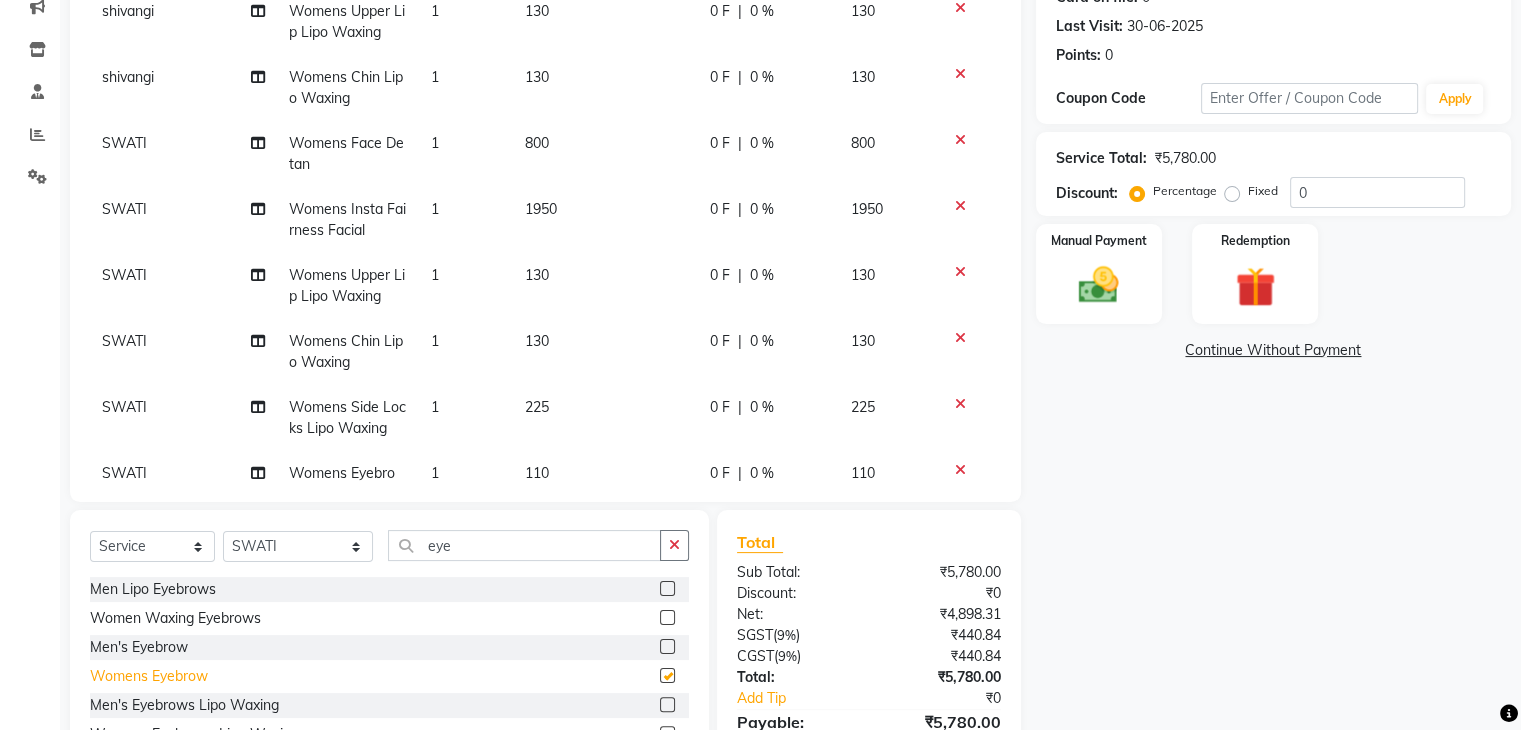 checkbox on "false" 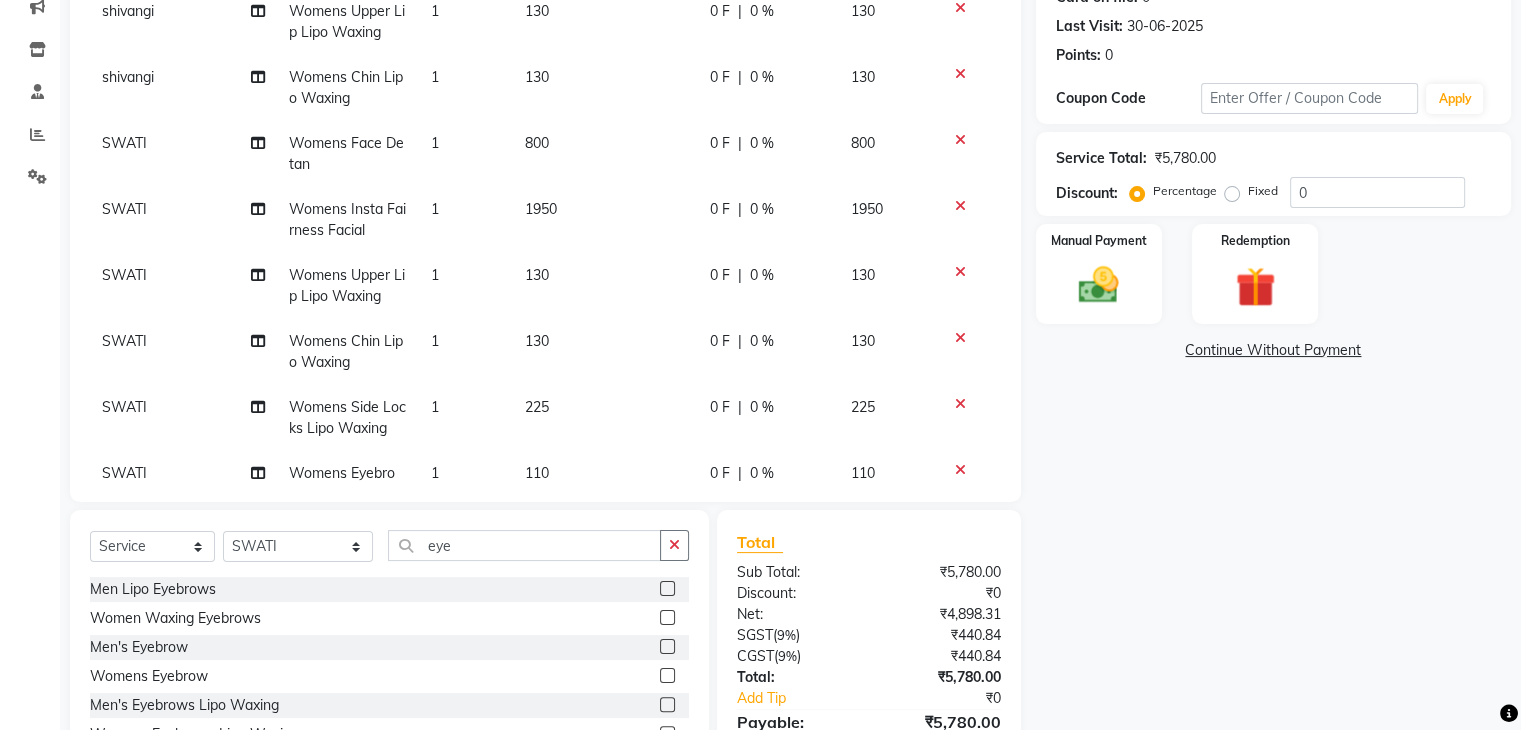 scroll, scrollTop: 273, scrollLeft: 0, axis: vertical 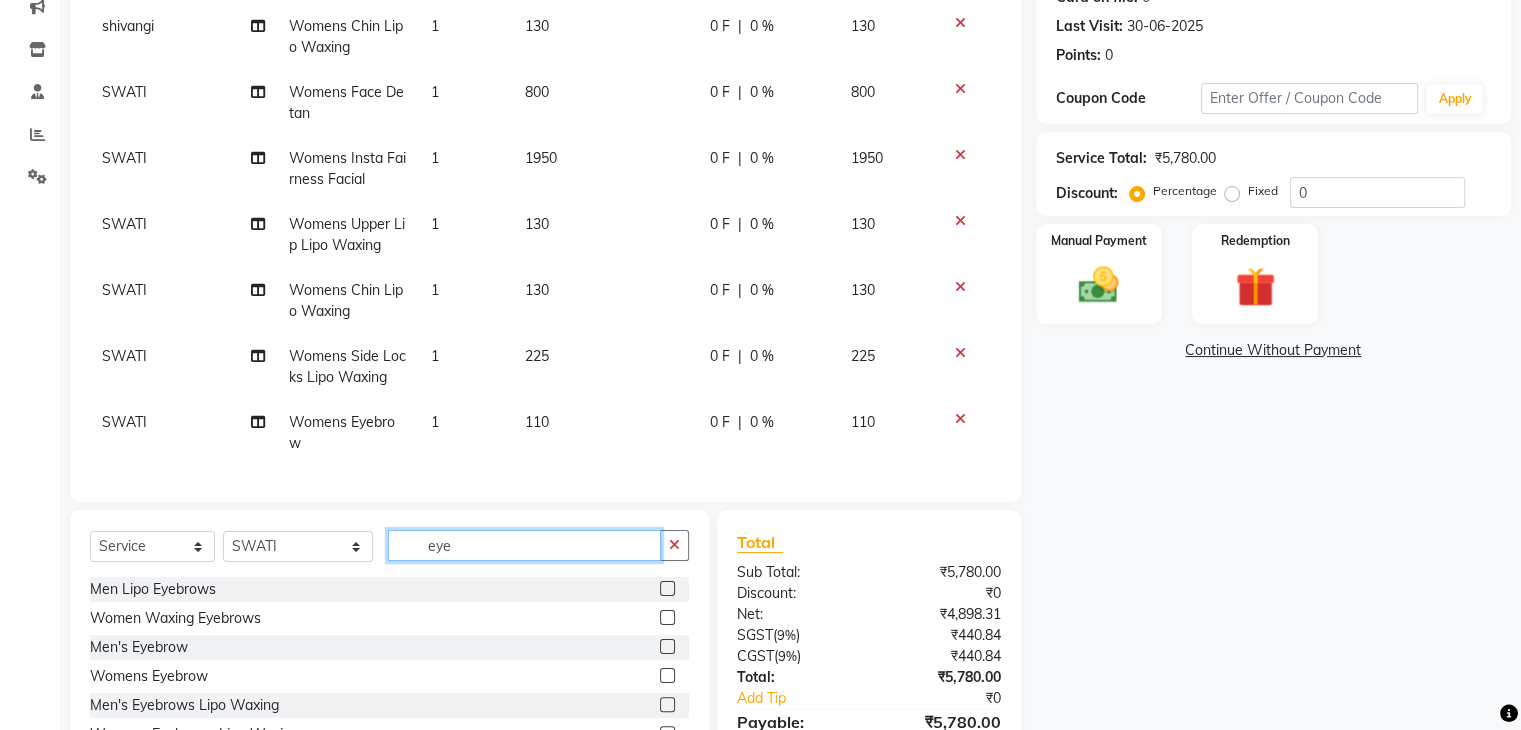 click on "eye" 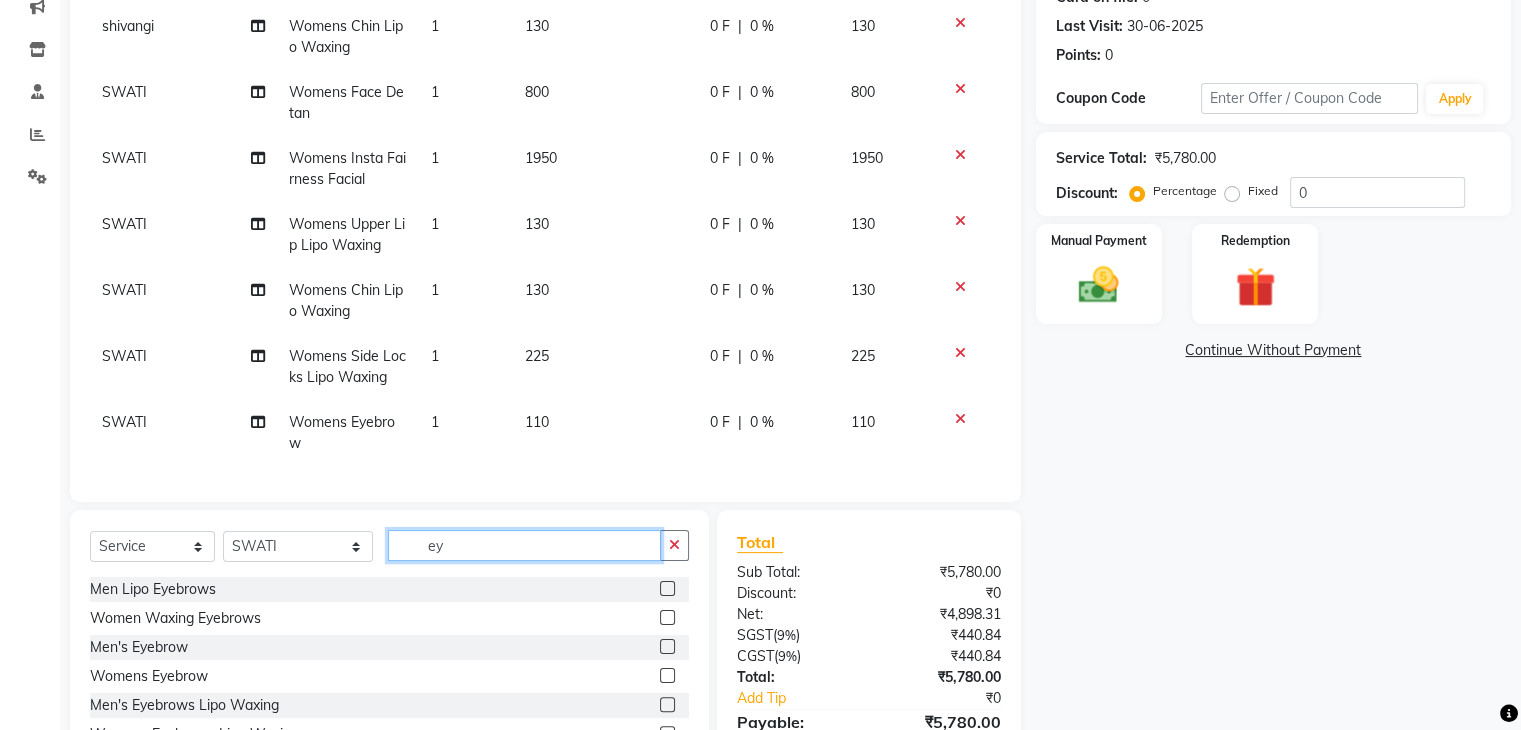 type on "e" 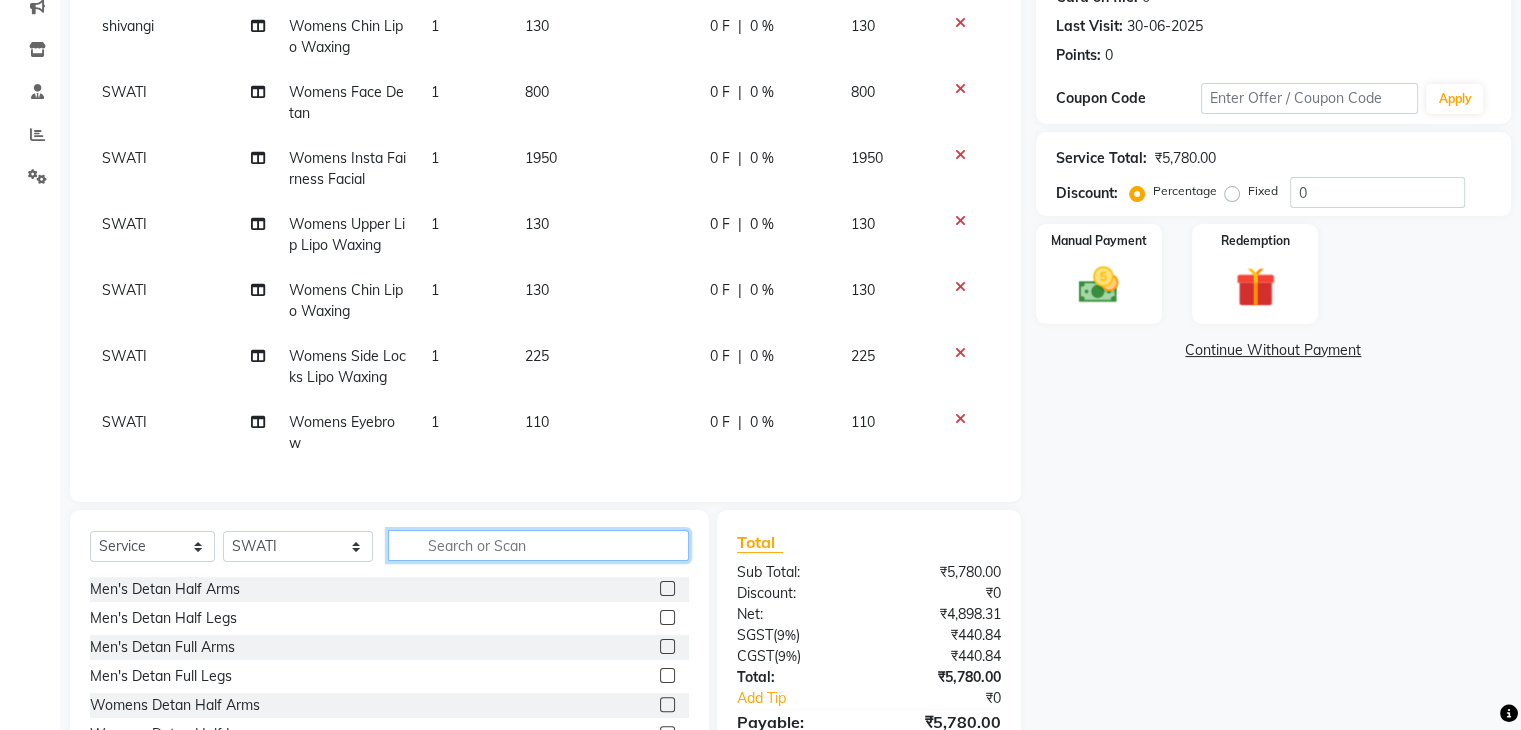 type 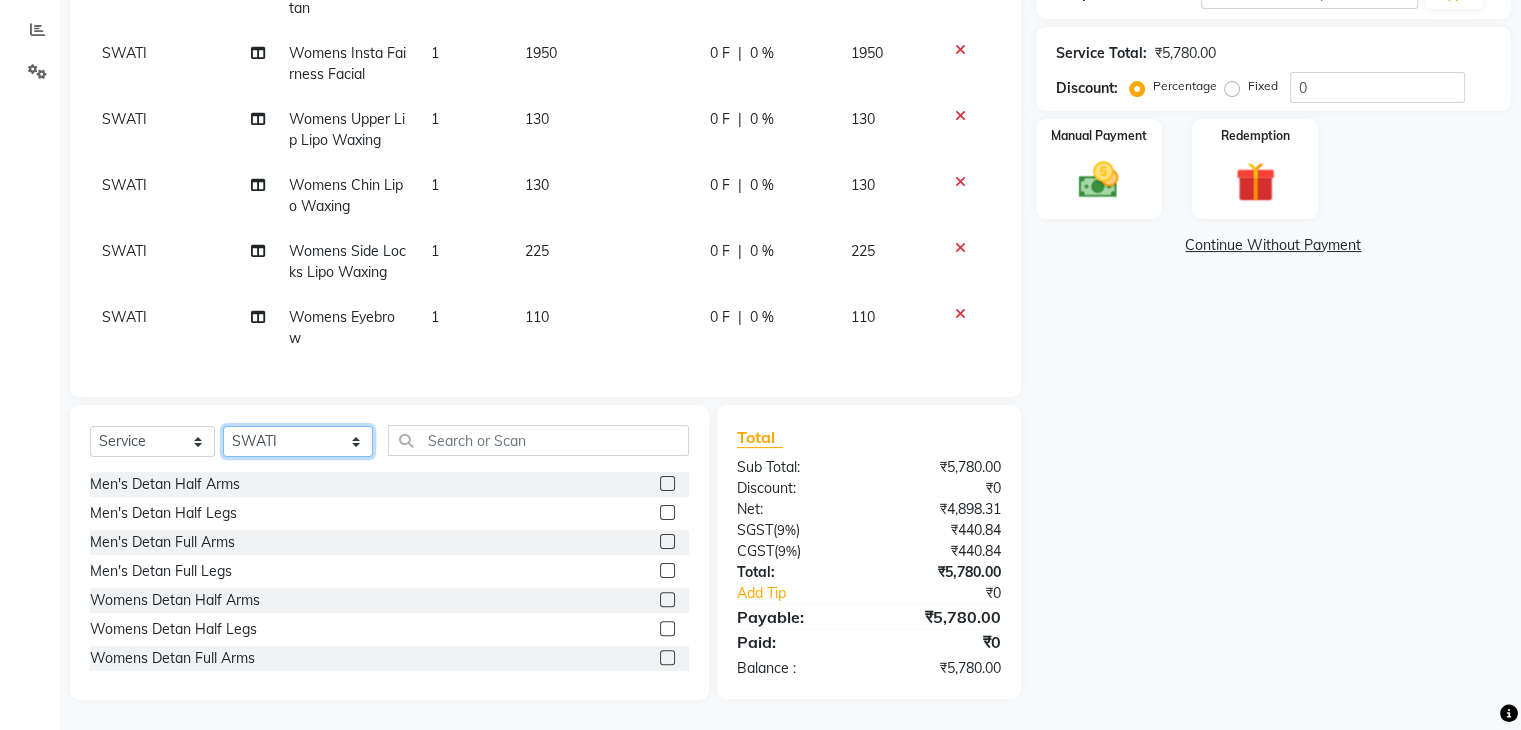 click on "Select Stylist Amir Ethan Happy IND037 Indulge The Salon Raghunathpur kartikey Nazia partha Rehan Roshan Sameer  shivangi  SWATI" 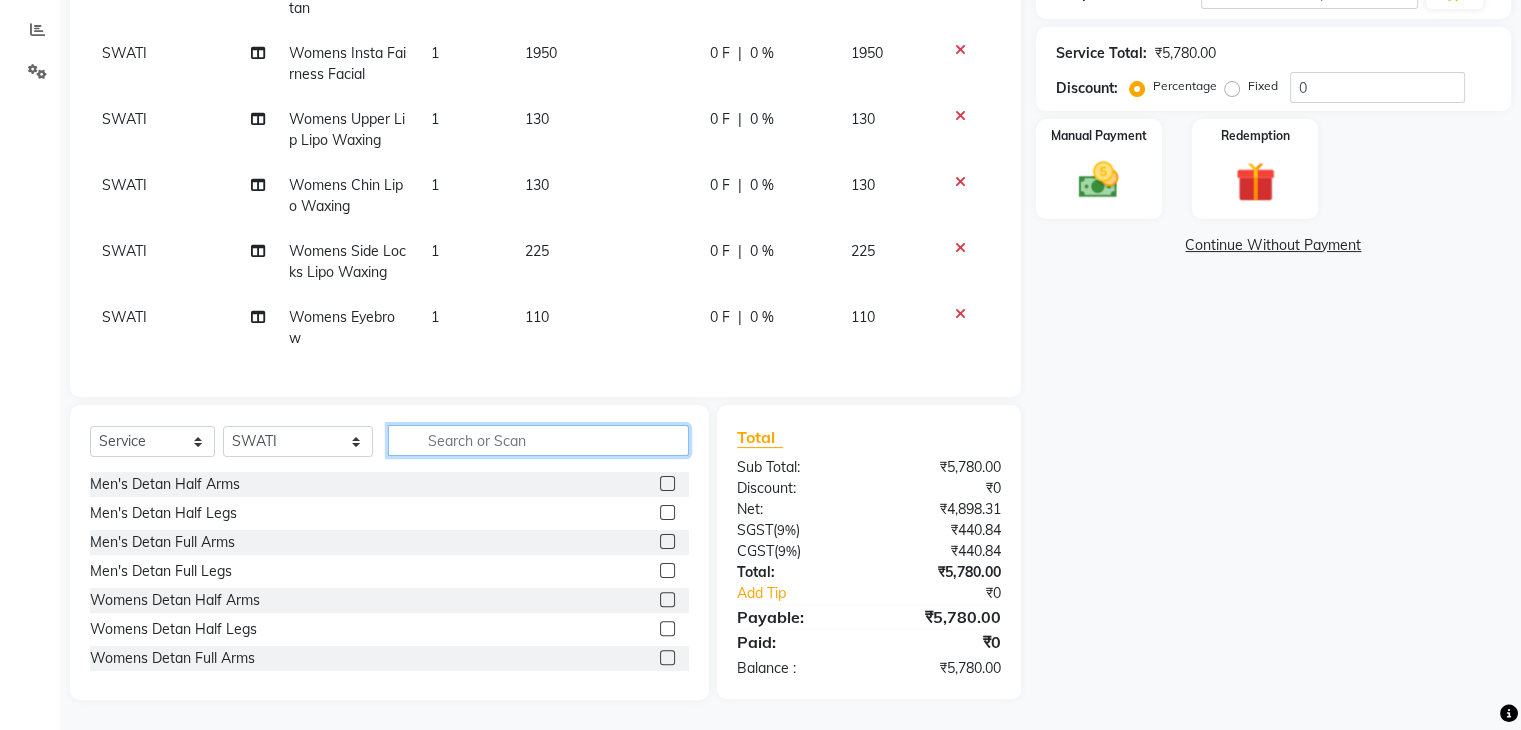 click 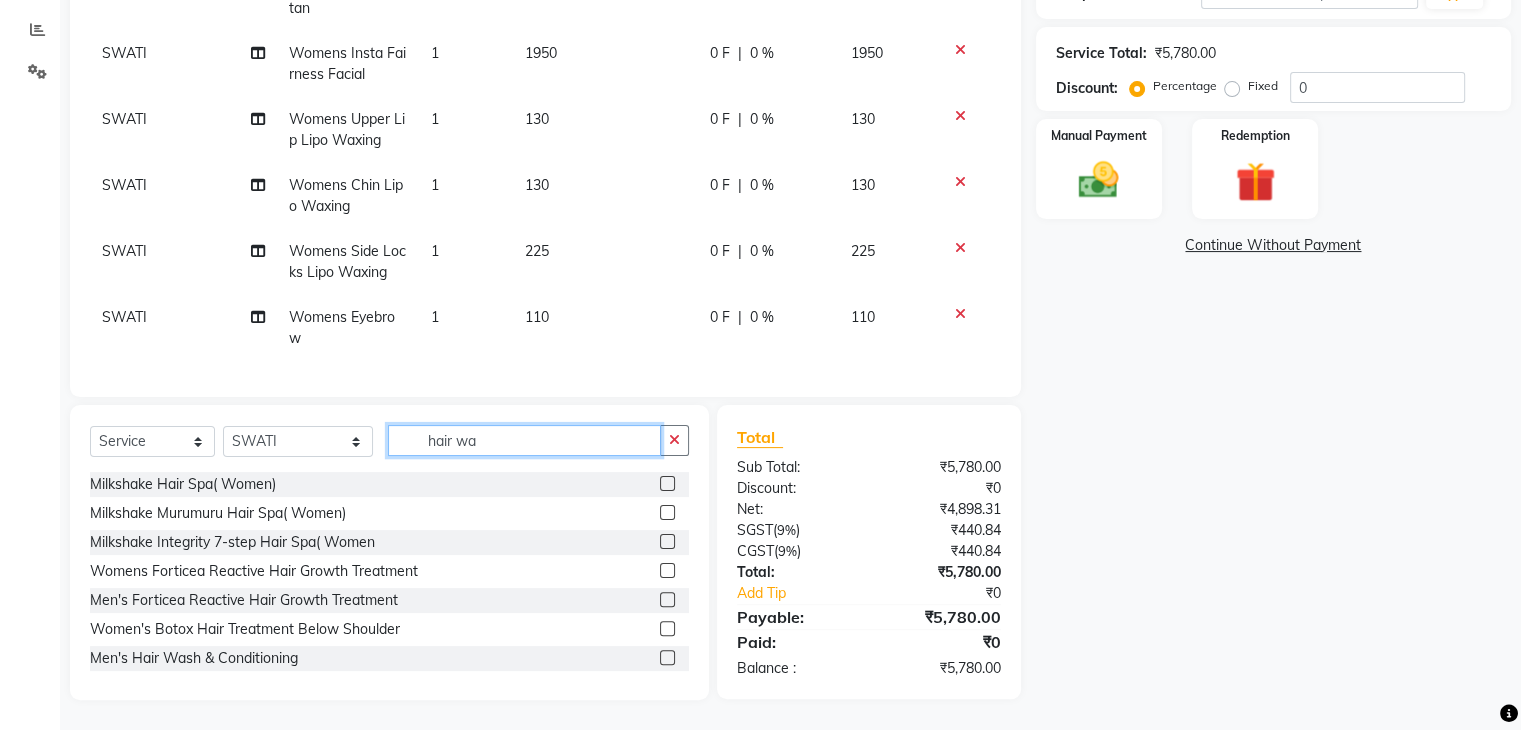 scroll, scrollTop: 371, scrollLeft: 0, axis: vertical 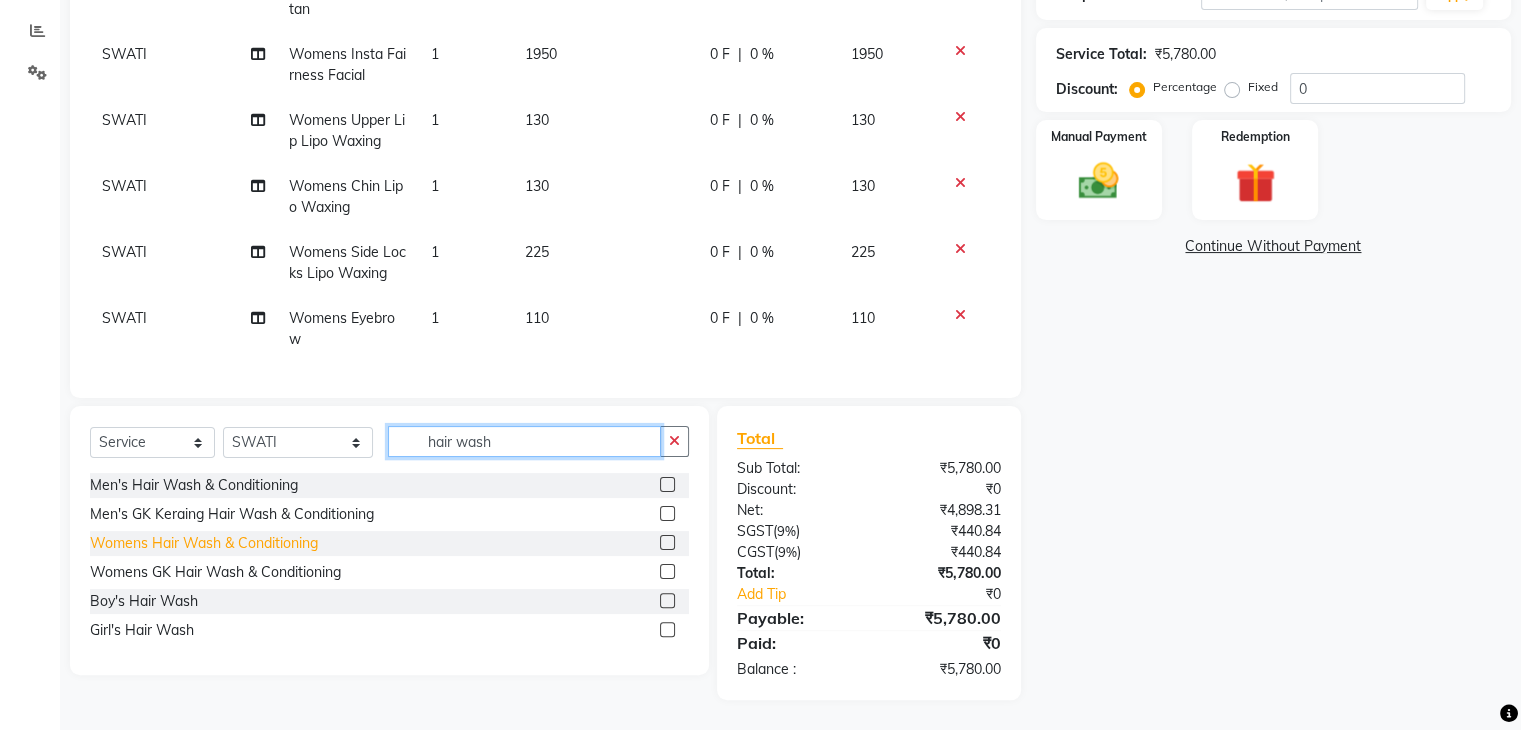 type on "hair wash" 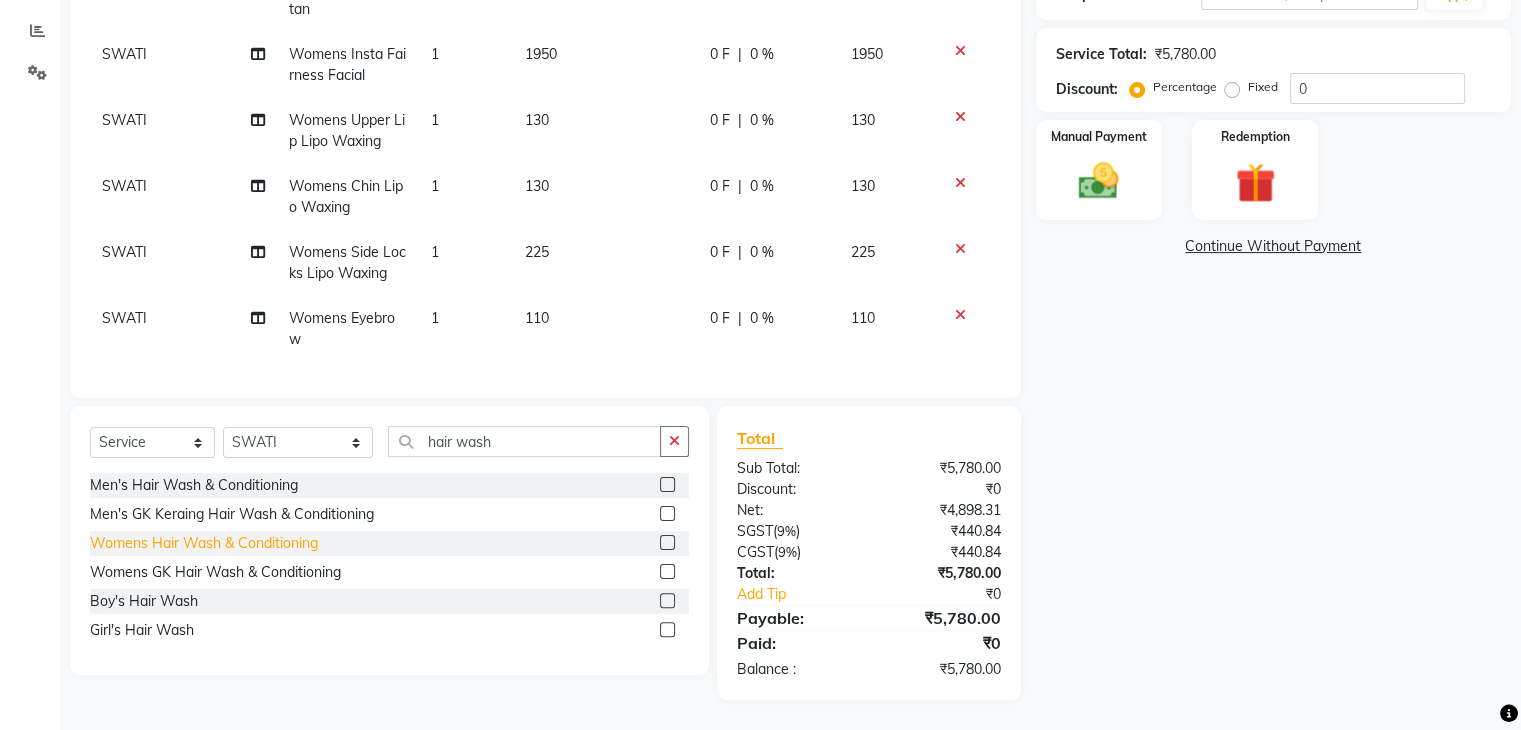 click on "Womens Hair Wash & Conditioning" 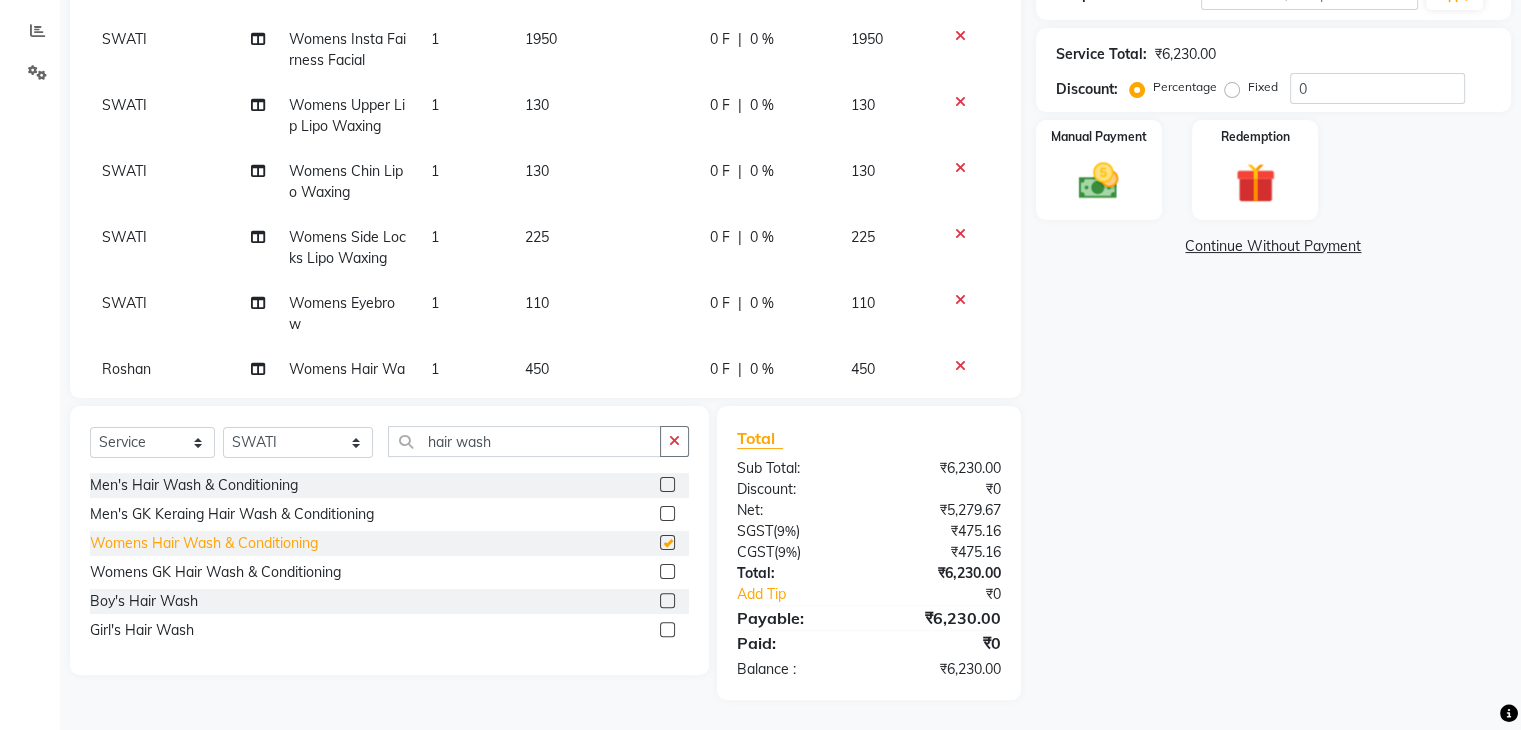 checkbox on "false" 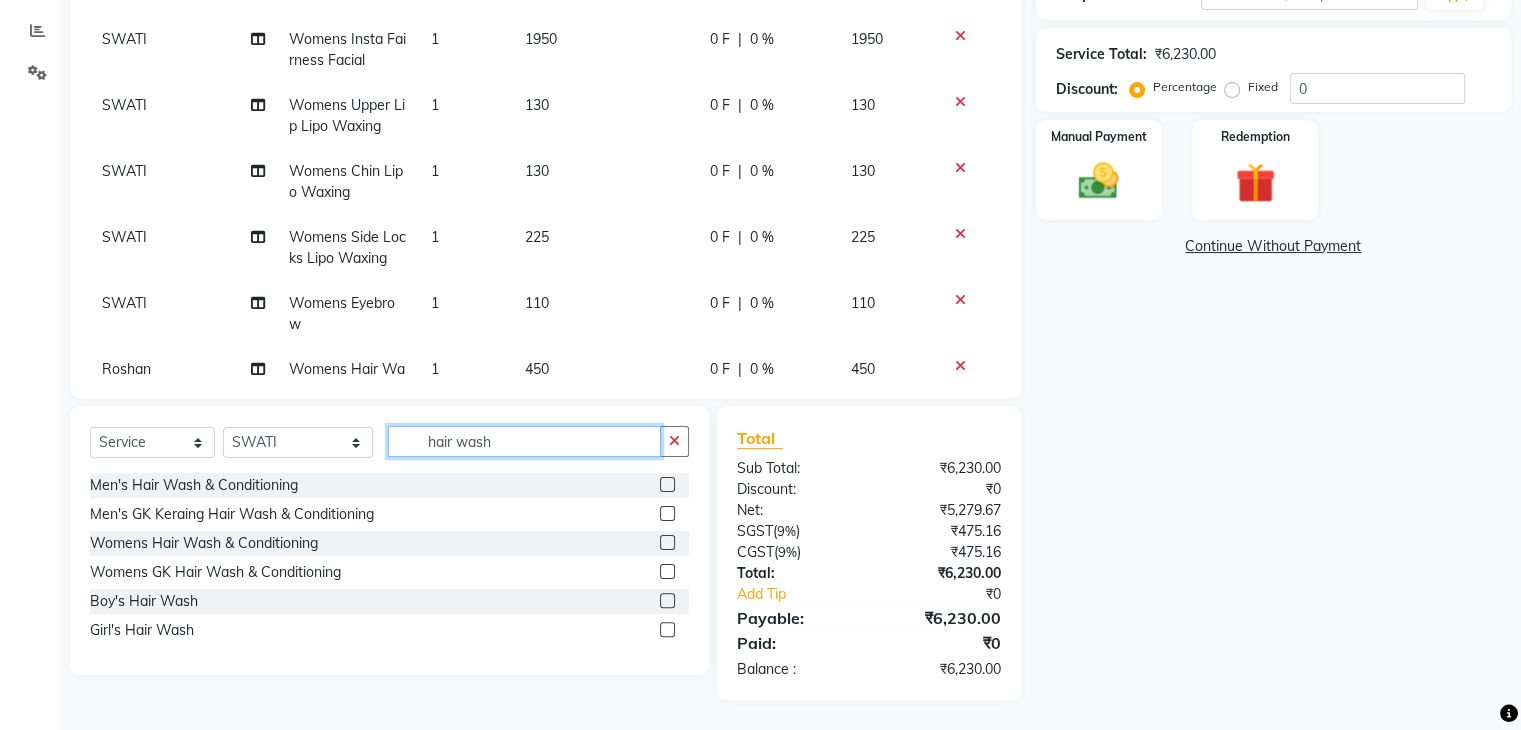click on "hair wash" 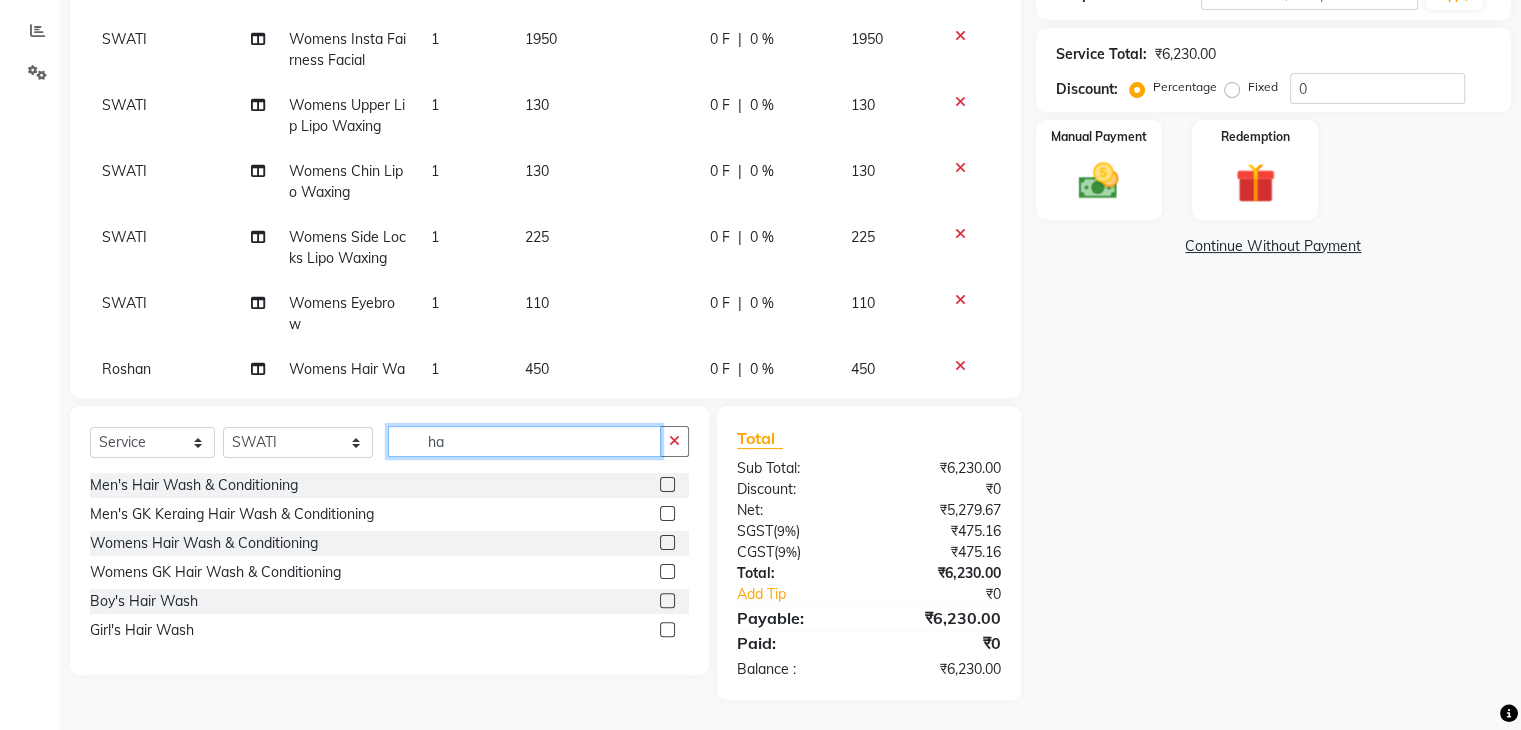 type on "h" 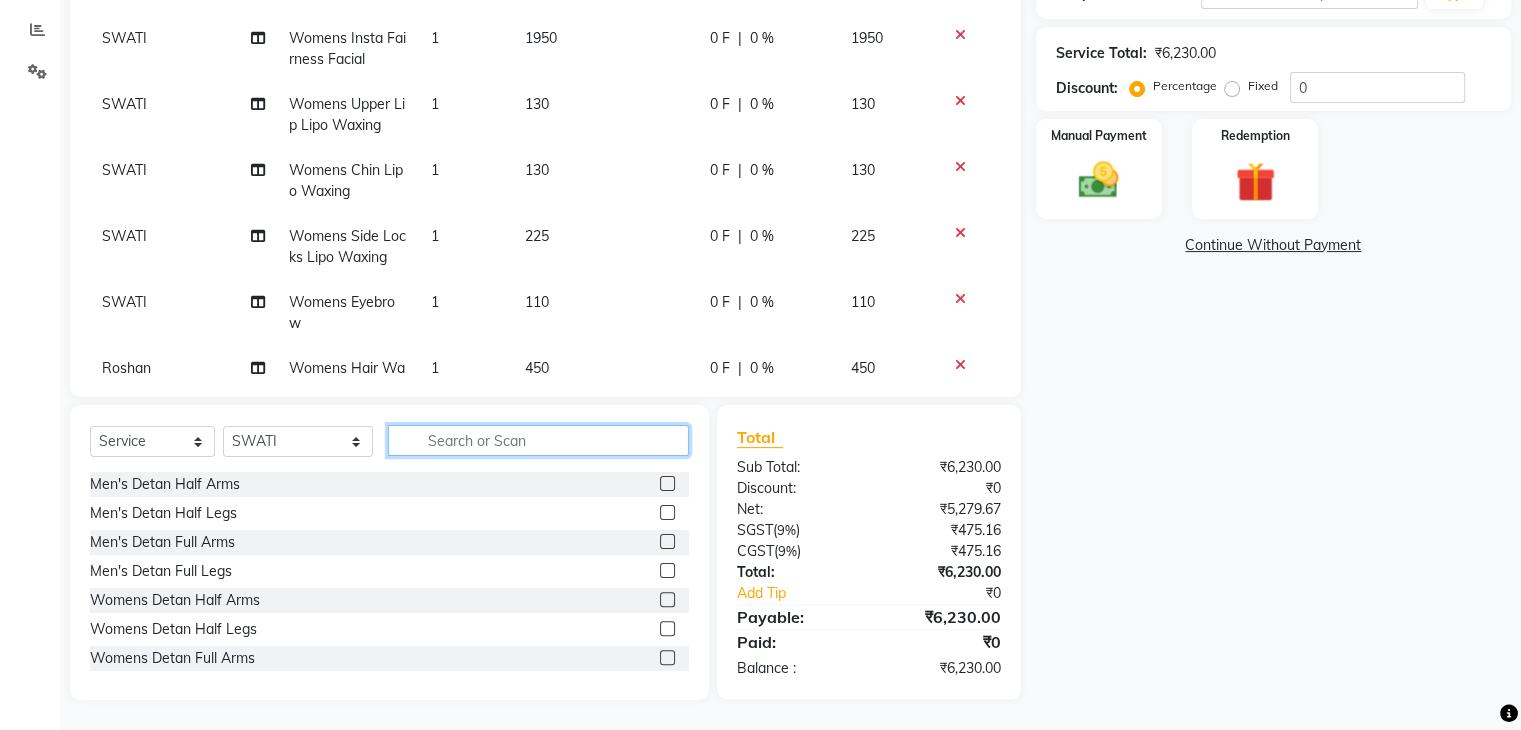type 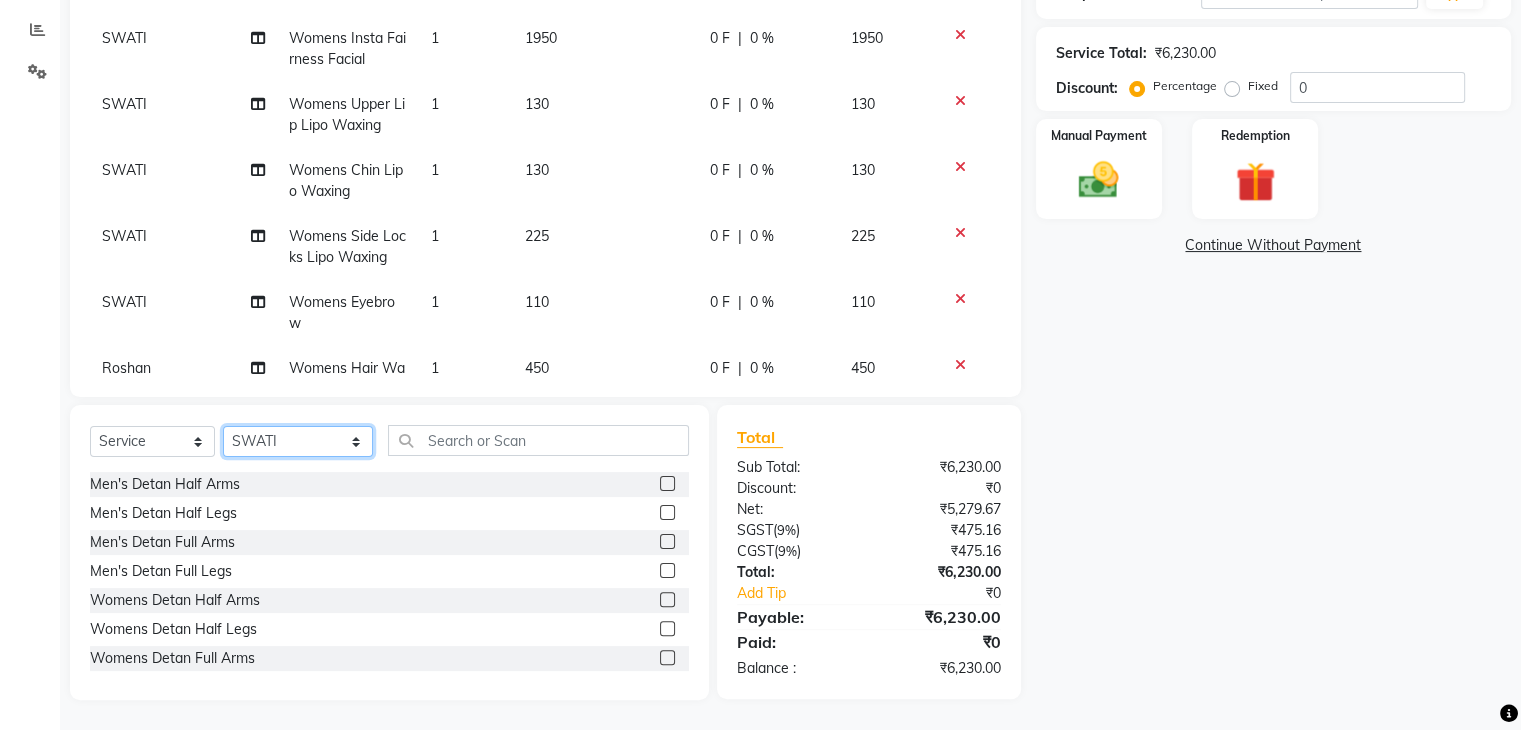 click on "Select Stylist Amir Ethan Happy IND037 Indulge The Salon Raghunathpur kartikey Nazia partha Rehan Roshan Sameer  shivangi  SWATI" 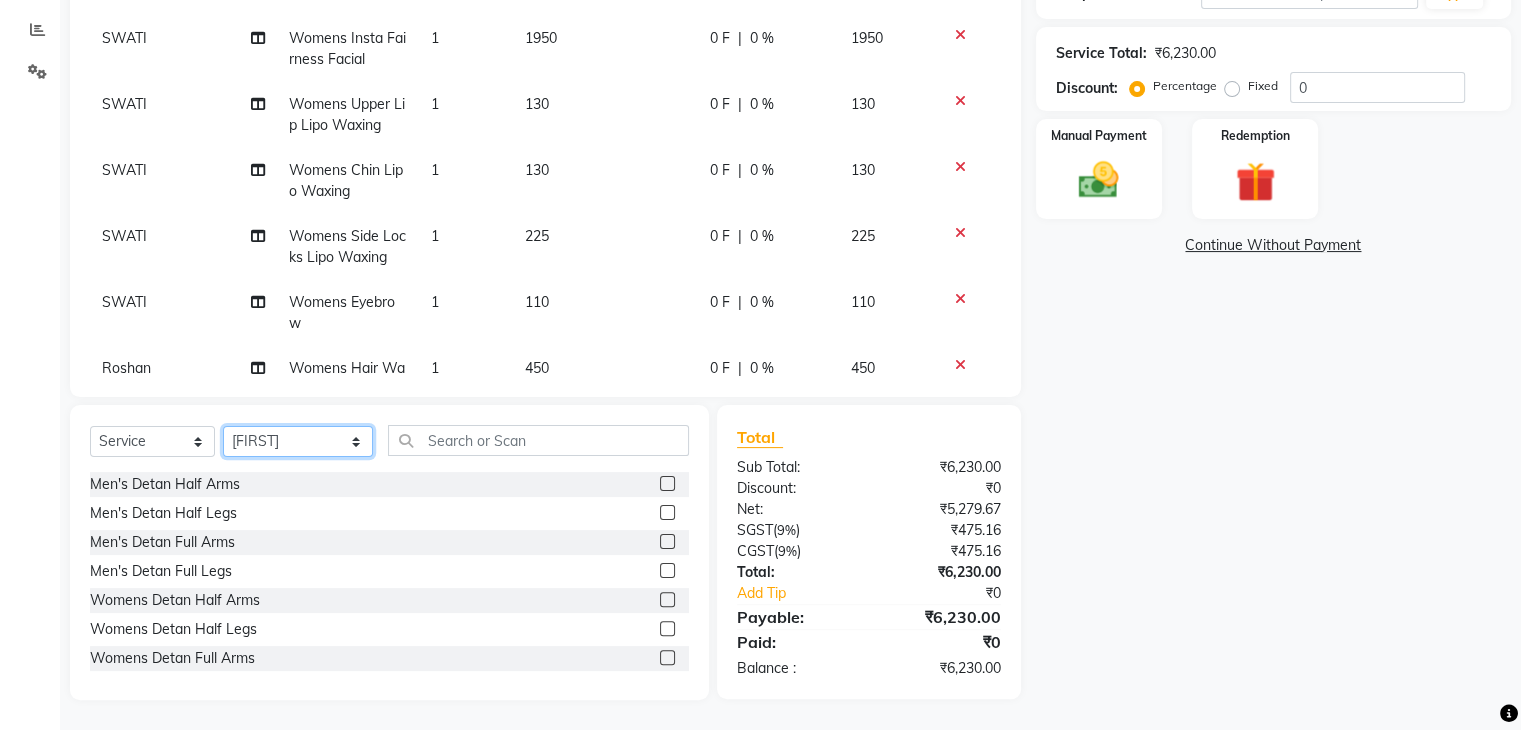 click on "Select Stylist Amir Ethan Happy IND037 Indulge The Salon Raghunathpur kartikey Nazia partha Rehan Roshan Sameer  shivangi  SWATI" 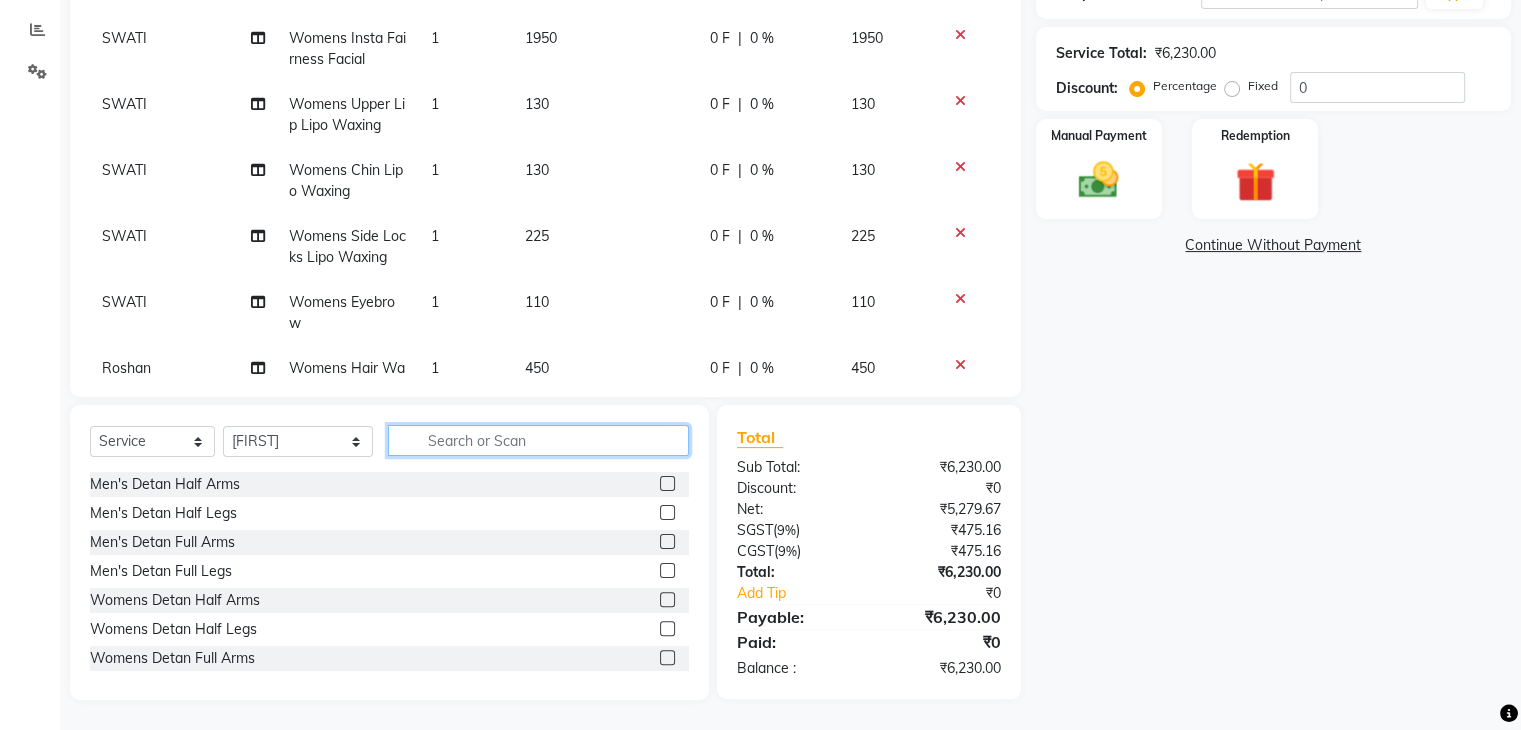 click 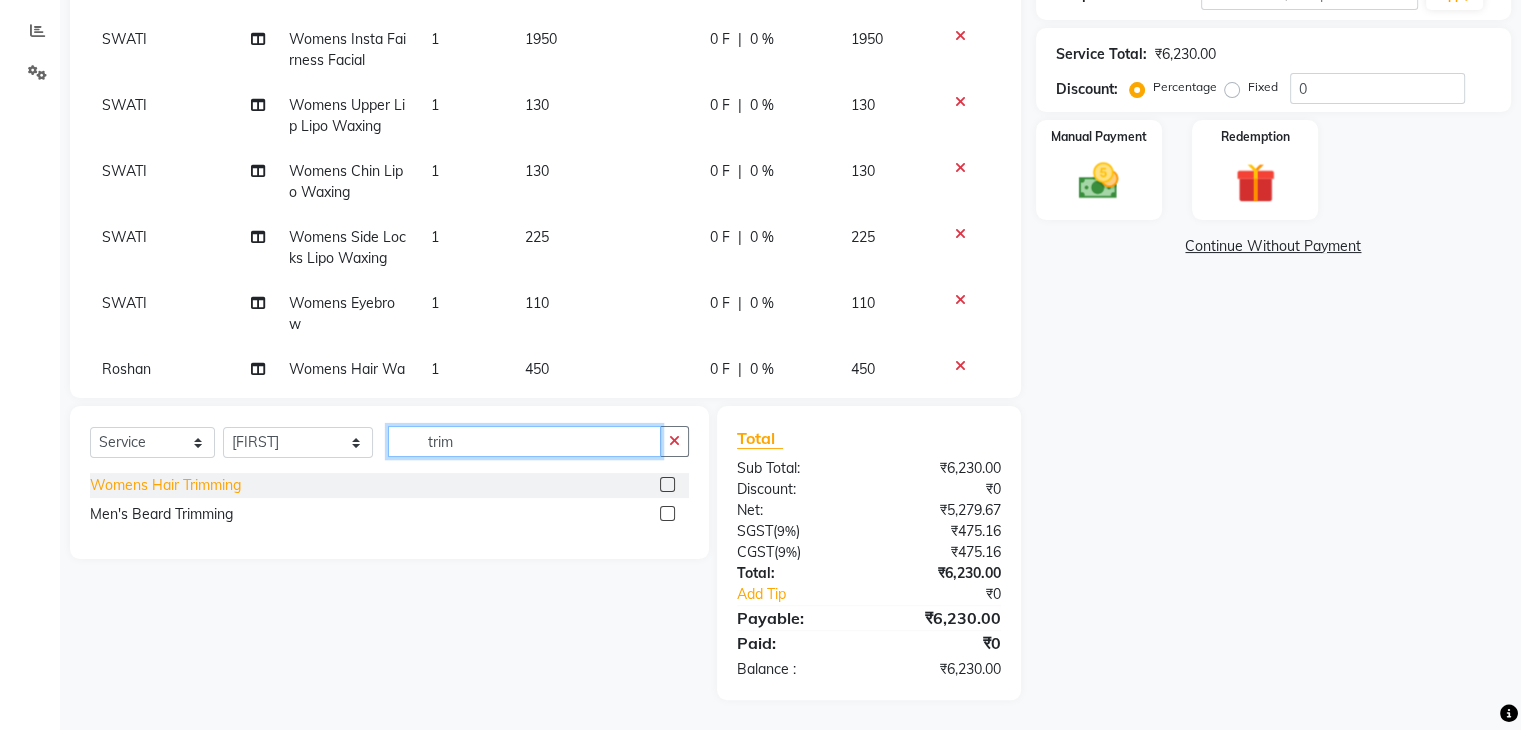 type on "trim" 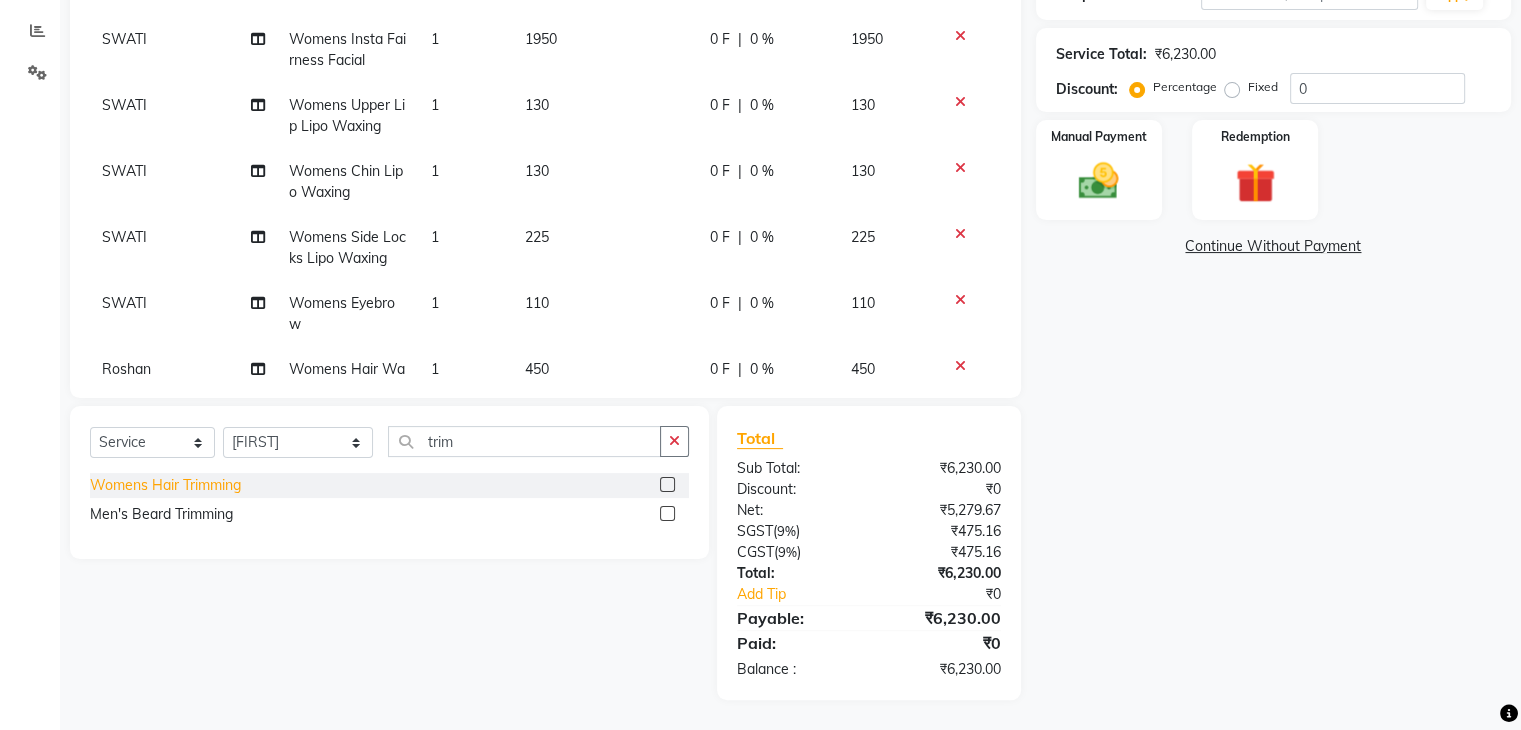 click on "Womens Hair Trimming" 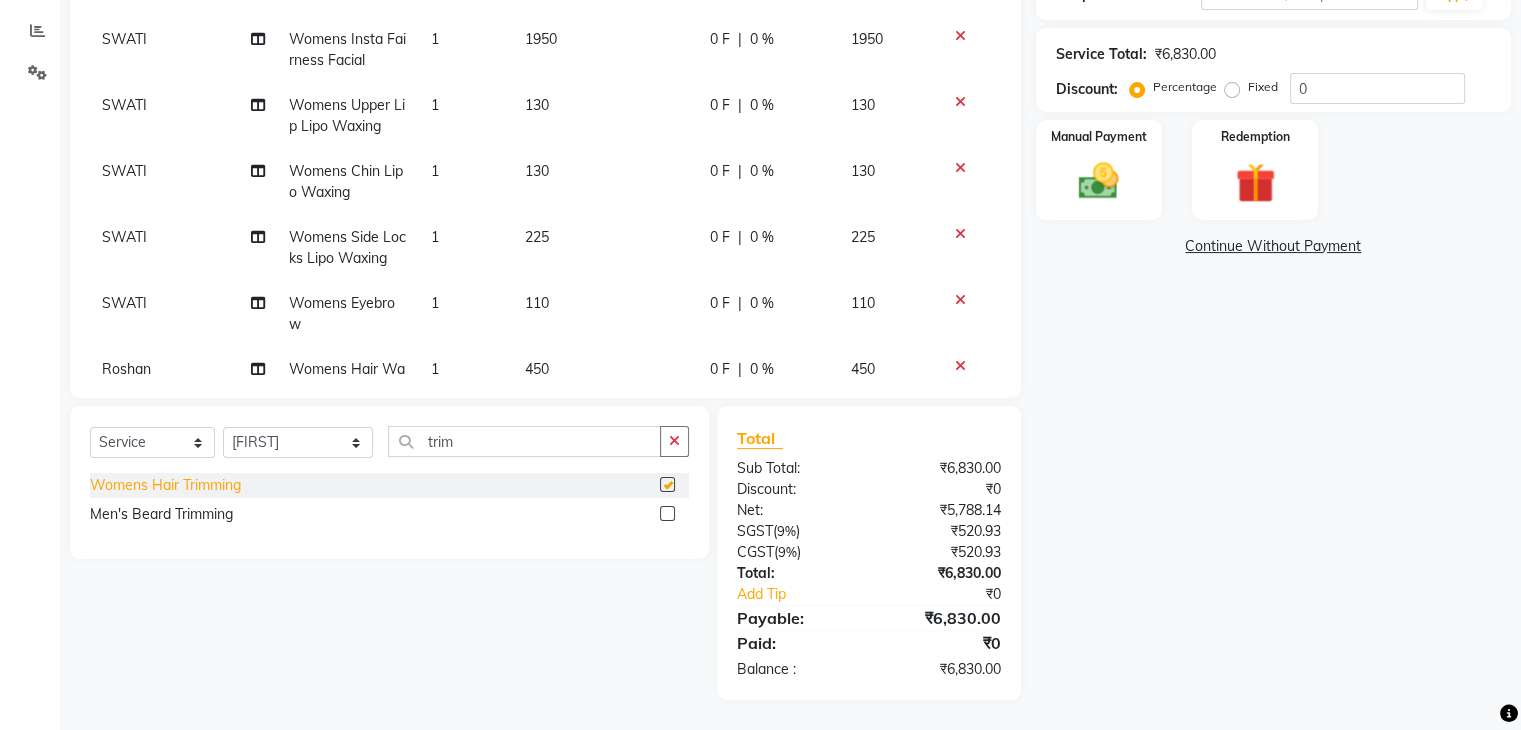 checkbox on "false" 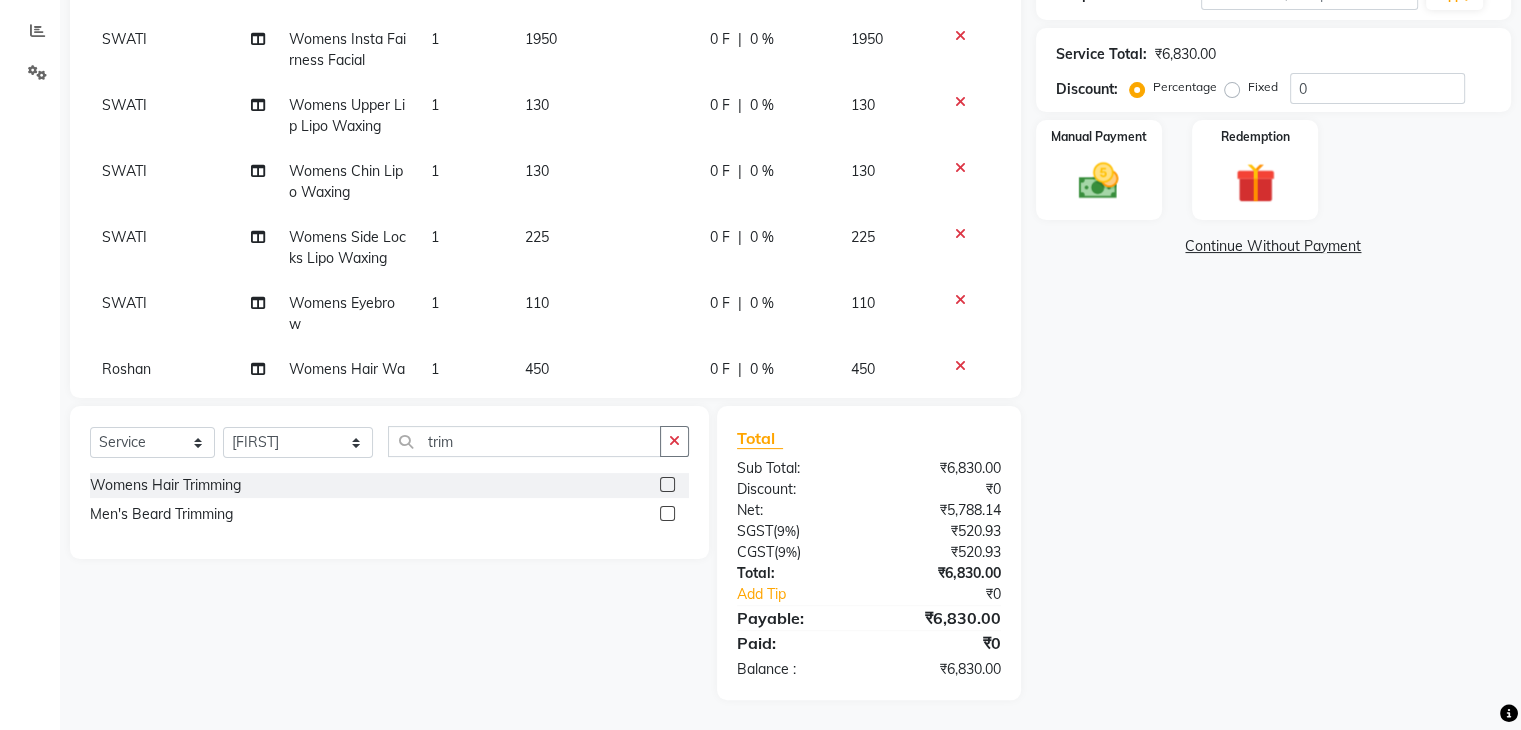 scroll, scrollTop: 426, scrollLeft: 0, axis: vertical 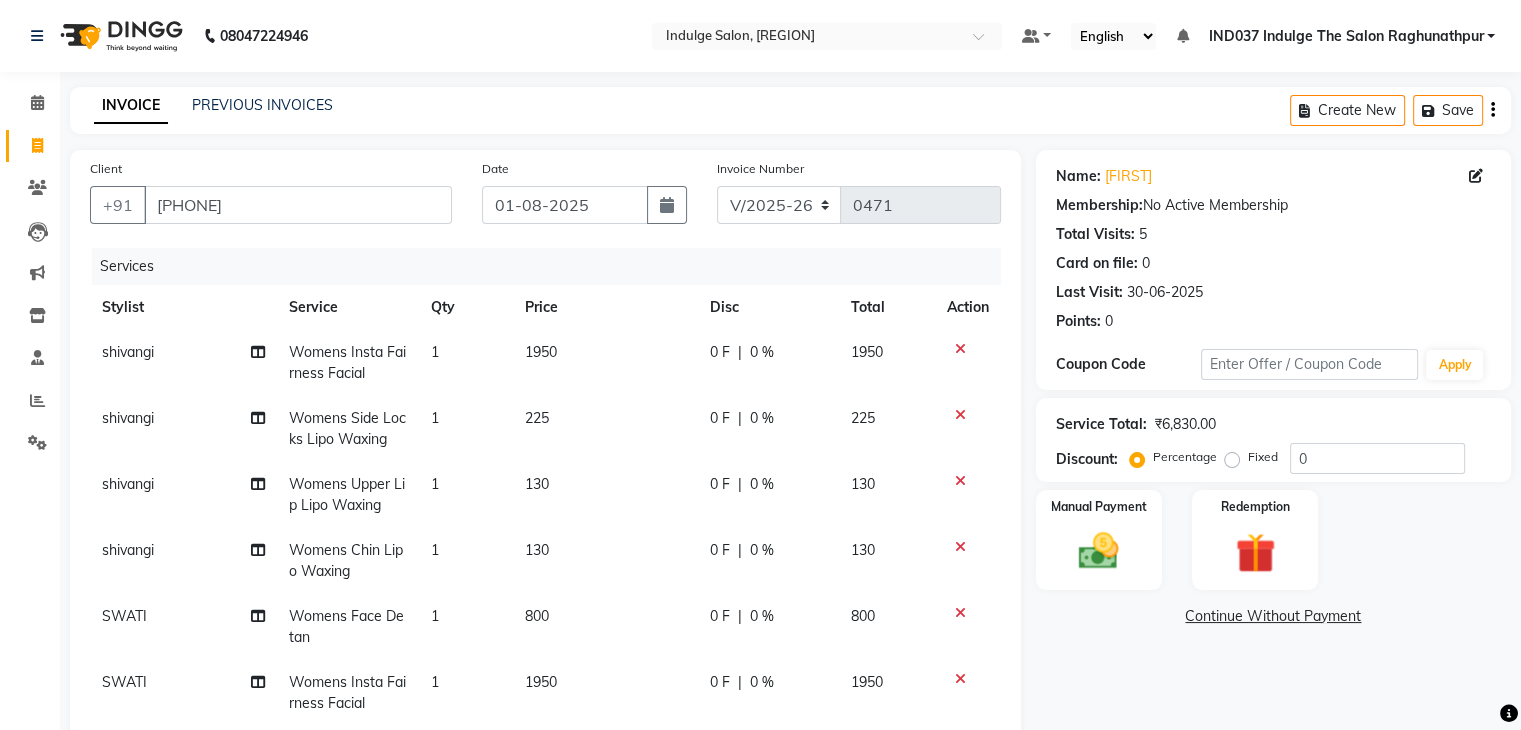 click on "0 %" 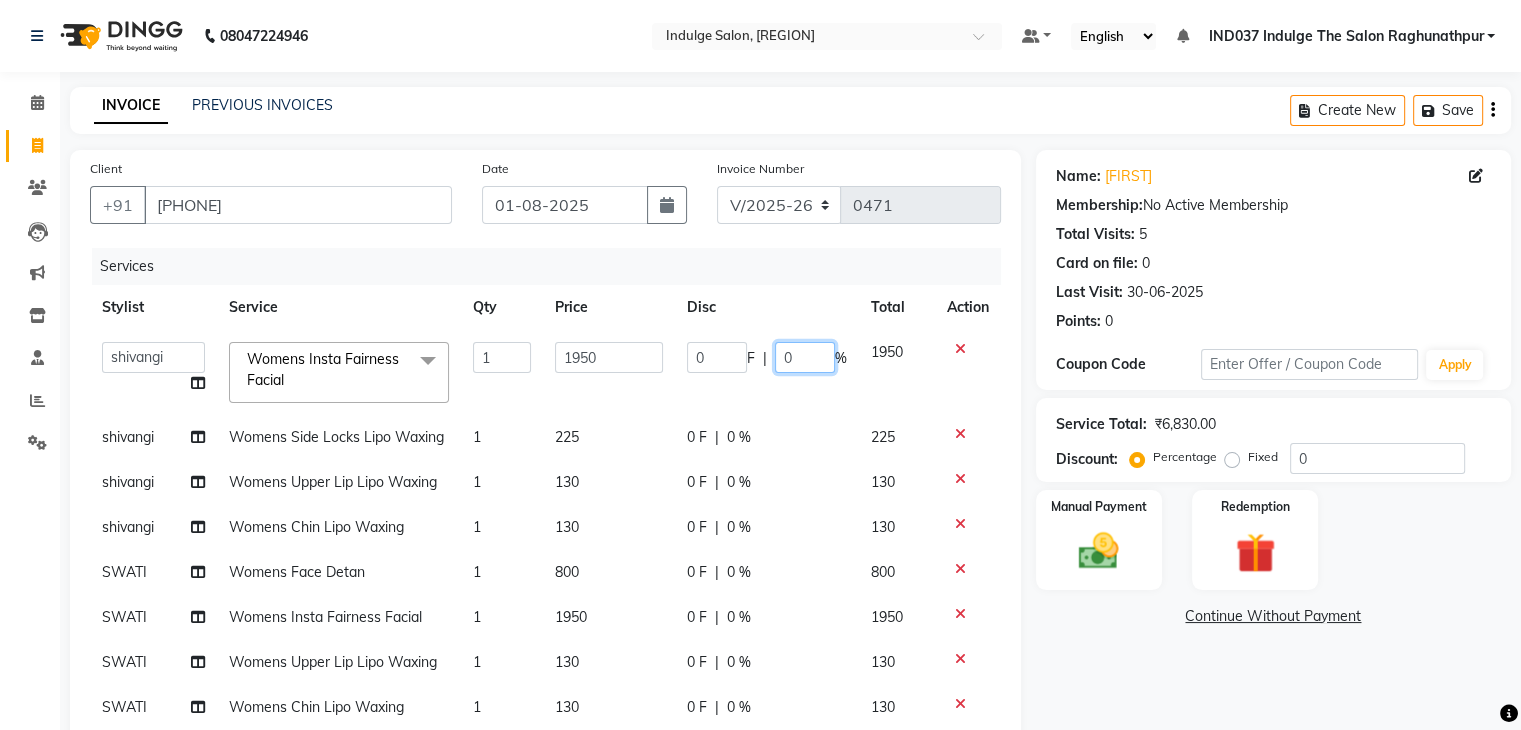 click on "0" 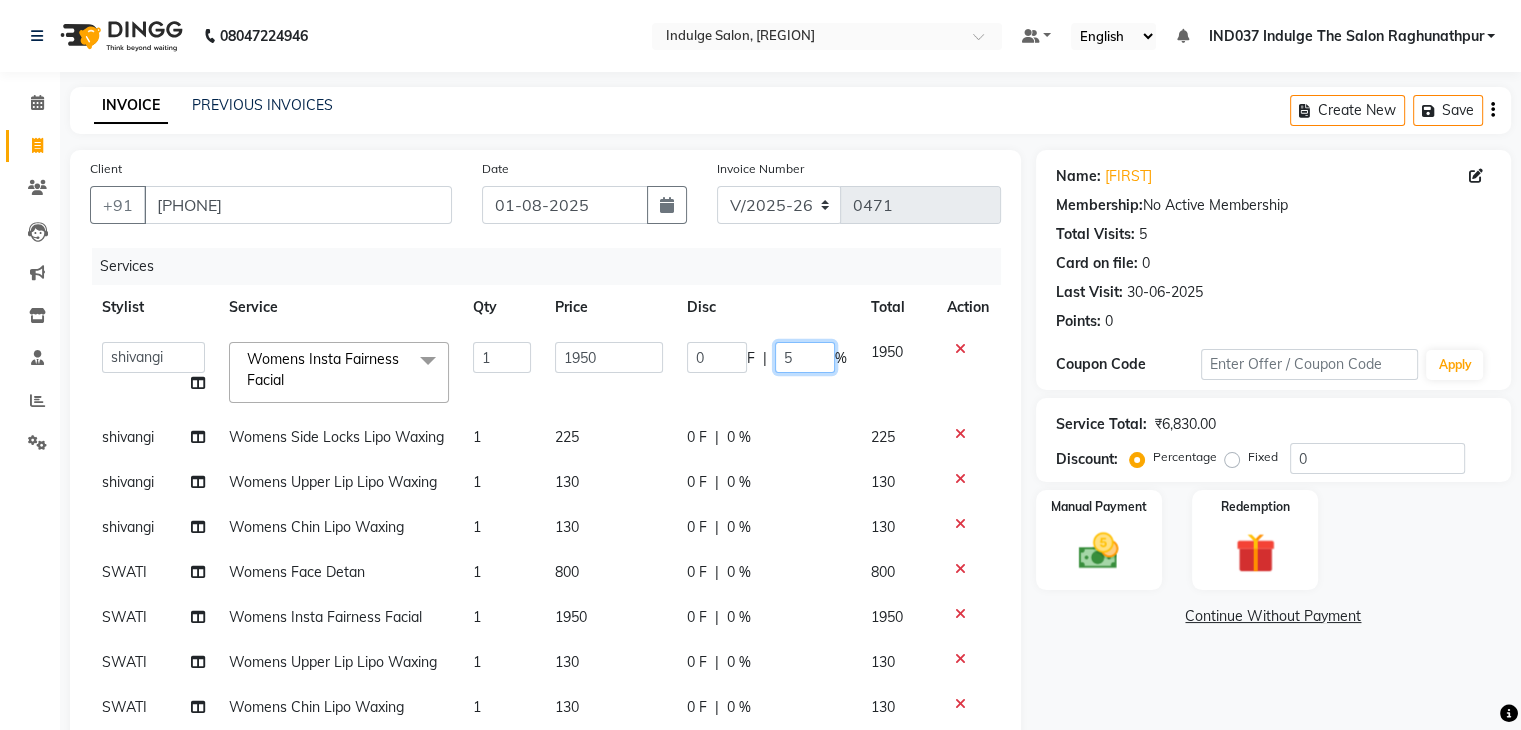 type on "50" 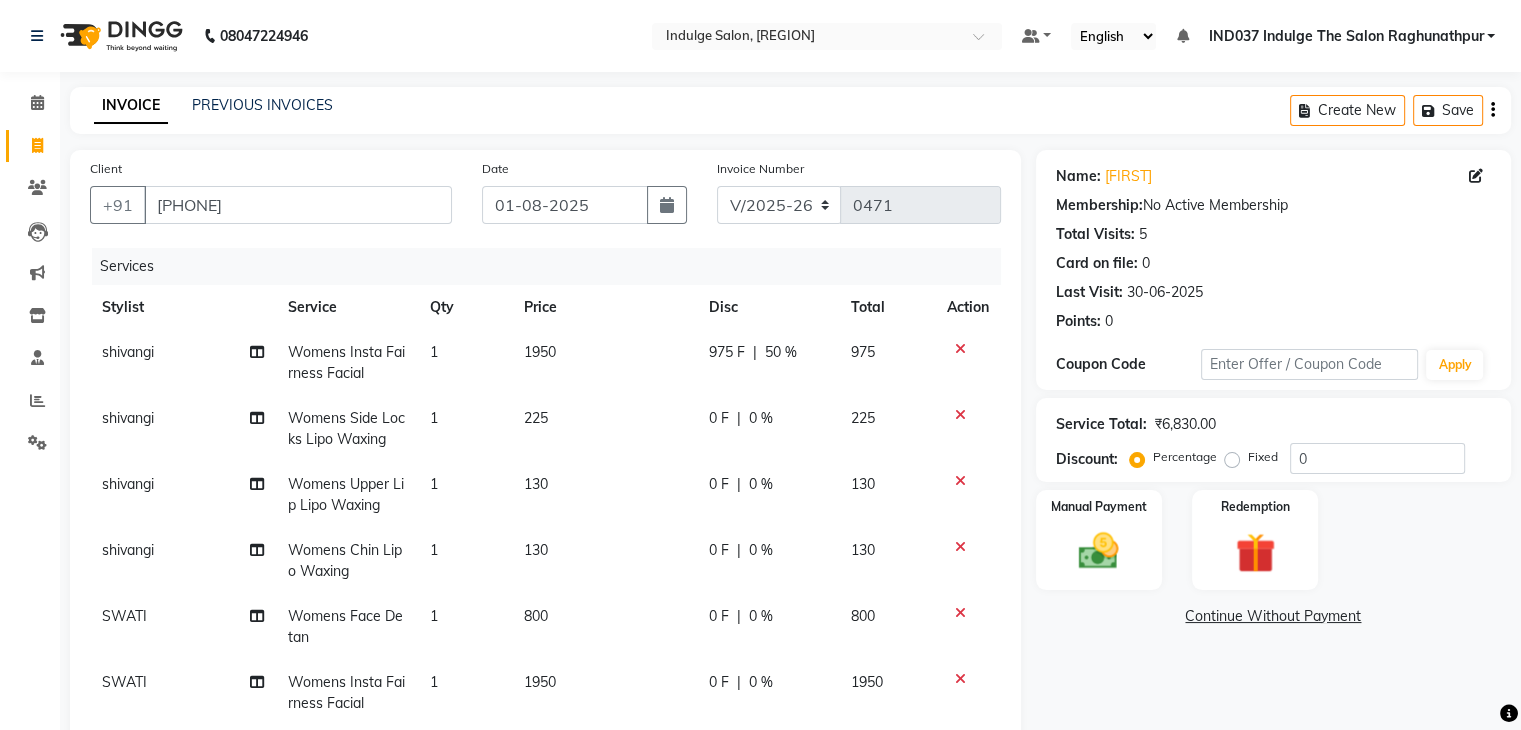 click on "F | 50 %" 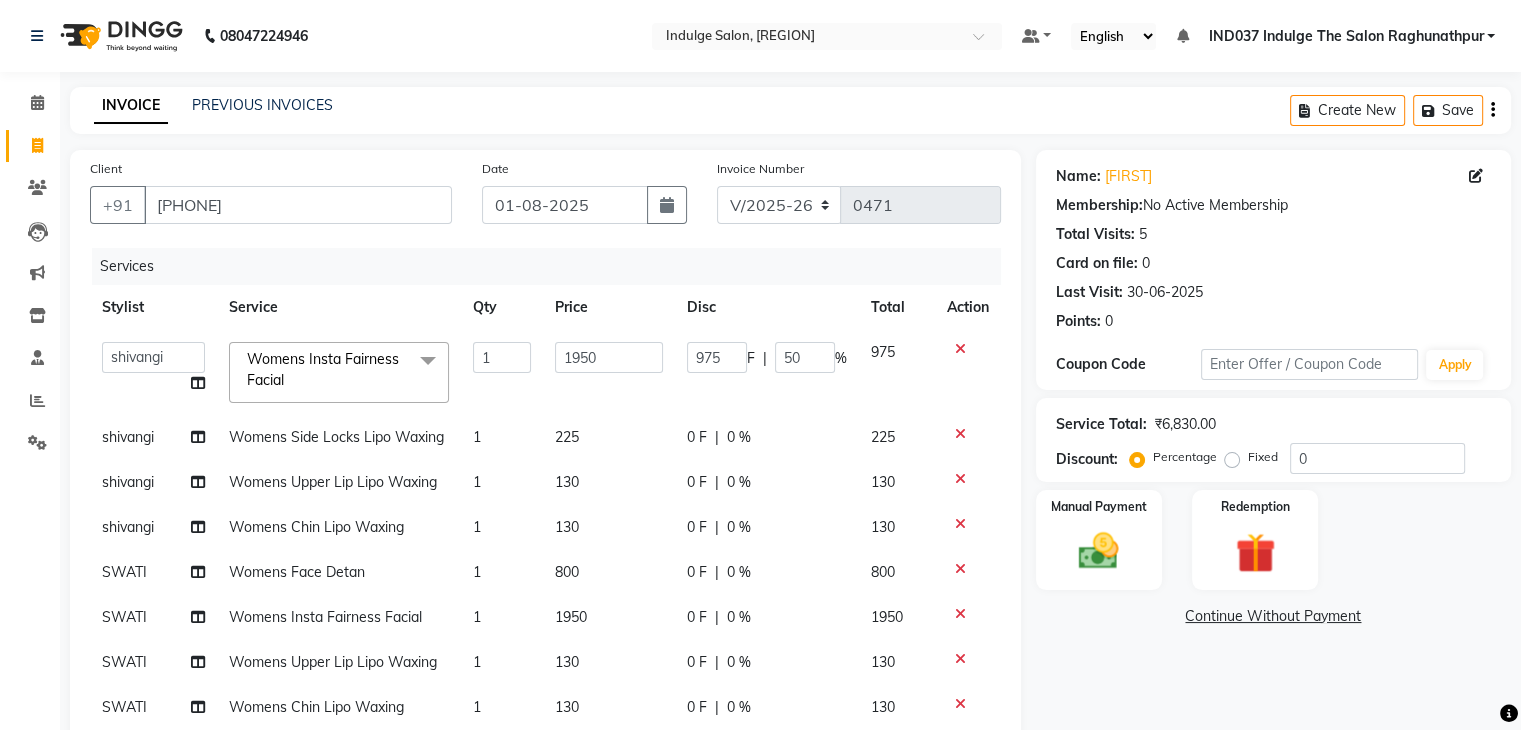 click on "0 %" 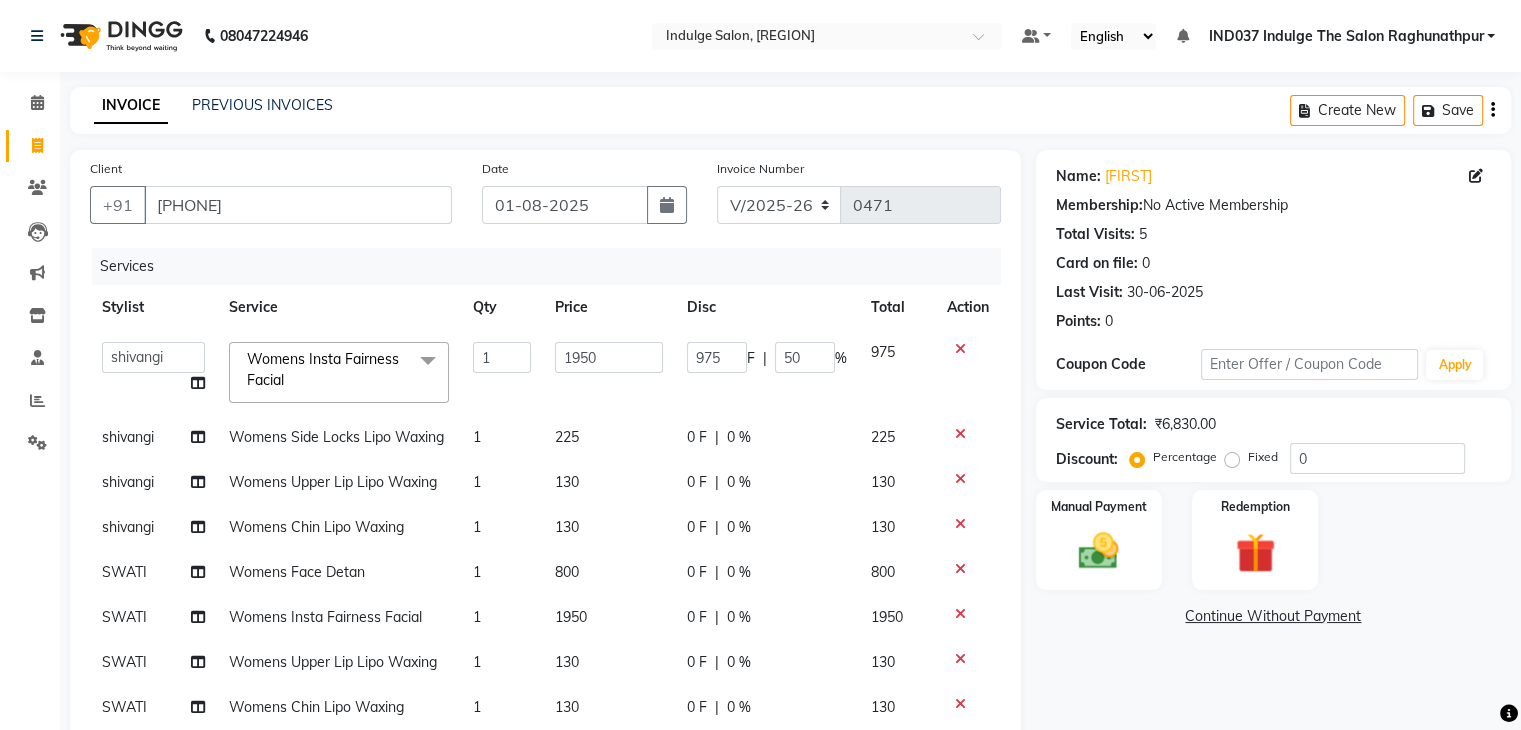 select on "66537" 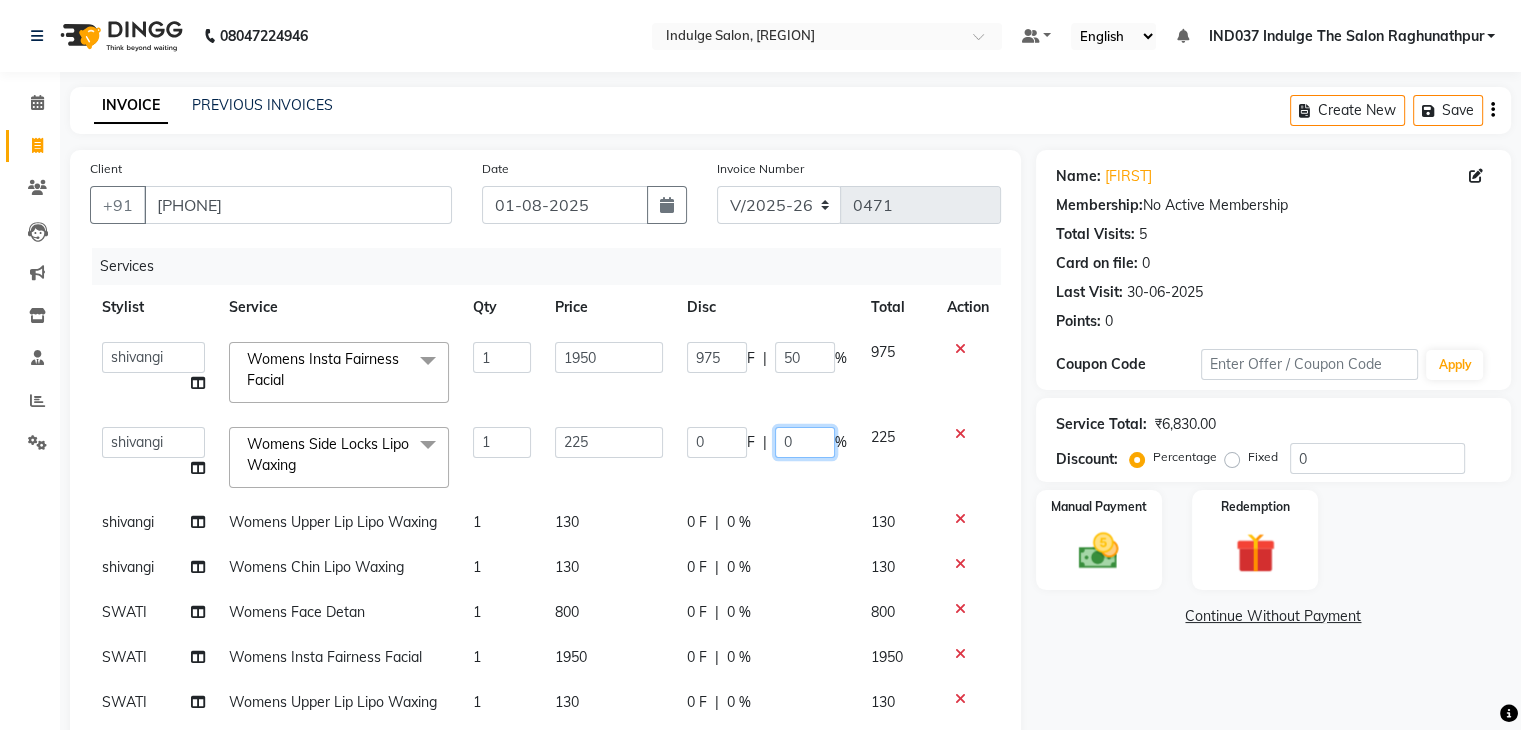click on "0" 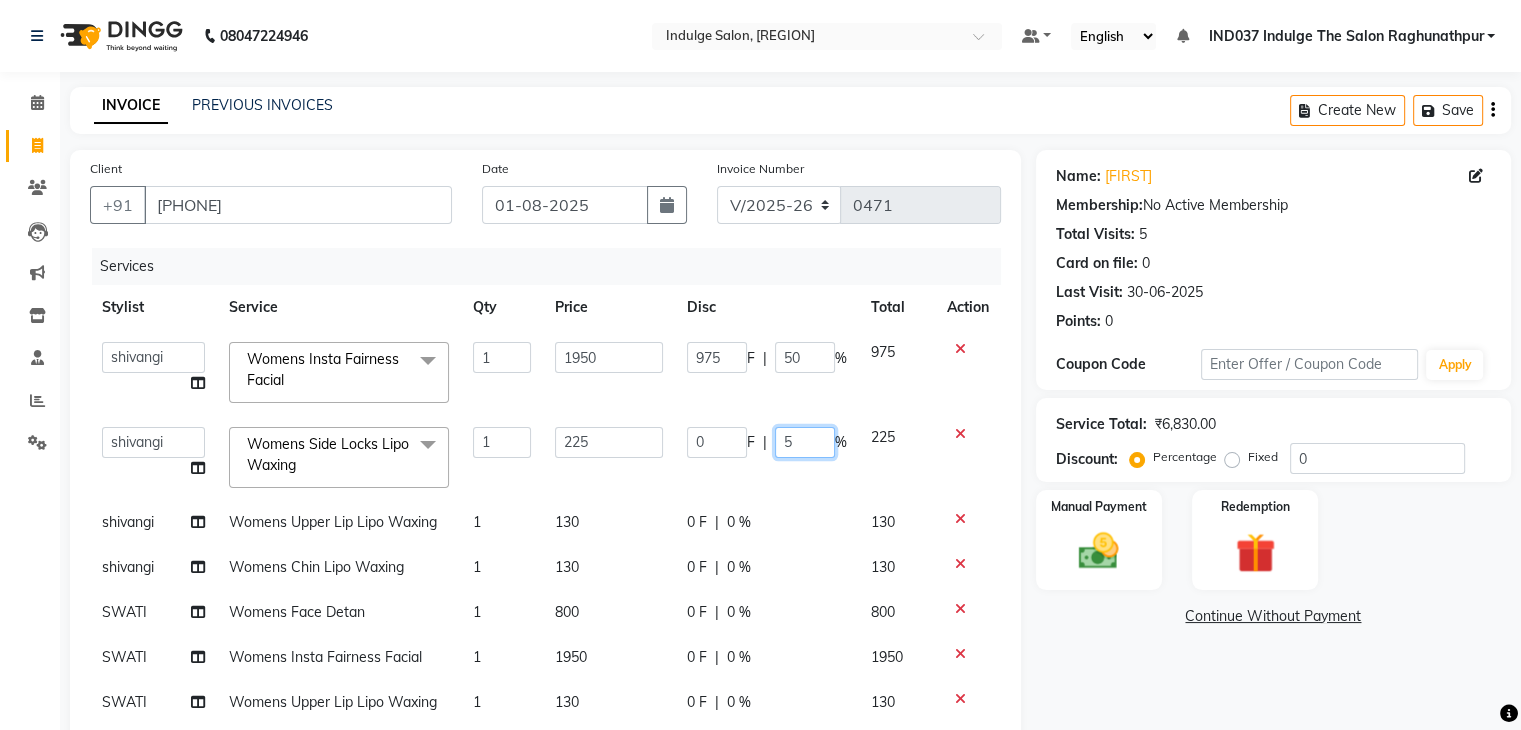 type on "50" 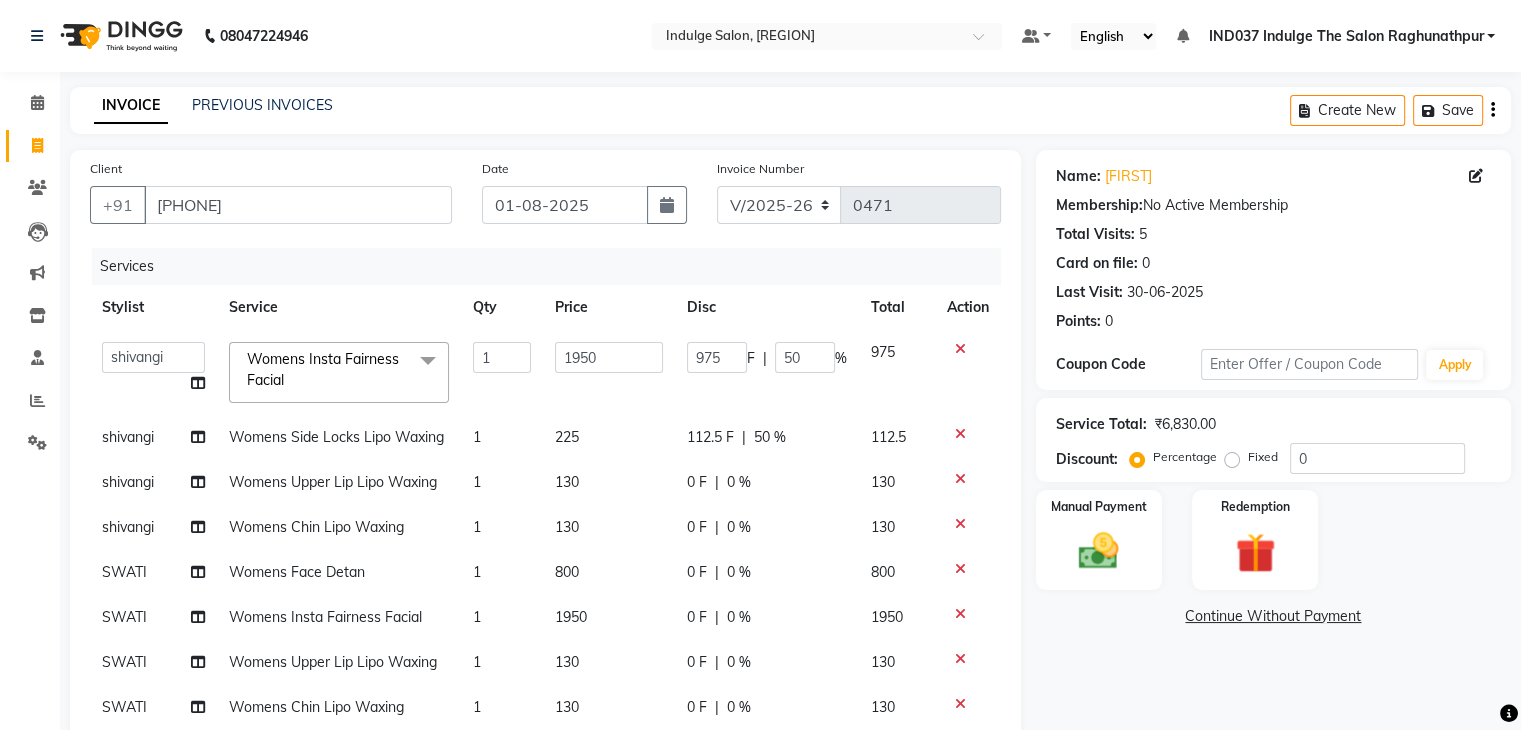 click on "[FIRST] [FIRST] Happy IND037 Indulge The Salon [REGION] [FIRST] [FIRST] [FIRST] [FIRST] [FIRST] [FIRST] [FIRST] Womens Insta Fairness Facial x Men's Detan Half Arms Men's Detan Half Legs Men's Detan Full Arms Men's Detan Full Legs Womens Detan Half Arms Womens Detan Half Legs Womens Detan Full Arms Womens Detan Full Legs Men's Foot Massage Men's Back Massage Men's Hand & Back Polishing + Detan Pack Men's Luxury Stress Relief Massage Men's Luxury Body Polishing Men's Luxury Hand / Back Polishing Men's Luxury Body Polish & Wrap Men's Luxury Signature Body Treatment Womens Foot Massage Womens Back Massage Womens Hand & Back Polishing + Detan Pack Womens Luxury Stress Relief Massage Womens Luxury Body Polishing Womens Luxury Hand / Back Polishing Womens Luxury Body Polish & Wrap Womens Luxury Signature Body Treatment Men's Cut, File & Nail Paint- Manicure Men's Delux SPA Manicure Men's De-tan Manicure Men's Luxury Manicure Ritual Womens Cut, File & Nail Paint Womens Delux SPA Manicure" 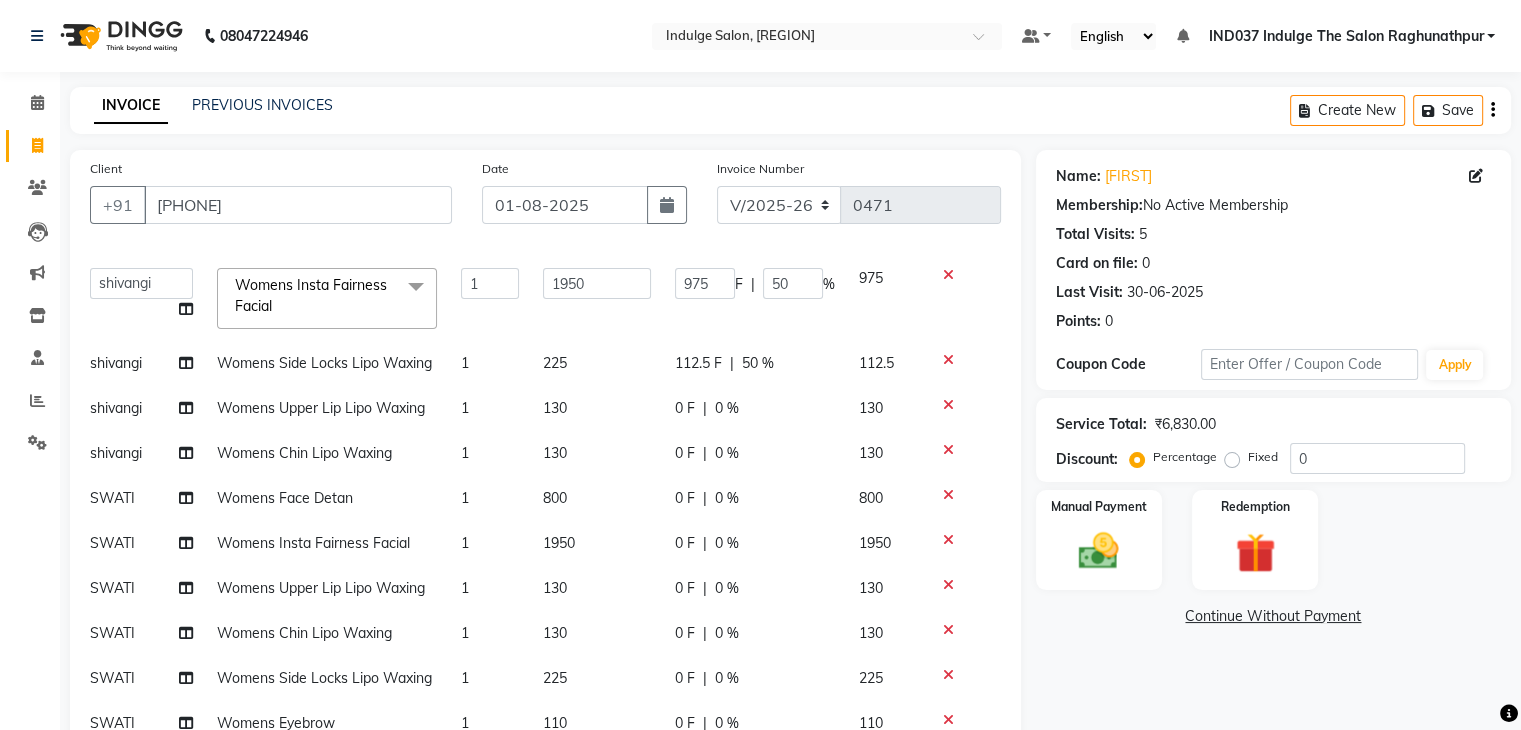 scroll, scrollTop: 75, scrollLeft: 12, axis: both 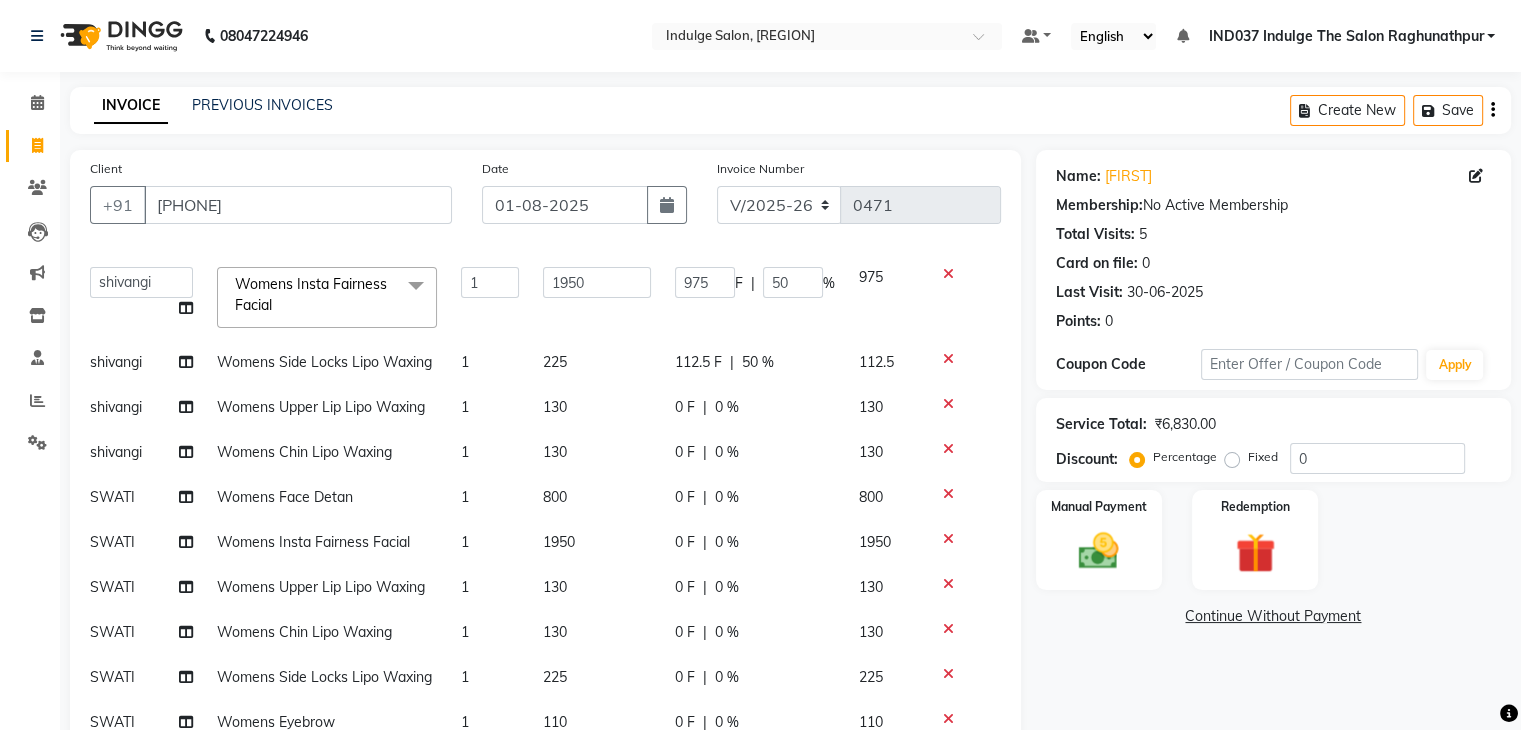 click on "0 %" 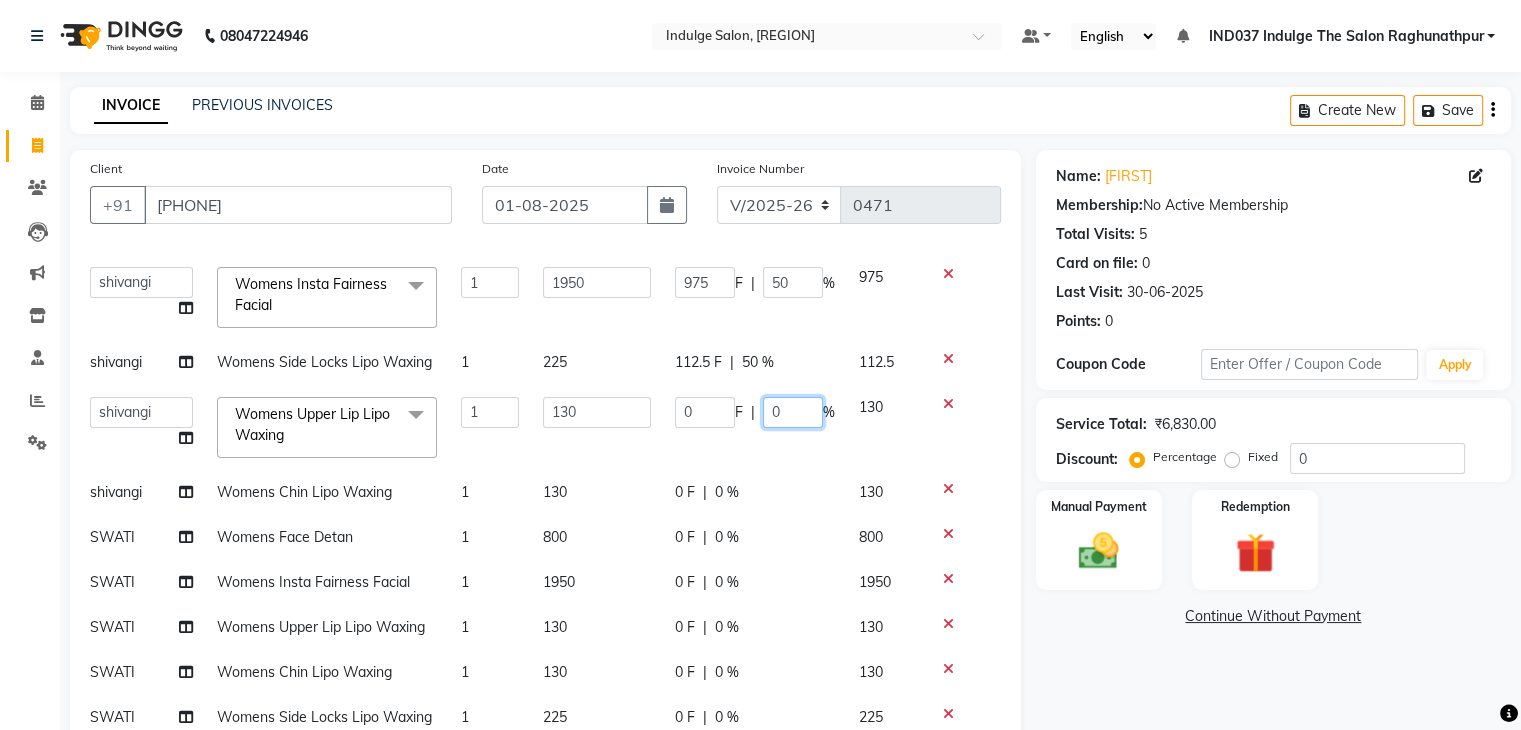 click on "0" 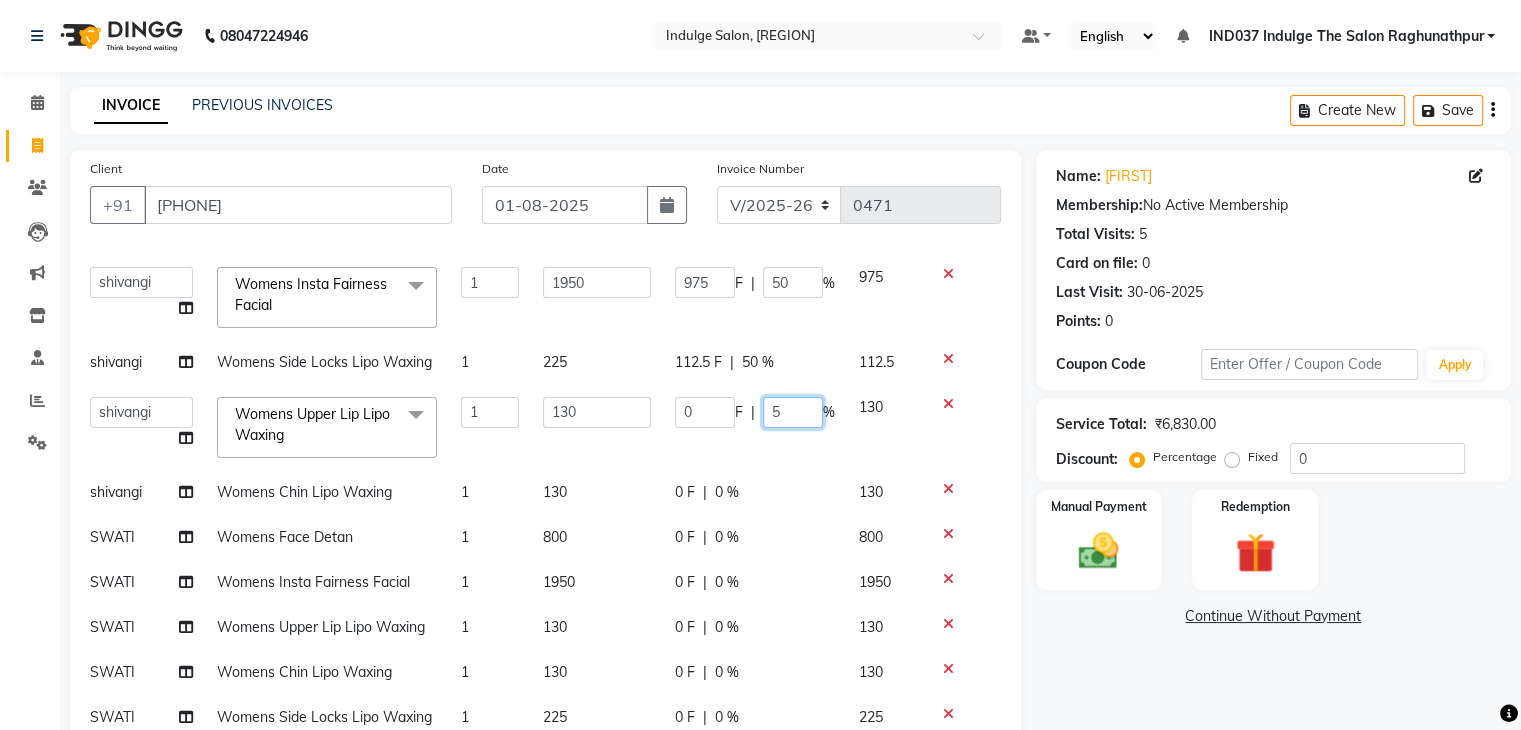 type on "50" 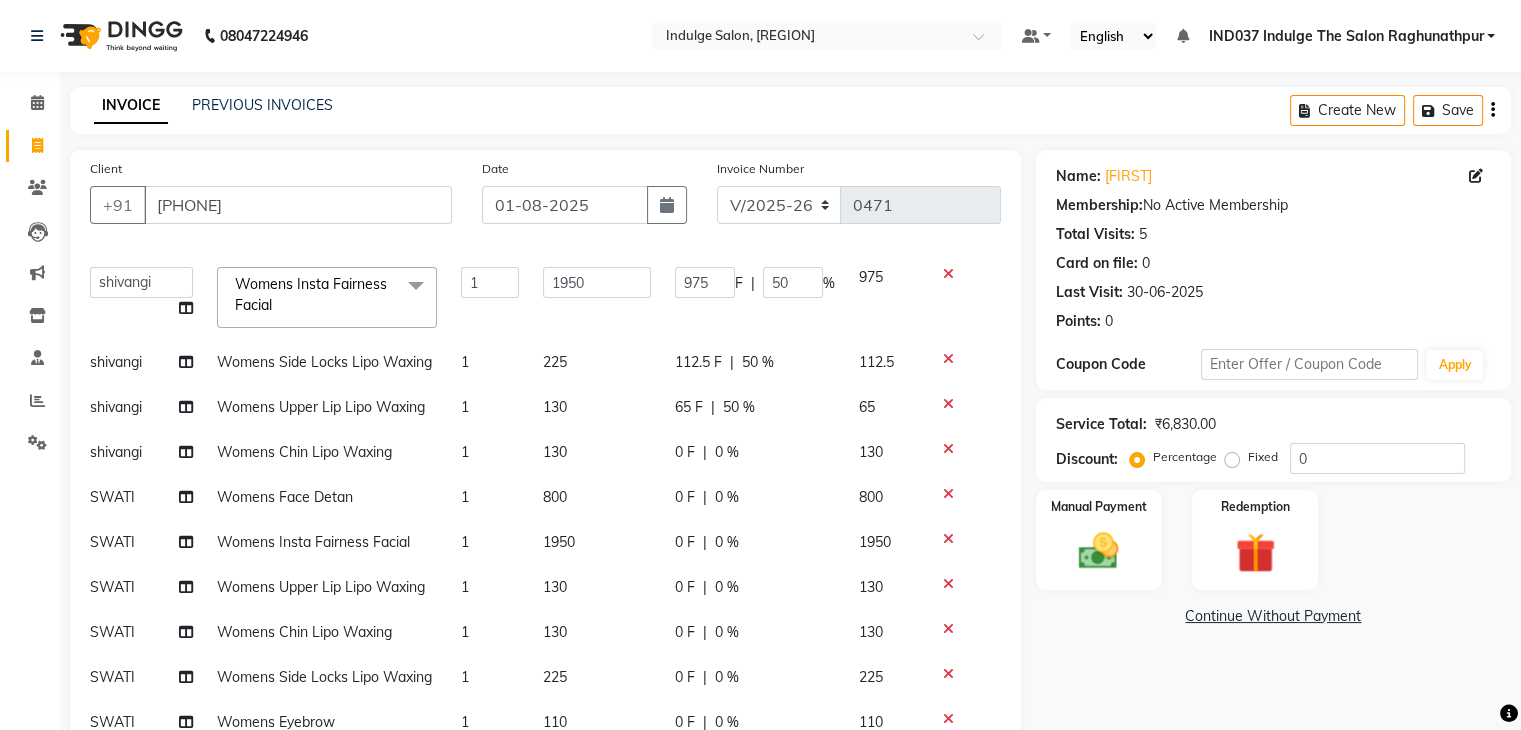 click on "[FIRST] [FIRST] Happy IND037 Indulge The Salon [REGION] [FIRST] [FIRST] [FIRST] [FIRST] [FIRST] [FIRST] [FIRST] Womens Insta Fairness Facial x Men's Detan Half Arms Men's Detan Half Legs Men's Detan Full Arms Men's Detan Full Legs Womens Detan Half Arms Womens Detan Half Legs Womens Detan Full Arms Womens Detan Full Legs Men's Foot Massage Men's Back Massage Men's Hand & Back Polishing + Detan Pack Men's Luxury Stress Relief Massage Men's Luxury Body Polishing Men's Luxury Hand / Back Polishing Men's Luxury Body Polish & Wrap Men's Luxury Signature Body Treatment Womens Foot Massage Womens Back Massage Womens Hand & Back Polishing + Detan Pack Womens Luxury Stress Relief Massage Womens Luxury Body Polishing Womens Luxury Hand / Back Polishing Womens Luxury Body Polish & Wrap Womens Luxury Signature Body Treatment Men's Cut, File & Nail Paint- Manicure Men's Delux SPA Manicure Men's De-tan Manicure Men's Luxury Manicure Ritual Womens Cut, File & Nail Paint Womens Delux SPA Manicure" 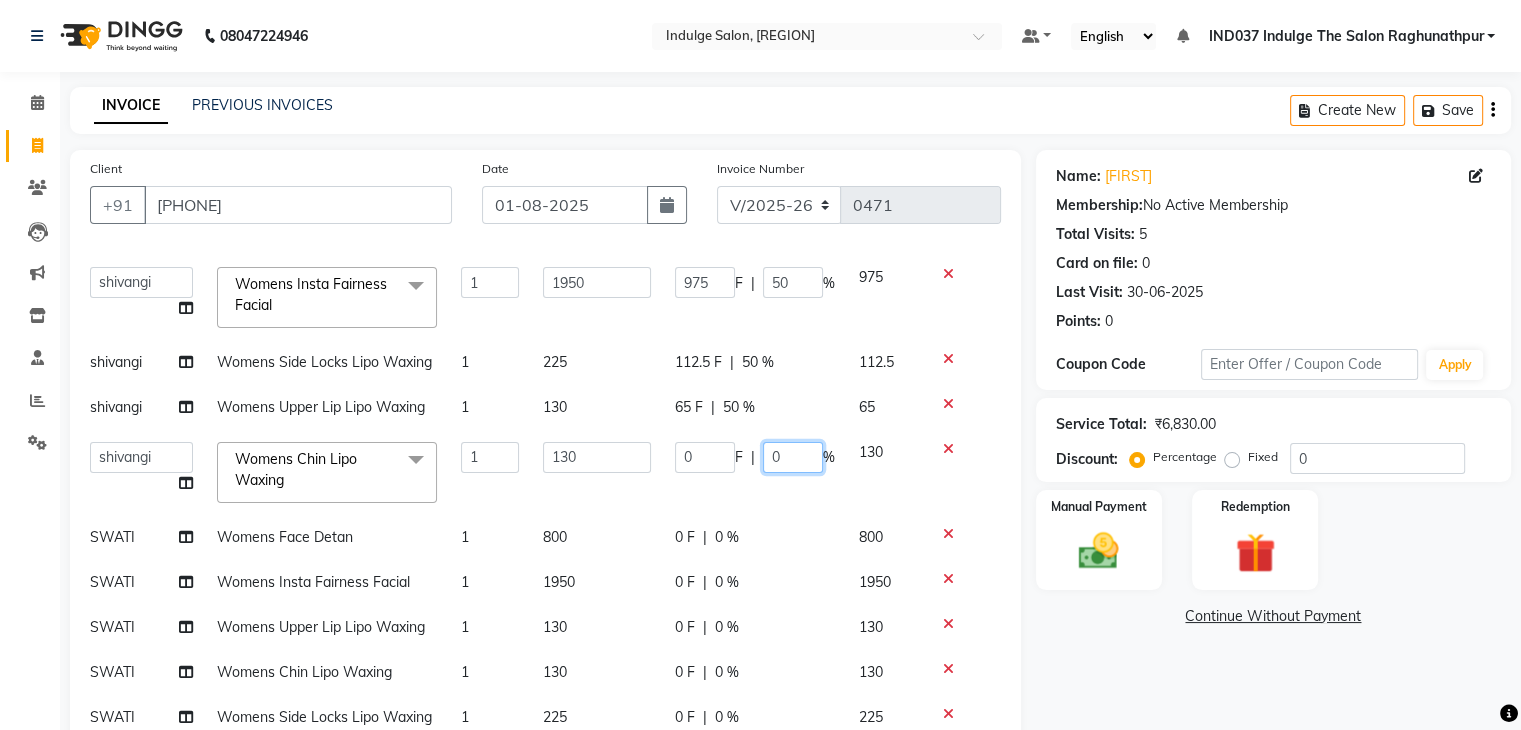 click on "0" 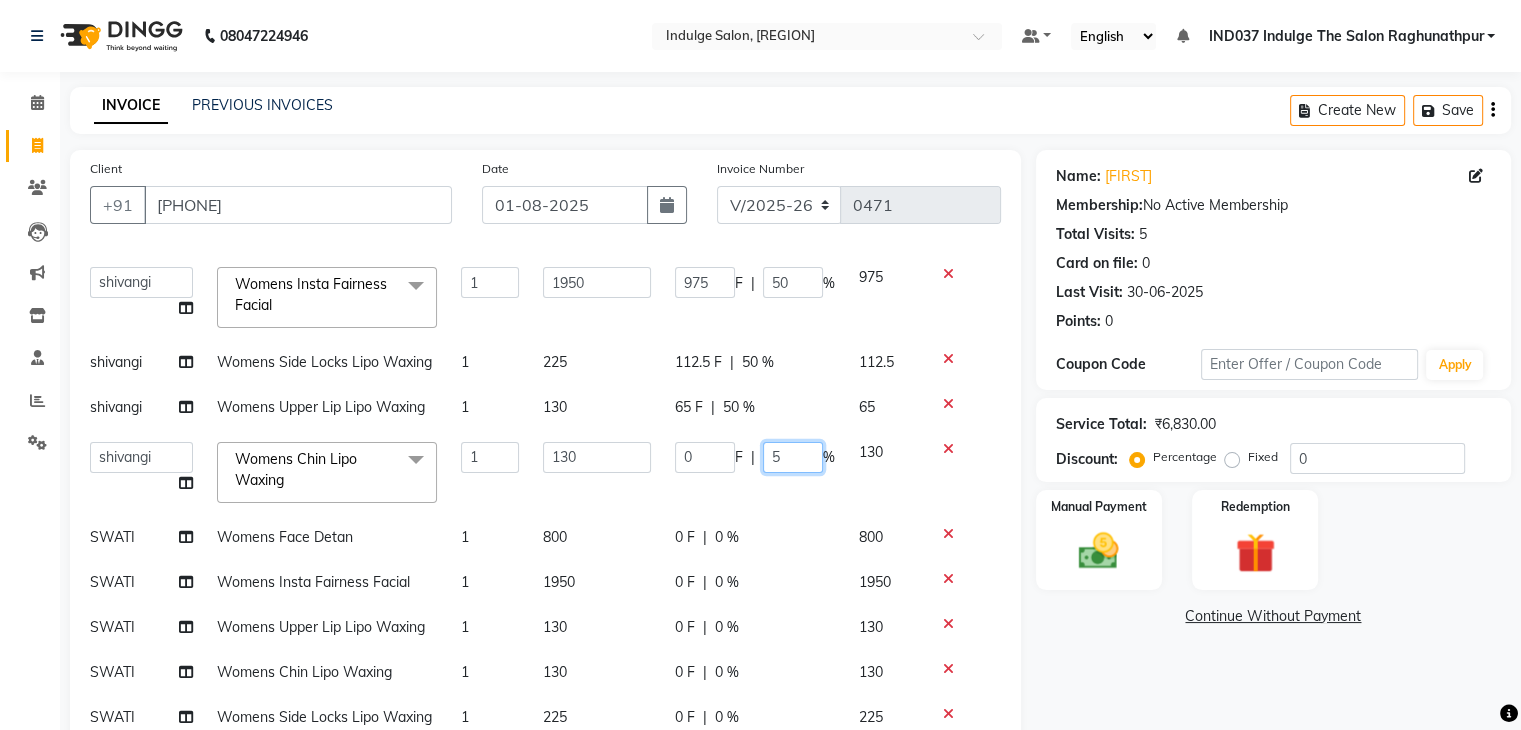 type on "50" 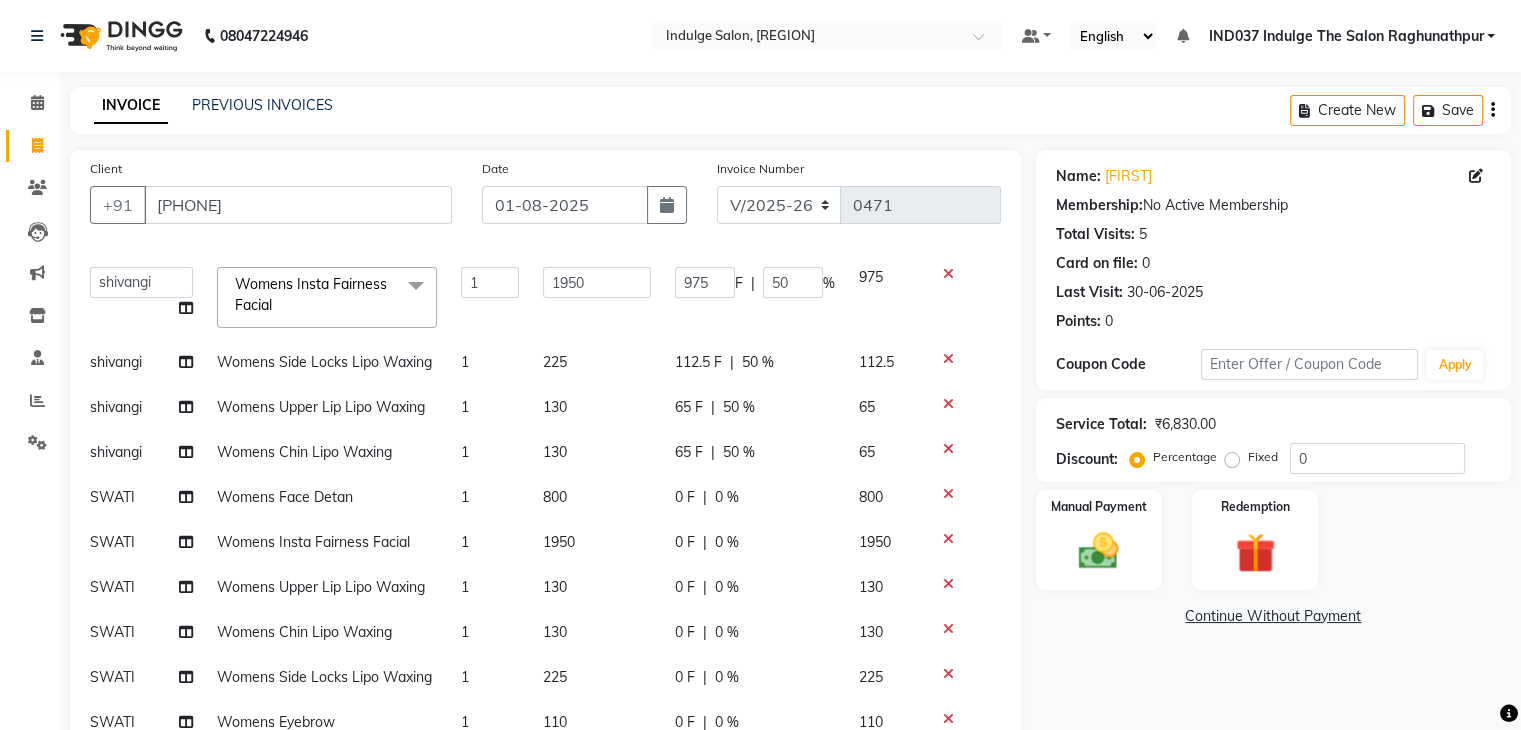 click on "[FIRST] [FIRST] Happy IND037 Indulge The Salon [REGION] [FIRST] [FIRST] [FIRST] [FIRST] [FIRST] [FIRST] [FIRST] Womens Insta Fairness Facial x Men's Detan Half Arms Men's Detan Half Legs Men's Detan Full Arms Men's Detan Full Legs Womens Detan Half Arms Womens Detan Half Legs Womens Detan Full Arms Womens Detan Full Legs Men's Foot Massage Men's Back Massage Men's Hand & Back Polishing + Detan Pack Men's Luxury Stress Relief Massage Men's Luxury Body Polishing Men's Luxury Hand / Back Polishing Men's Luxury Body Polish & Wrap Men's Luxury Signature Body Treatment Womens Foot Massage Womens Back Massage Womens Hand & Back Polishing + Detan Pack Womens Luxury Stress Relief Massage Womens Luxury Body Polishing Womens Luxury Hand / Back Polishing Womens Luxury Body Polish & Wrap Womens Luxury Signature Body Treatment Men's Cut, File & Nail Paint- Manicure Men's Delux SPA Manicure Men's De-tan Manicure Men's Luxury Manicure Ritual Womens Cut, File & Nail Paint Womens Delux SPA Manicure" 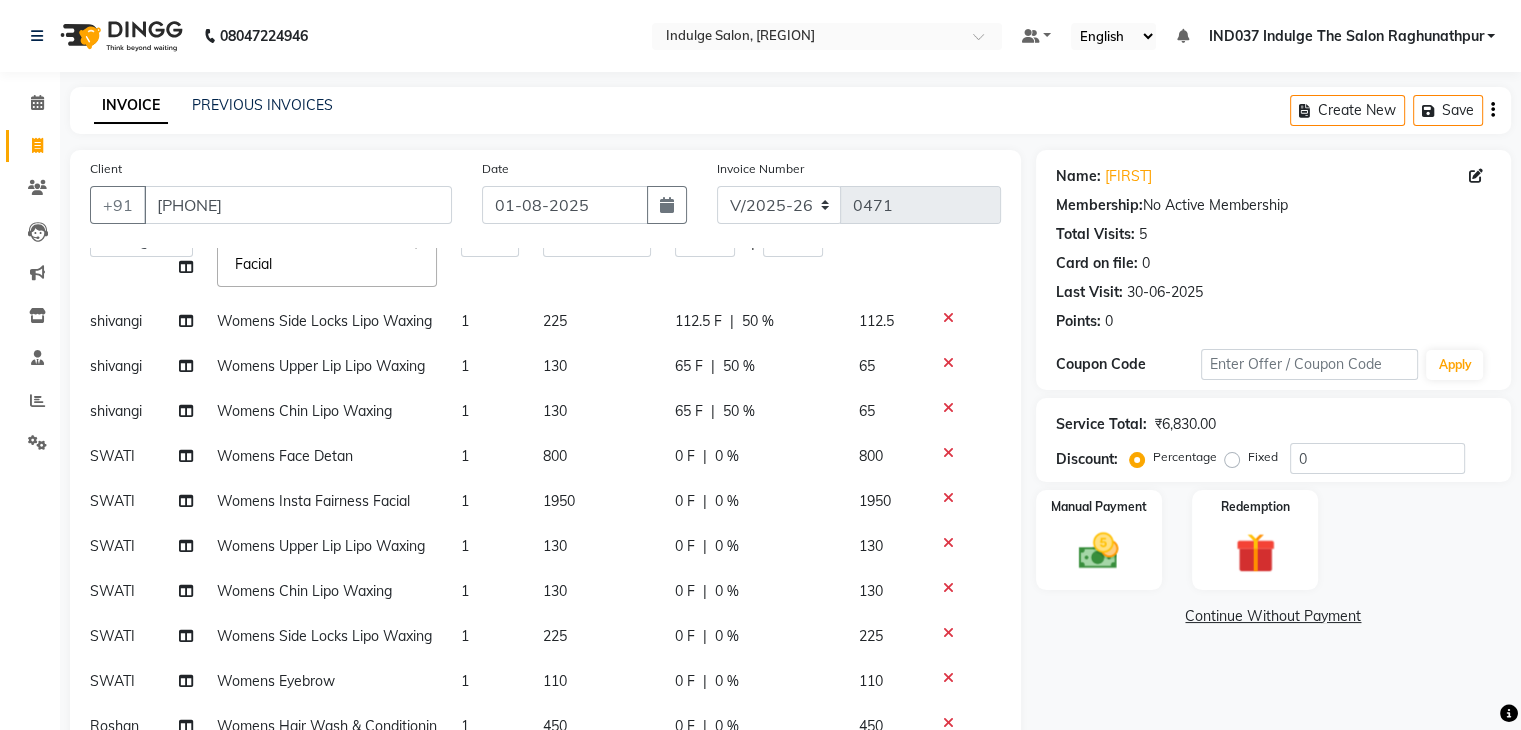 click on "0 %" 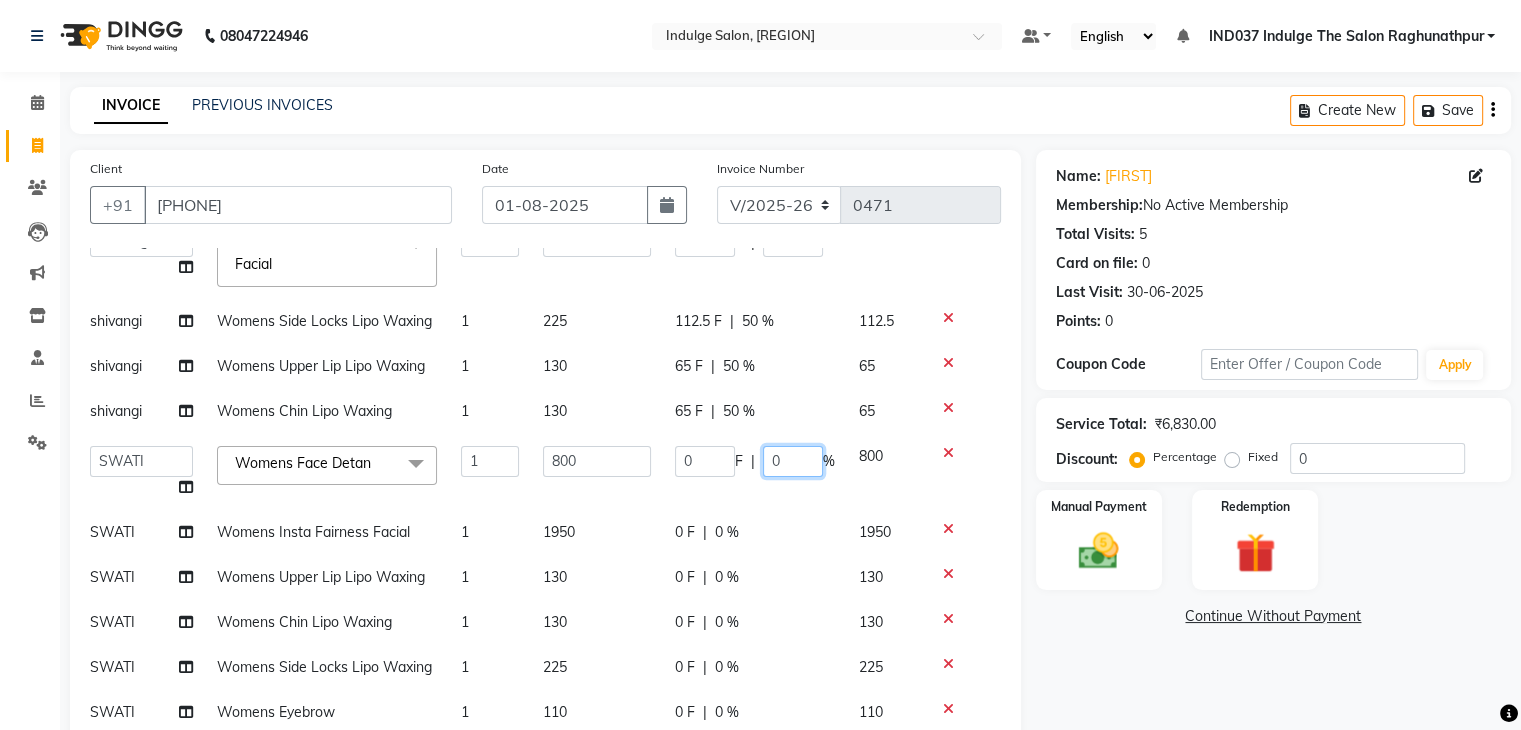 click on "0" 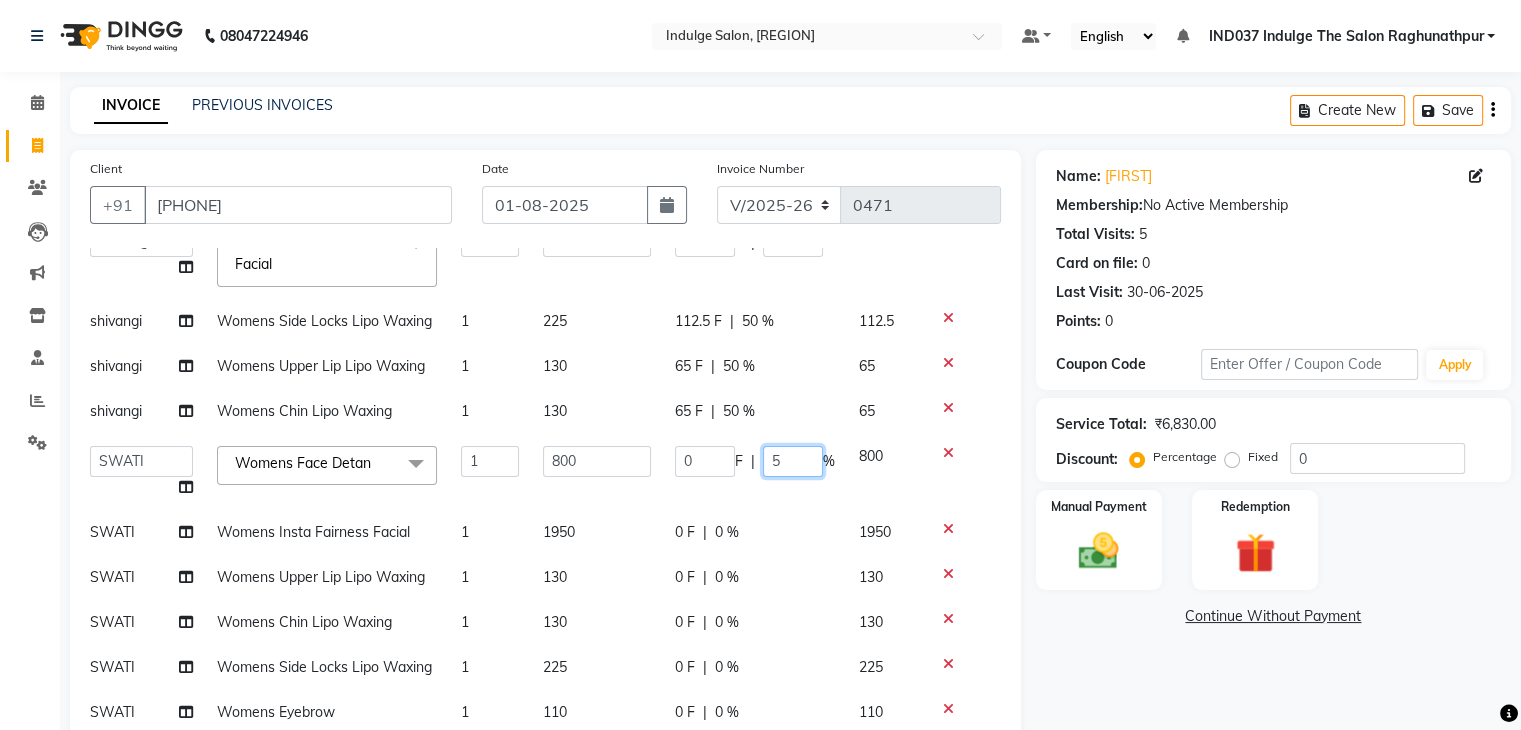 type on "50" 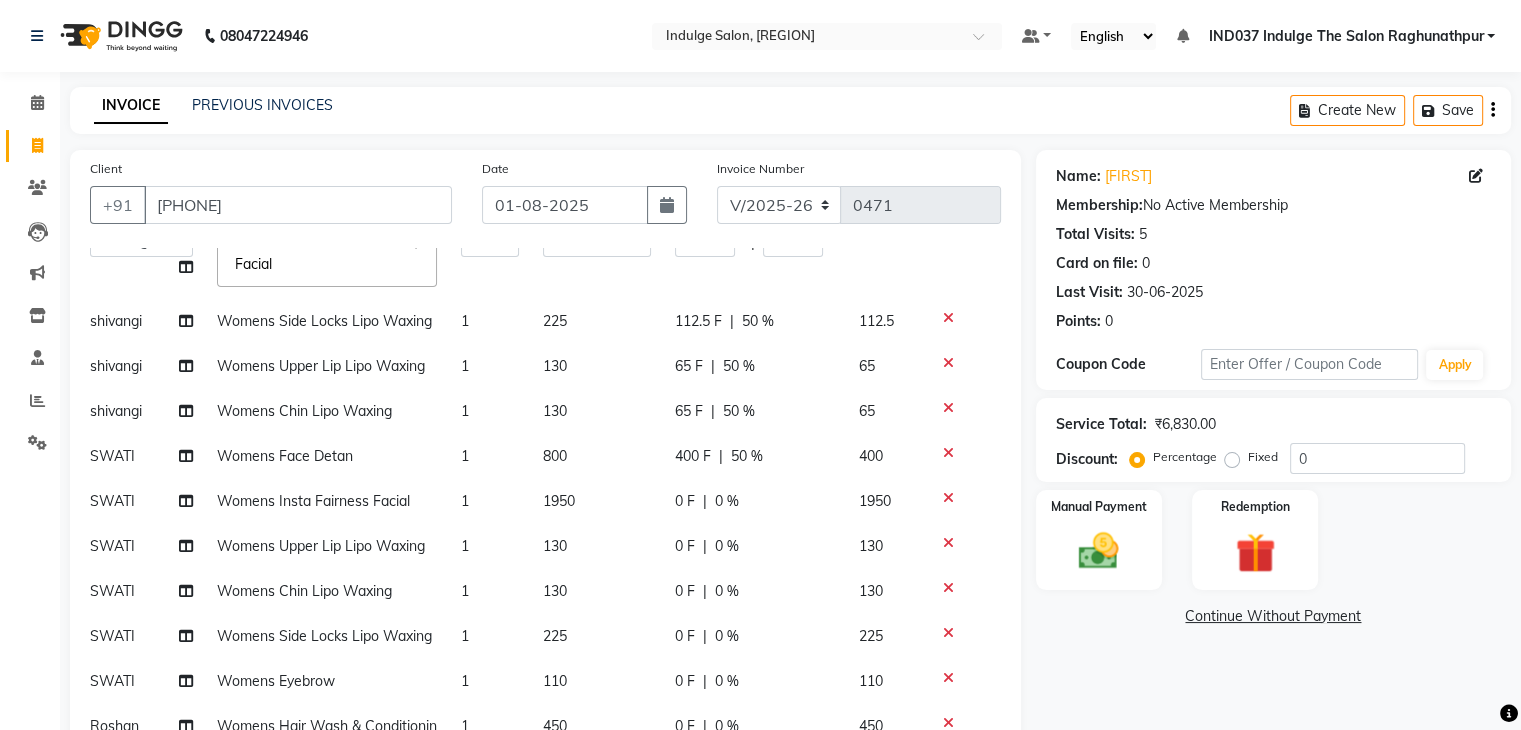 click on "[FIRST] [FIRST] Happy IND037 Indulge The Salon [REGION] [FIRST] [FIRST] [FIRST] [FIRST] [FIRST] [FIRST] [FIRST] Womens Insta Fairness Facial x Men's Detan Half Arms Men's Detan Half Legs Men's Detan Full Arms Men's Detan Full Legs Womens Detan Half Arms Womens Detan Half Legs Womens Detan Full Arms Womens Detan Full Legs Men's Foot Massage Men's Back Massage Men's Hand & Back Polishing + Detan Pack Men's Luxury Stress Relief Massage Men's Luxury Body Polishing Men's Luxury Hand / Back Polishing Men's Luxury Body Polish & Wrap Men's Luxury Signature Body Treatment Womens Foot Massage Womens Back Massage Womens Hand & Back Polishing + Detan Pack Womens Luxury Stress Relief Massage Womens Luxury Body Polishing Womens Luxury Hand / Back Polishing Womens Luxury Body Polish & Wrap Womens Luxury Signature Body Treatment Men's Cut, File & Nail Paint- Manicure Men's Delux SPA Manicure Men's De-tan Manicure Men's Luxury Manicure Ritual Womens Cut, File & Nail Paint Womens Delux SPA Manicure" 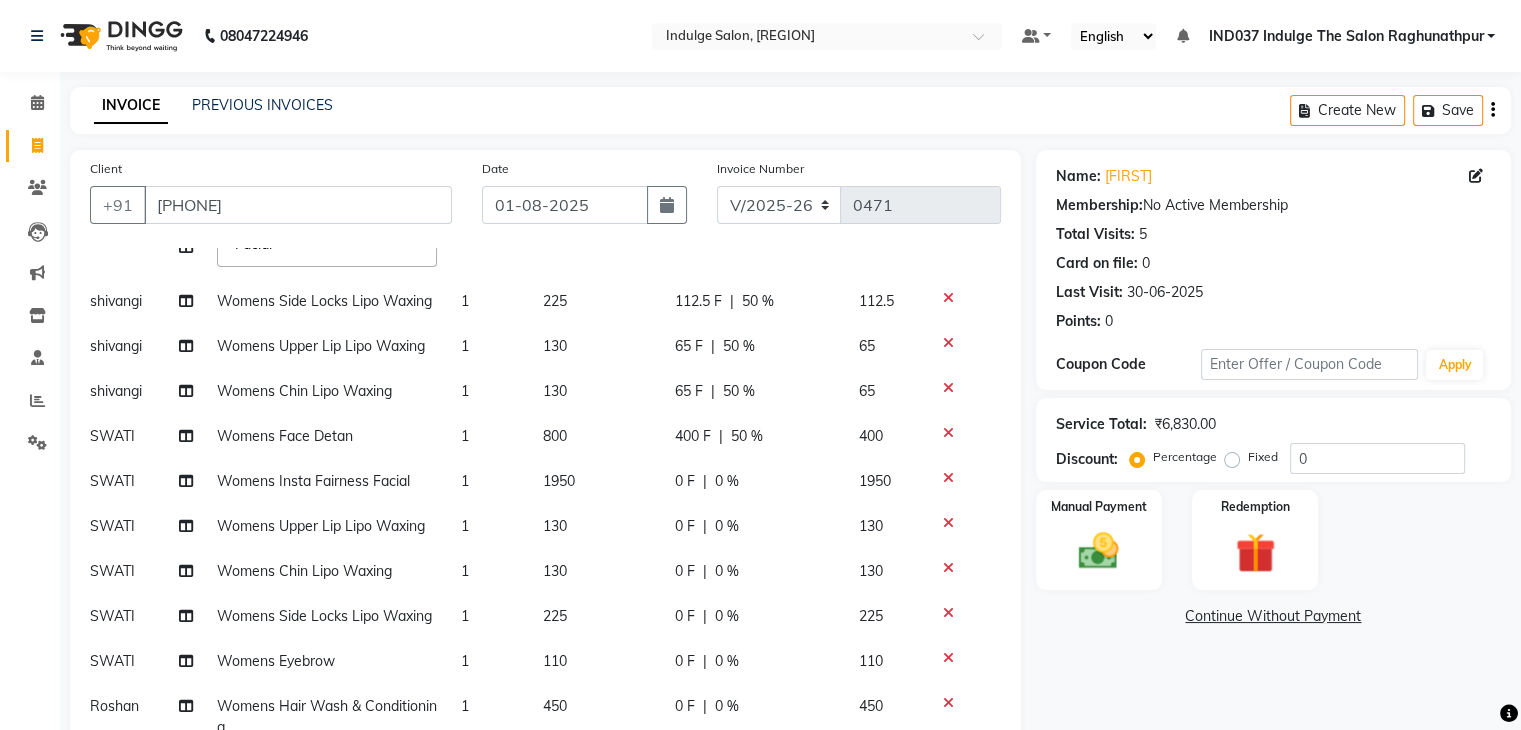 click on "0 %" 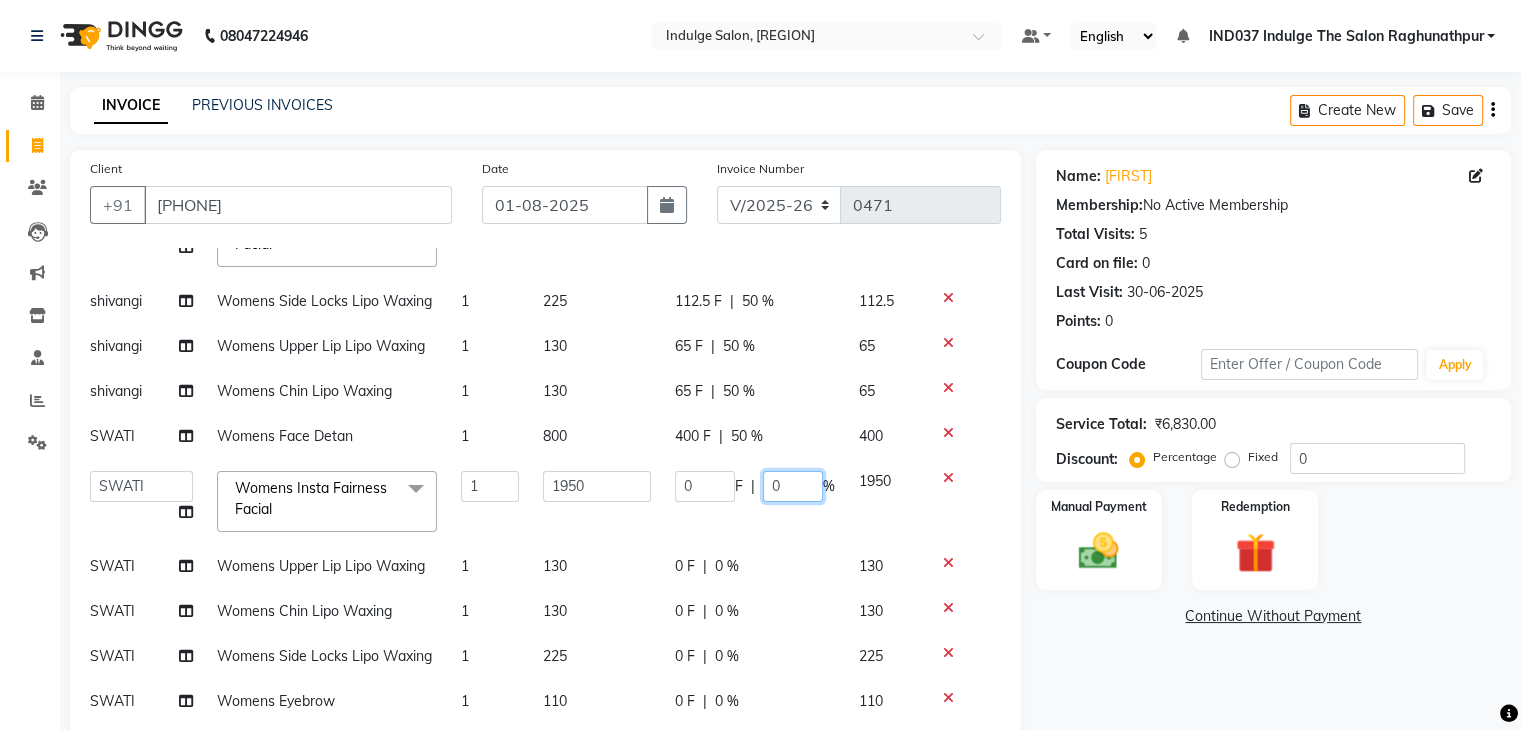 click on "0" 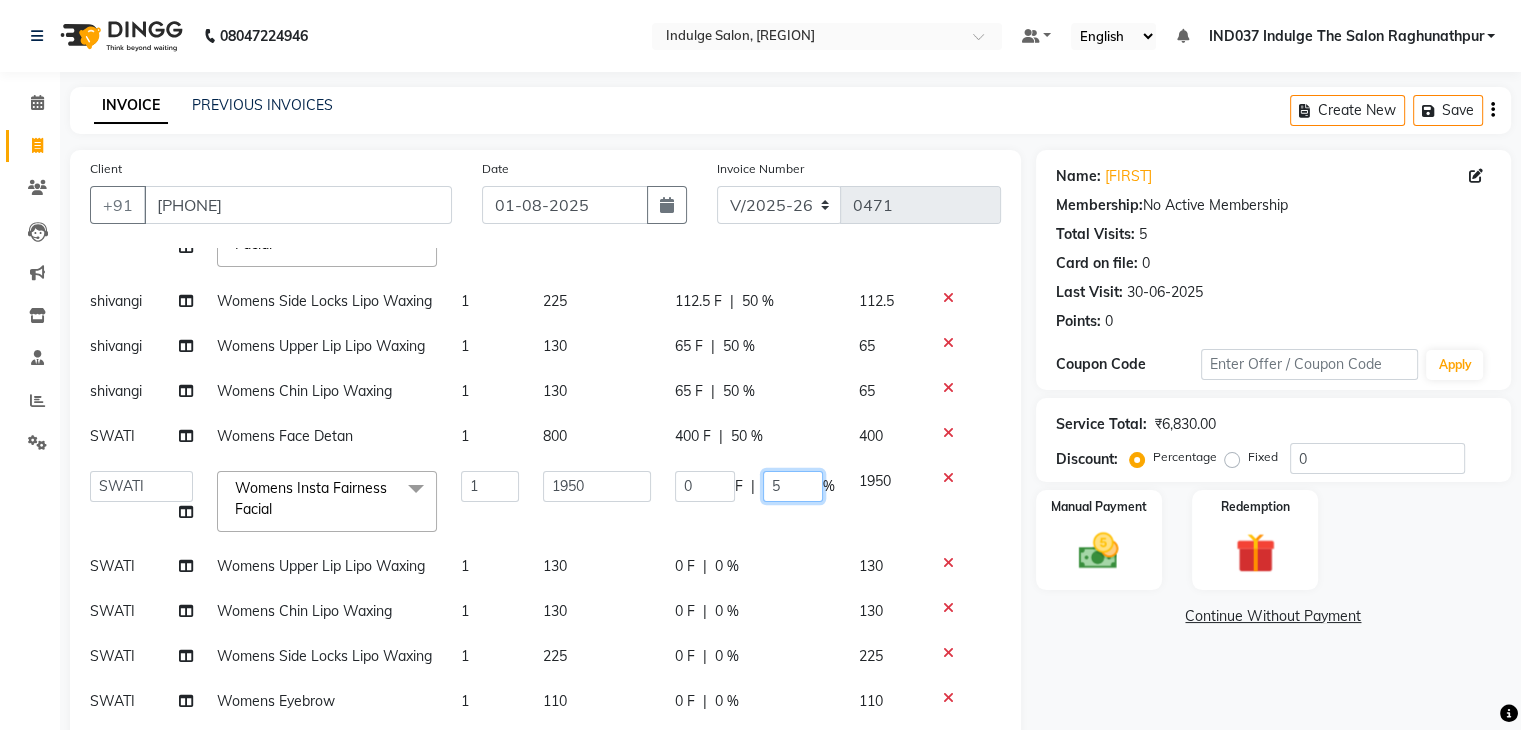 type on "50" 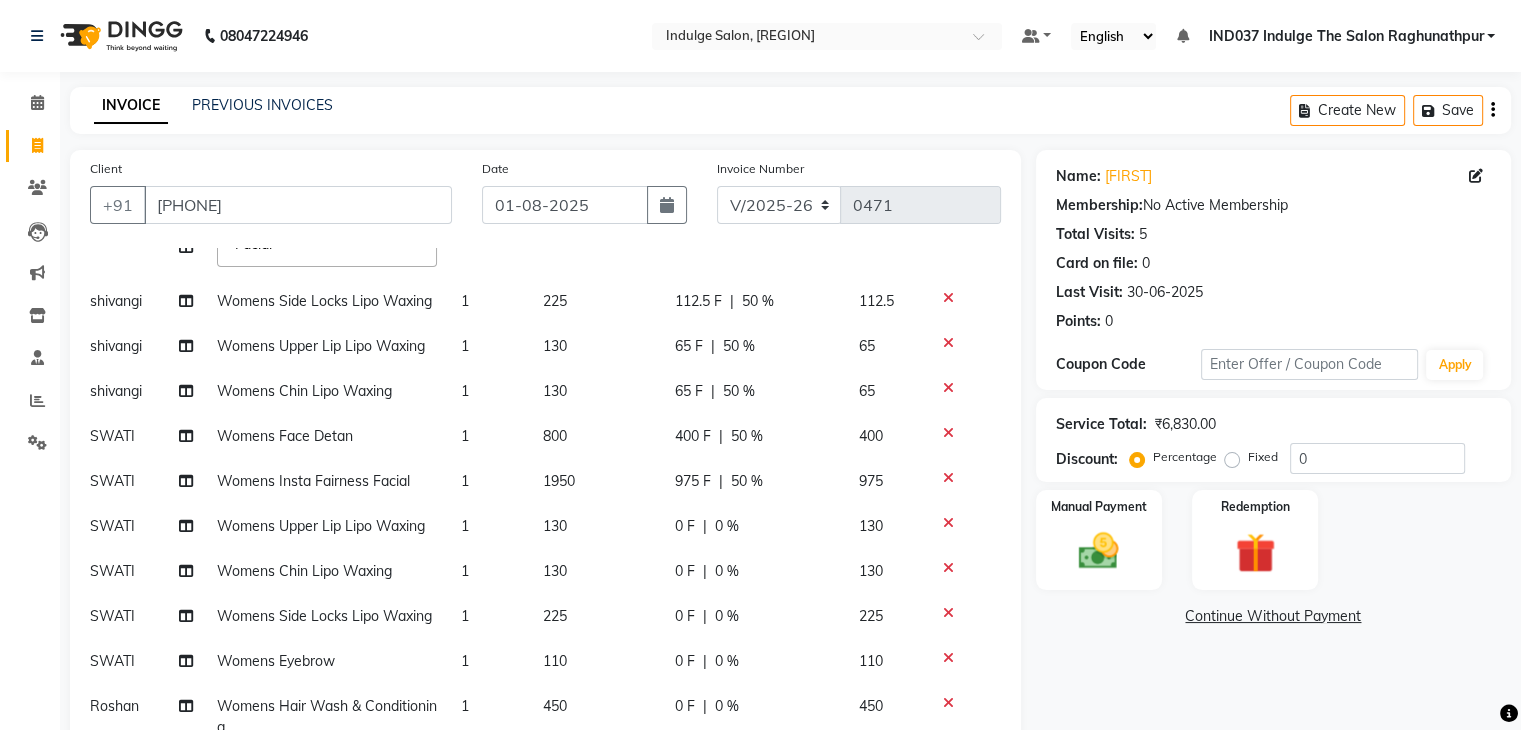 click on "[FIRST] [FIRST] Happy IND037 Indulge The Salon [REGION] [FIRST] [FIRST] [FIRST] [FIRST] [FIRST] [FIRST] [FIRST] Womens Insta Fairness Facial x Men's Detan Half Arms Men's Detan Half Legs Men's Detan Full Arms Men's Detan Full Legs Womens Detan Half Arms Womens Detan Half Legs Womens Detan Full Arms Womens Detan Full Legs Men's Foot Massage Men's Back Massage Men's Hand & Back Polishing + Detan Pack Men's Luxury Stress Relief Massage Men's Luxury Body Polishing Men's Luxury Hand / Back Polishing Men's Luxury Body Polish & Wrap Men's Luxury Signature Body Treatment Womens Foot Massage Womens Back Massage Womens Hand & Back Polishing + Detan Pack Womens Luxury Stress Relief Massage Womens Luxury Body Polishing Womens Luxury Hand / Back Polishing Womens Luxury Body Polish & Wrap Womens Luxury Signature Body Treatment Men's Cut, File & Nail Paint- Manicure Men's Delux SPA Manicure Men's De-tan Manicure Men's Luxury Manicure Ritual Womens Cut, File & Nail Paint Womens Delux SPA Manicure" 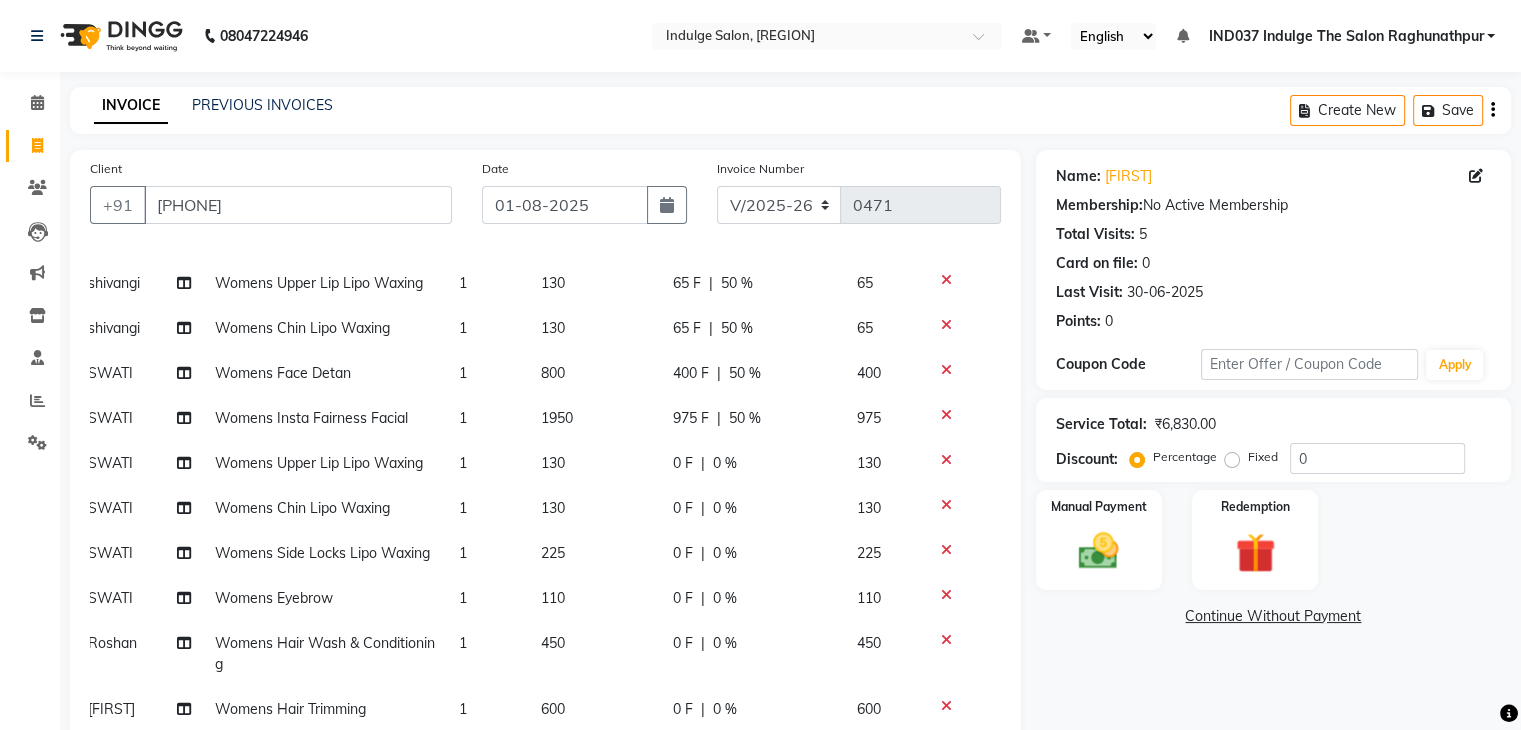 click on "0 F | 0 %" 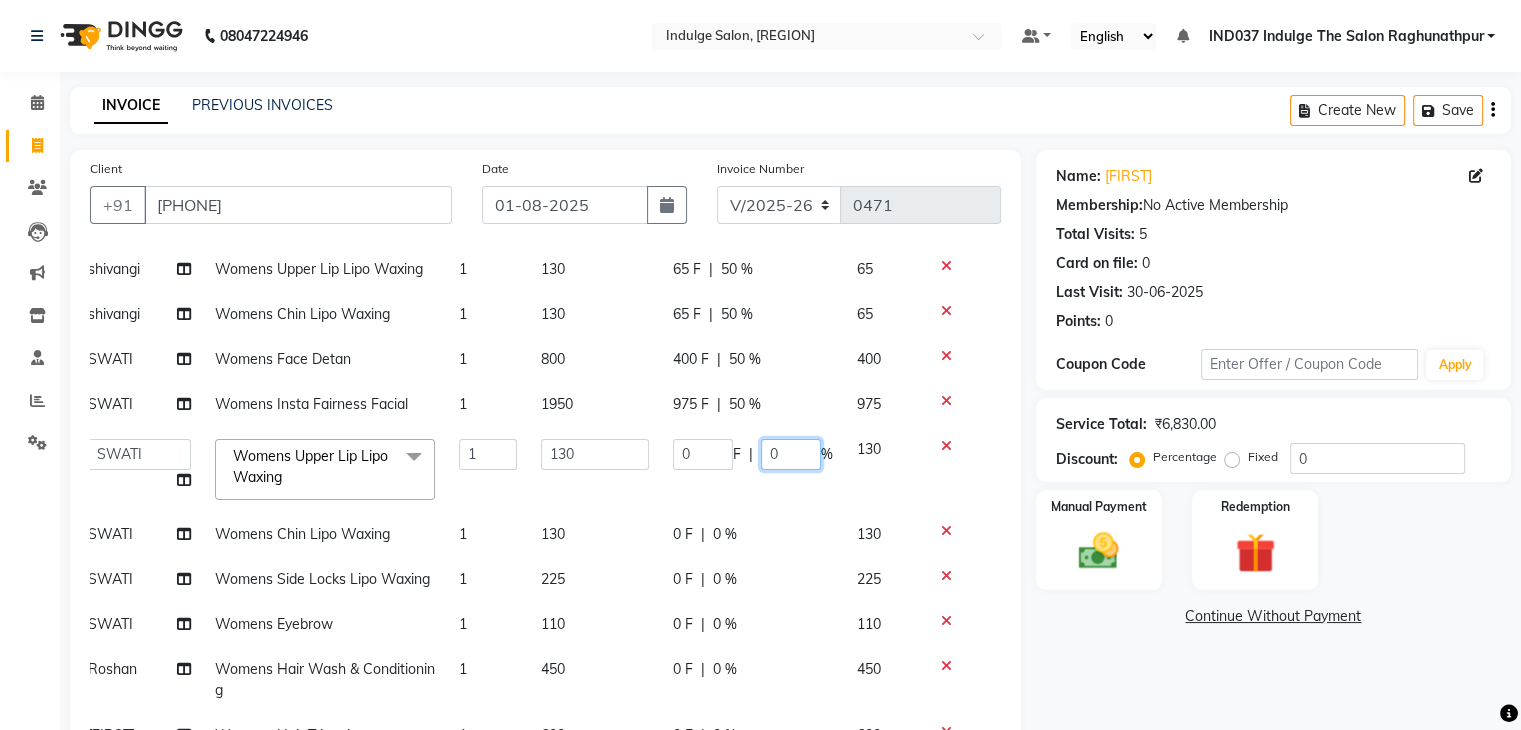click on "0" 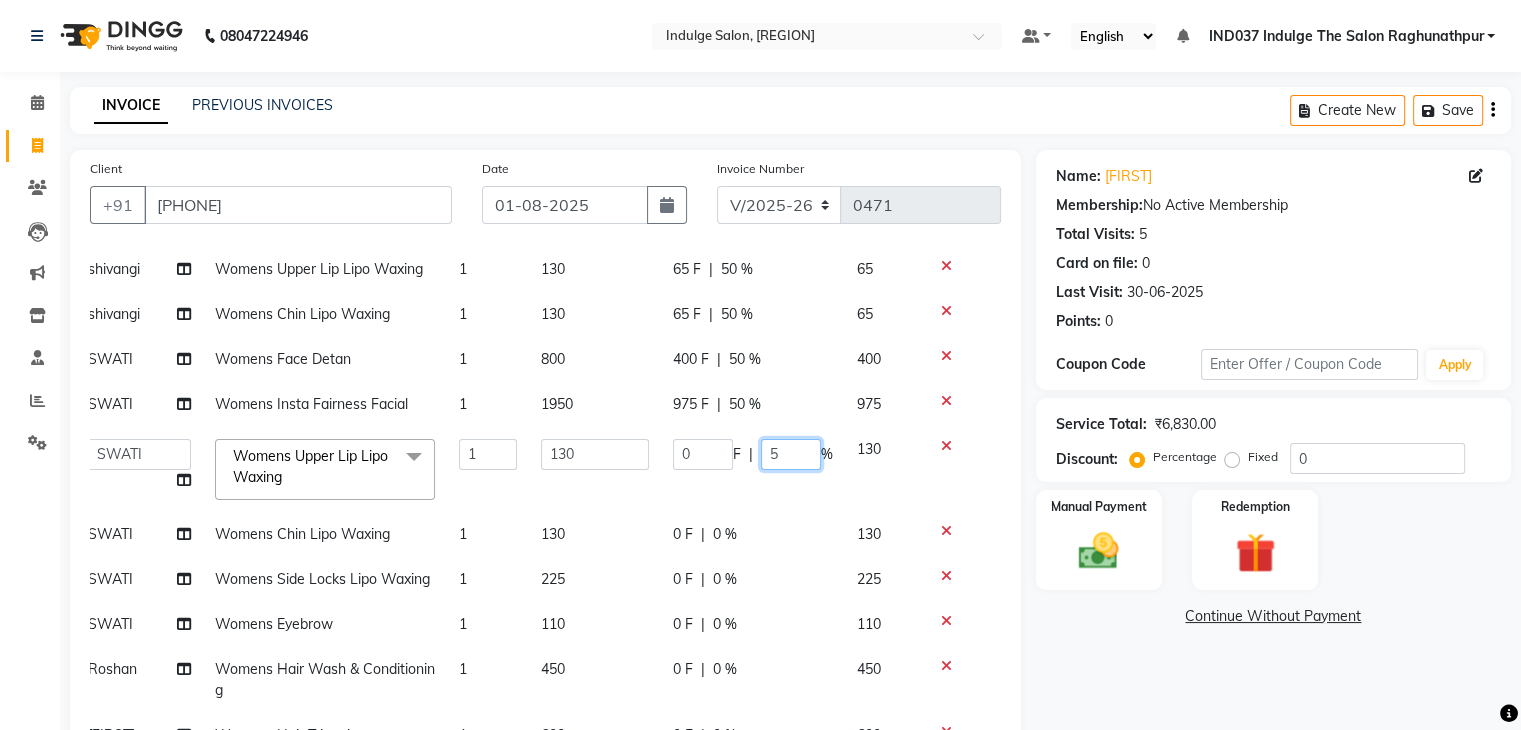type on "50" 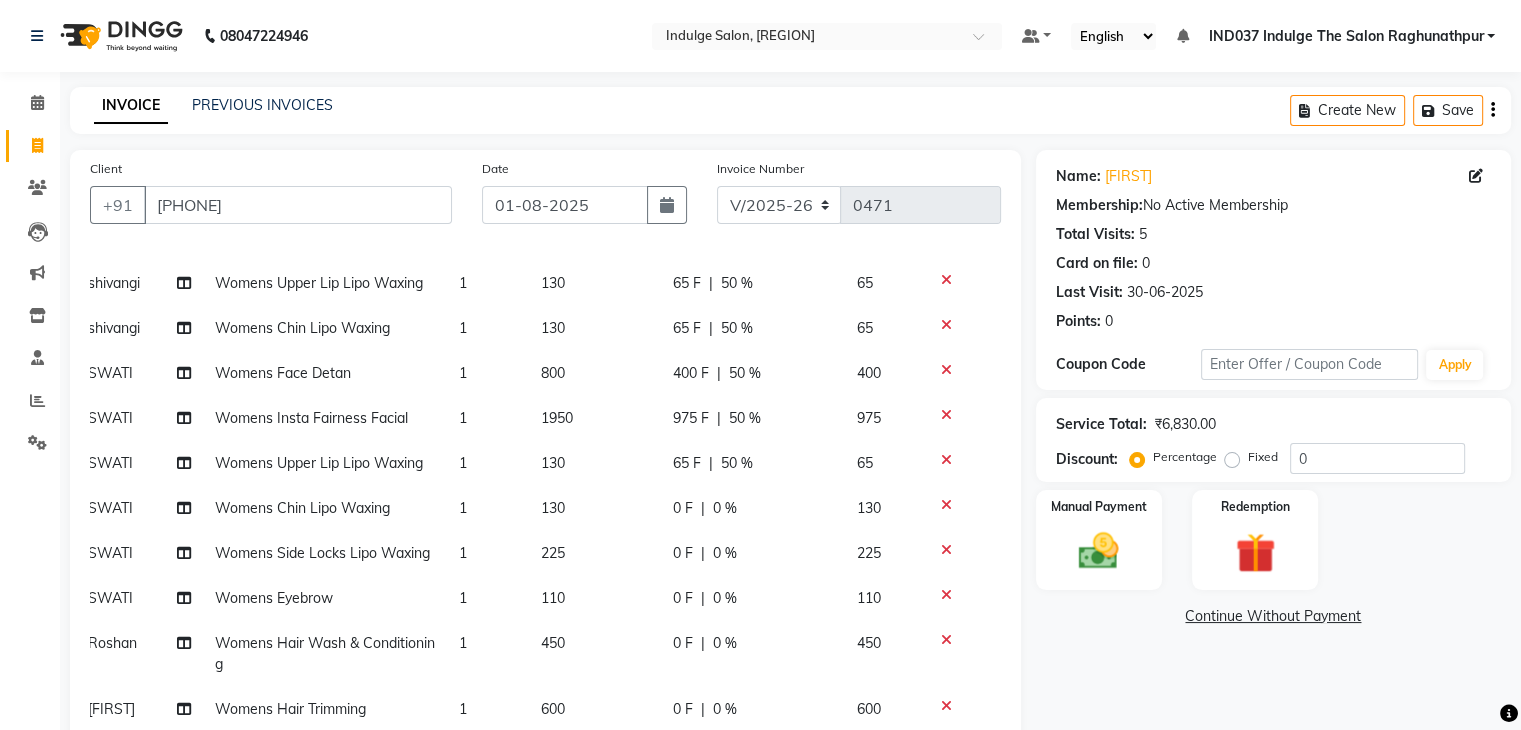 click on "[FIRST] [FIRST] Happy IND037 Indulge The Salon [REGION] [FIRST] [FIRST] [FIRST] [FIRST] [FIRST] [FIRST] [FIRST] Womens Insta Fairness Facial x Men's Detan Half Arms Men's Detan Half Legs Men's Detan Full Arms Men's Detan Full Legs Womens Detan Half Arms Womens Detan Half Legs Womens Detan Full Arms Womens Detan Full Legs Men's Foot Massage Men's Back Massage Men's Hand & Back Polishing + Detan Pack Men's Luxury Stress Relief Massage Men's Luxury Body Polishing Men's Luxury Hand / Back Polishing Men's Luxury Body Polish & Wrap Men's Luxury Signature Body Treatment Womens Foot Massage Womens Back Massage Womens Hand & Back Polishing + Detan Pack Womens Luxury Stress Relief Massage Womens Luxury Body Polishing Womens Luxury Hand / Back Polishing Womens Luxury Body Polish & Wrap Womens Luxury Signature Body Treatment Men's Cut, File & Nail Paint- Manicure Men's Delux SPA Manicure Men's De-tan Manicure Men's Luxury Manicure Ritual Womens Cut, File & Nail Paint Womens Delux SPA Manicure" 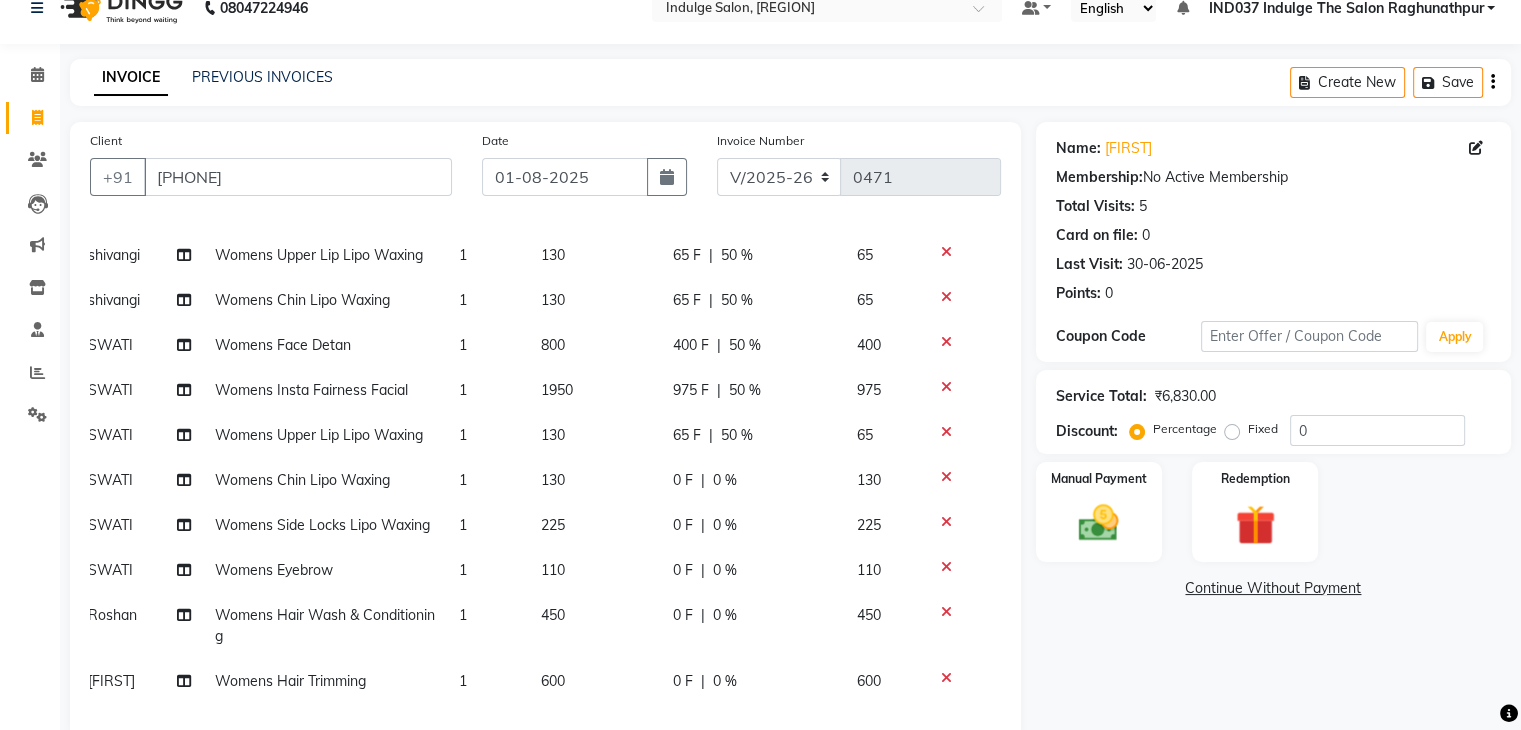 click on "0 %" 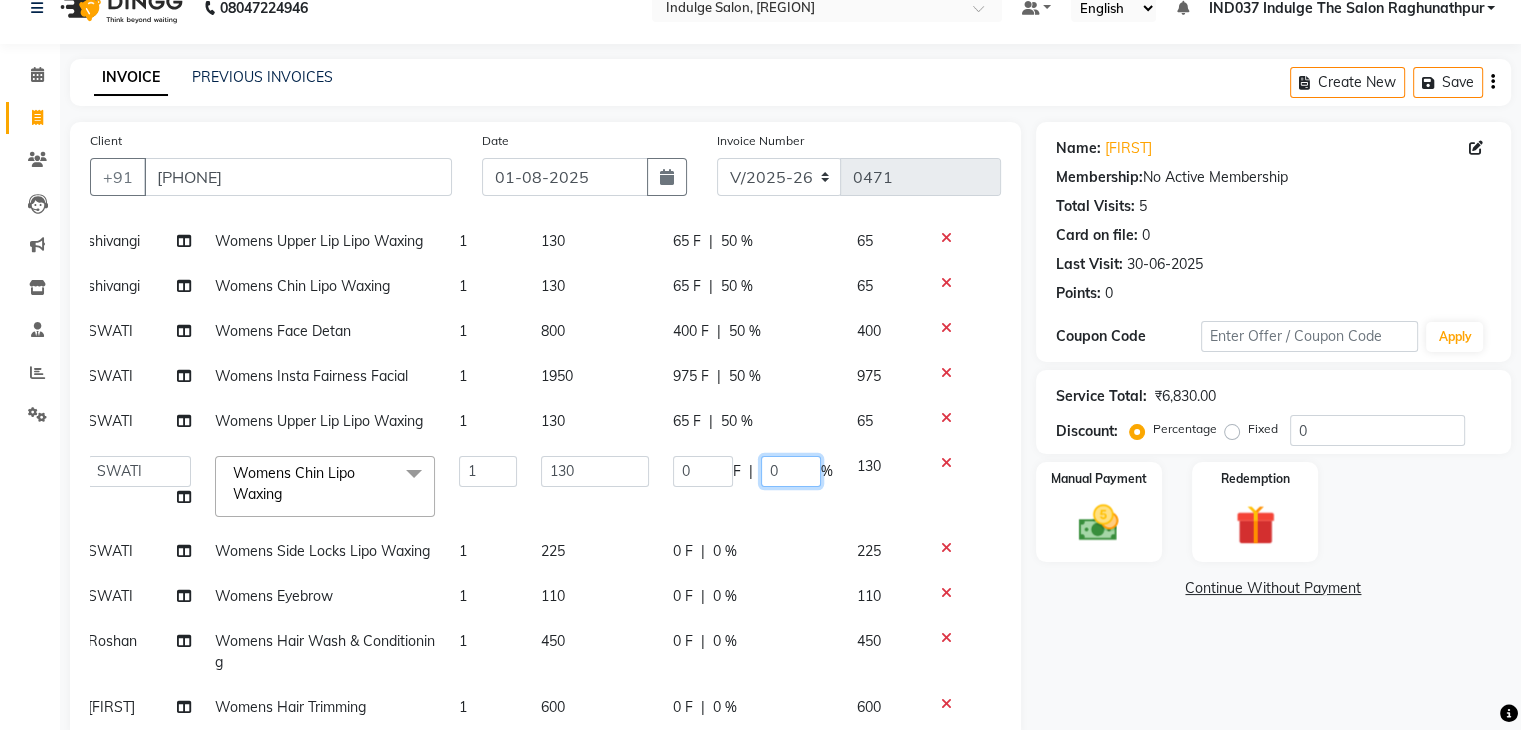 click on "0" 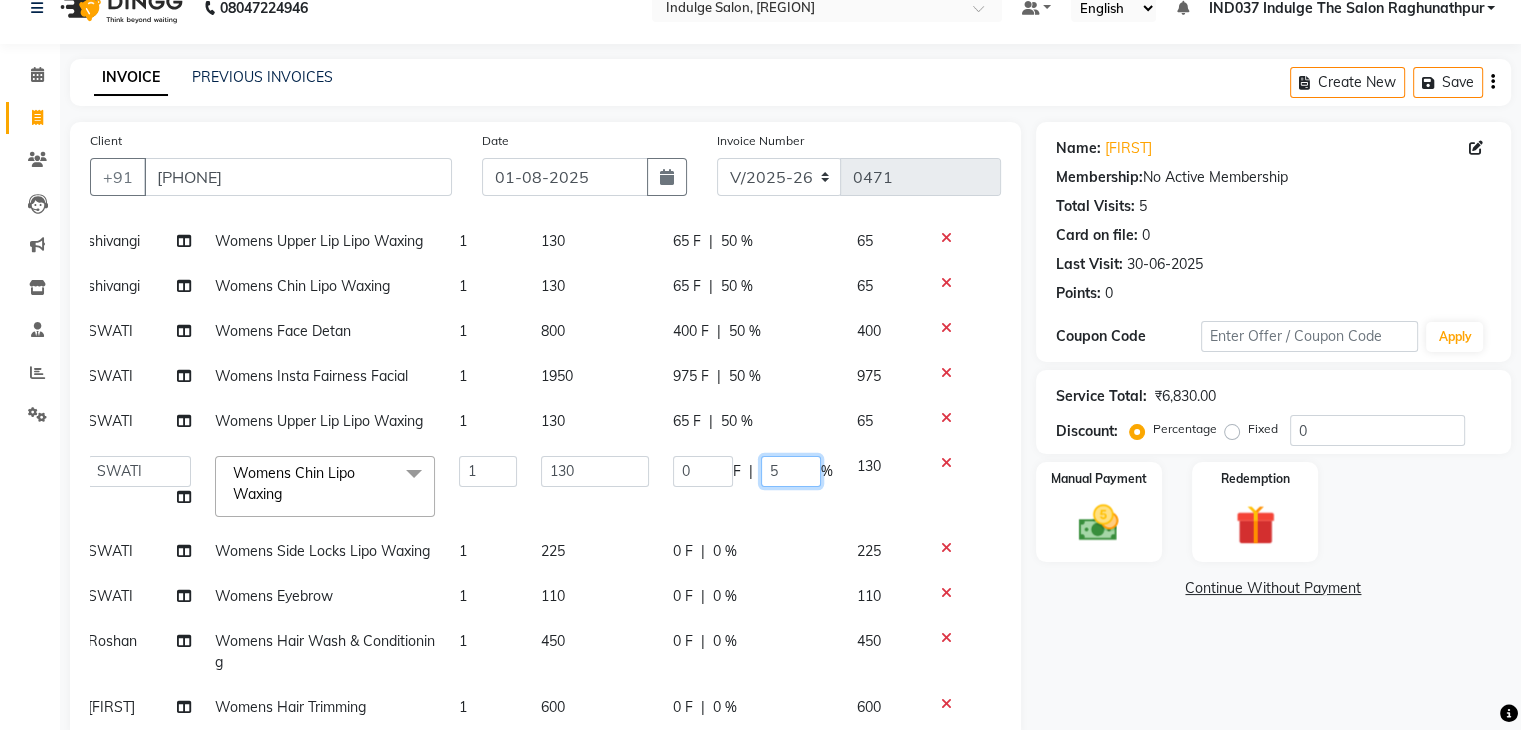 type on "50" 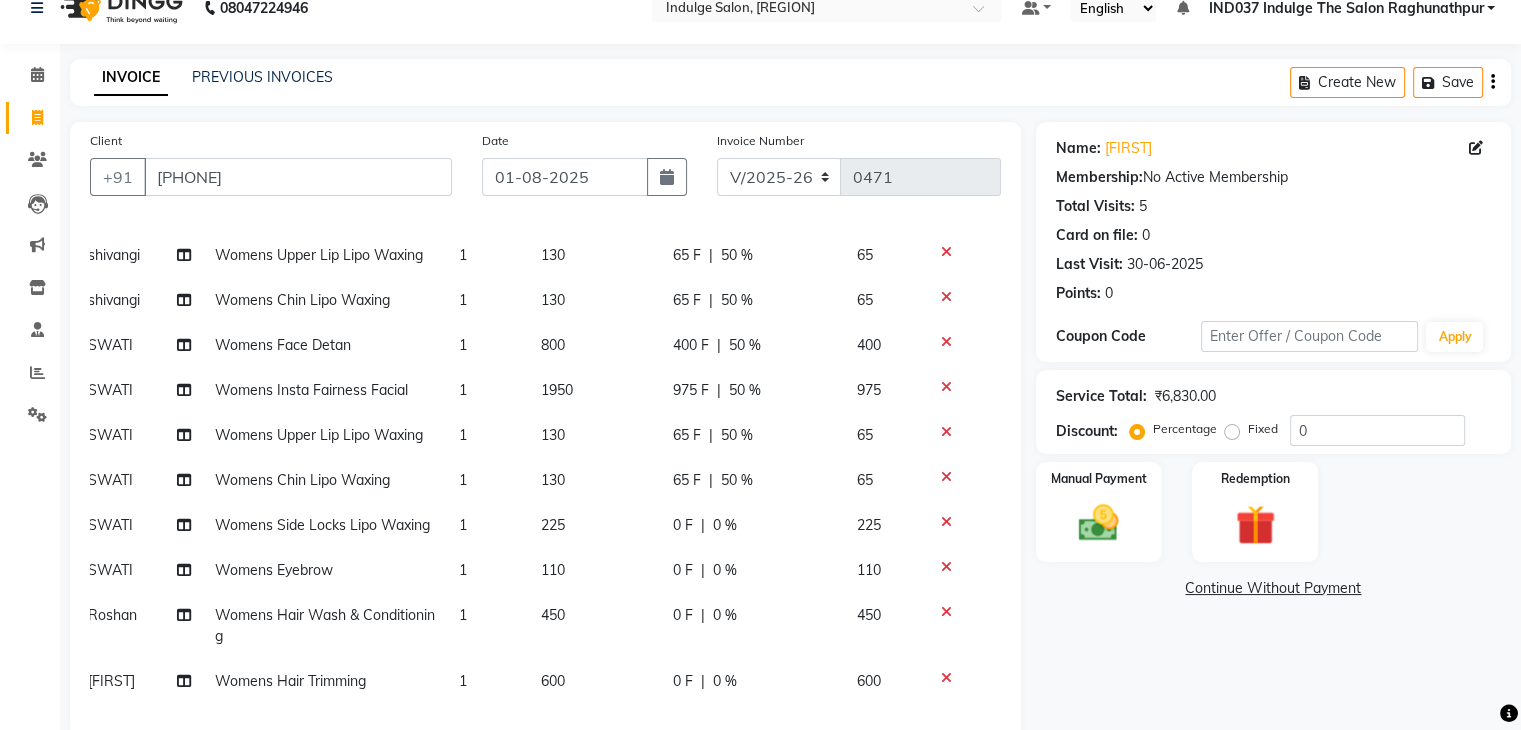 click on "[FIRST] [FIRST] Happy IND037 Indulge The Salon [REGION] [FIRST] [FIRST] [FIRST] [FIRST] [FIRST] [FIRST] [FIRST] Womens Insta Fairness Facial x Men's Detan Half Arms Men's Detan Half Legs Men's Detan Full Arms Men's Detan Full Legs Womens Detan Half Arms Womens Detan Half Legs Womens Detan Full Arms Womens Detan Full Legs Men's Foot Massage Men's Back Massage Men's Hand & Back Polishing + Detan Pack Men's Luxury Stress Relief Massage Men's Luxury Body Polishing Men's Luxury Hand / Back Polishing Men's Luxury Body Polish & Wrap Men's Luxury Signature Body Treatment Womens Foot Massage Womens Back Massage Womens Hand & Back Polishing + Detan Pack Womens Luxury Stress Relief Massage Womens Luxury Body Polishing Womens Luxury Hand / Back Polishing Womens Luxury Body Polish & Wrap Womens Luxury Signature Body Treatment Men's Cut, File & Nail Paint- Manicure Men's Delux SPA Manicure Men's De-tan Manicure Men's Luxury Manicure Ritual Womens Cut, File & Nail Paint Womens Delux SPA Manicure" 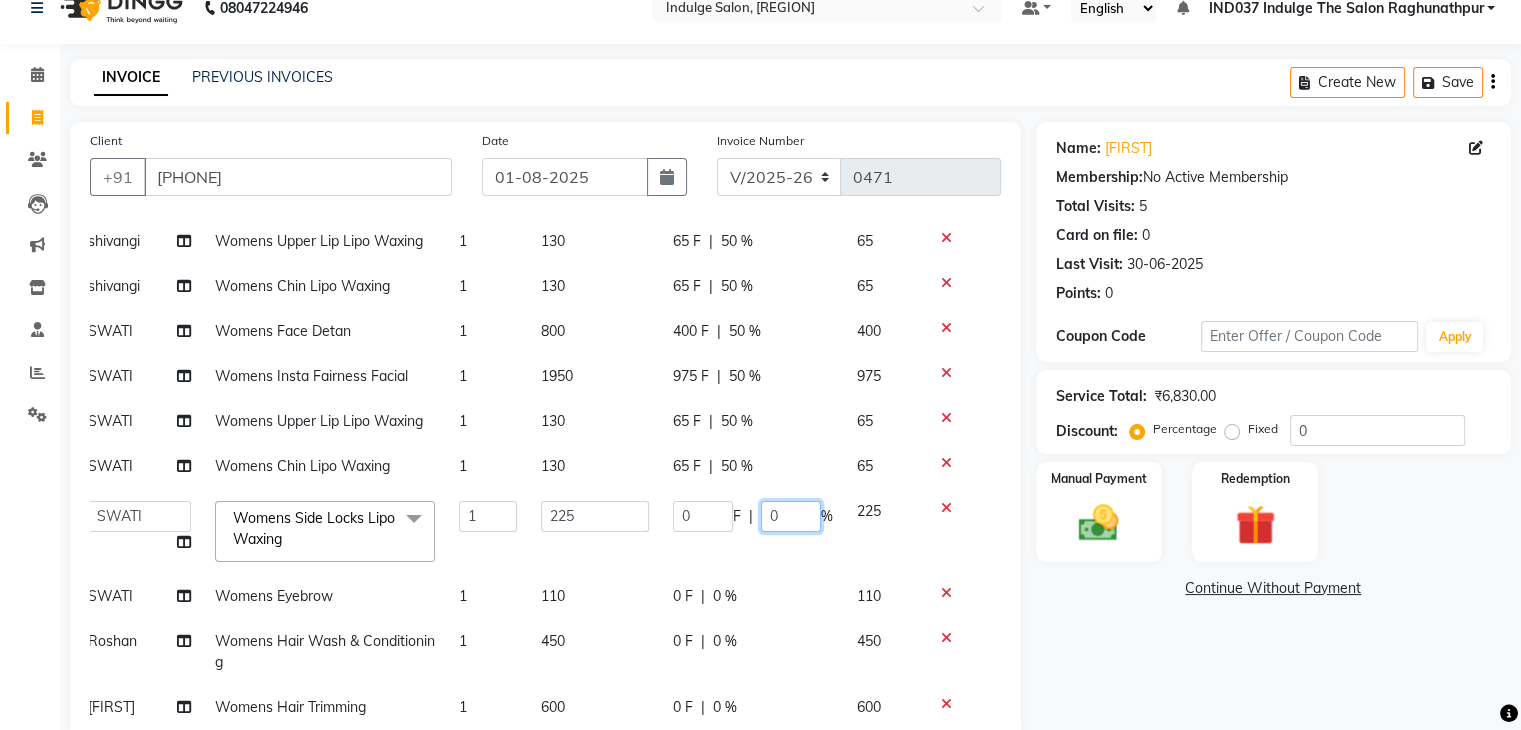 click on "0" 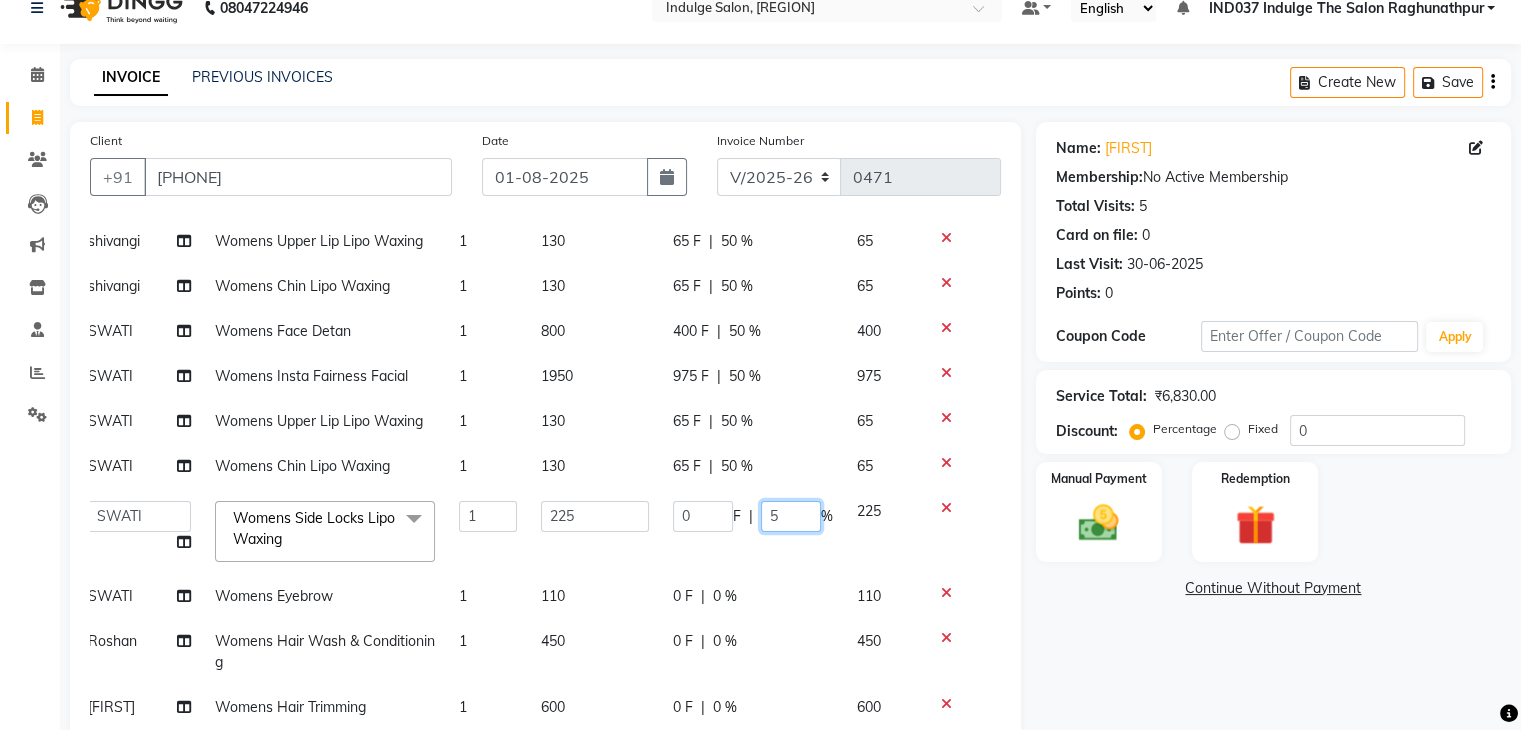 type on "50" 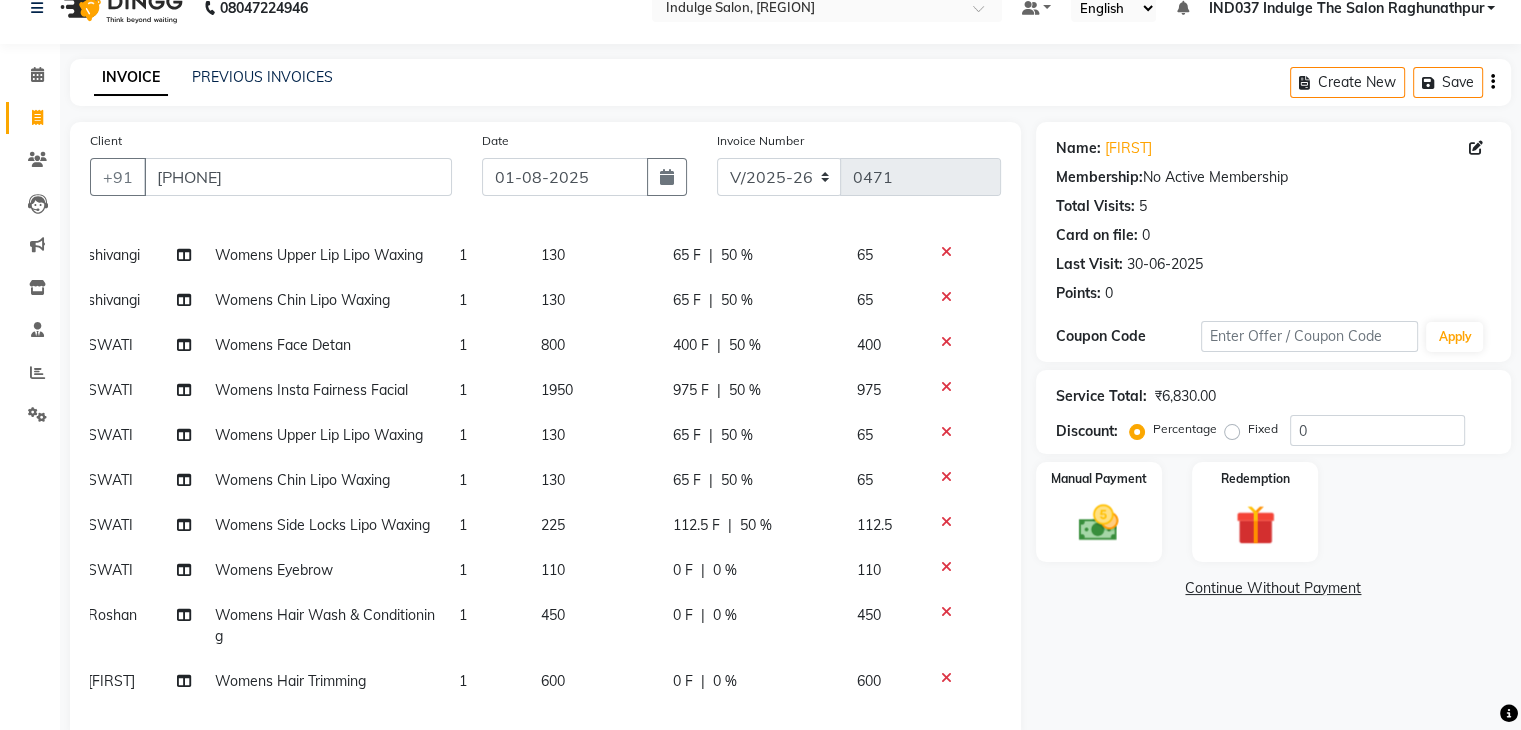click on "[FIRST] [FIRST] Happy IND037 Indulge The Salon [REGION] [FIRST] [FIRST] [FIRST] [FIRST] [FIRST] [FIRST] [FIRST] Womens Insta Fairness Facial x Men's Detan Half Arms Men's Detan Half Legs Men's Detan Full Arms Men's Detan Full Legs Womens Detan Half Arms Womens Detan Half Legs Womens Detan Full Arms Womens Detan Full Legs Men's Foot Massage Men's Back Massage Men's Hand & Back Polishing + Detan Pack Men's Luxury Stress Relief Massage Men's Luxury Body Polishing Men's Luxury Hand / Back Polishing Men's Luxury Body Polish & Wrap Men's Luxury Signature Body Treatment Womens Foot Massage Womens Back Massage Womens Hand & Back Polishing + Detan Pack Womens Luxury Stress Relief Massage Womens Luxury Body Polishing Womens Luxury Hand / Back Polishing Womens Luxury Body Polish & Wrap Womens Luxury Signature Body Treatment Men's Cut, File & Nail Paint- Manicure Men's Delux SPA Manicure Men's De-tan Manicure Men's Luxury Manicure Ritual Womens Cut, File & Nail Paint Womens Delux SPA Manicure" 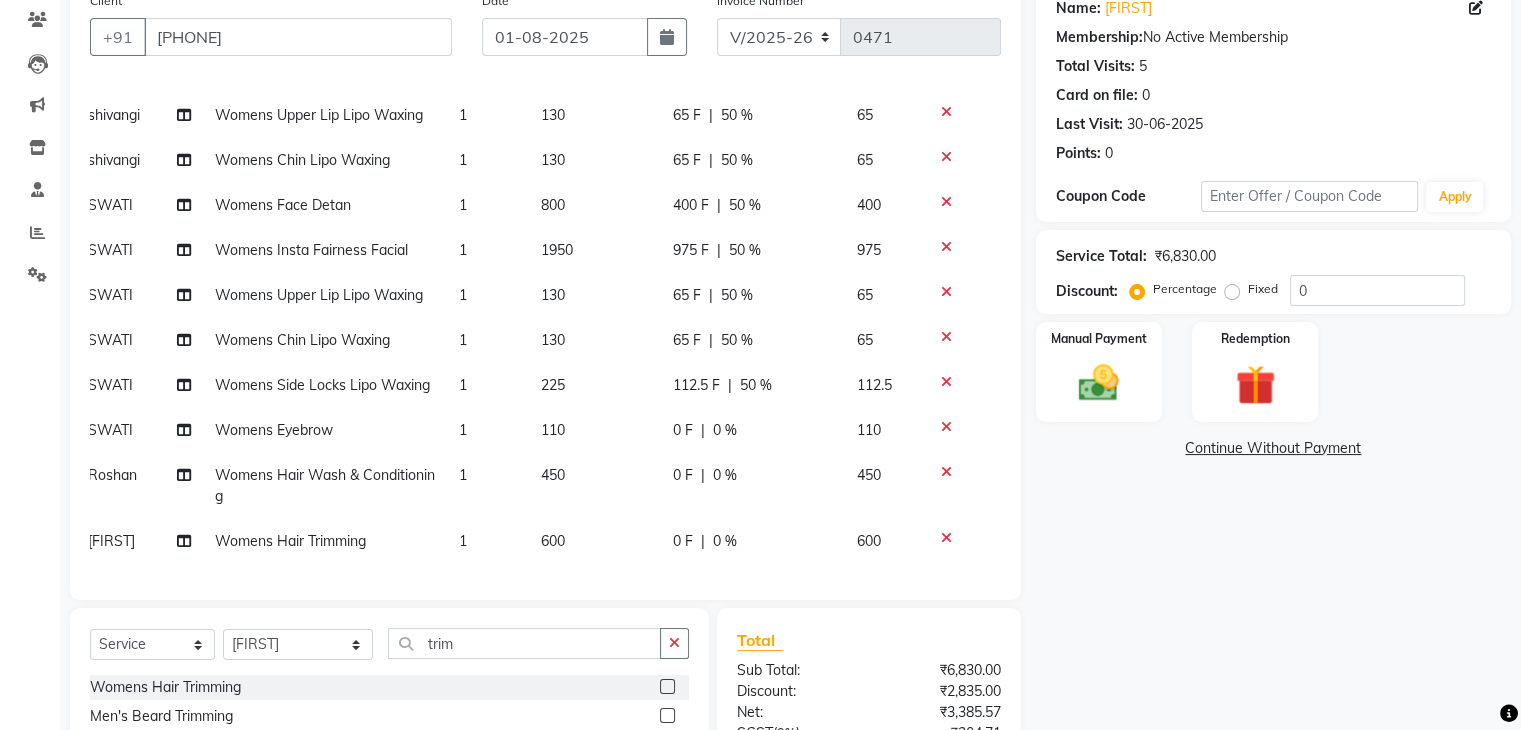 scroll, scrollTop: 172, scrollLeft: 0, axis: vertical 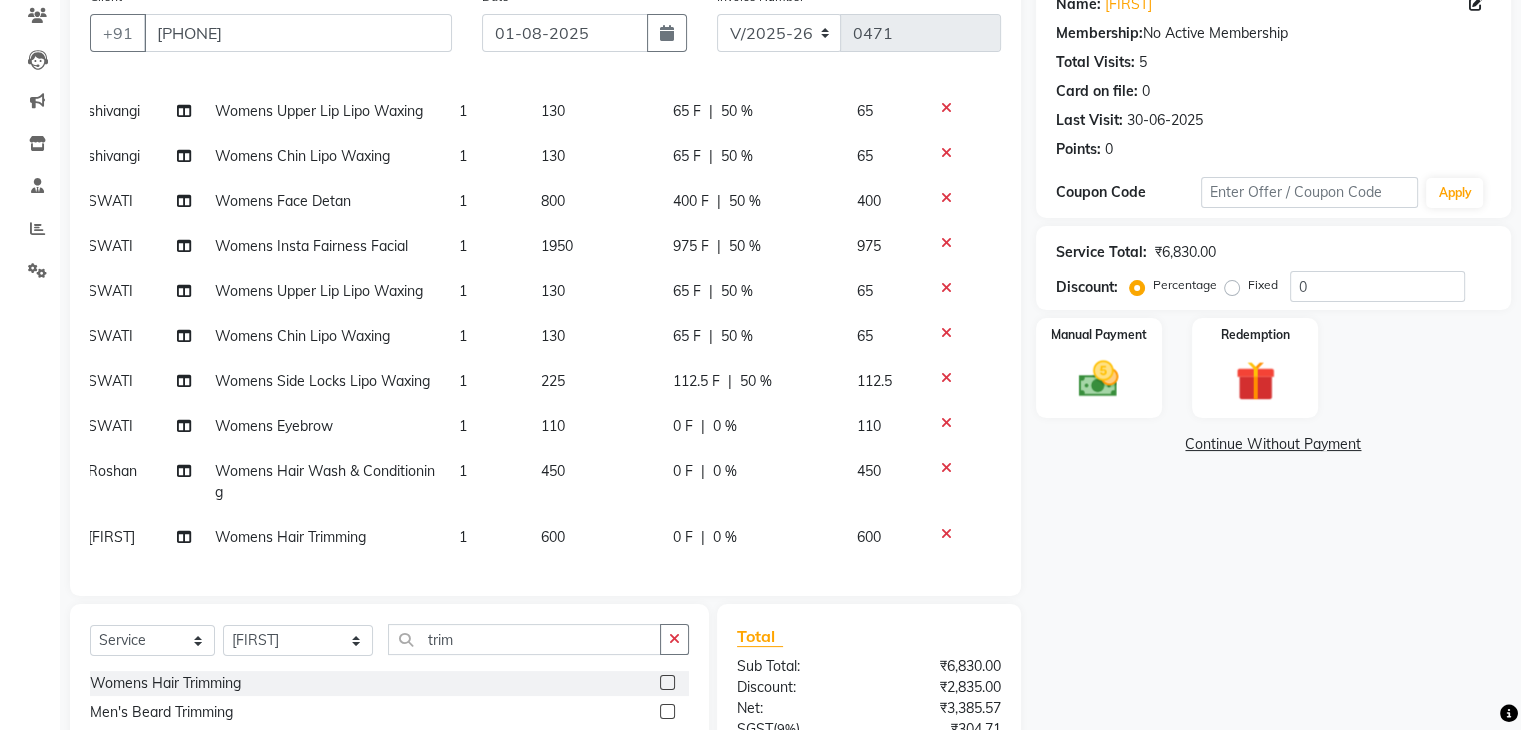 click on "0 %" 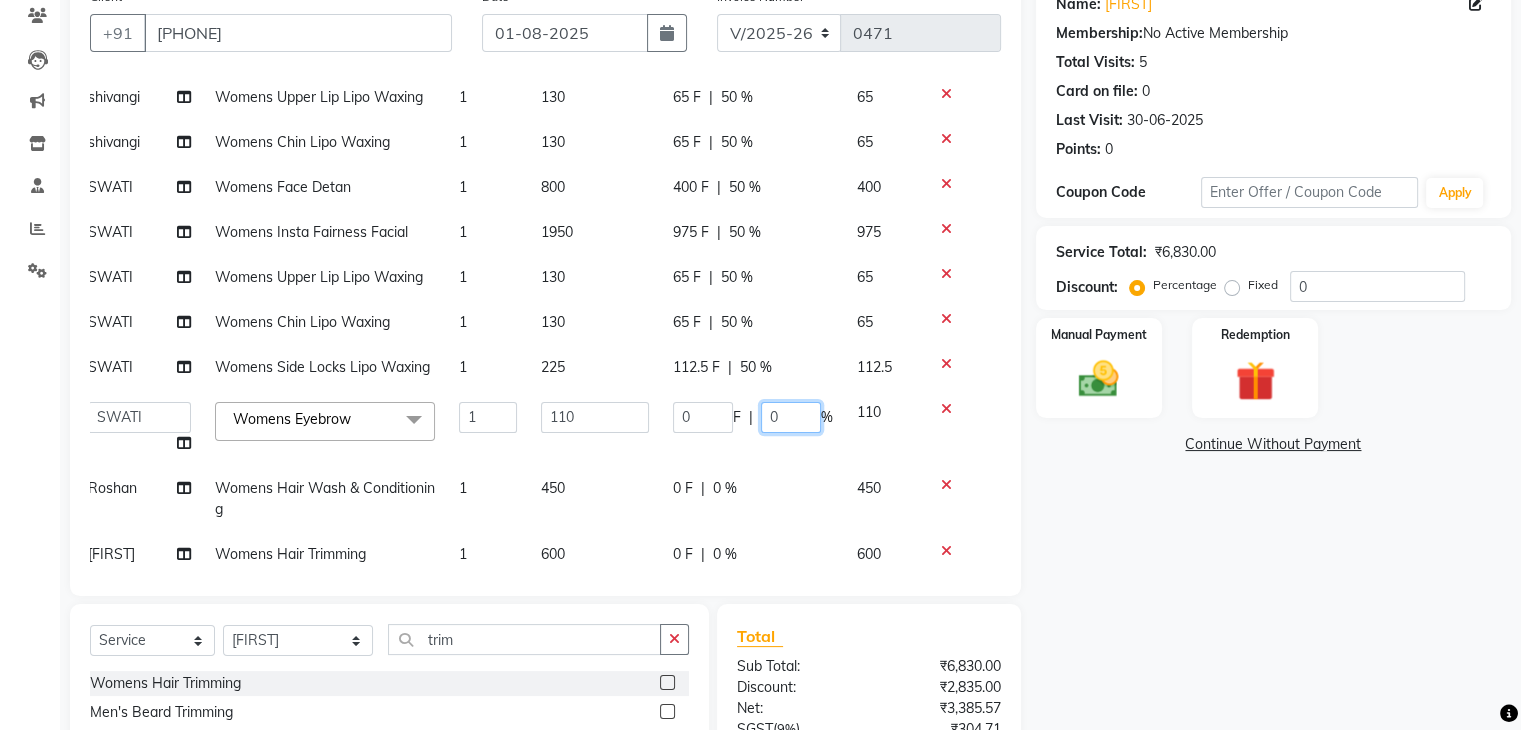 click on "0" 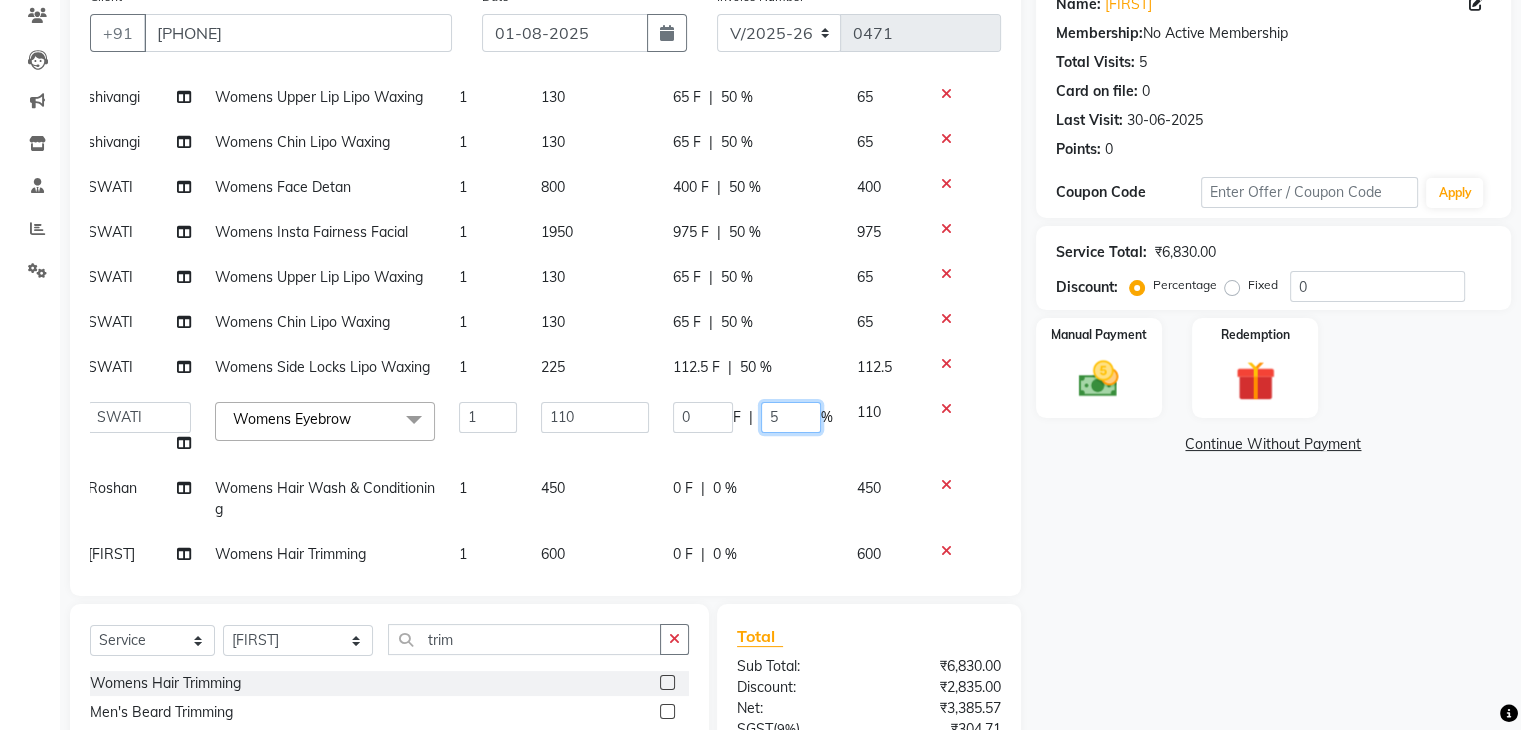 type on "50" 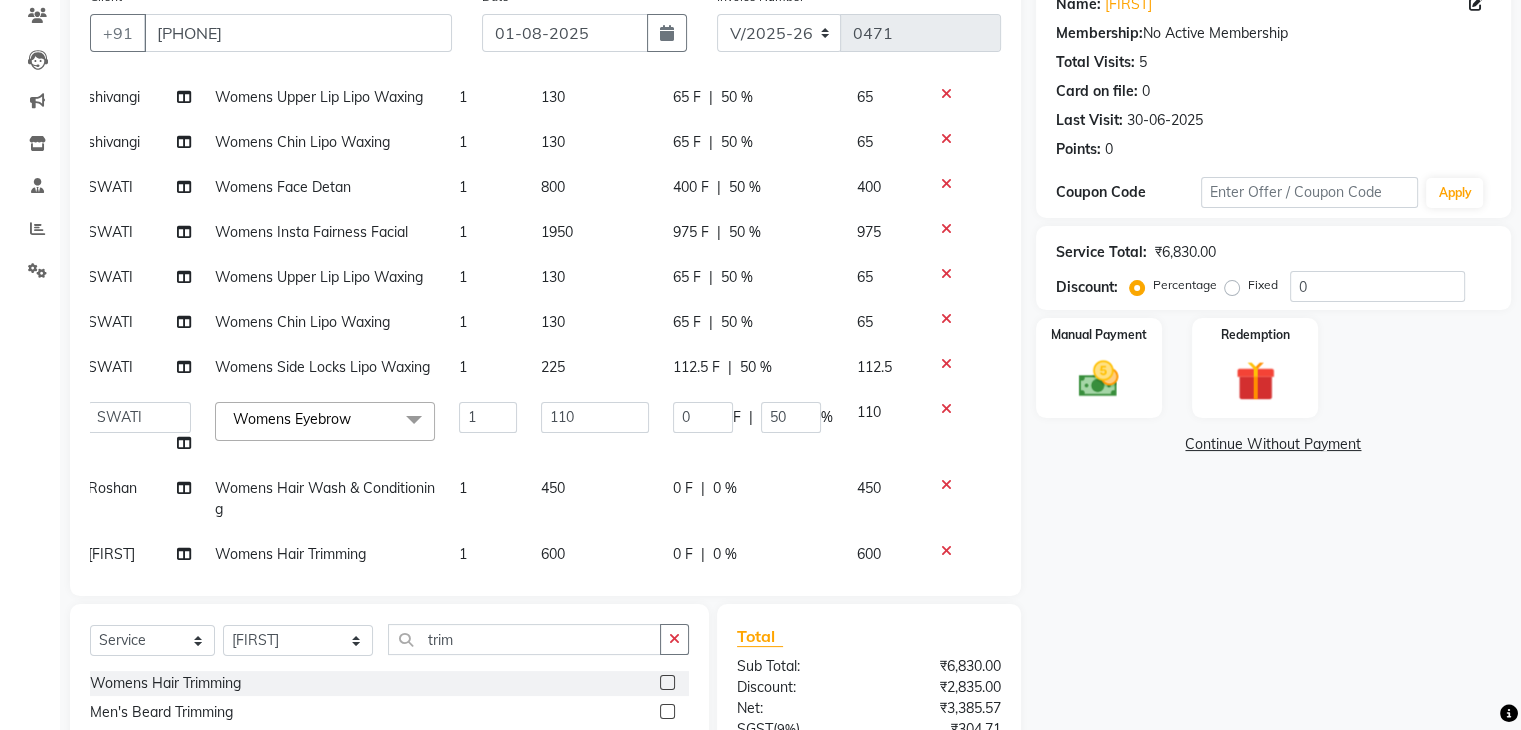 click on "[FIRST] [FIRST] Happy IND037 Indulge The Salon [REGION] [FIRST] [FIRST] [FIRST] [FIRST] [FIRST] [FIRST] [FIRST] Womens Insta Fairness Facial x Men's Detan Half Arms Men's Detan Half Legs Men's Detan Full Arms Men's Detan Full Legs Womens Detan Half Arms Womens Detan Half Legs Womens Detan Full Arms Womens Detan Full Legs Men's Foot Massage Men's Back Massage Men's Hand & Back Polishing + Detan Pack Men's Luxury Stress Relief Massage Men's Luxury Body Polishing Men's Luxury Hand / Back Polishing Men's Luxury Body Polish & Wrap Men's Luxury Signature Body Treatment Womens Foot Massage Womens Back Massage Womens Hand & Back Polishing + Detan Pack Womens Luxury Stress Relief Massage Womens Luxury Body Polishing Womens Luxury Hand / Back Polishing Womens Luxury Body Polish & Wrap Womens Luxury Signature Body Treatment Men's Cut, File & Nail Paint- Manicure Men's Delux SPA Manicure Men's De-tan Manicure Men's Luxury Manicure Ritual Womens Cut, File & Nail Paint Womens Delux SPA Manicure" 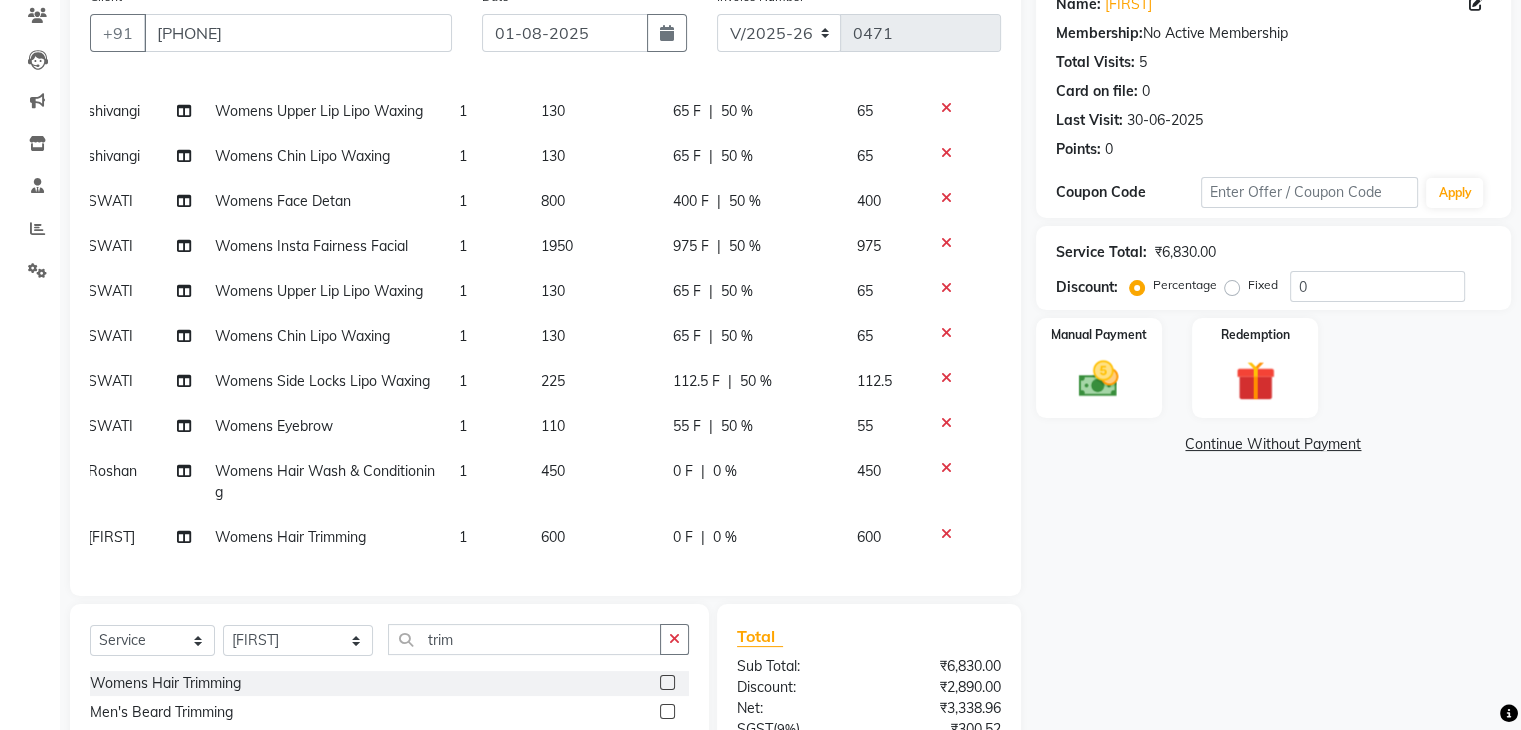 scroll, scrollTop: 268, scrollLeft: 0, axis: vertical 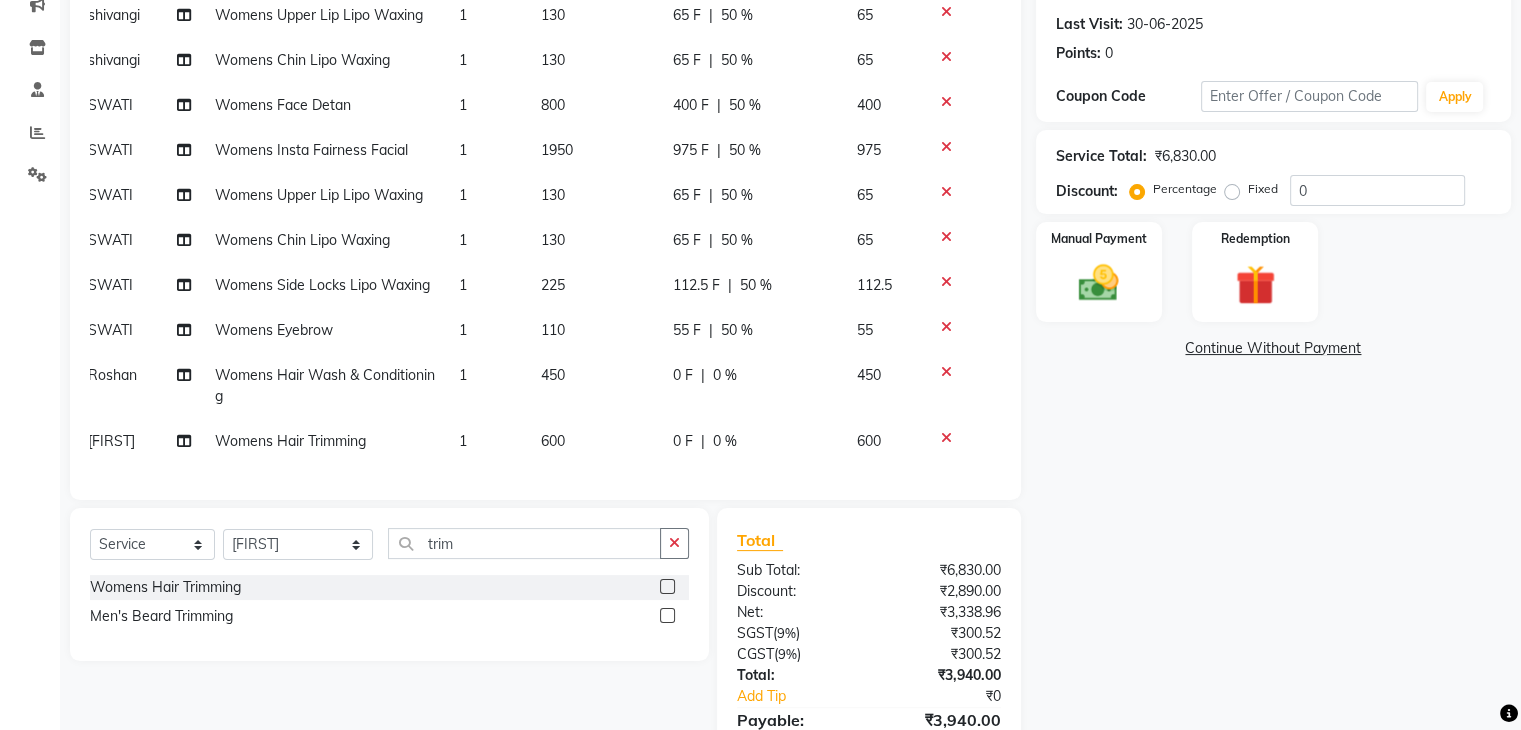 click on "0 %" 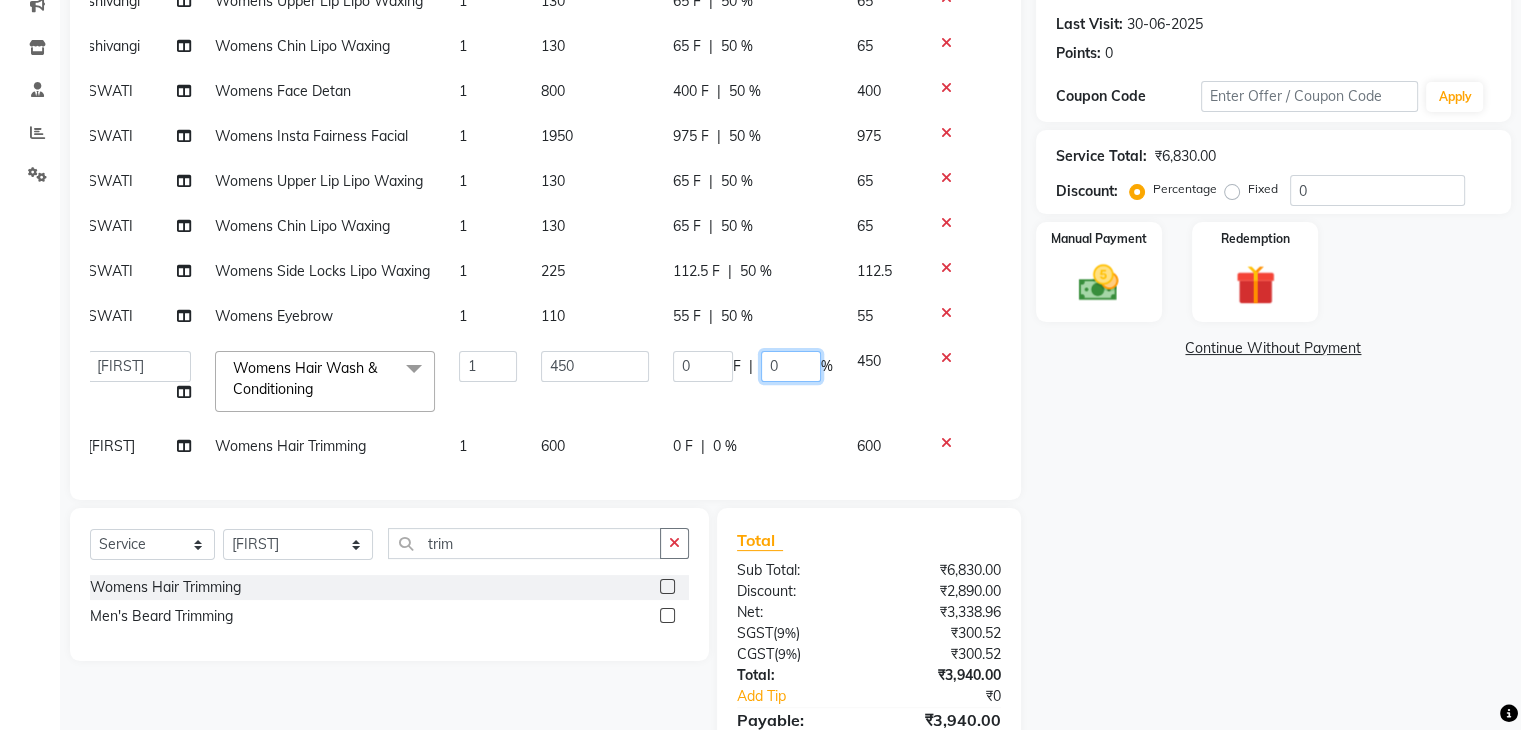 click on "0" 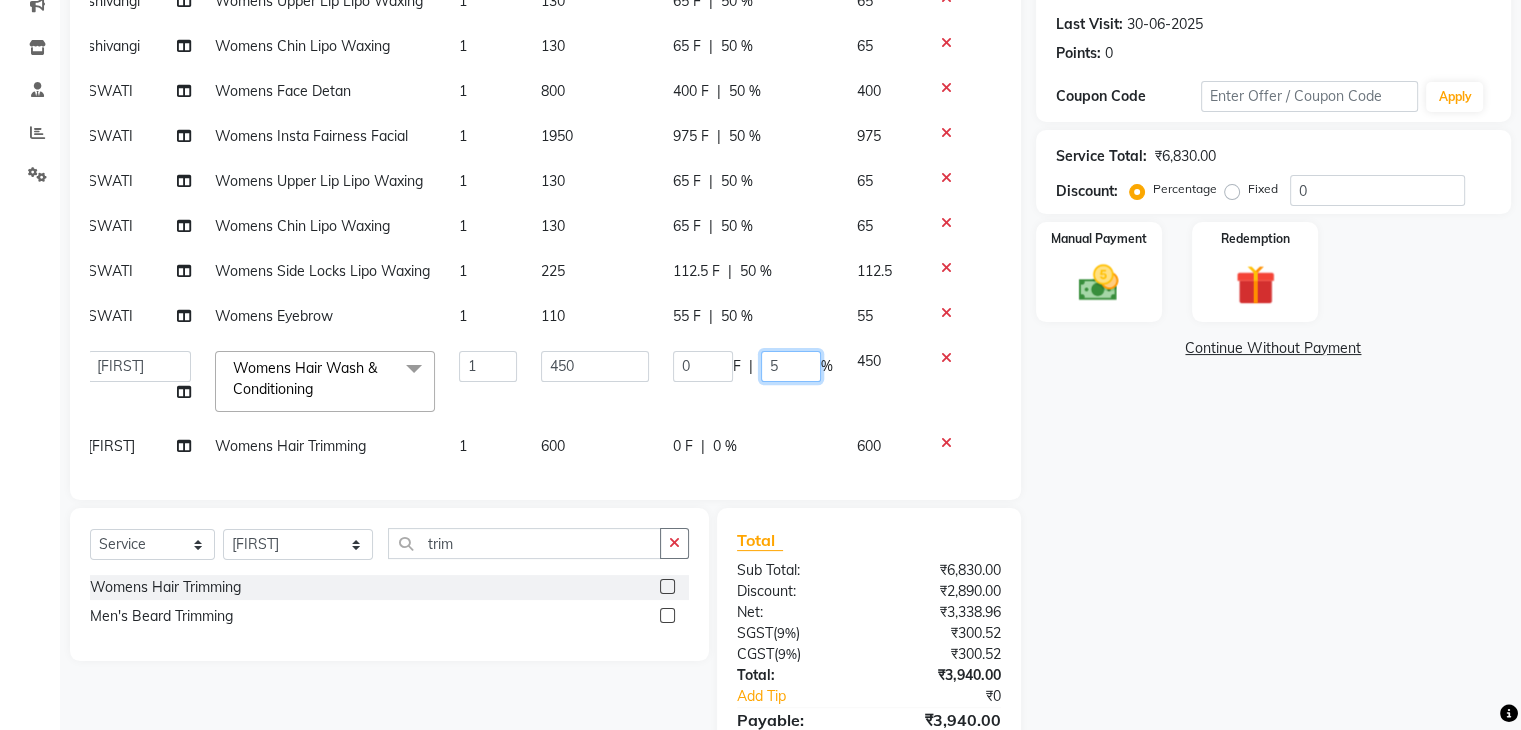 type on "50" 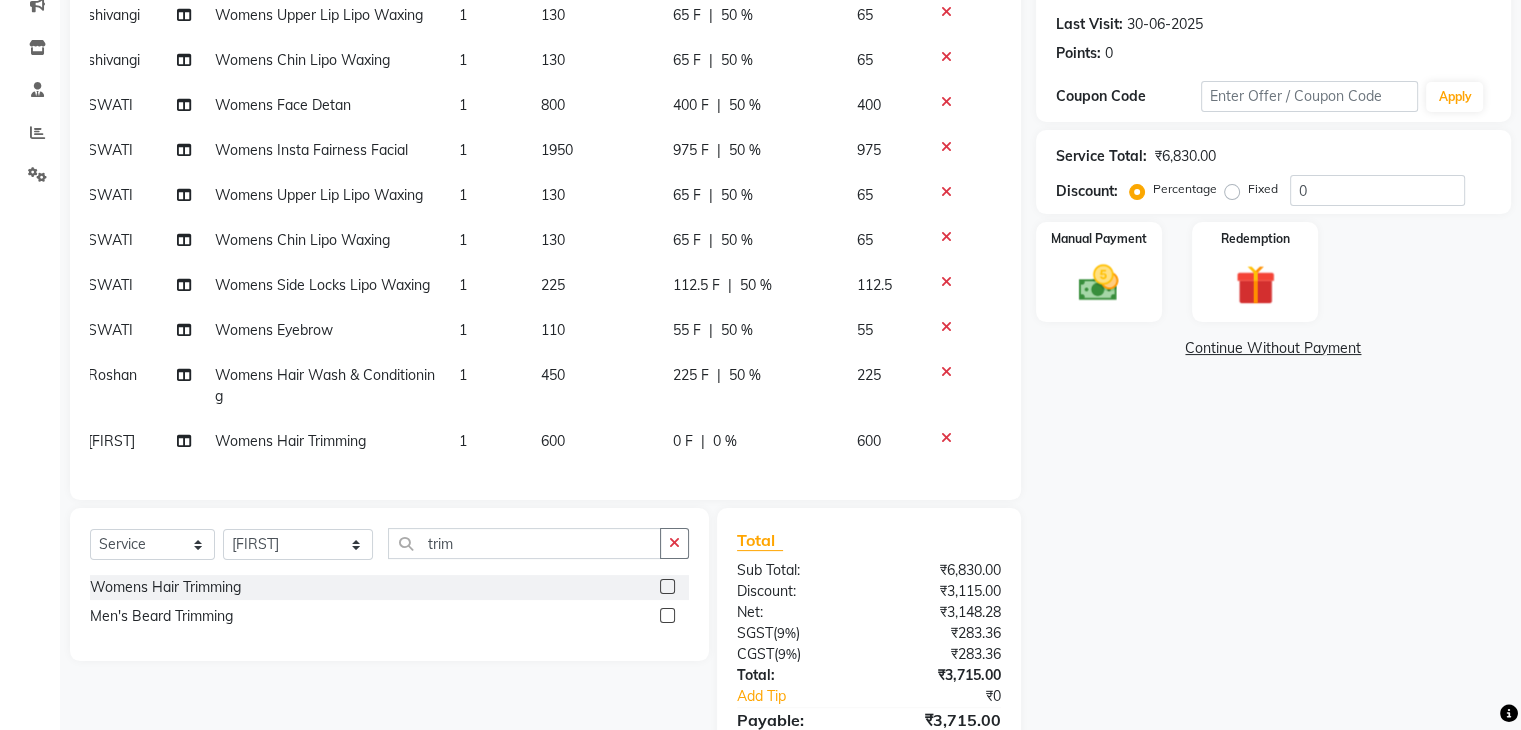 click on "225 F | 50 %" 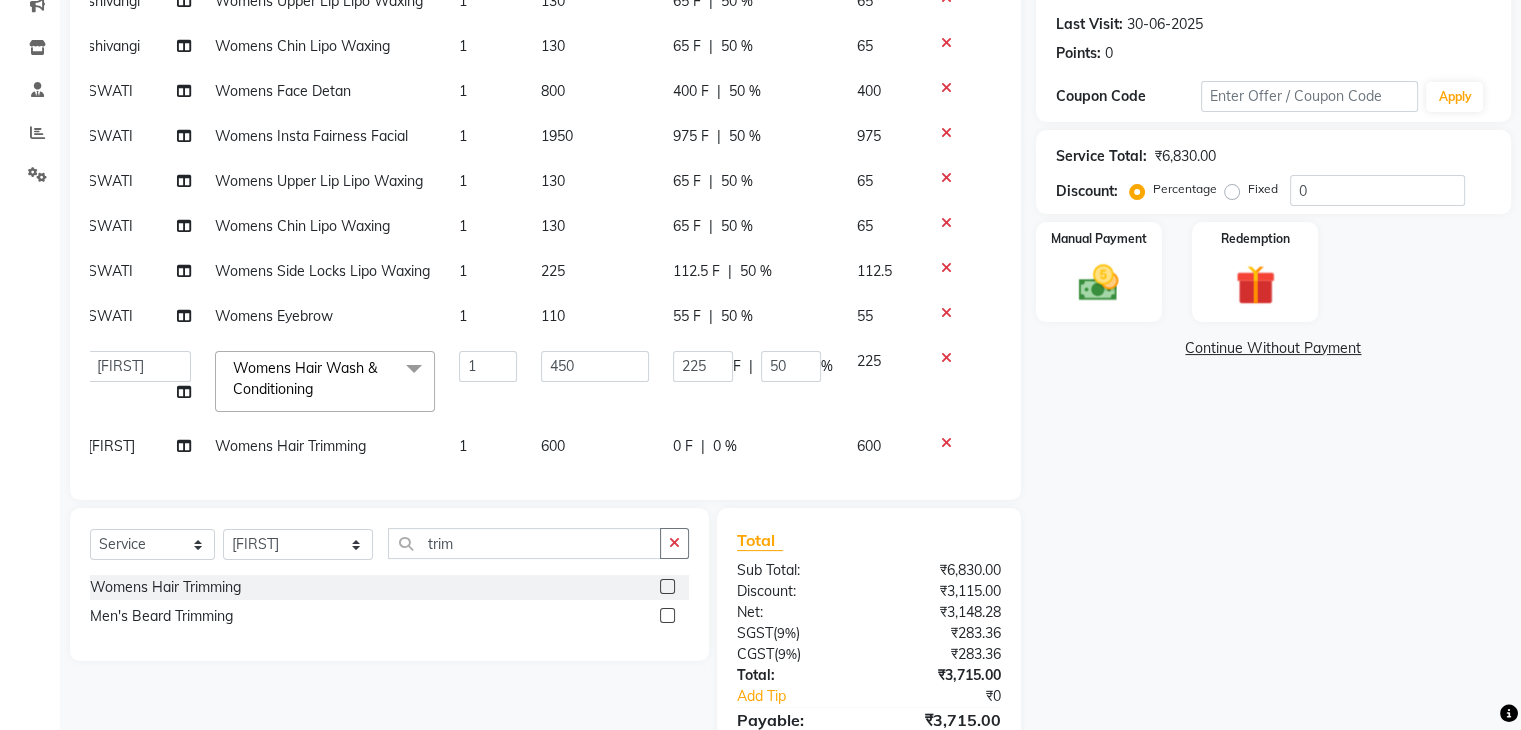 scroll, scrollTop: 232, scrollLeft: 14, axis: both 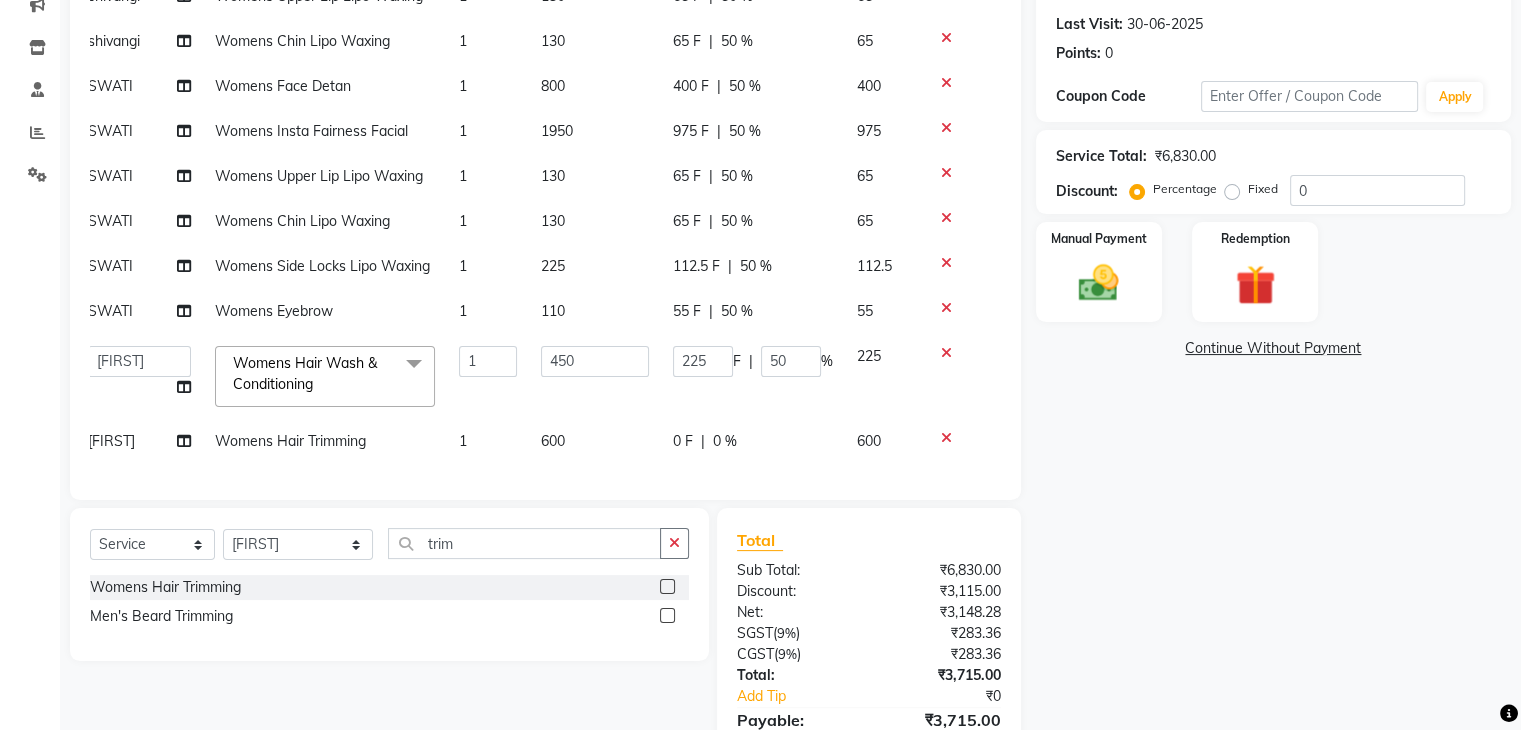 click on "0 %" 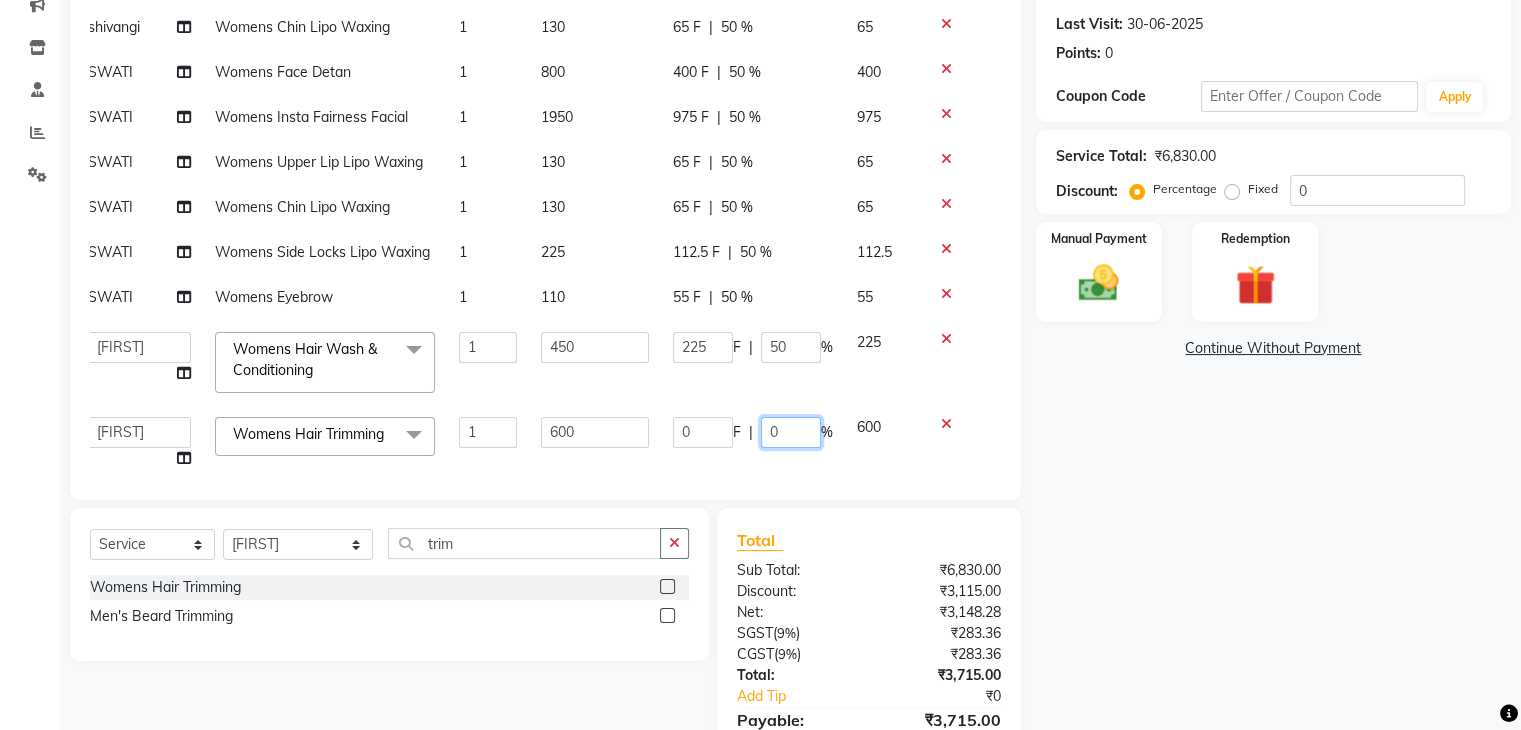 click on "0" 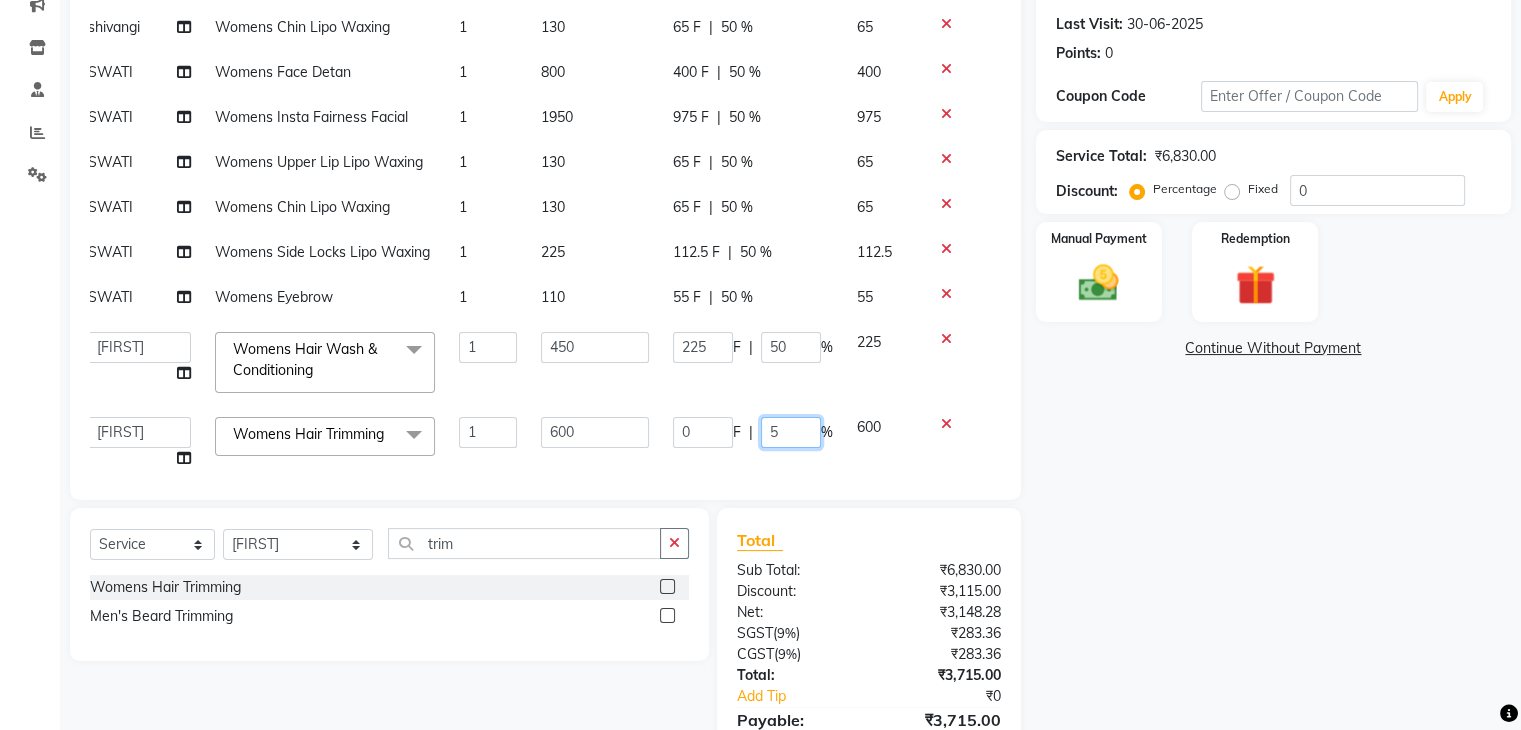 type on "50" 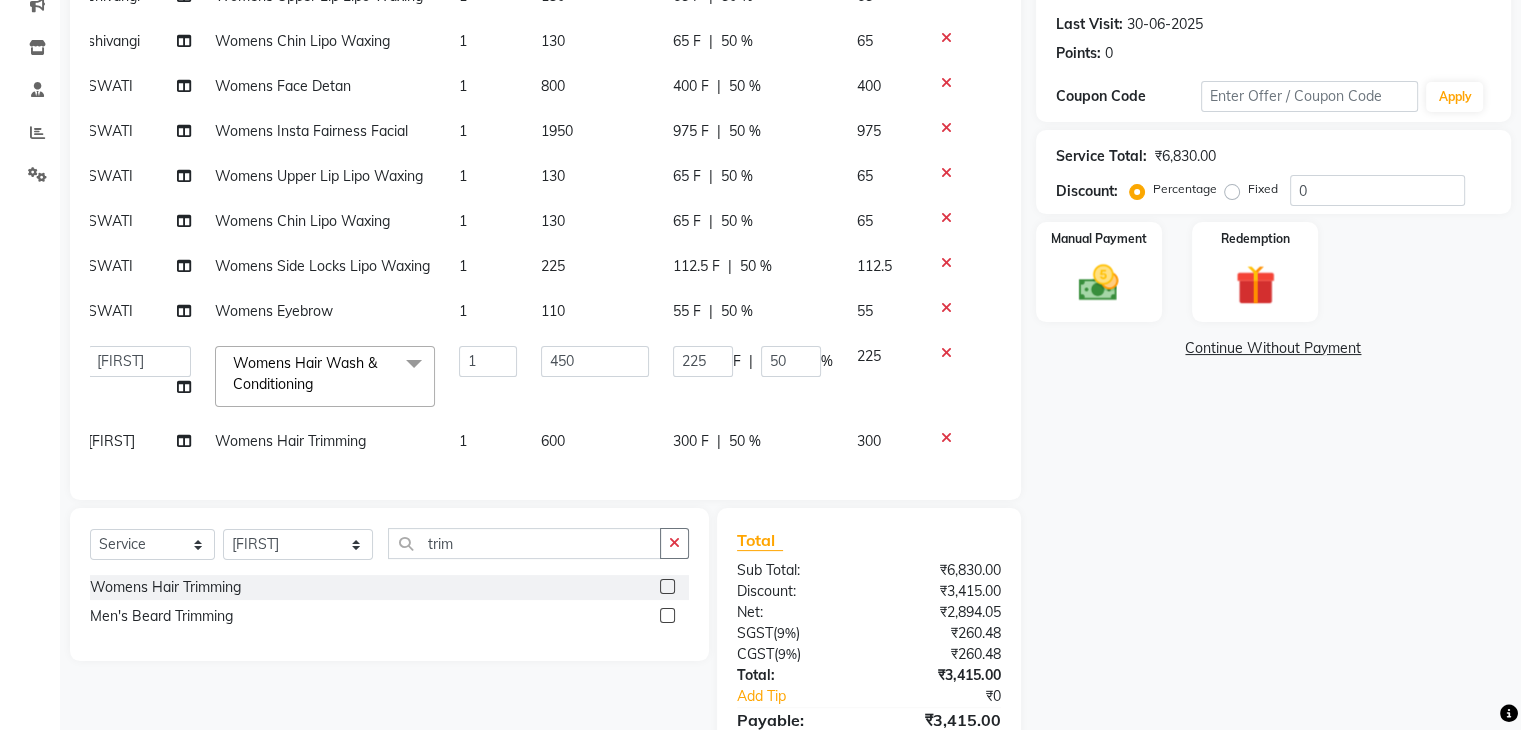 click on "225 F | 50 %" 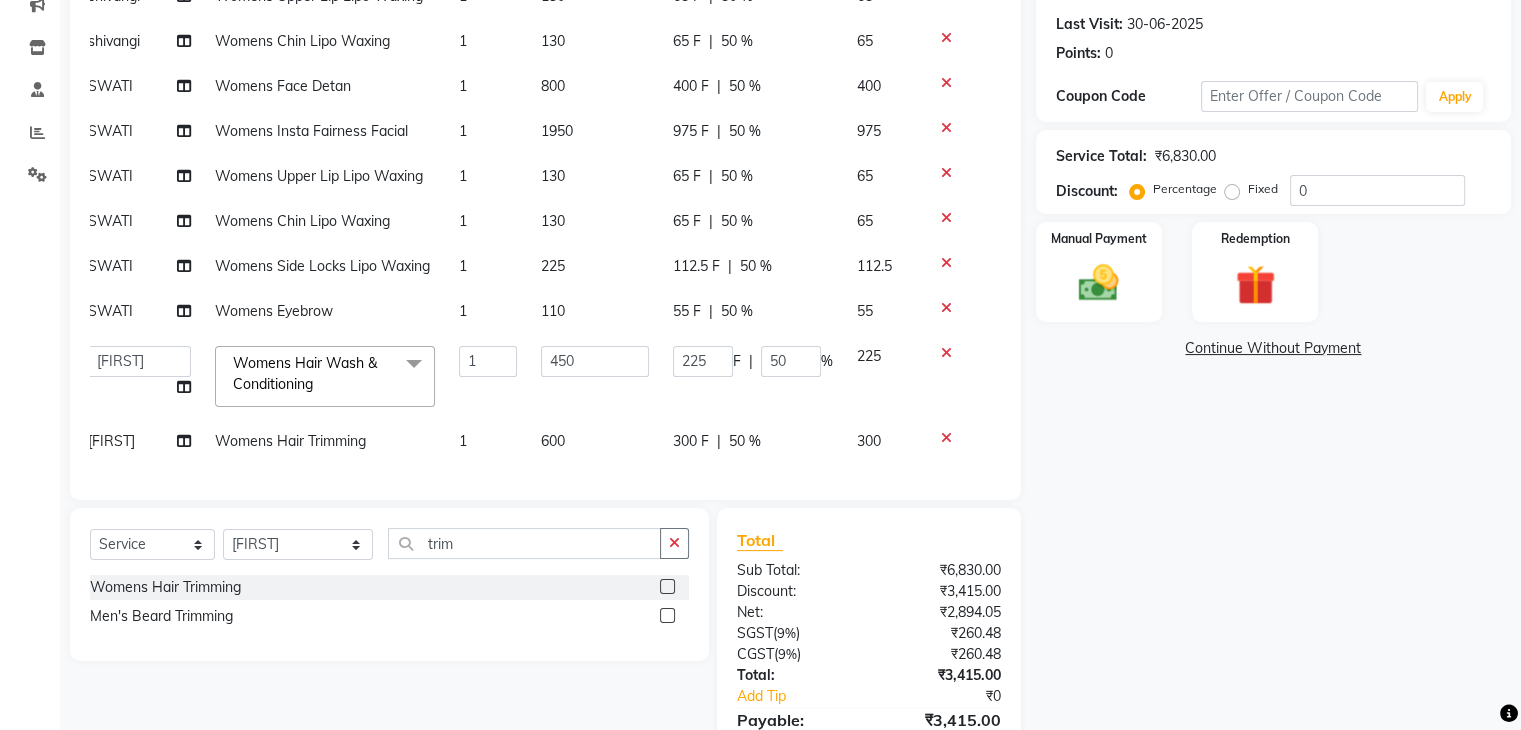 scroll, scrollTop: 371, scrollLeft: 0, axis: vertical 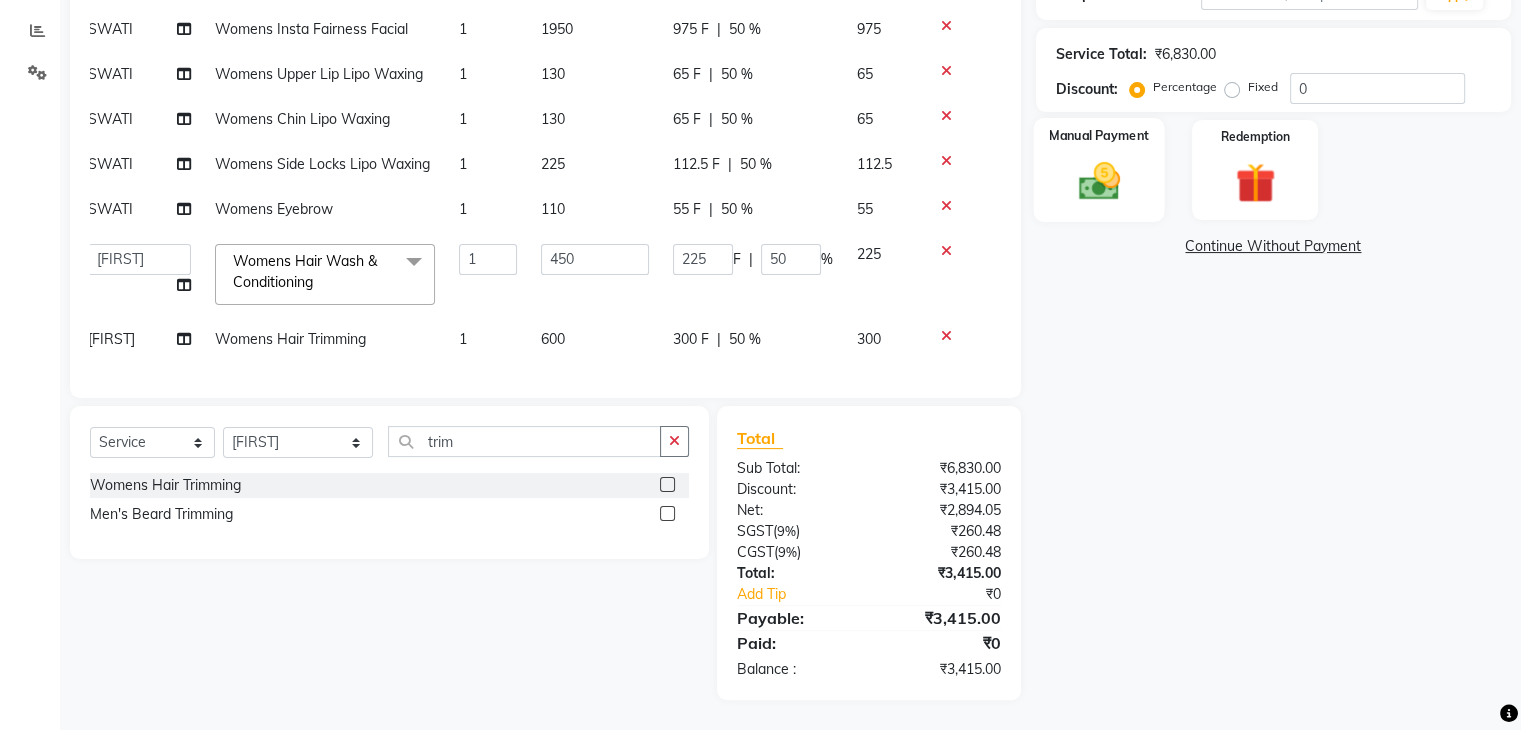 click 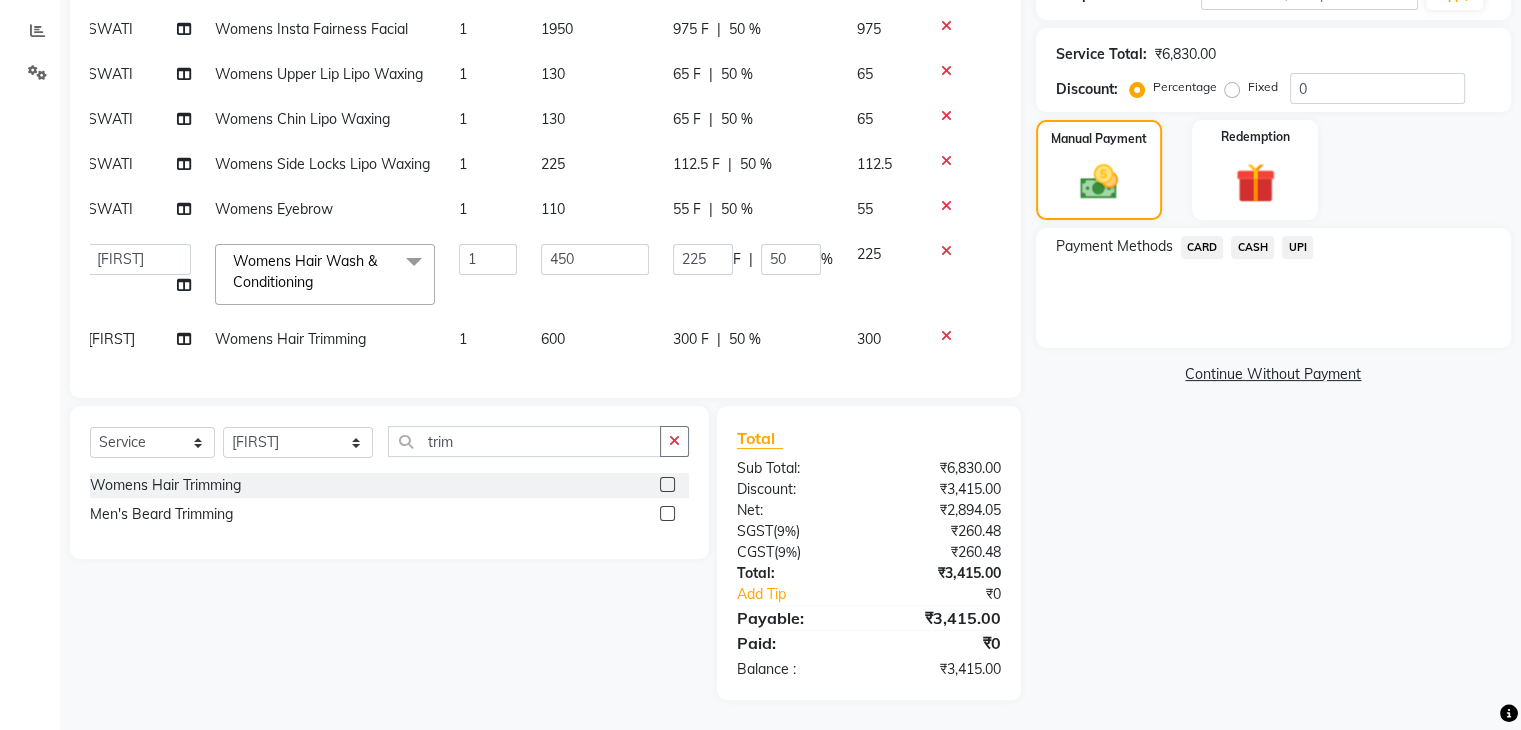 click on "UPI" 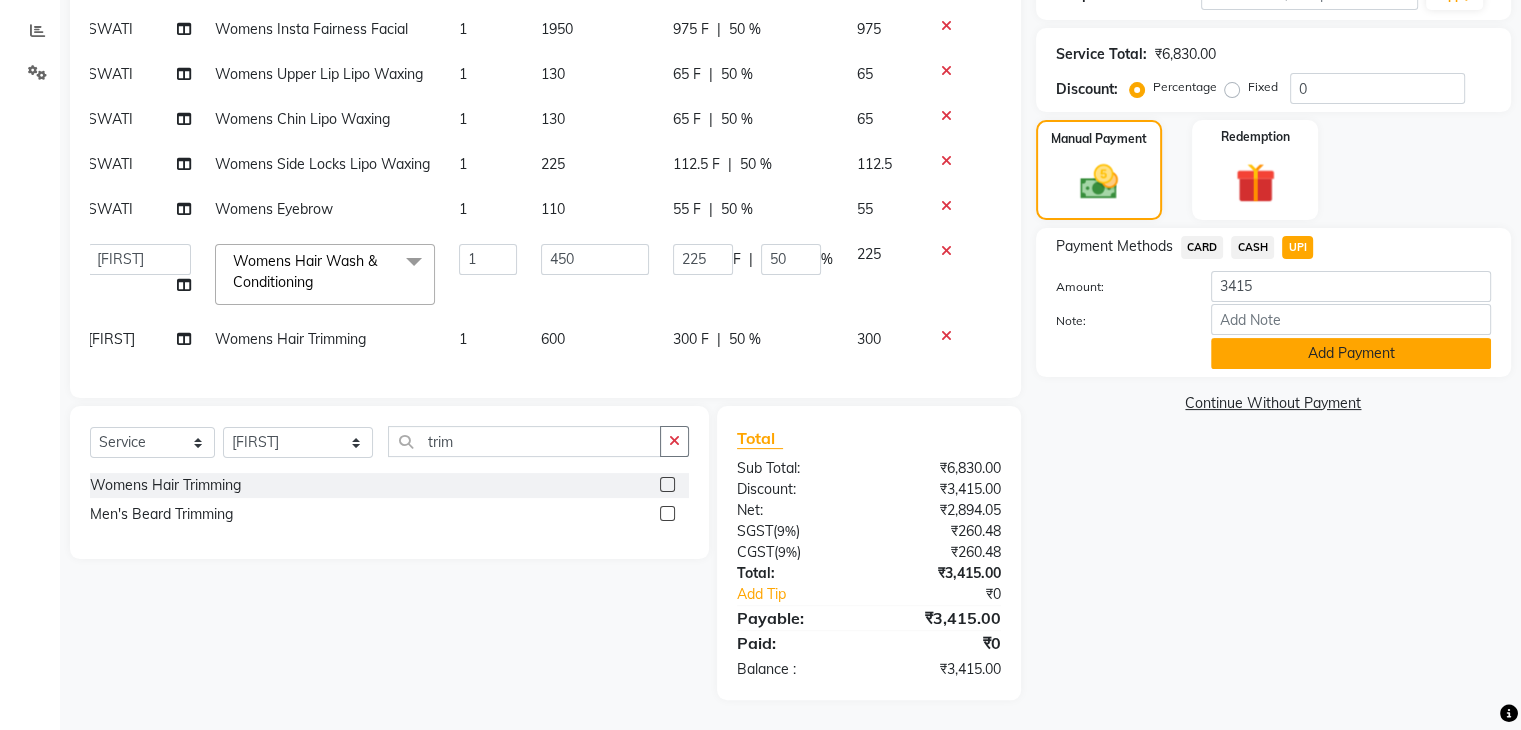 click on "Add Payment" 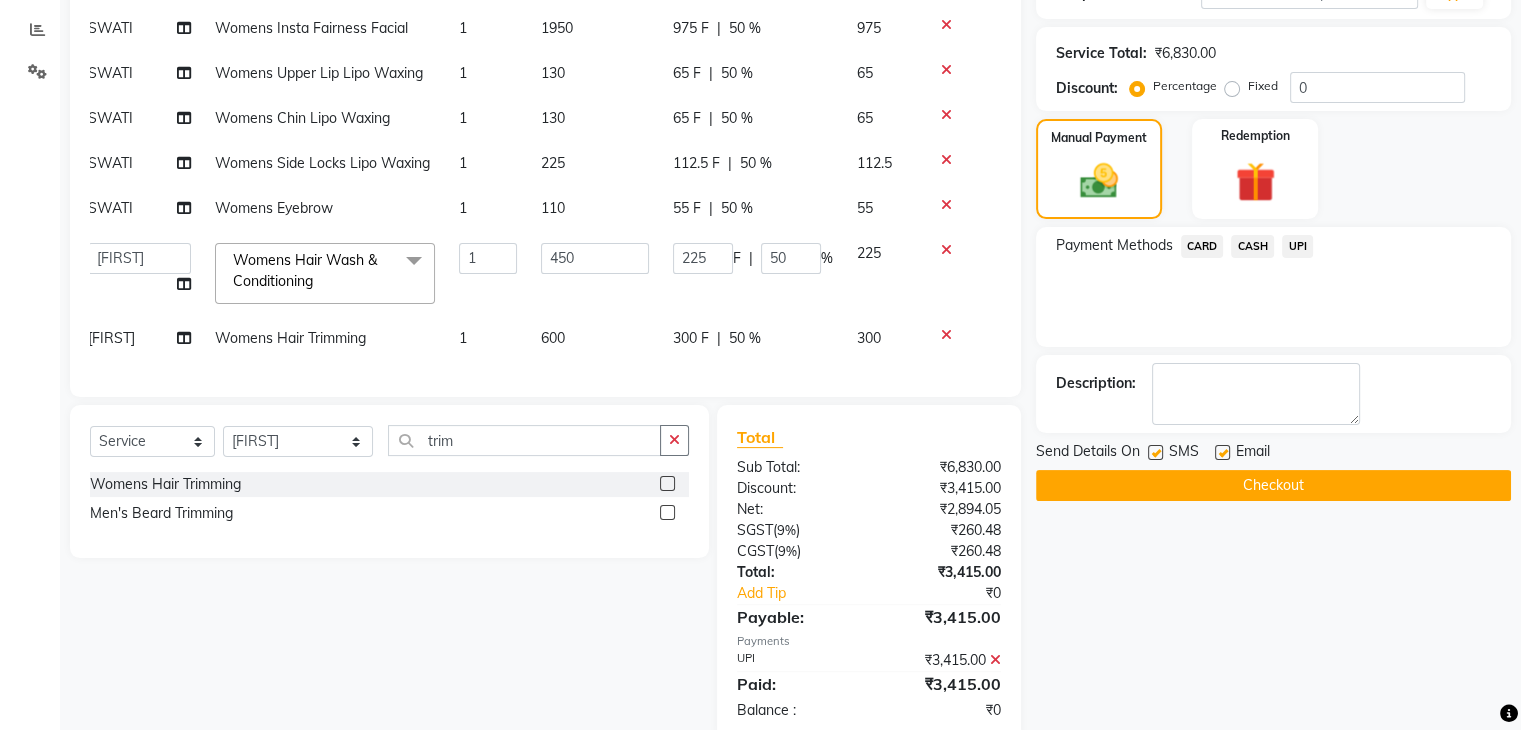 click 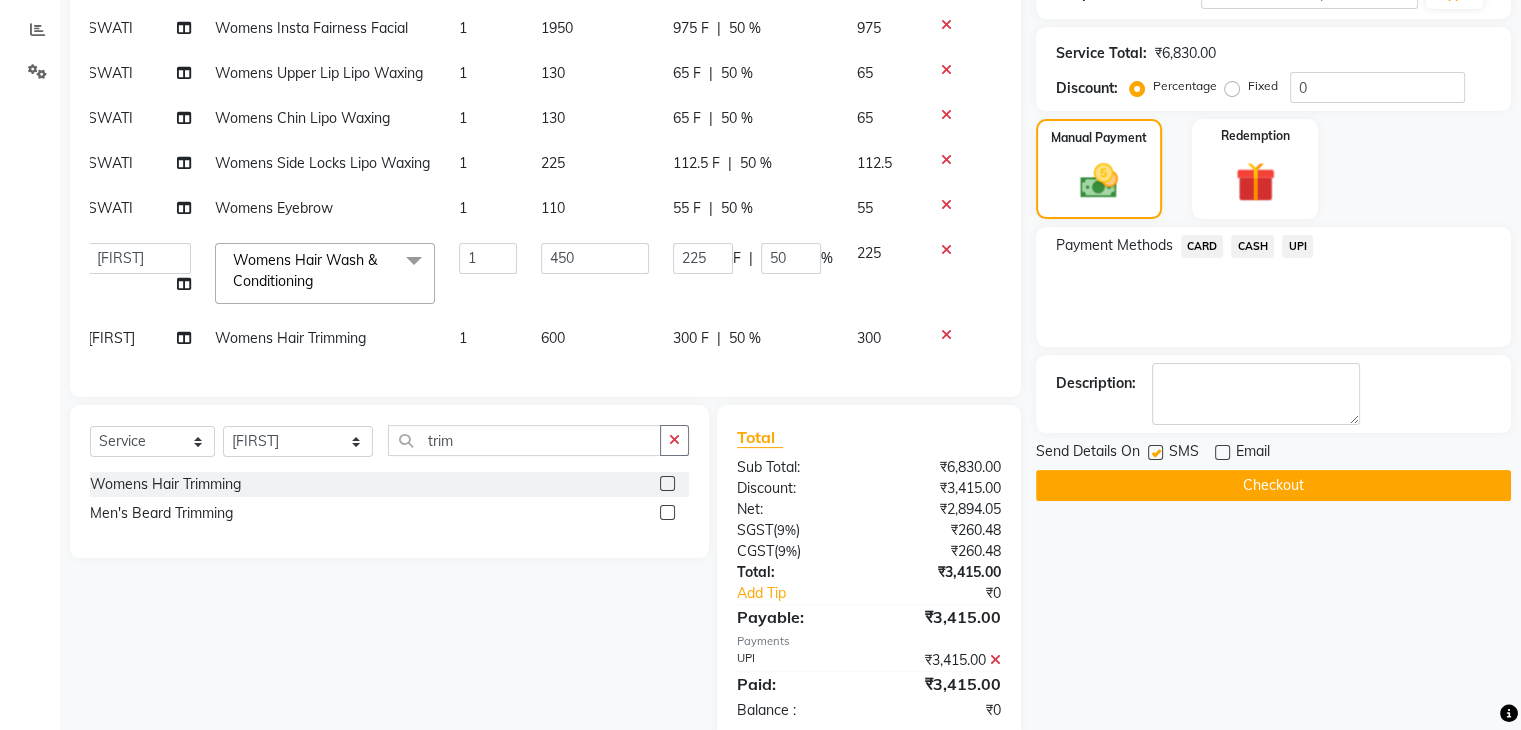 click on "Checkout" 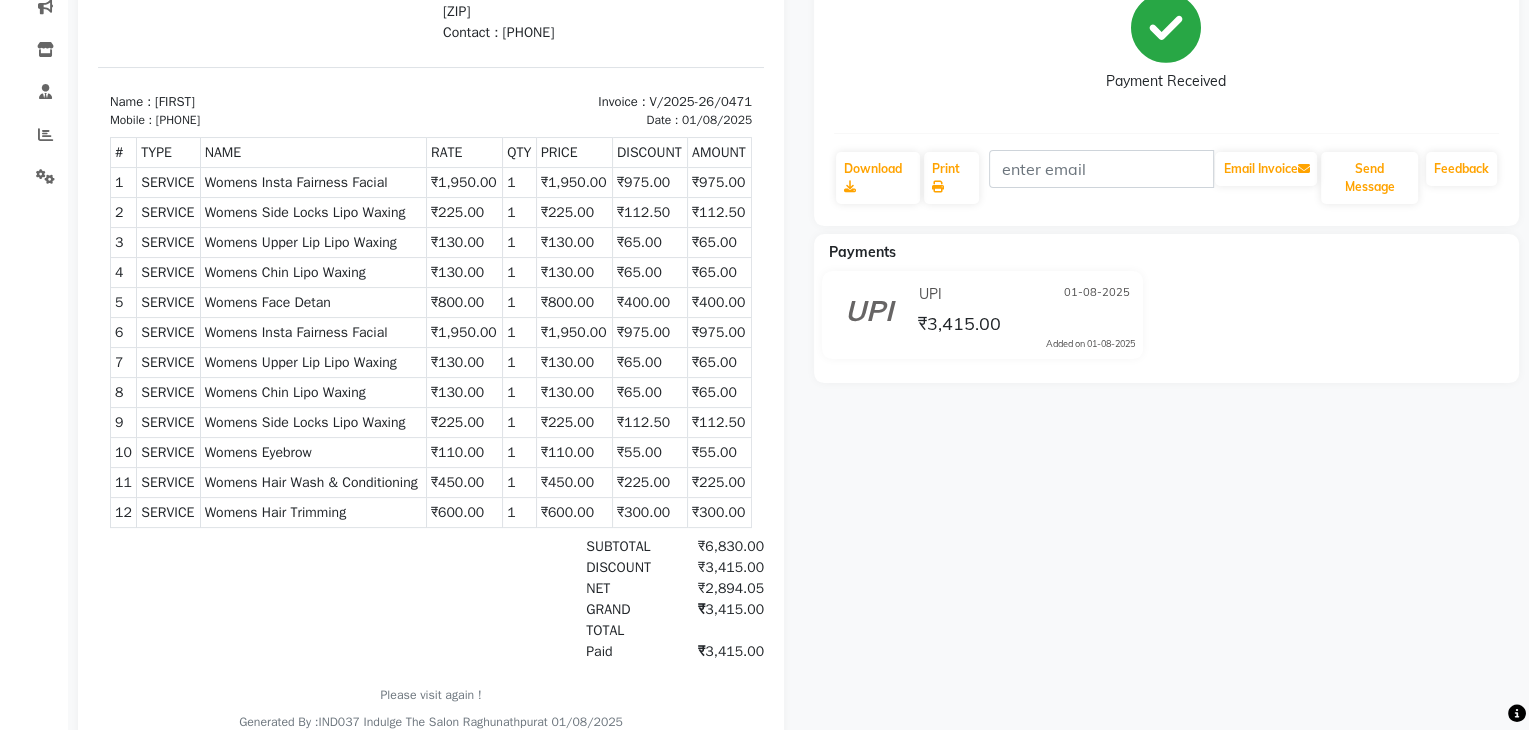 scroll, scrollTop: 0, scrollLeft: 0, axis: both 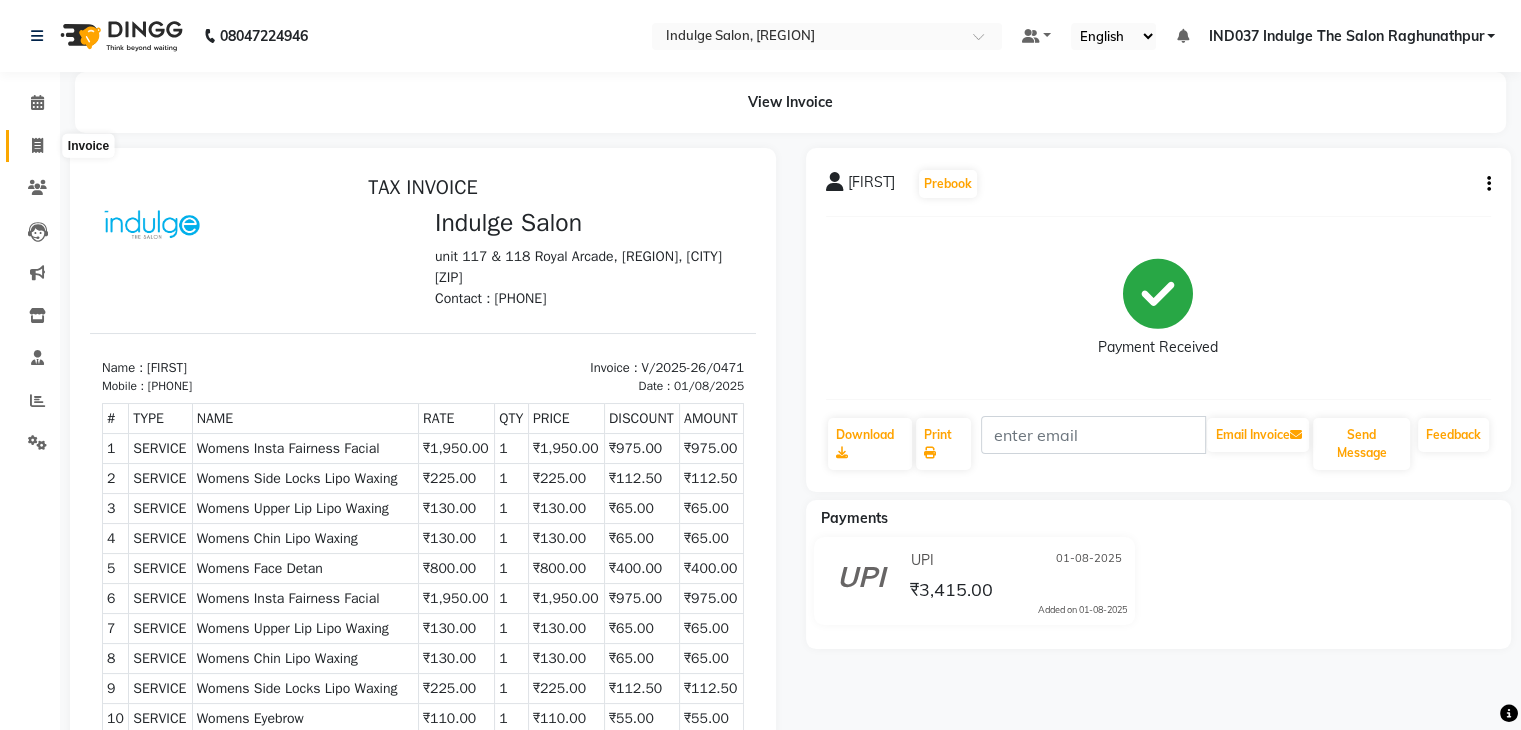 click 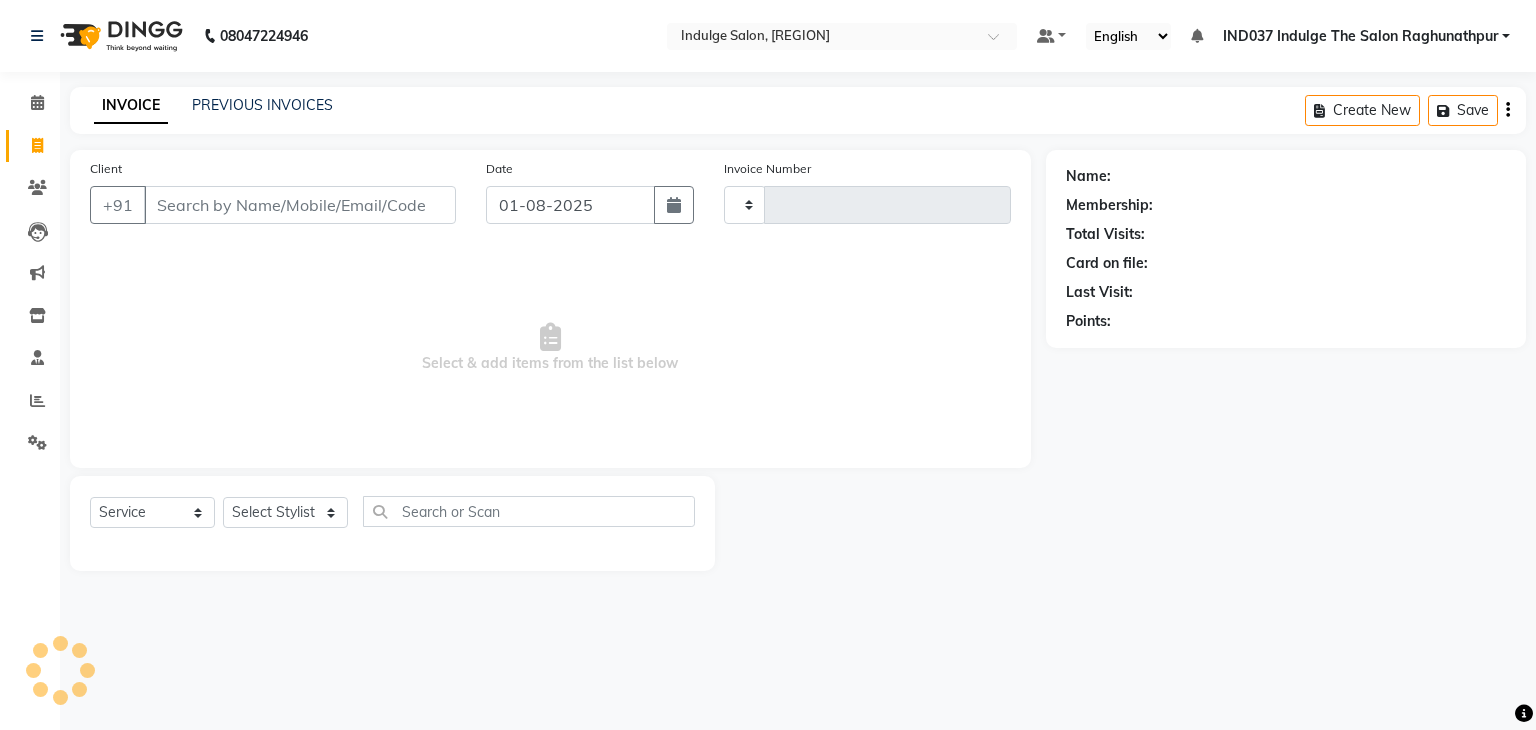 type on "0472" 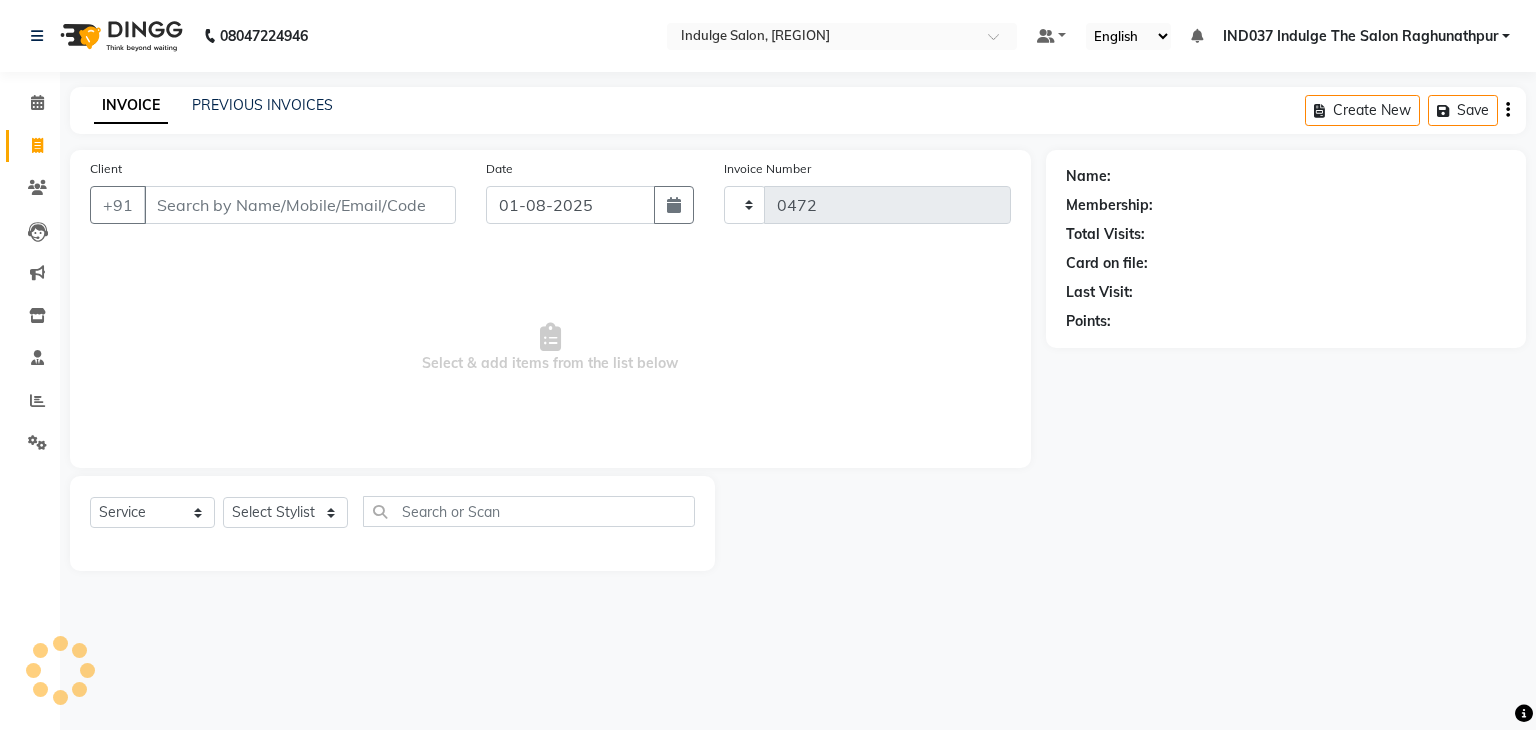 select on "7475" 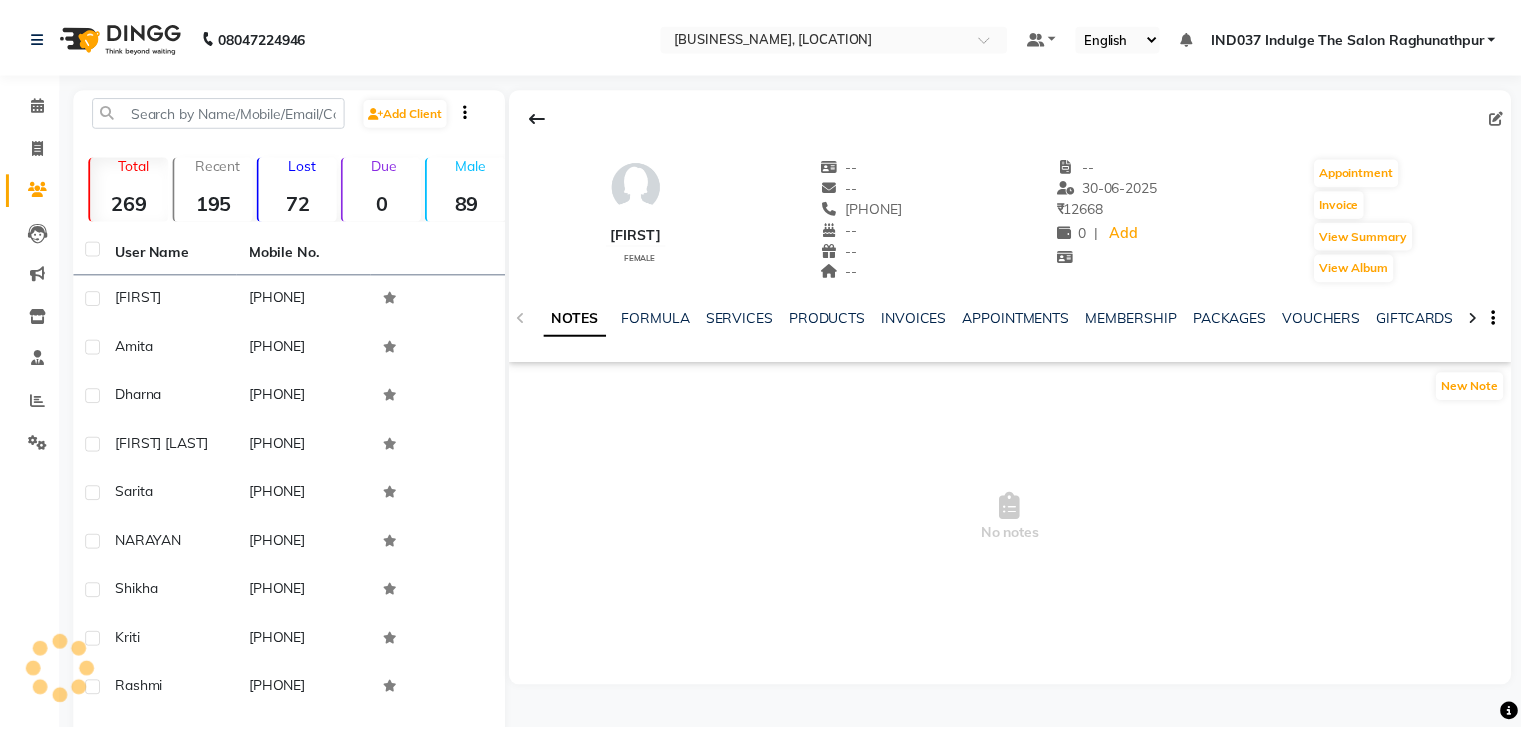 scroll, scrollTop: 0, scrollLeft: 0, axis: both 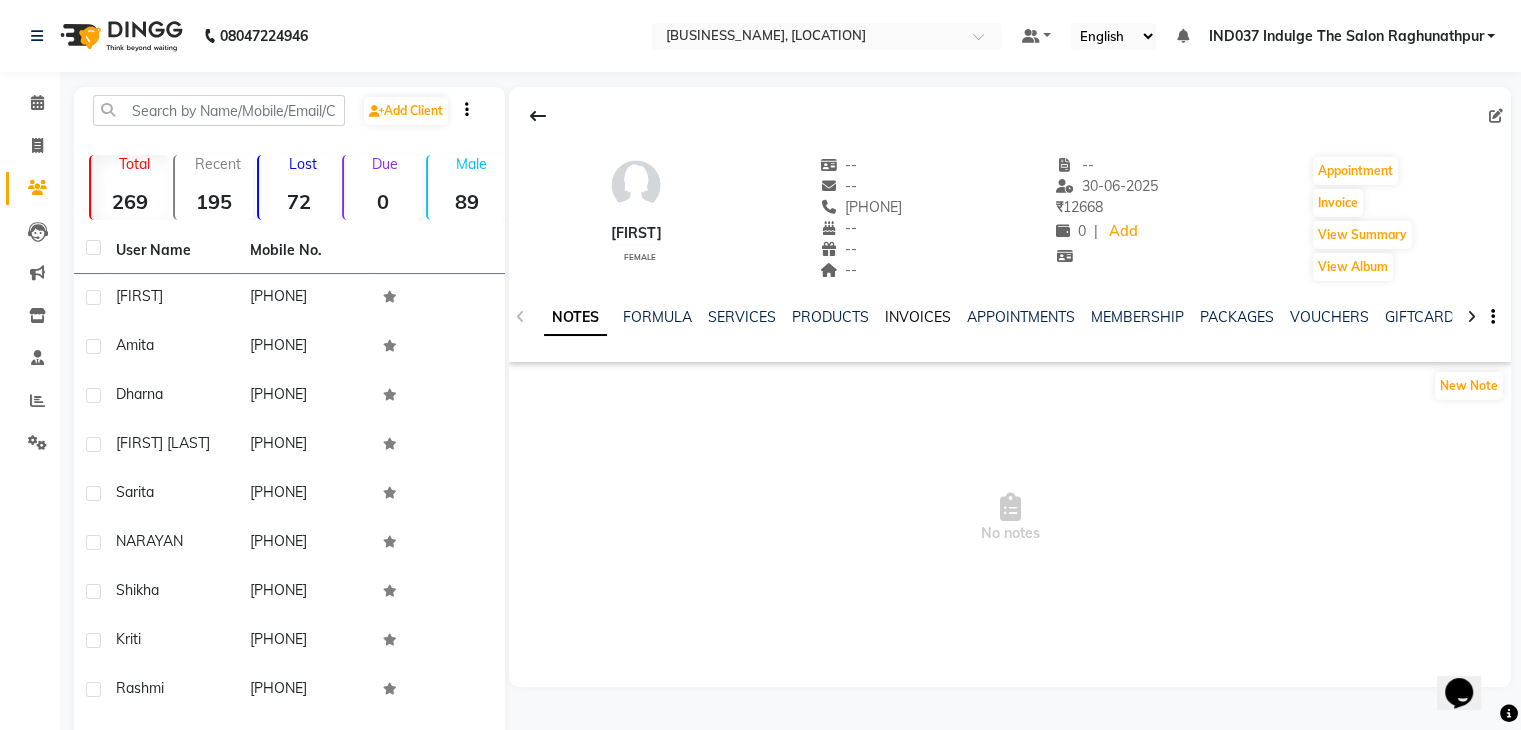 click on "INVOICES" 